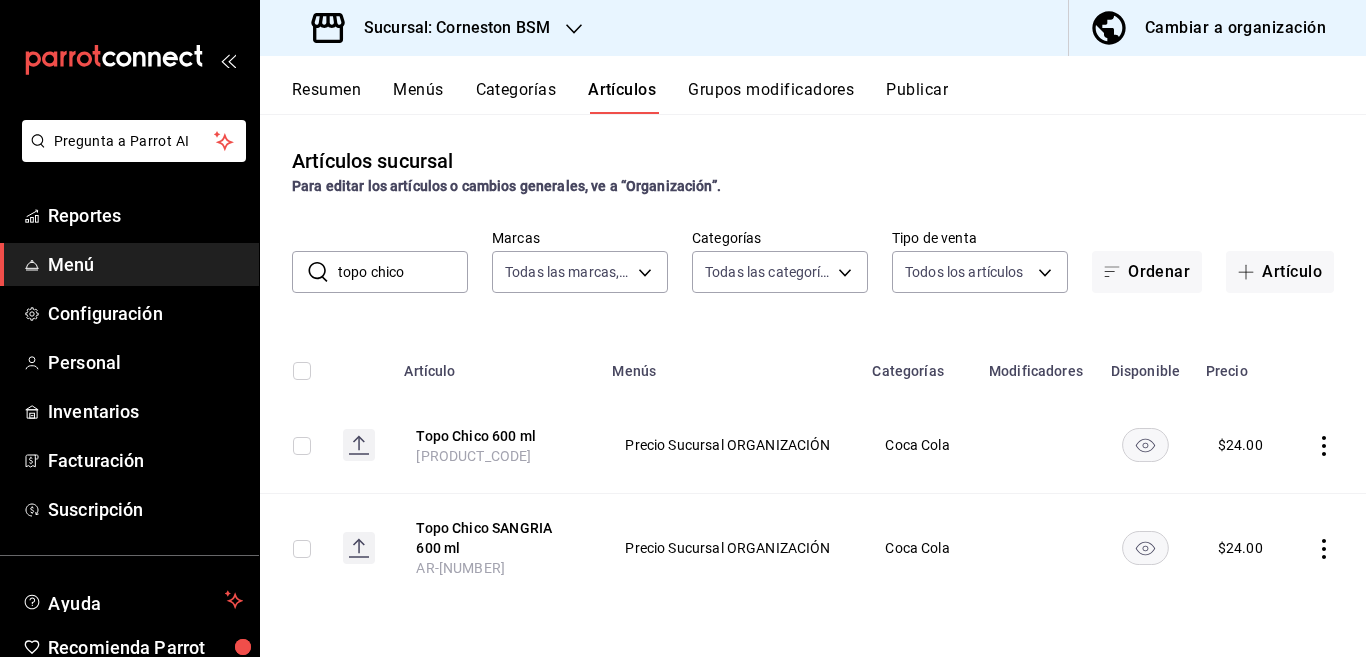 scroll, scrollTop: 0, scrollLeft: 0, axis: both 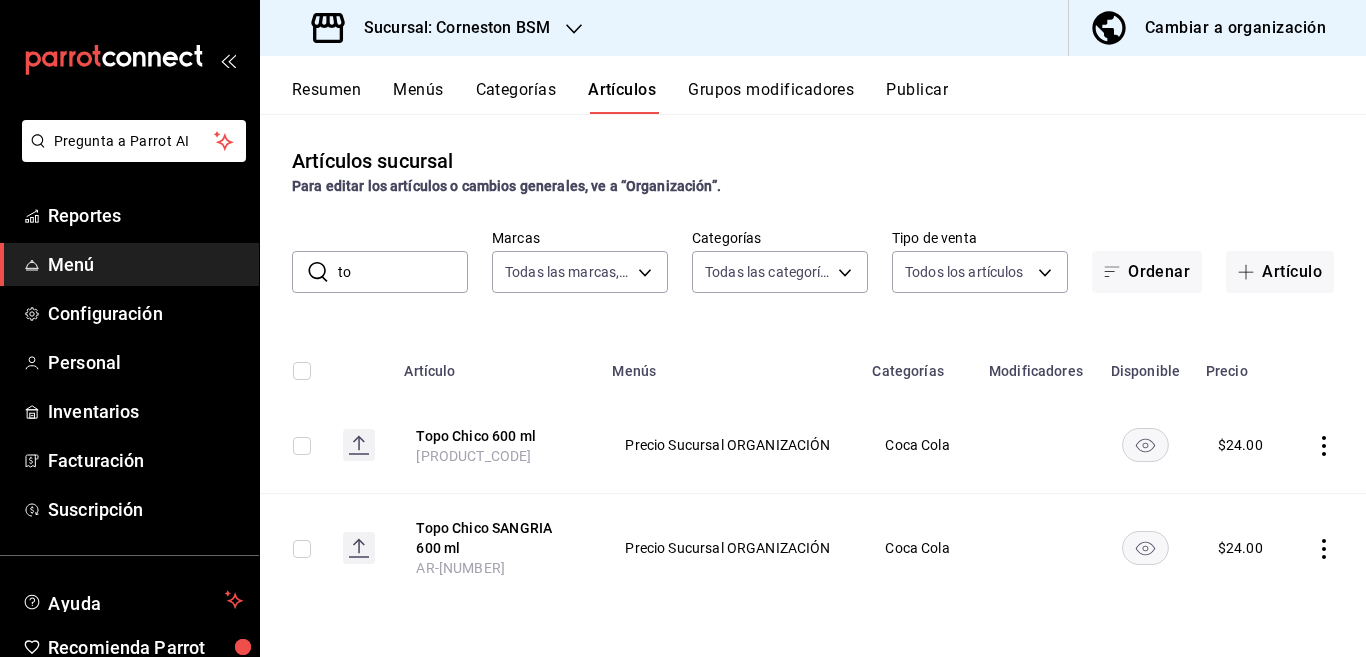 type on "t" 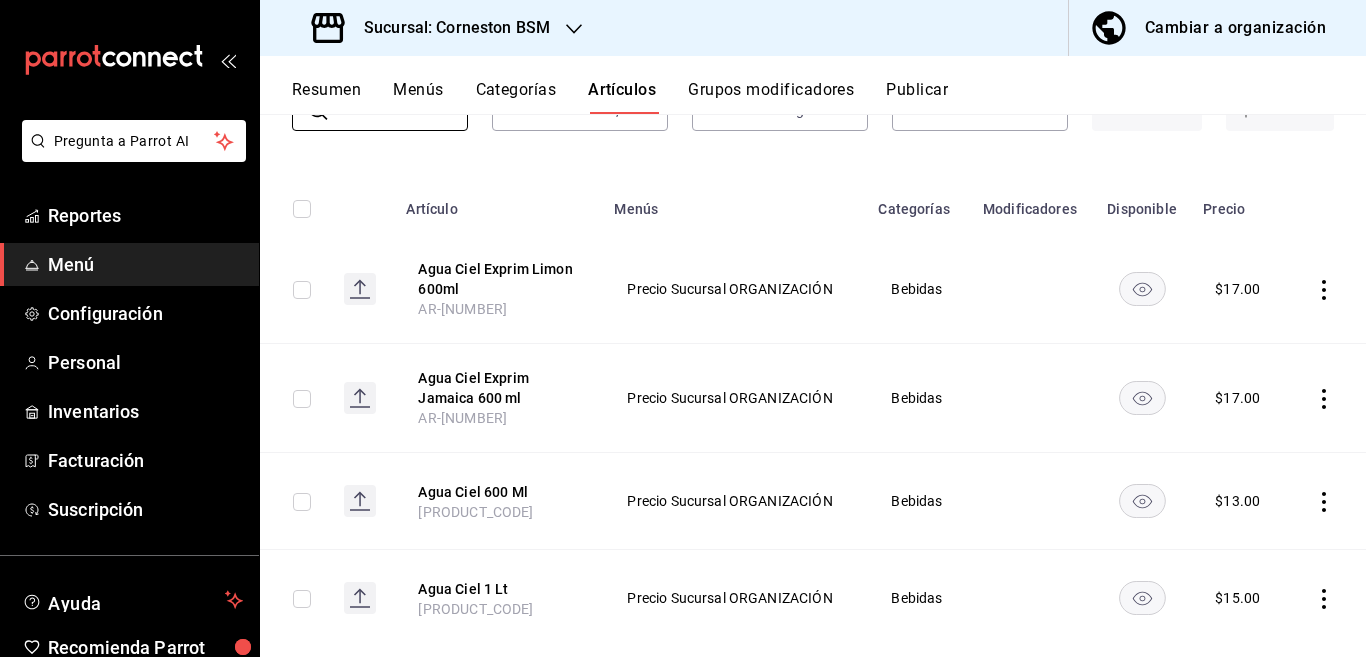 scroll, scrollTop: 200, scrollLeft: 0, axis: vertical 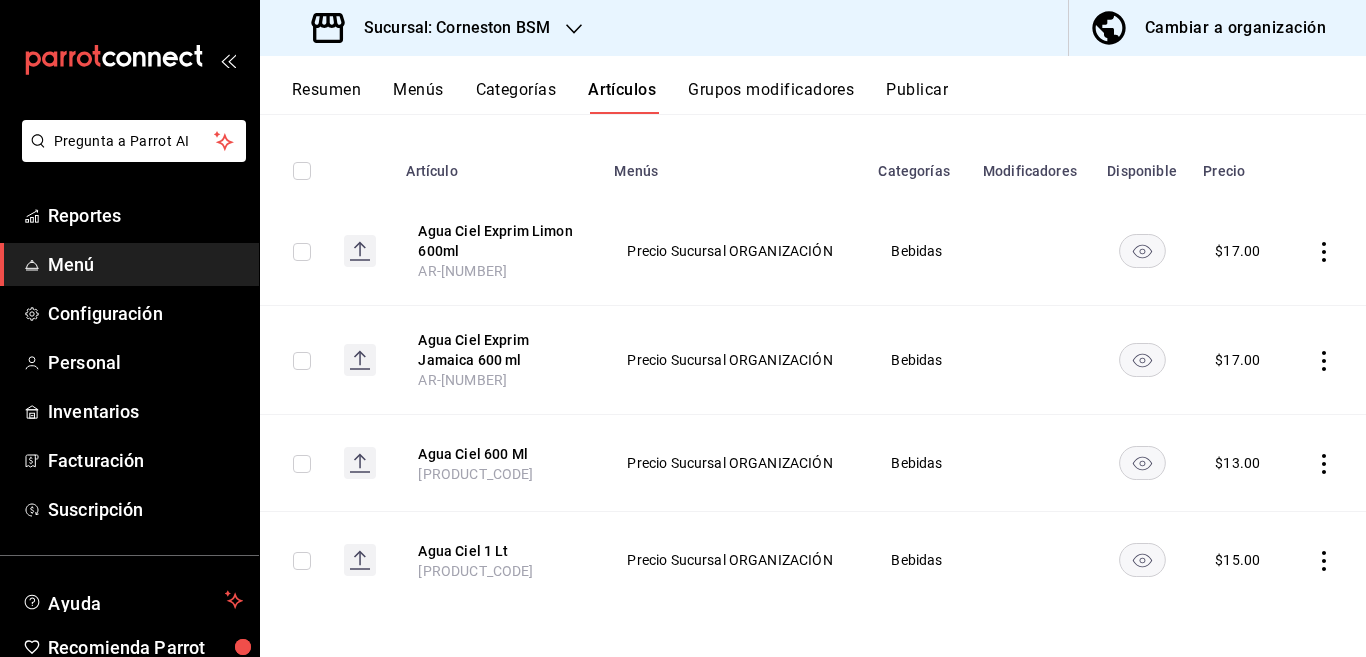 type on "ciel" 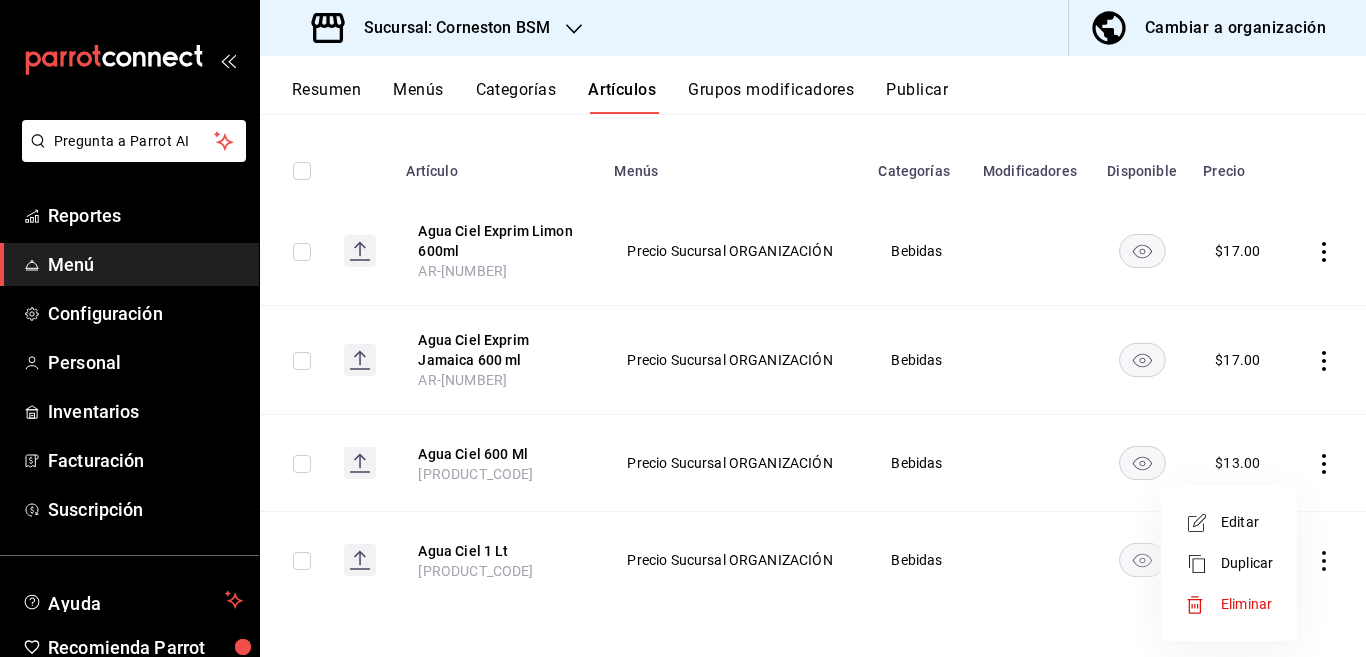 click on "Editar" at bounding box center (1247, 522) 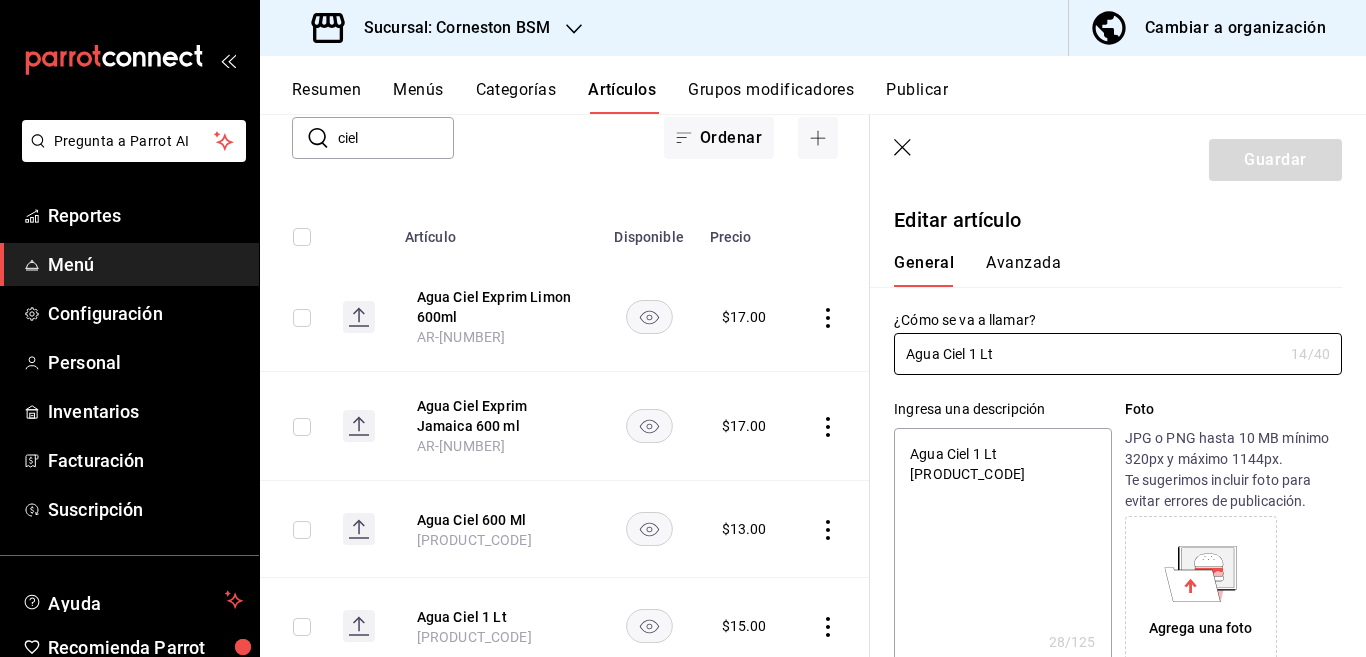 type on "x" 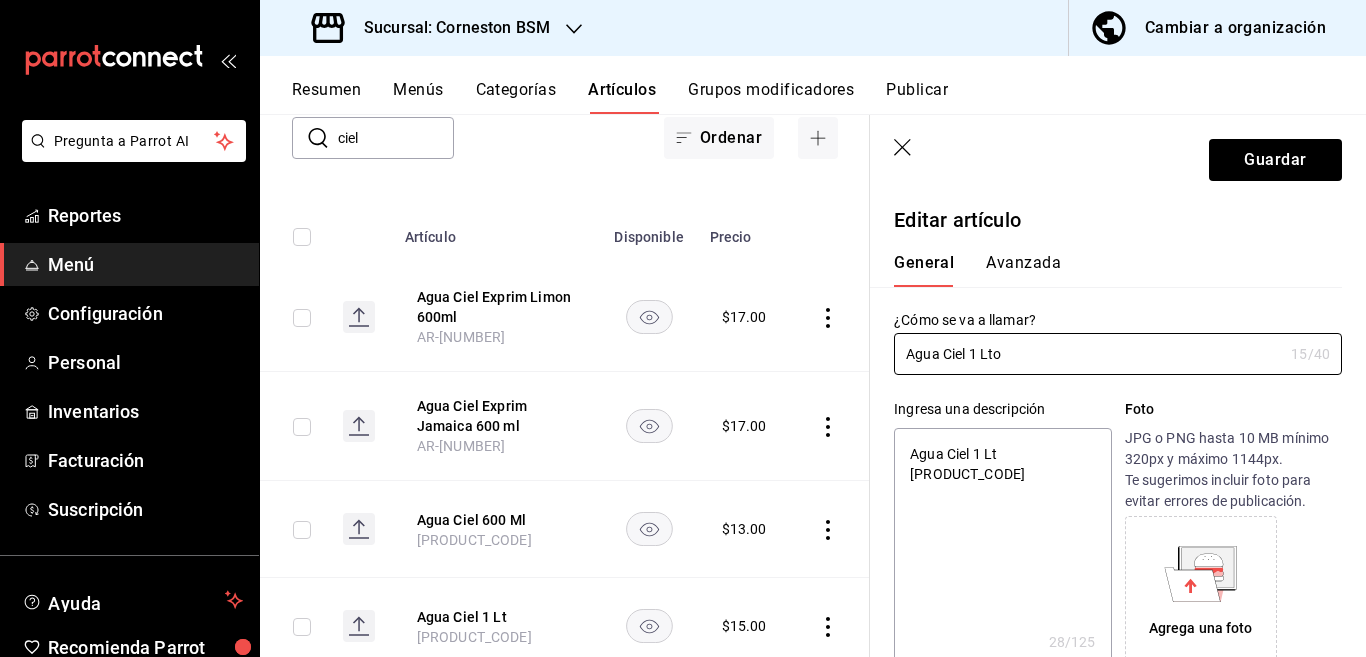 type on "x" 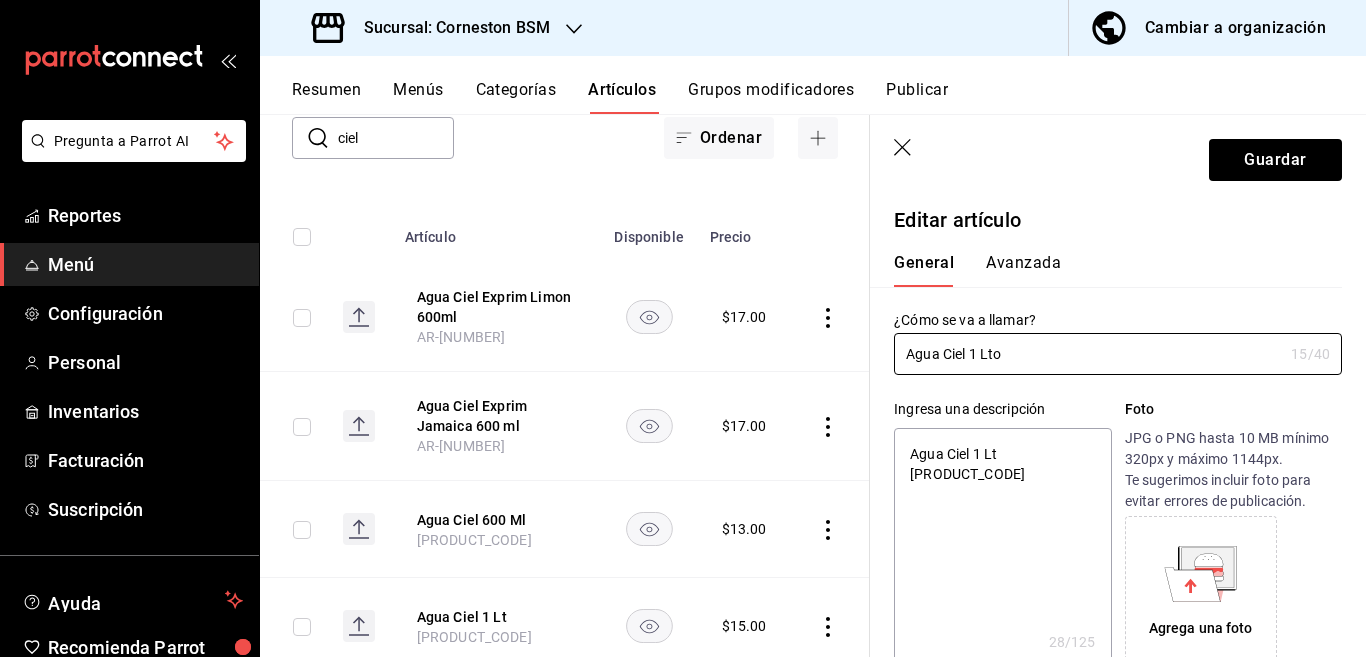 type on "Agua Ciel 1 Lto" 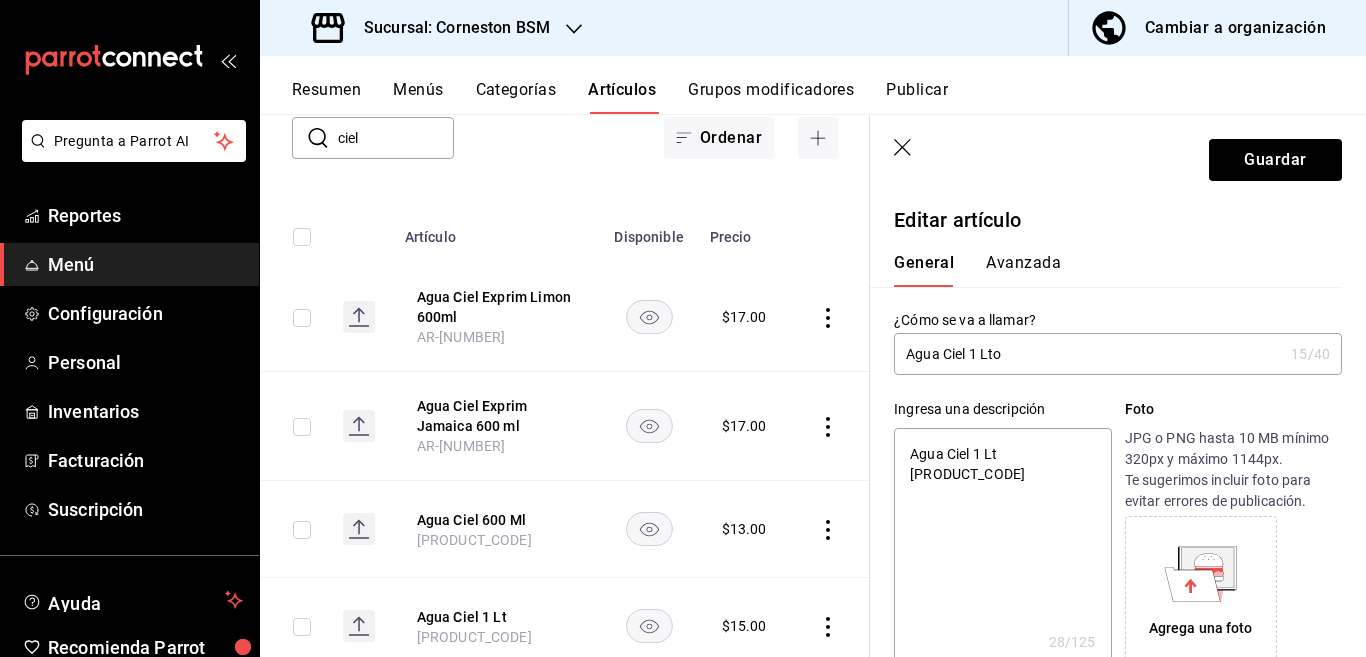 click on "Agua Ciel 1 Lt [PRODUCT_CODE]" at bounding box center [1002, 548] 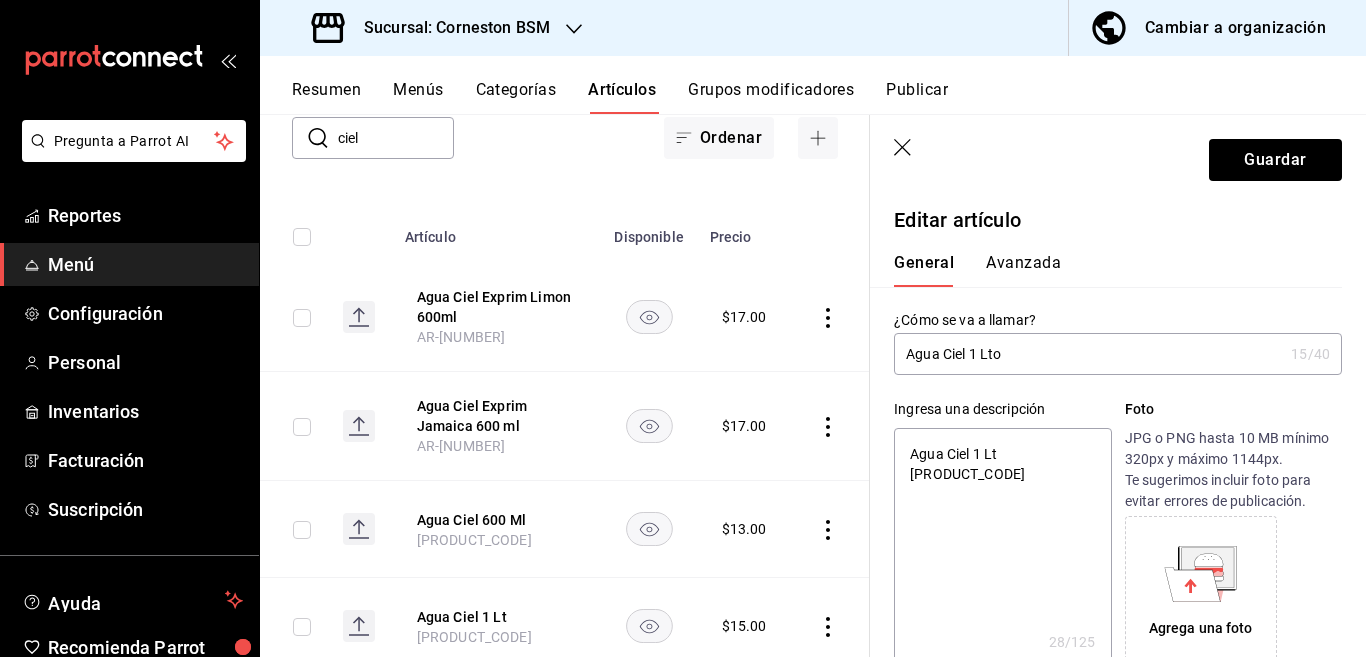 type on "Agua Ciel 1 Lt" 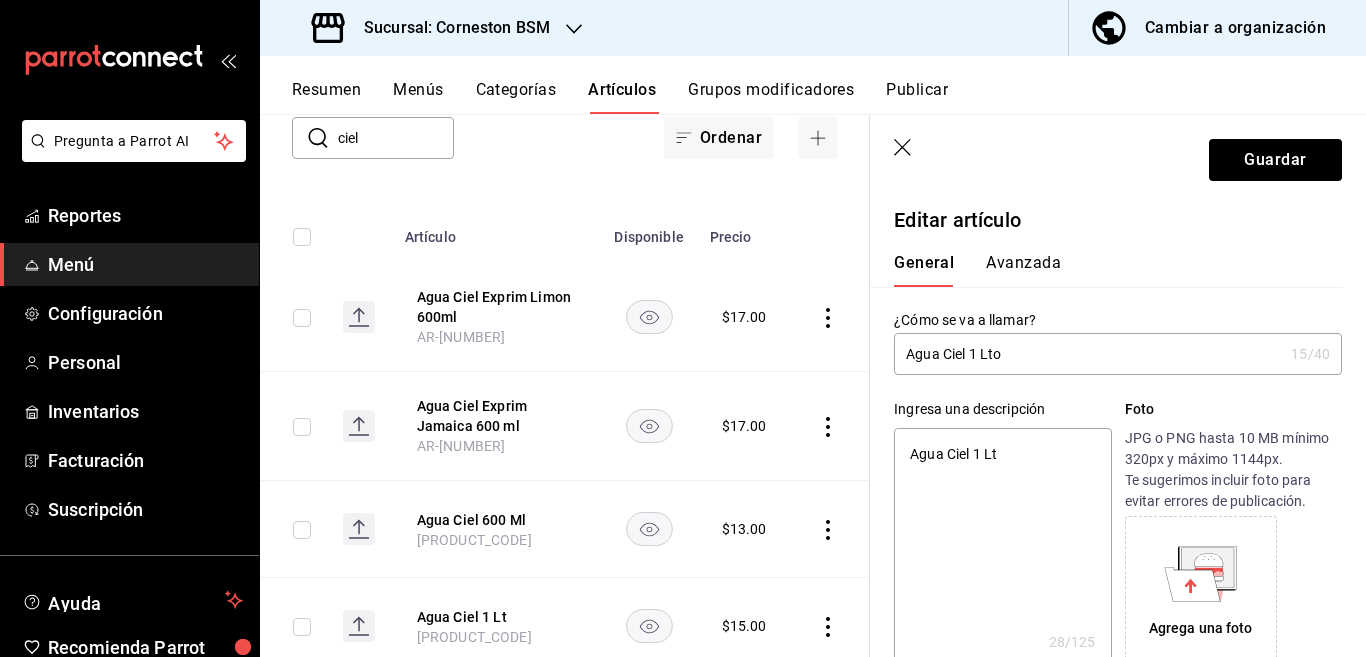 type on "x" 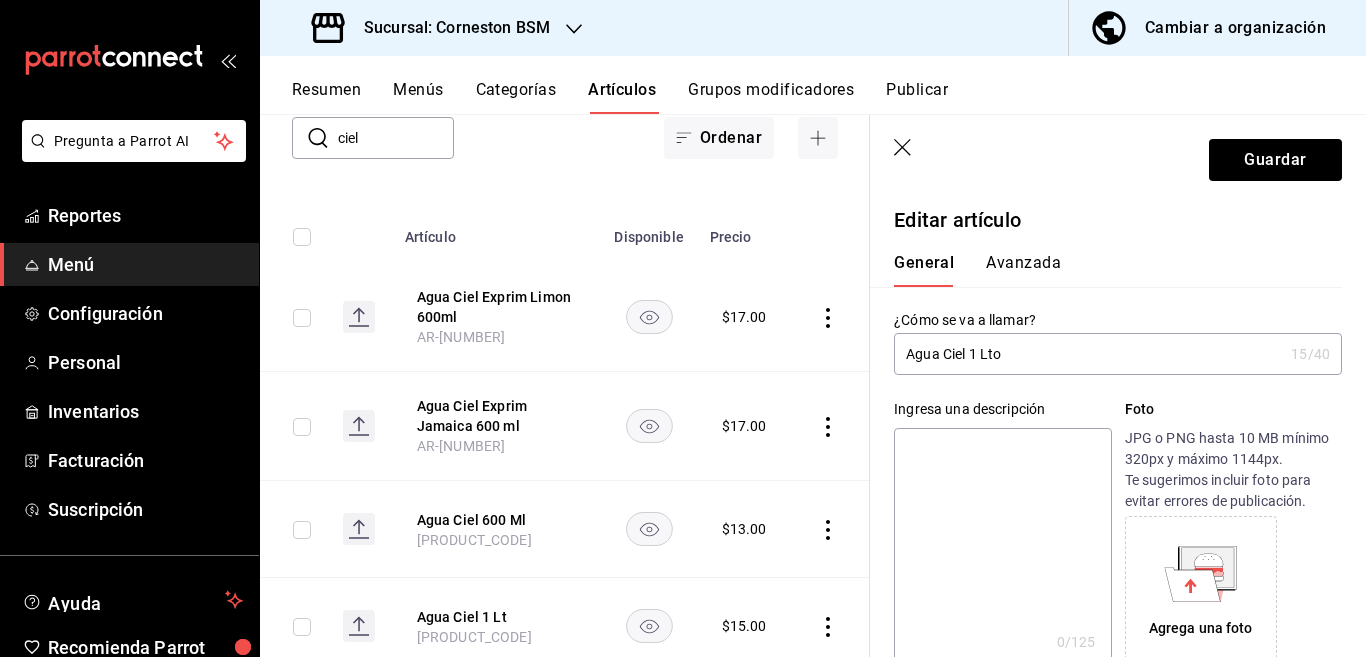 click on "Agua Ciel 1 Lto" at bounding box center (1088, 354) 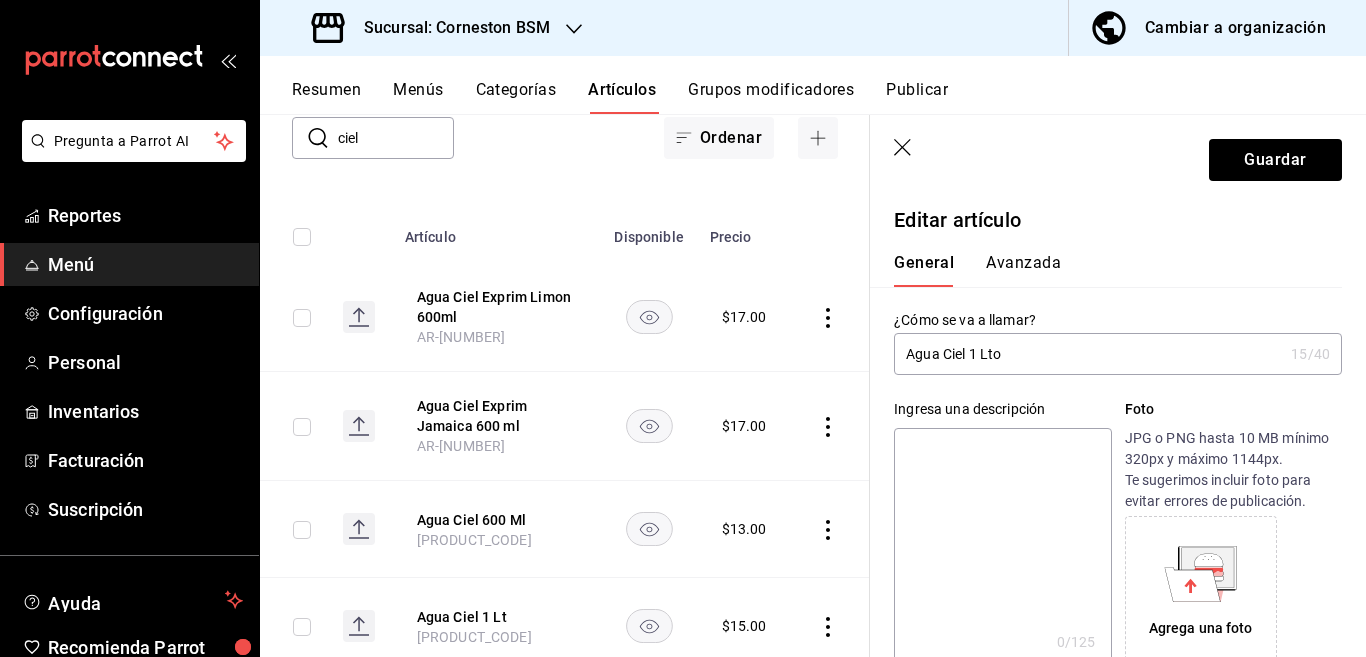 click at bounding box center (1002, 548) 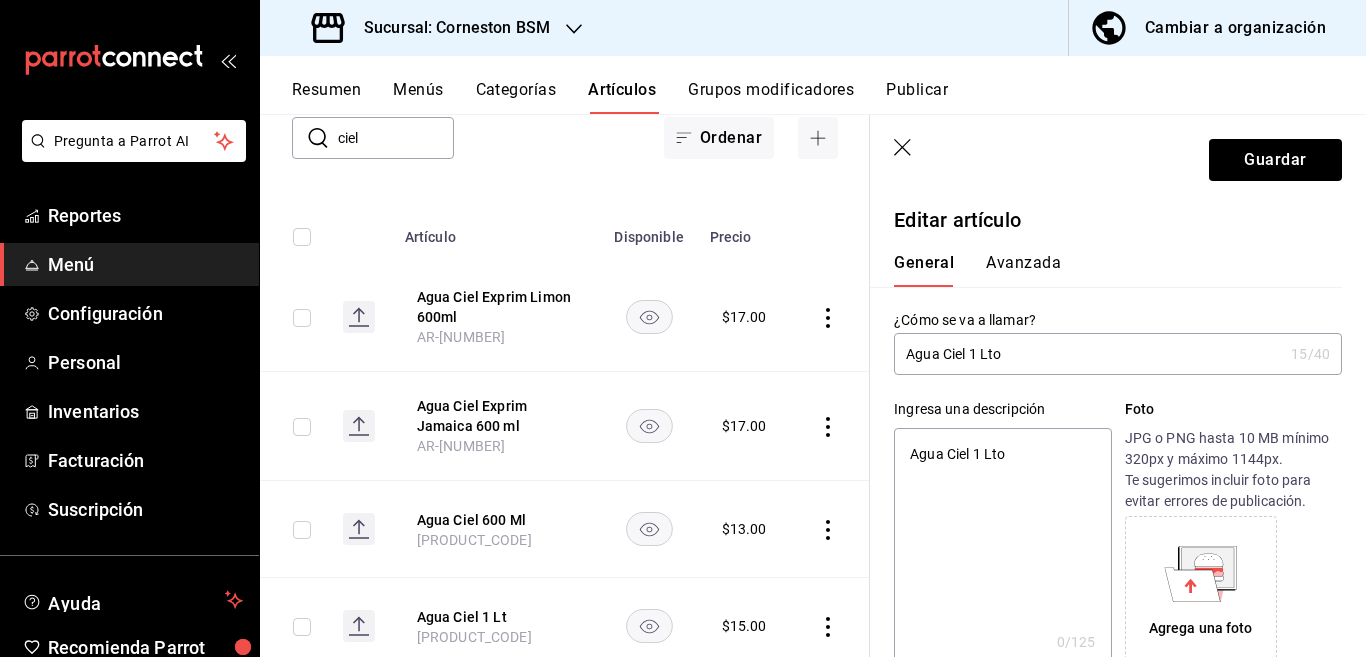 type on "x" 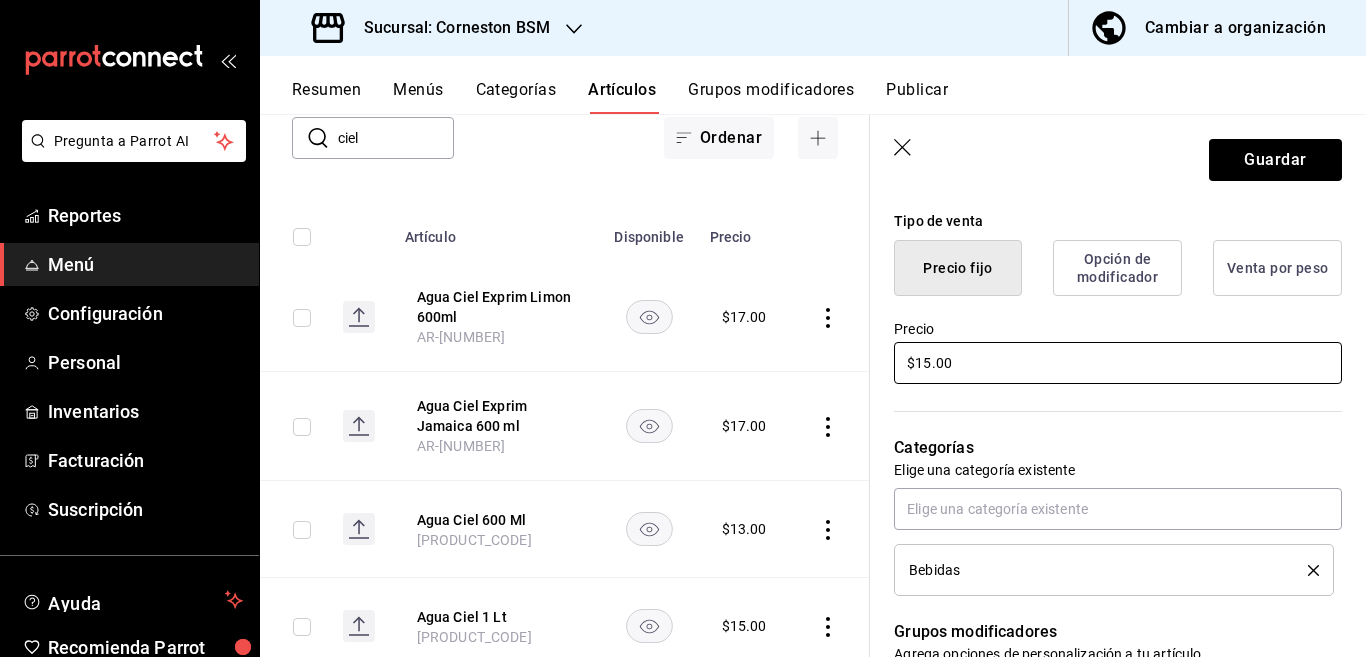 scroll, scrollTop: 487, scrollLeft: 0, axis: vertical 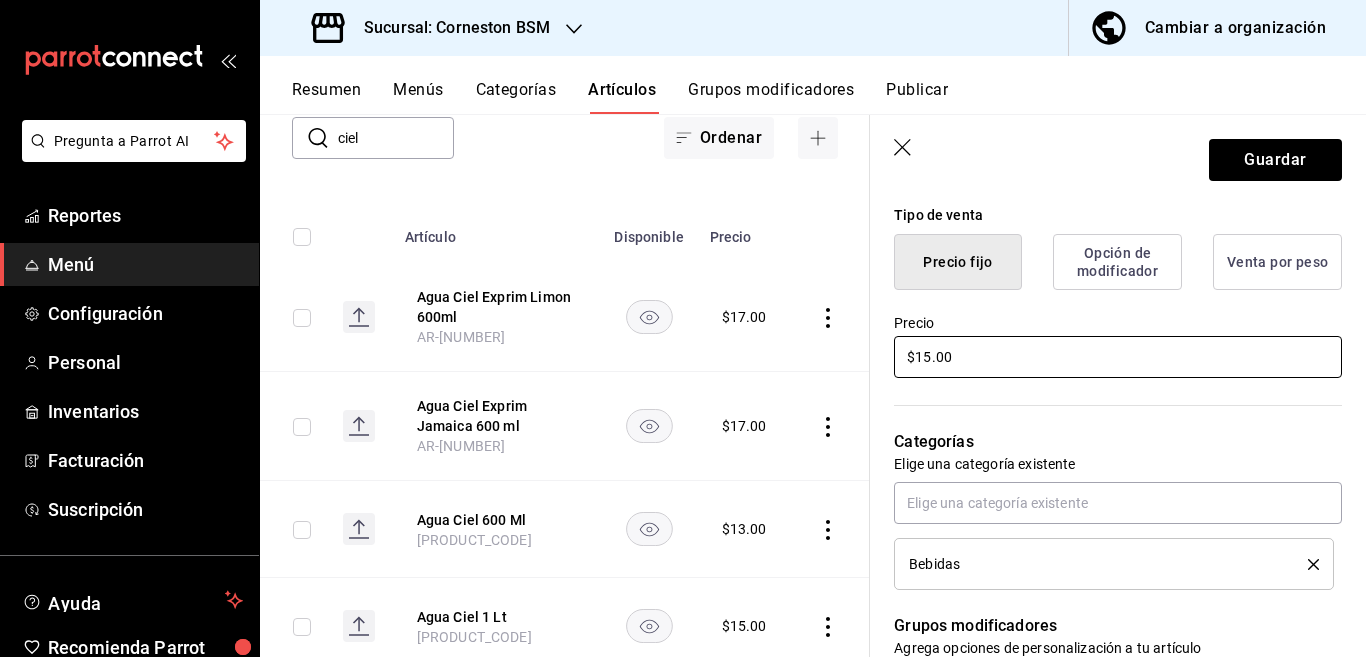 type on "Agua Ciel 1 Lto" 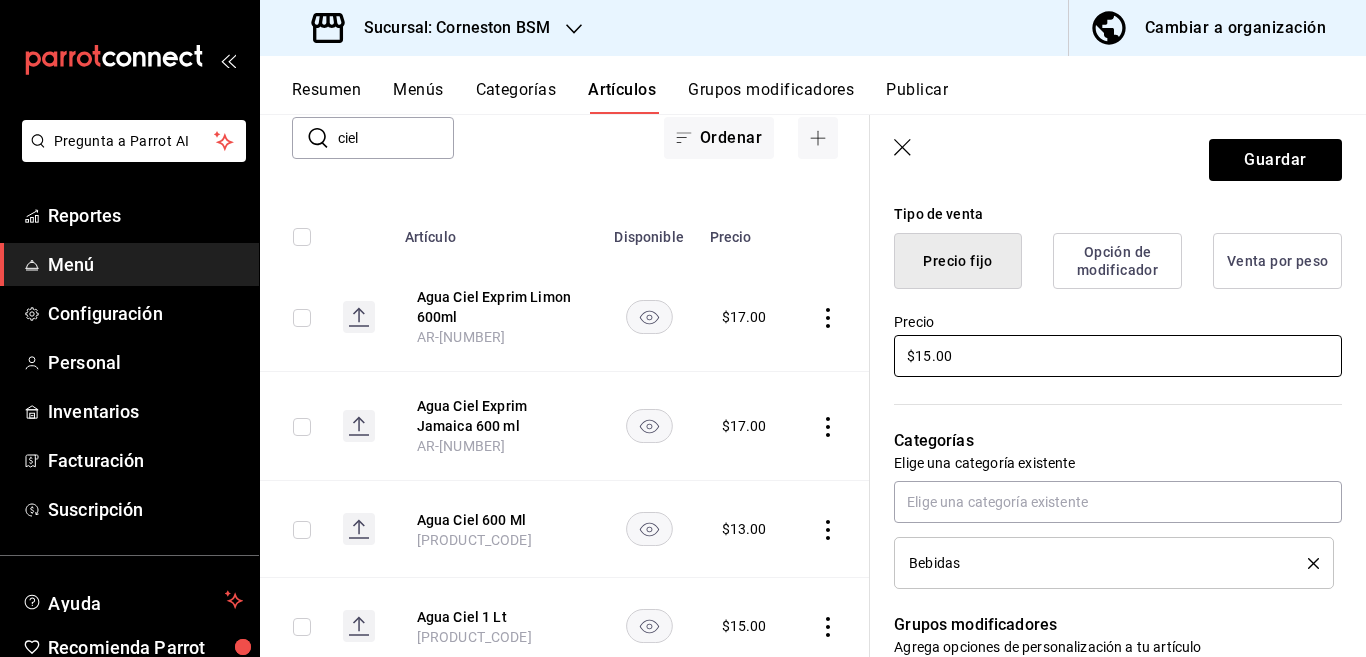 type on "$1.00" 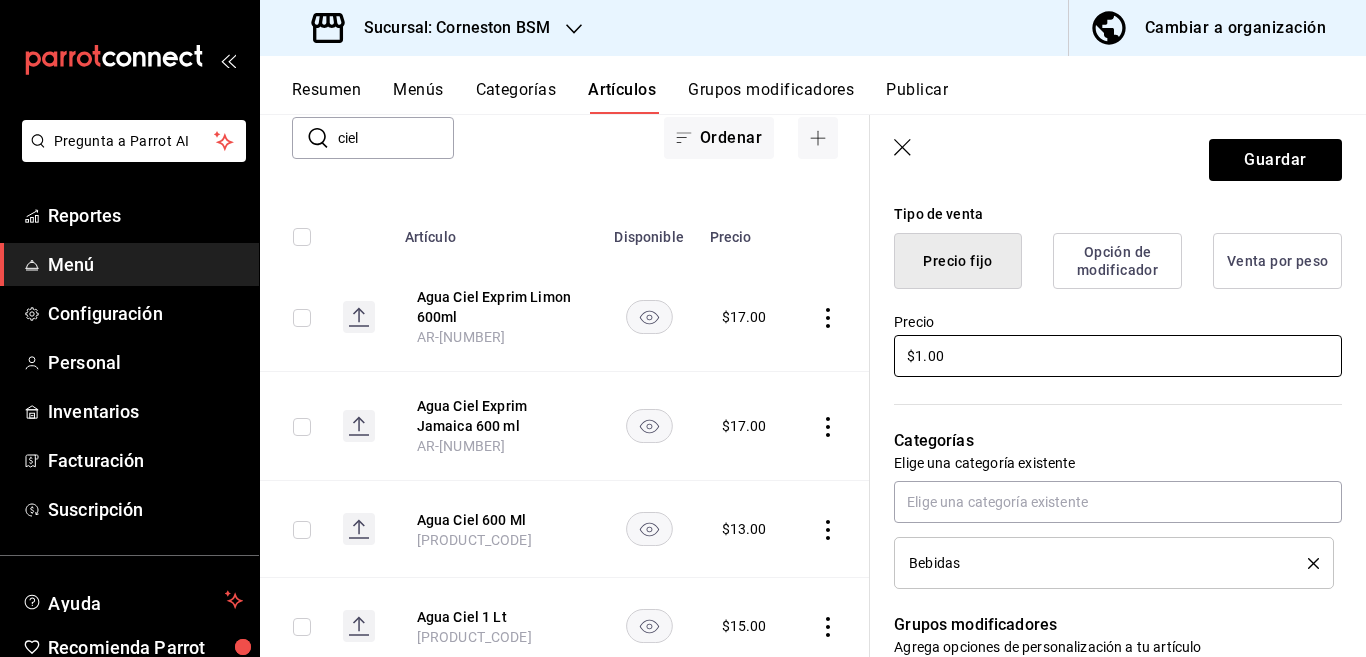 type on "x" 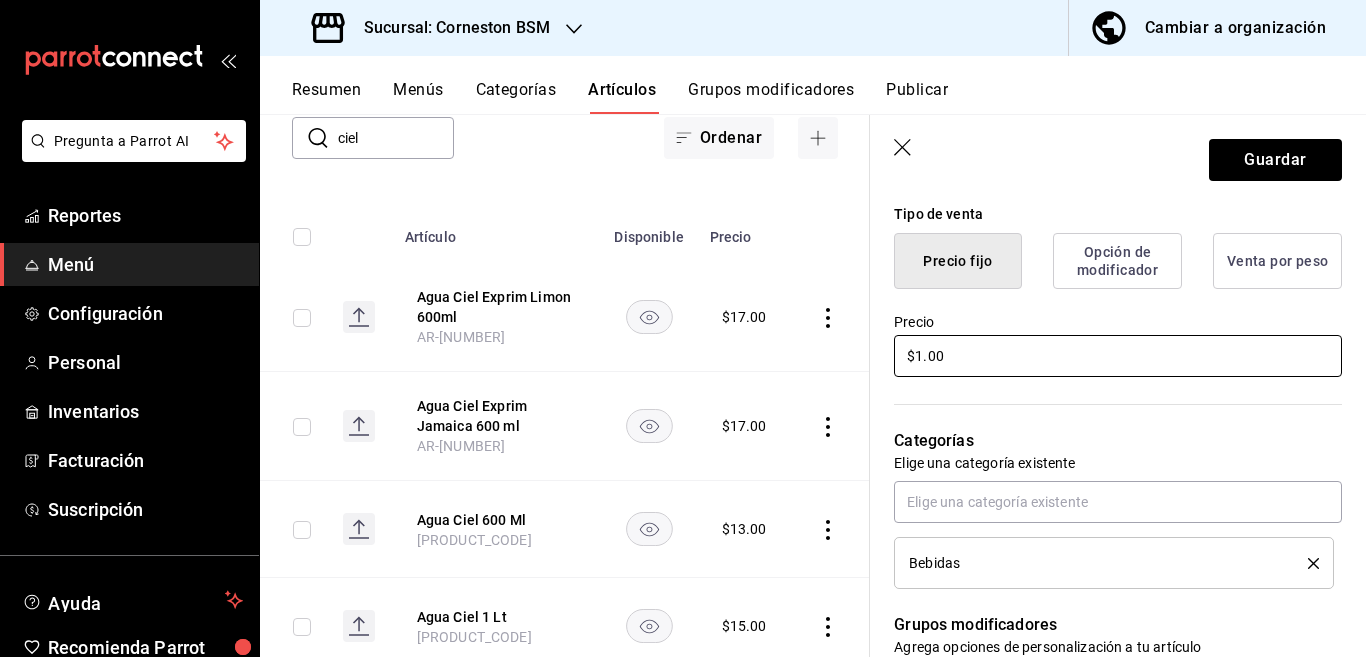 type on "$18.00" 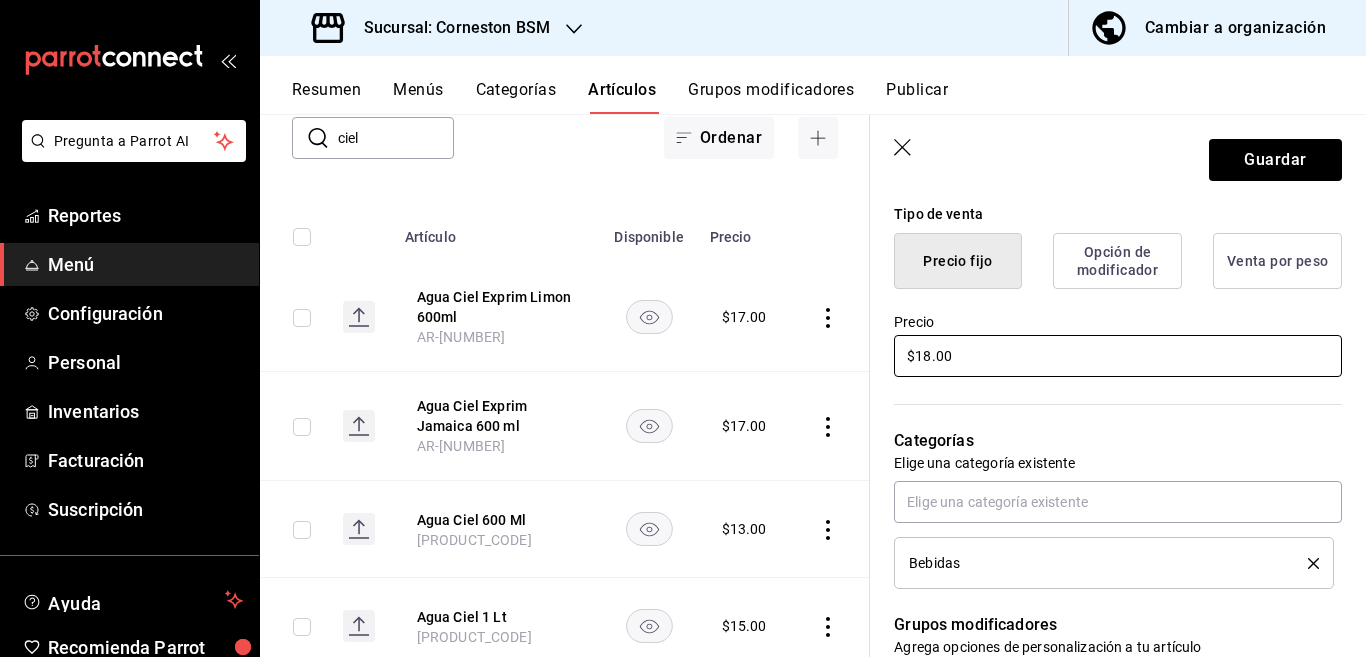 type on "x" 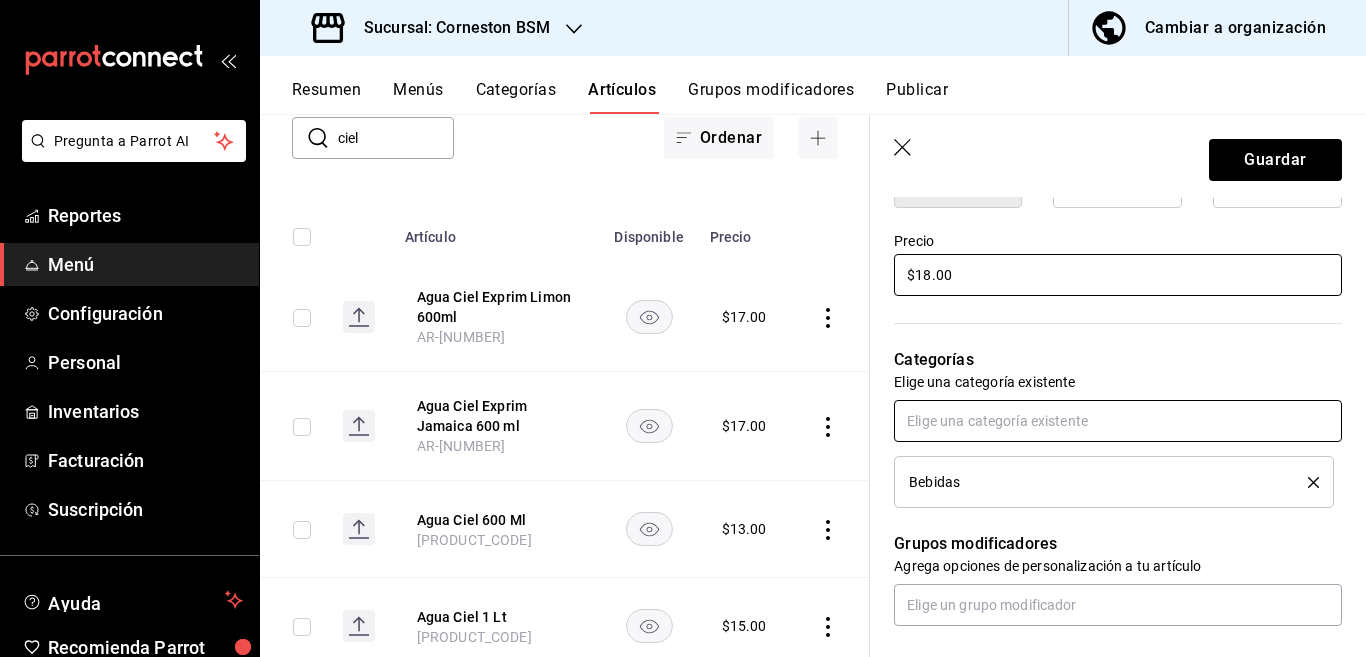 scroll, scrollTop: 650, scrollLeft: 0, axis: vertical 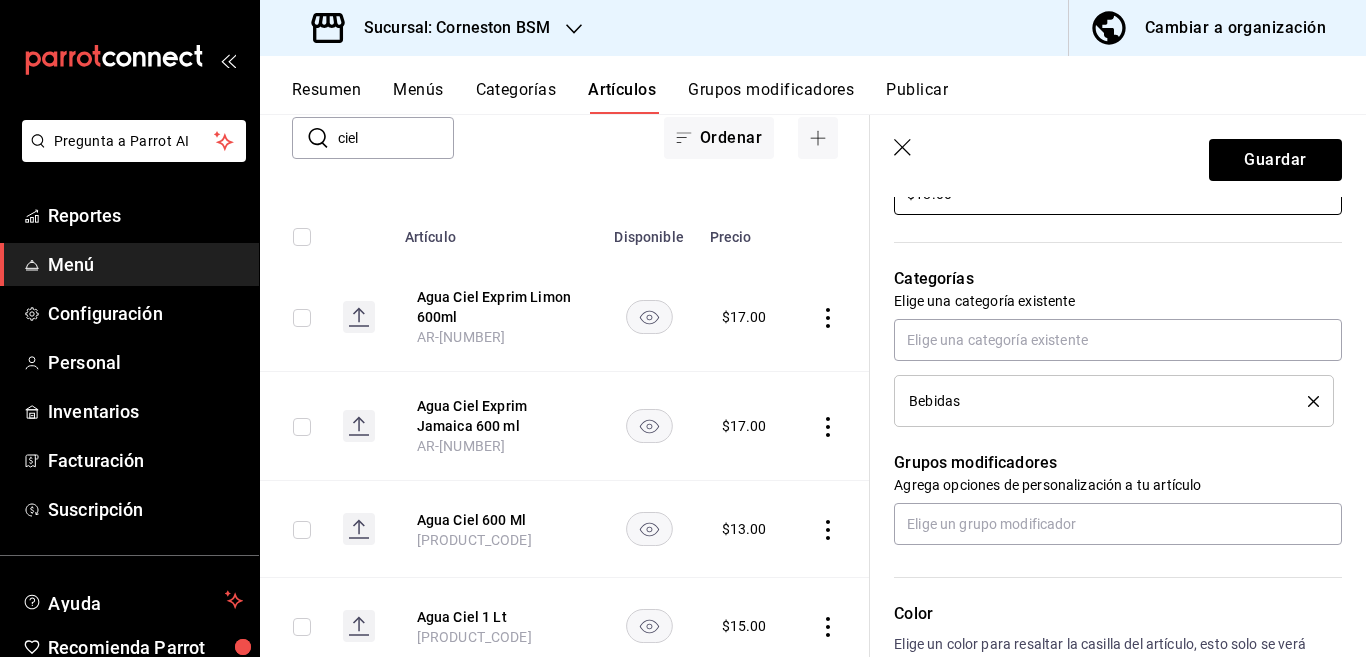 type on "$18.00" 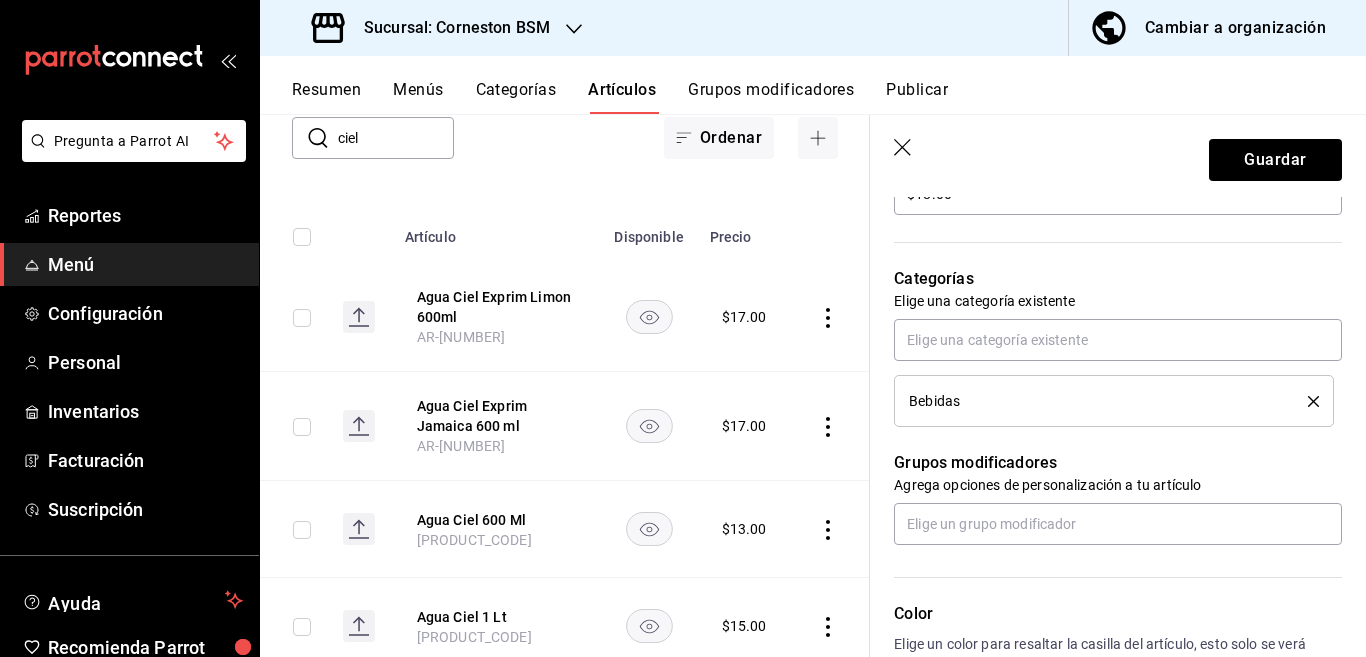 click 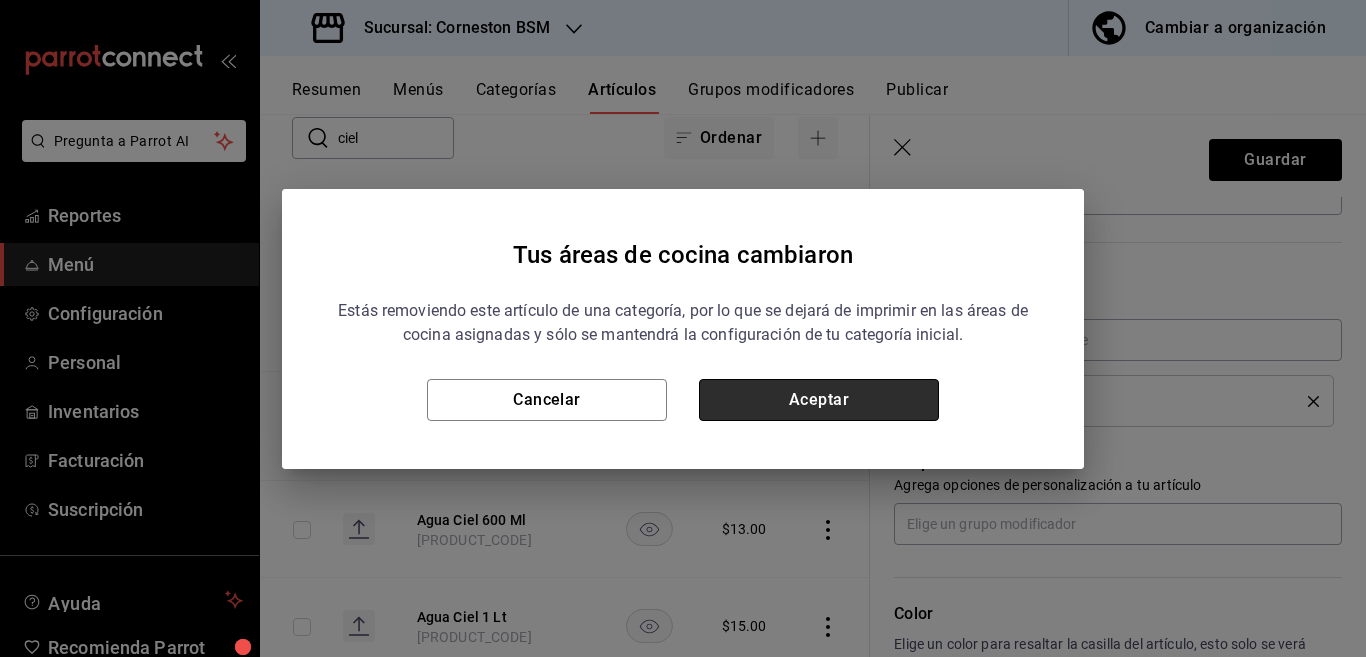 click on "Aceptar" at bounding box center [819, 400] 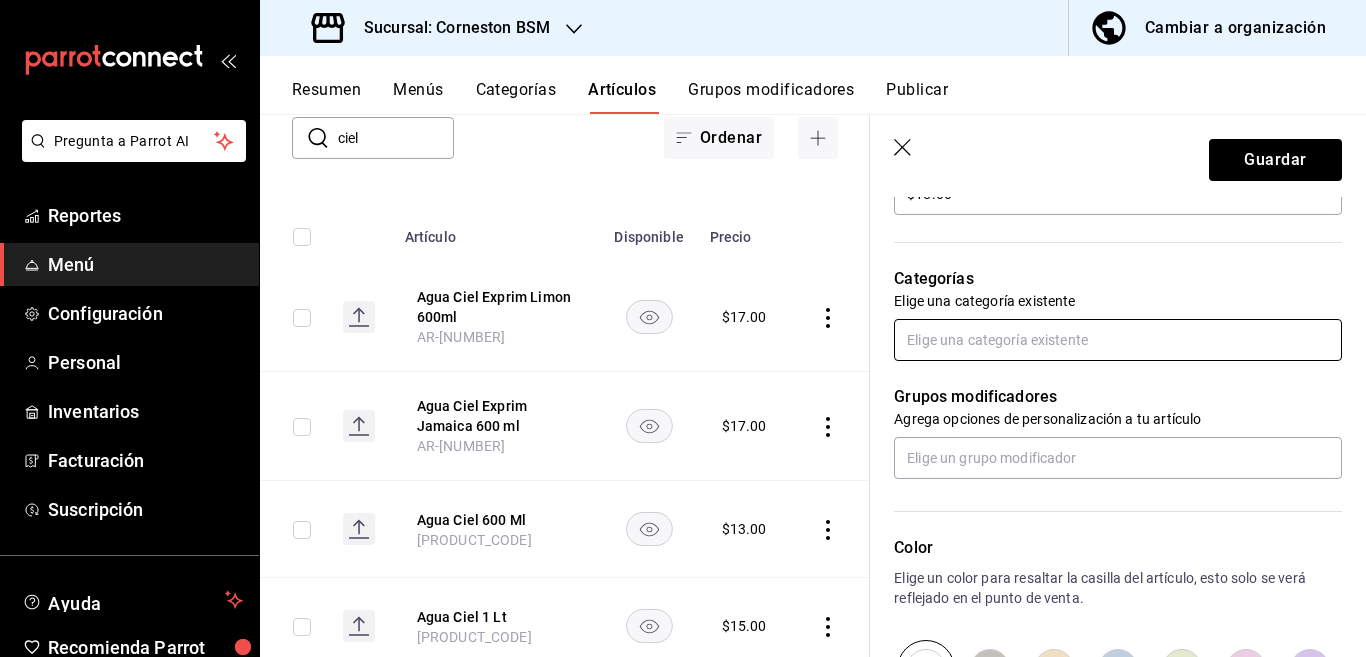 click at bounding box center (1118, 340) 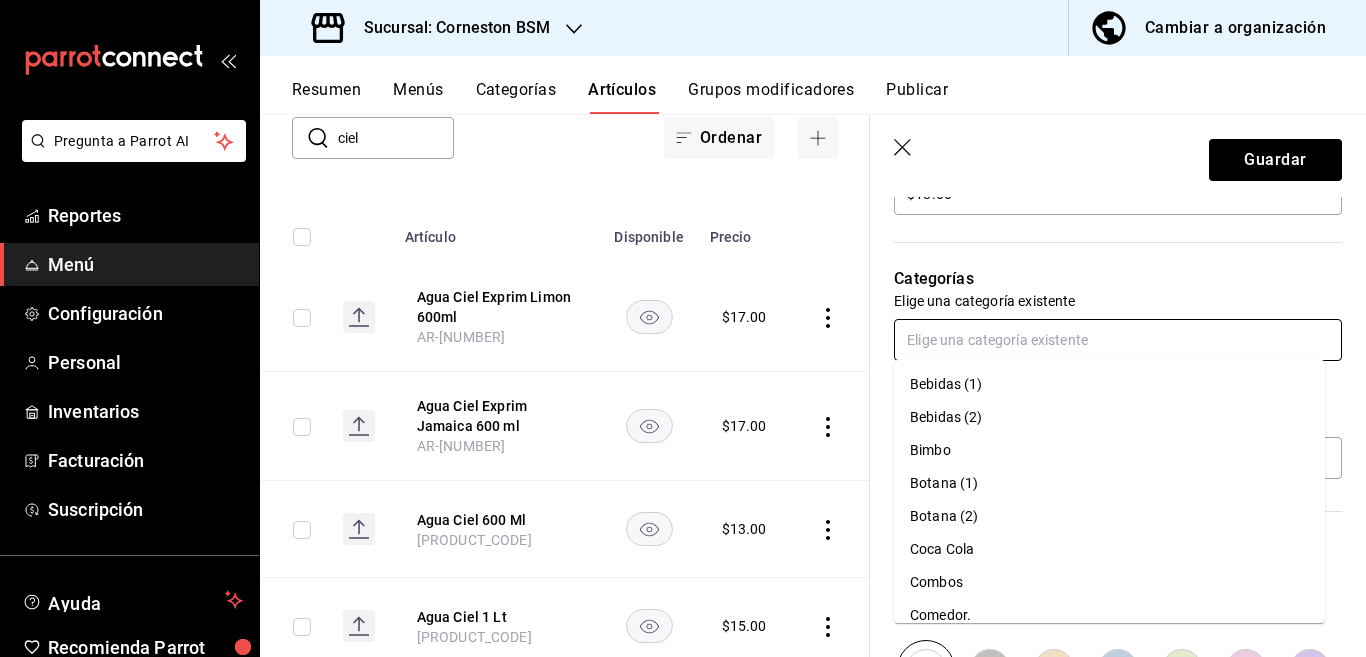click on "Coca Cola" at bounding box center (1109, 549) 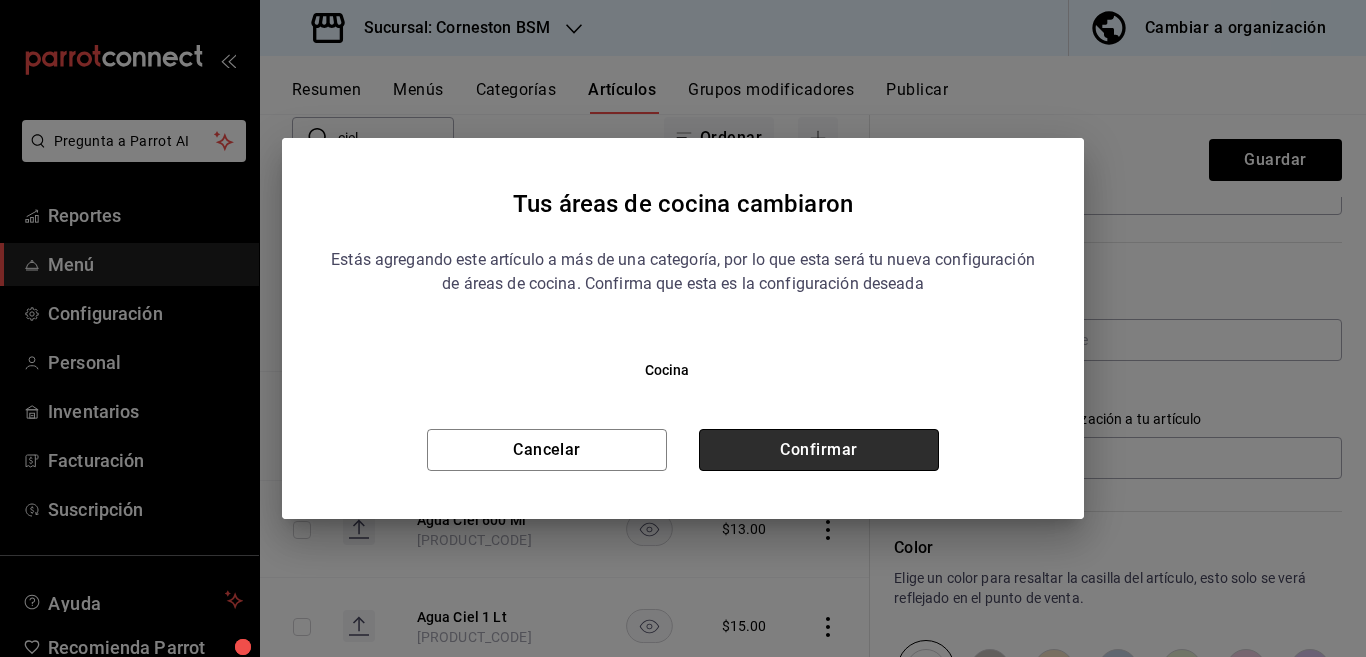 click on "Confirmar" at bounding box center (819, 450) 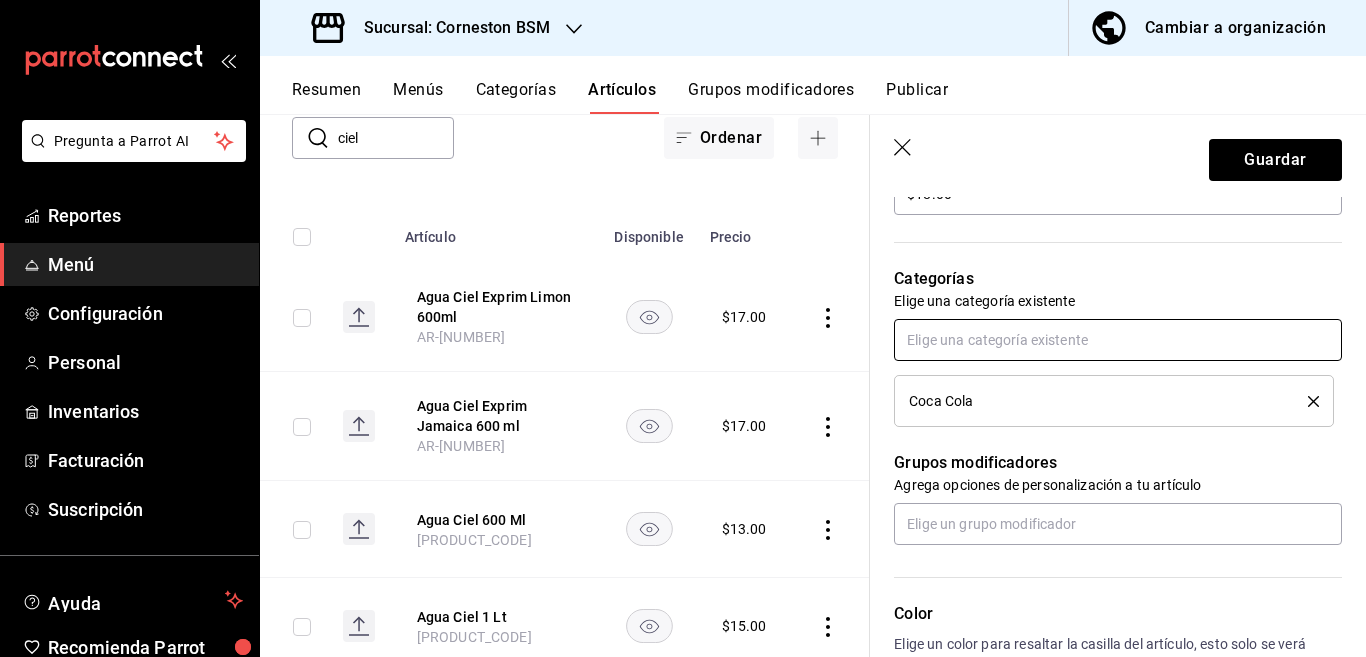 scroll, scrollTop: 651, scrollLeft: 0, axis: vertical 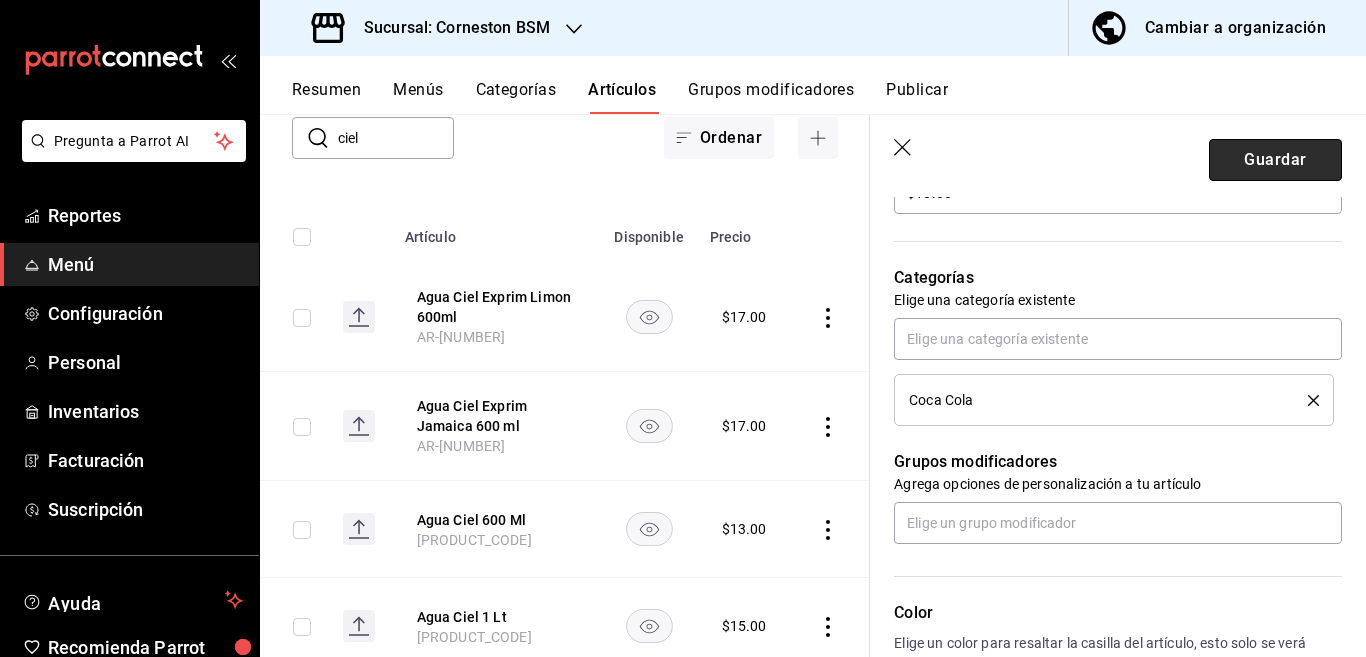 click on "Guardar" at bounding box center (1275, 160) 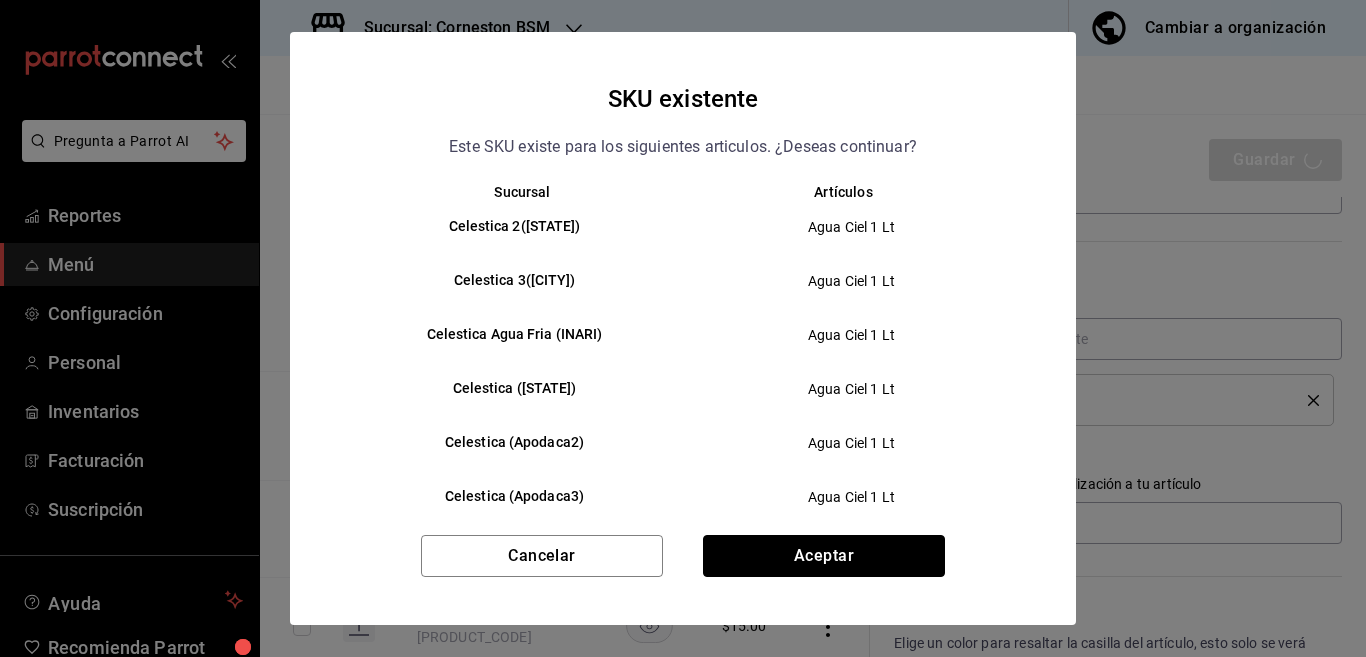 click on "Aceptar" at bounding box center [824, 556] 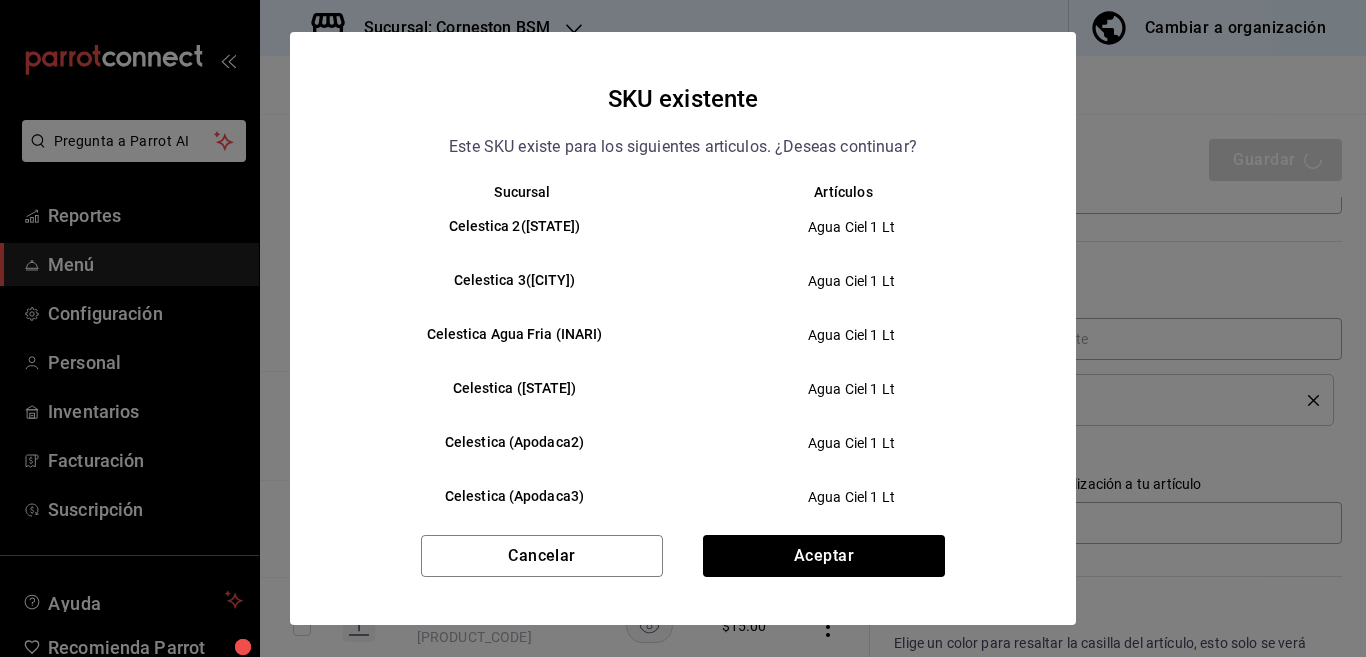 type on "x" 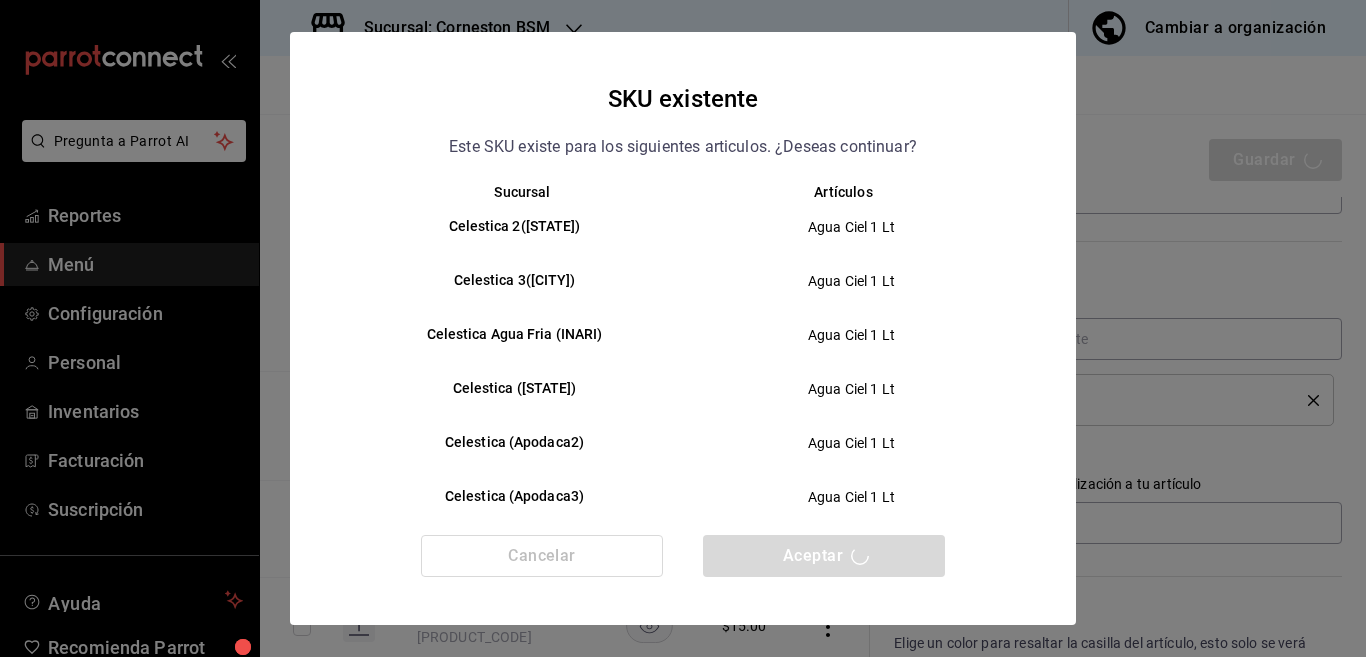 type 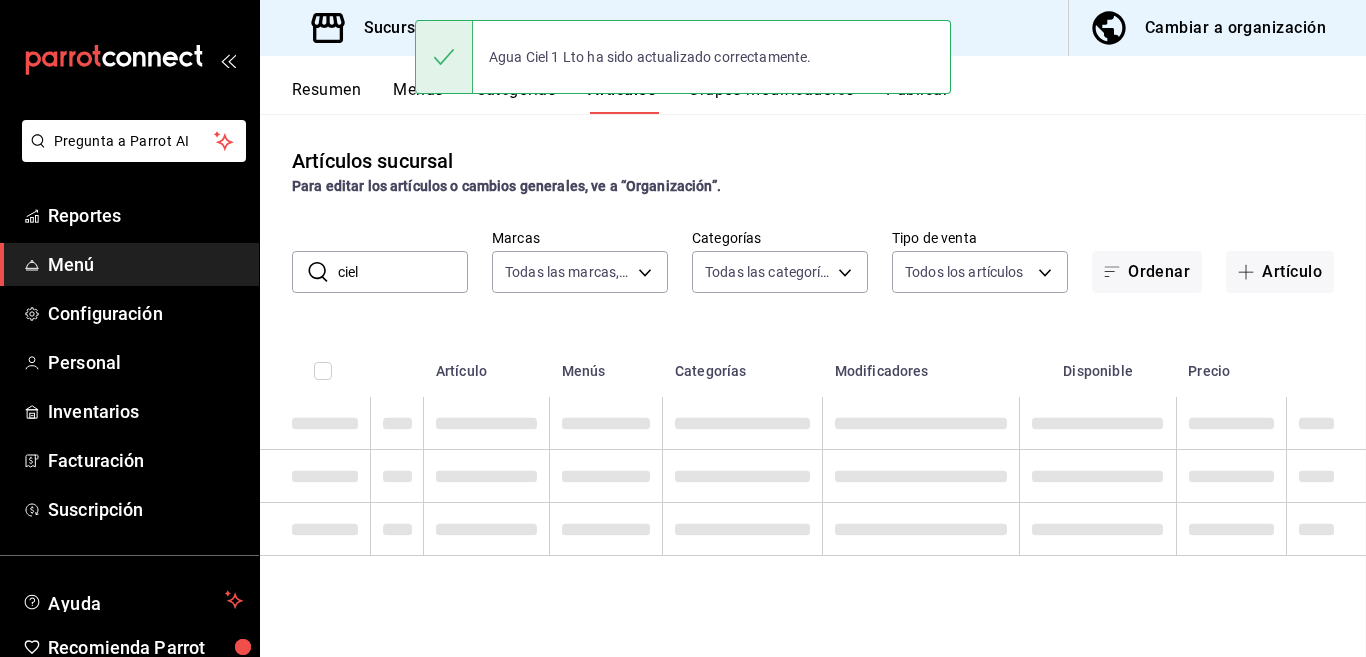 scroll, scrollTop: 0, scrollLeft: 0, axis: both 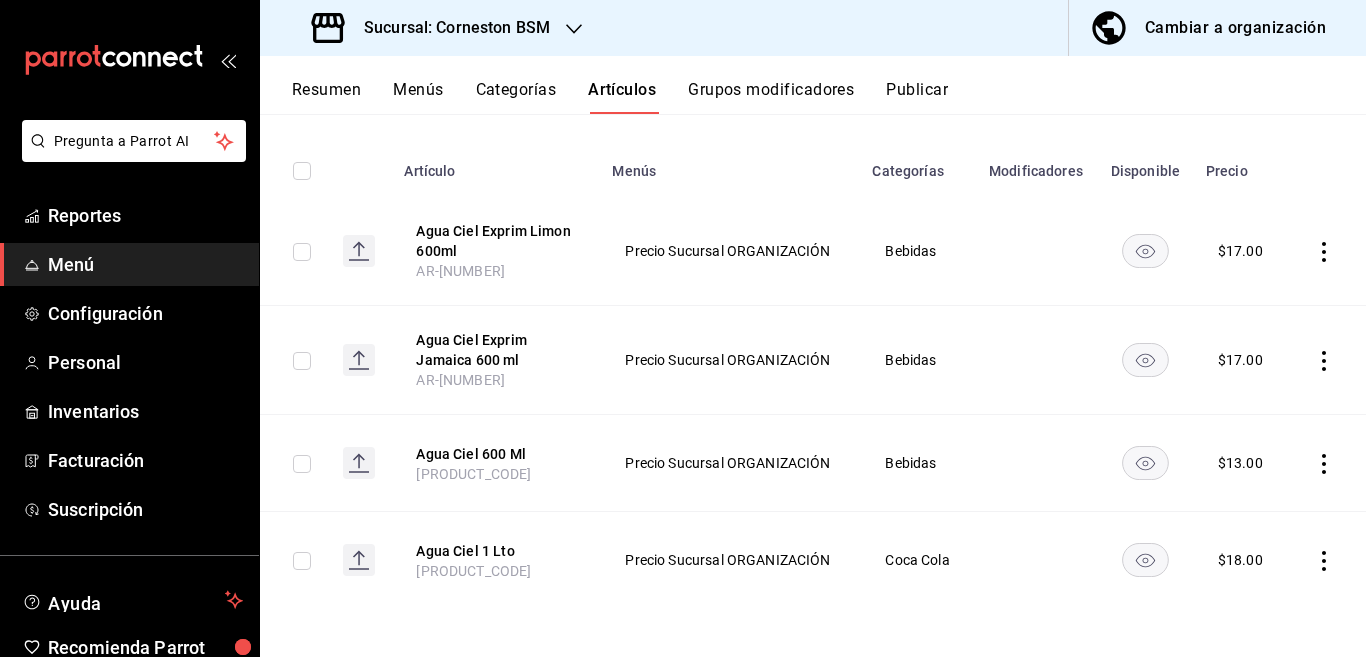 click 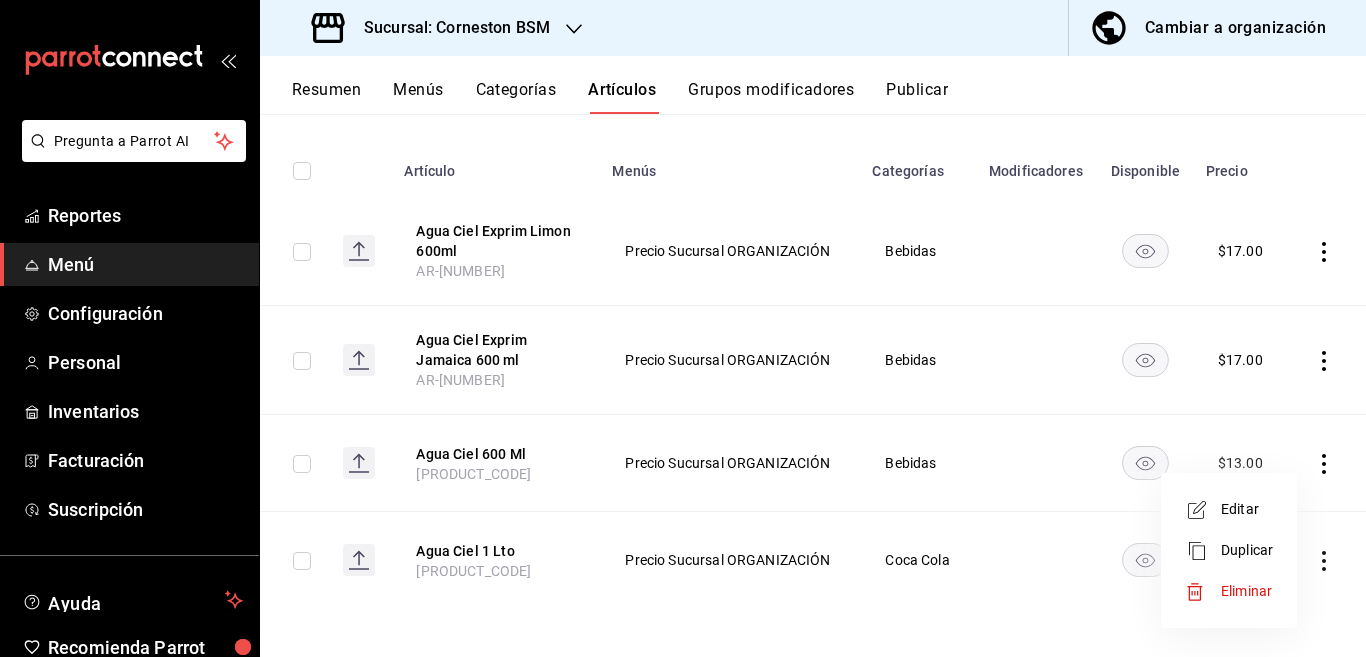 click on "Eliminar" at bounding box center [1246, 591] 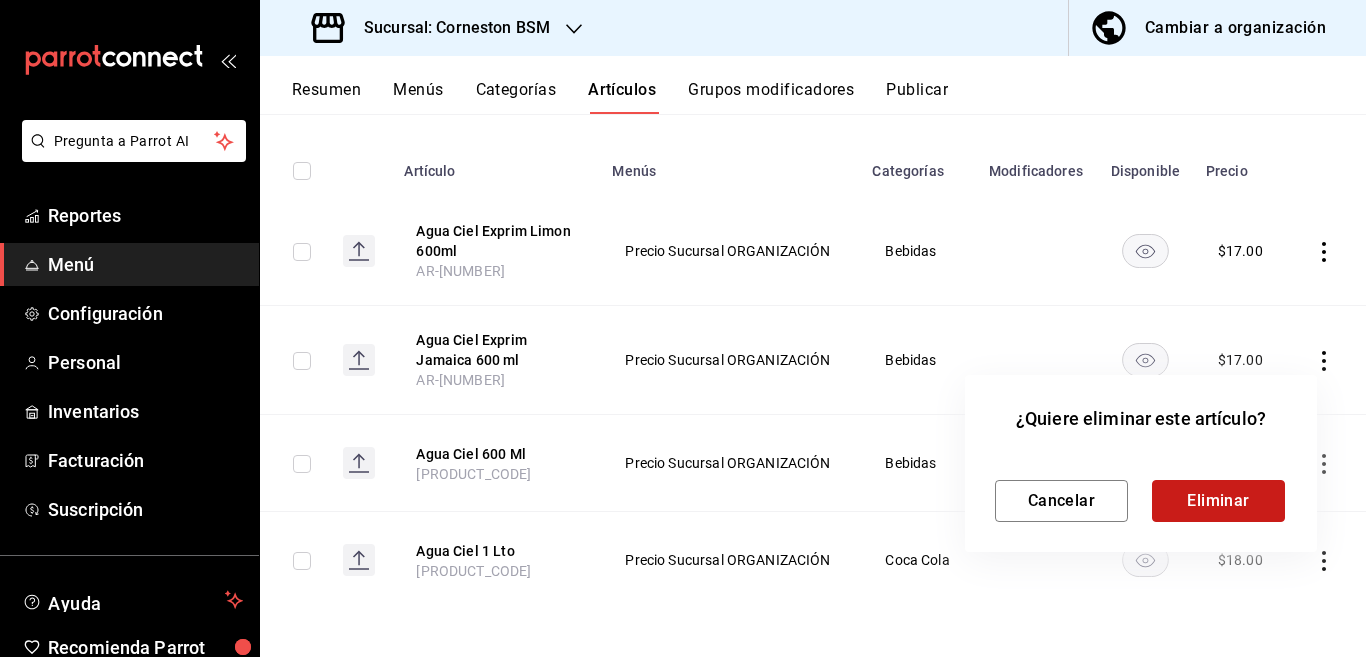 click on "Eliminar" at bounding box center (1218, 501) 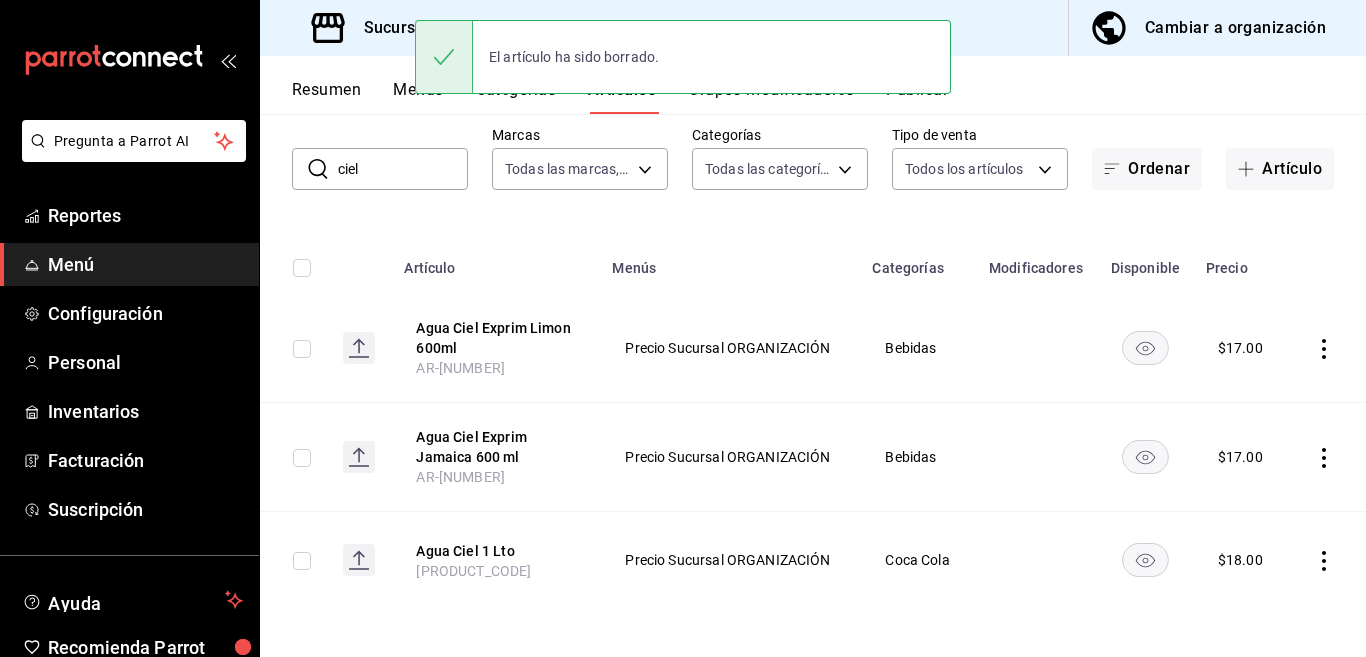 scroll, scrollTop: 103, scrollLeft: 0, axis: vertical 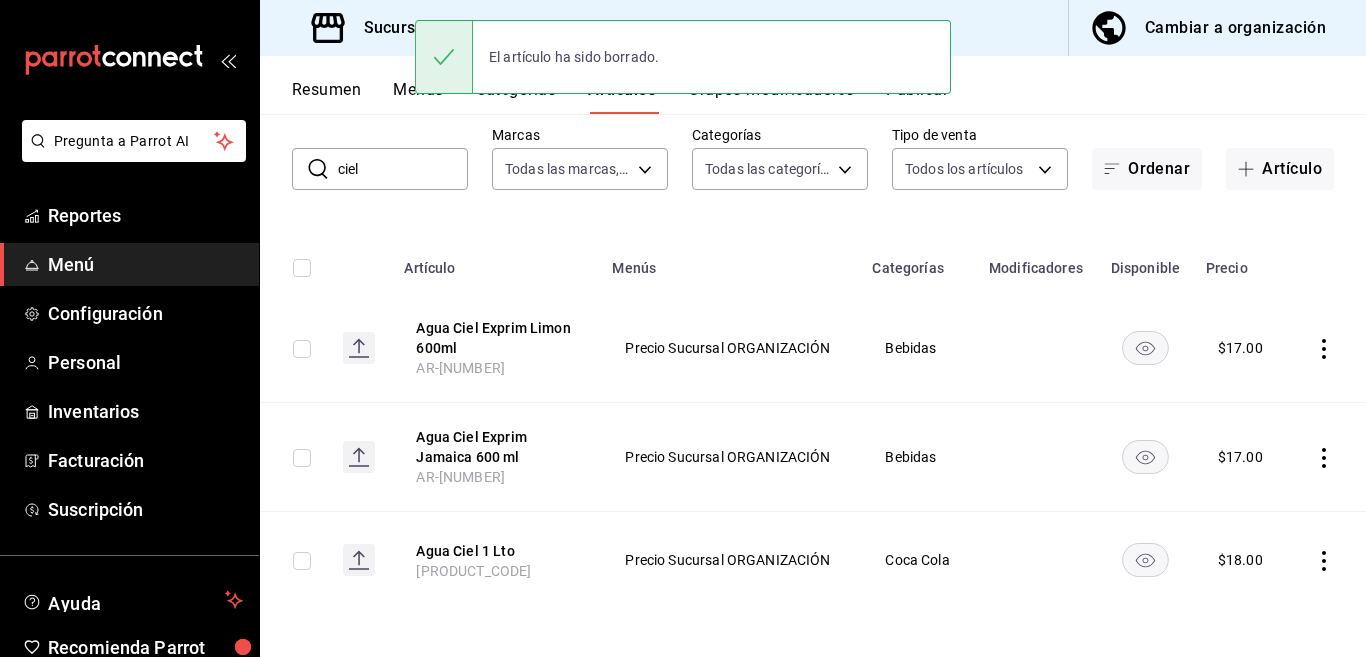 click 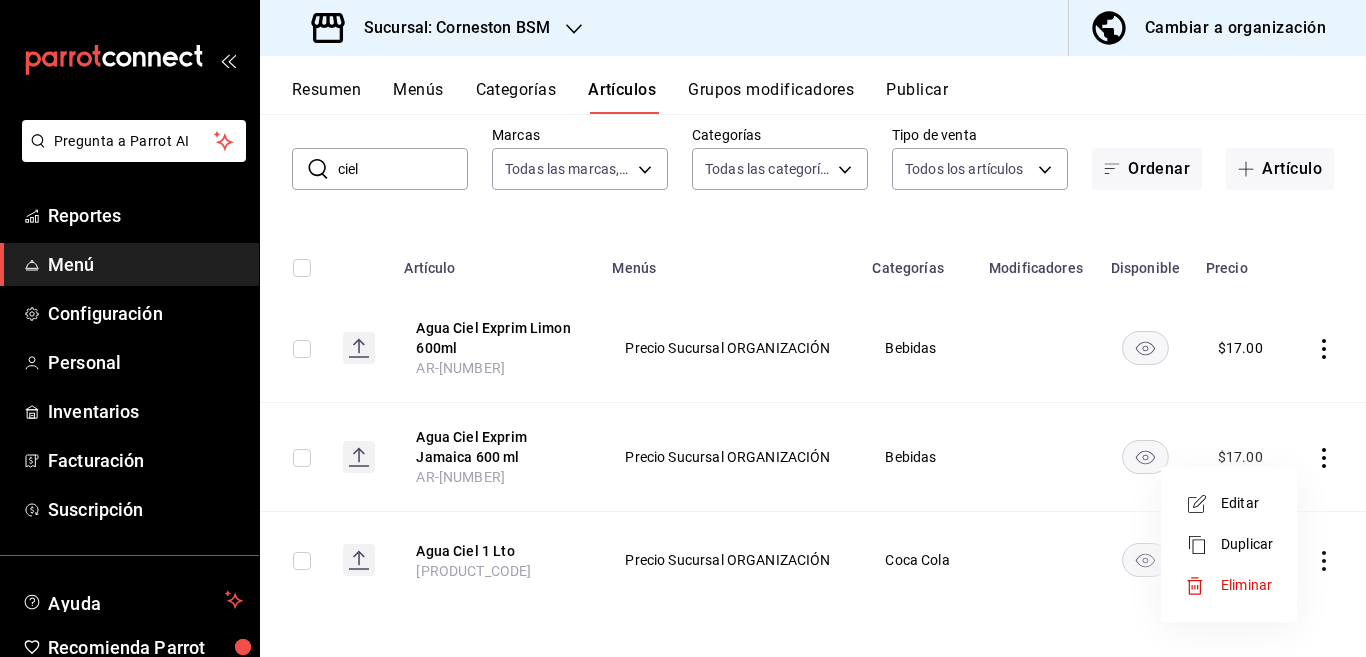 click on "Eliminar" at bounding box center (1246, 585) 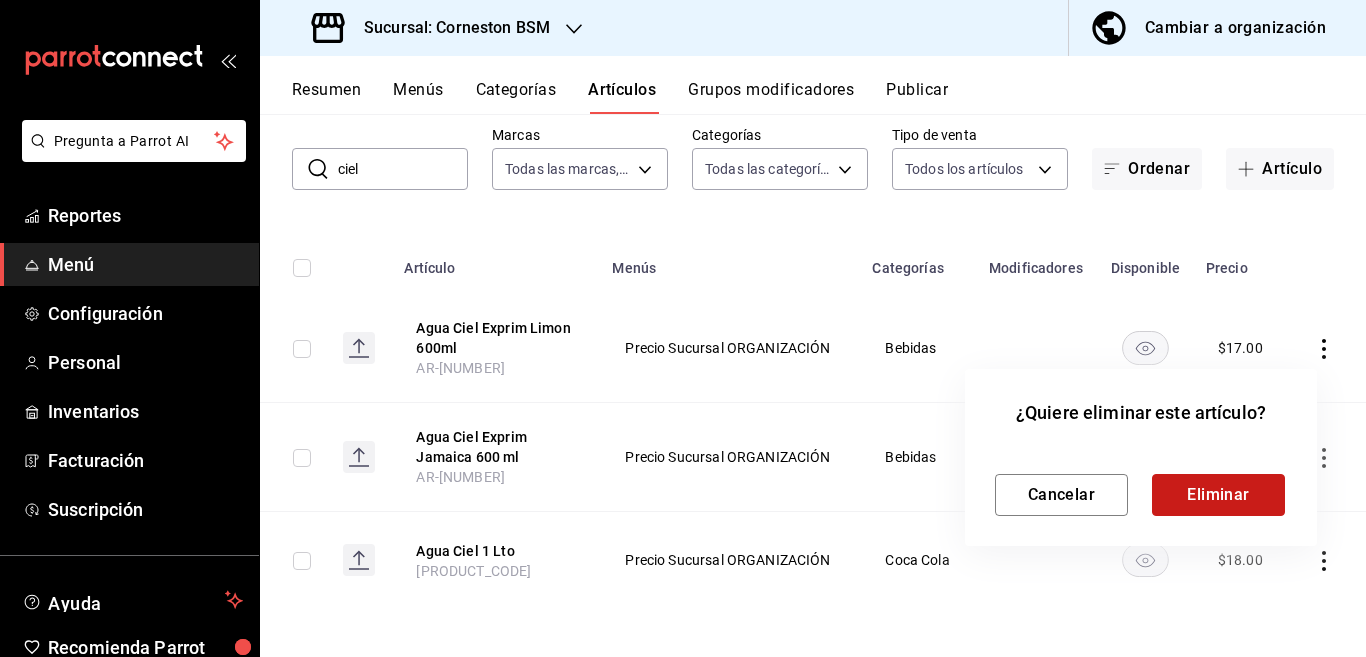 click on "Eliminar" at bounding box center (1218, 495) 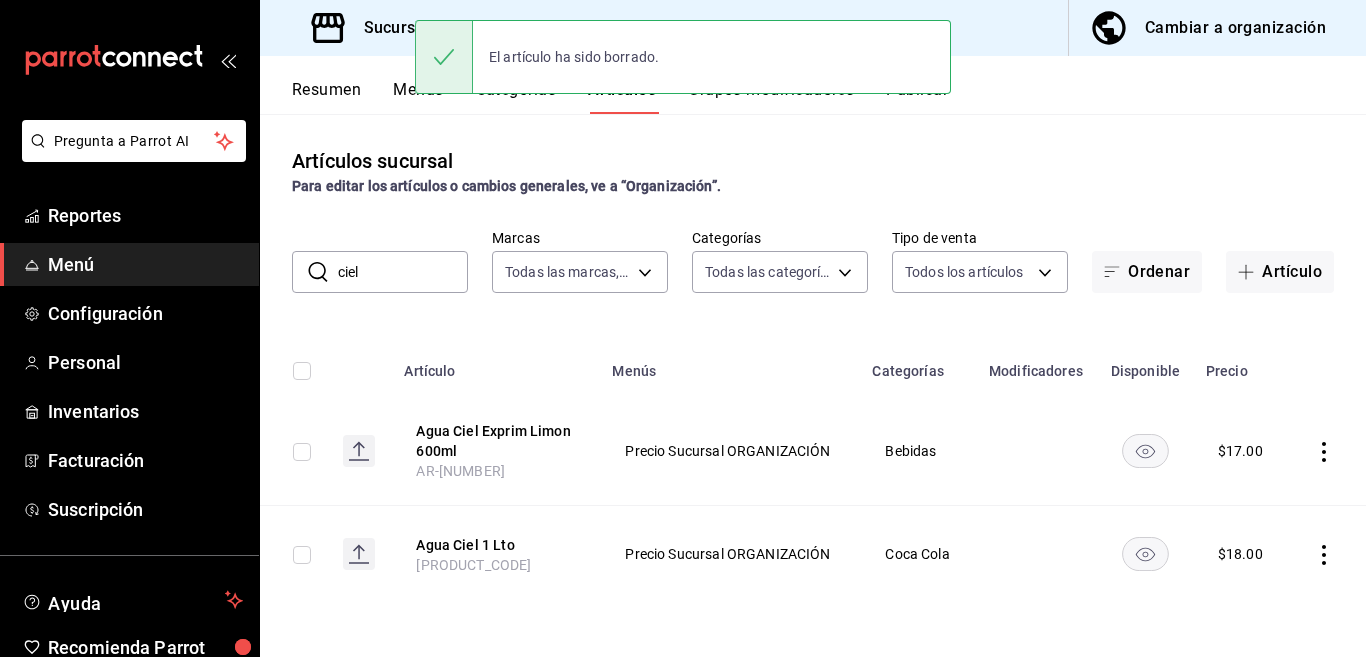 scroll, scrollTop: 0, scrollLeft: 0, axis: both 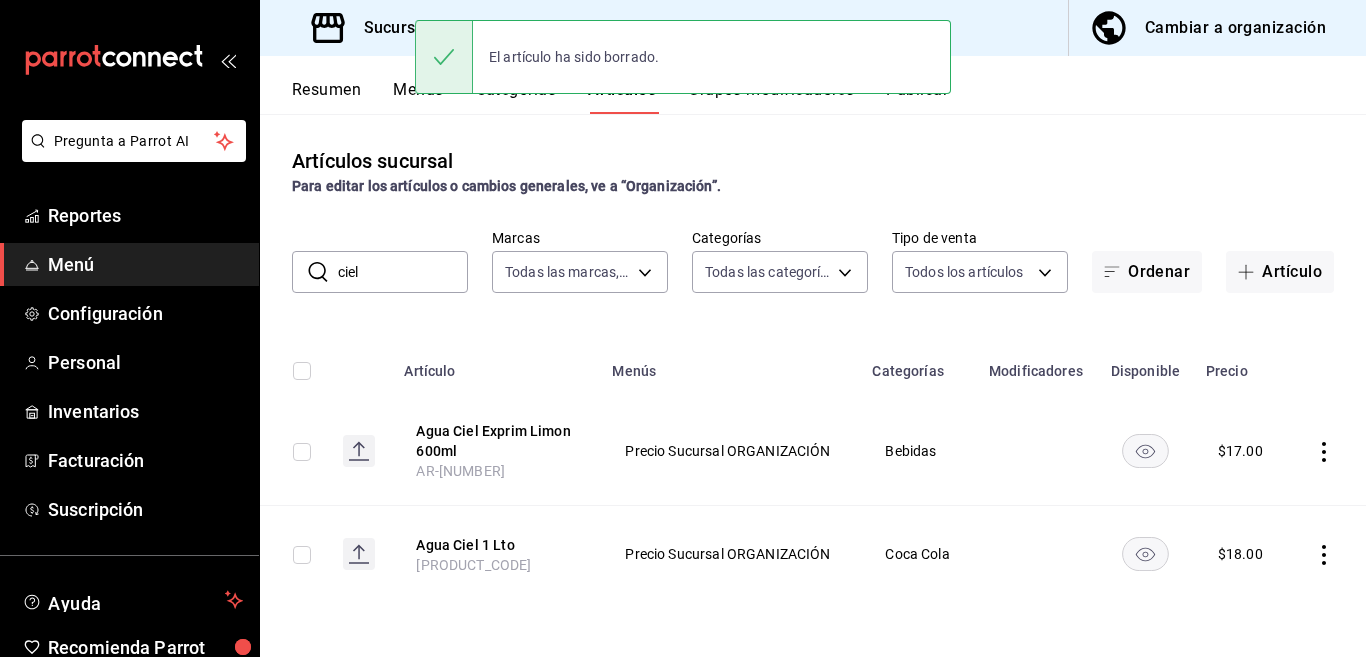 click 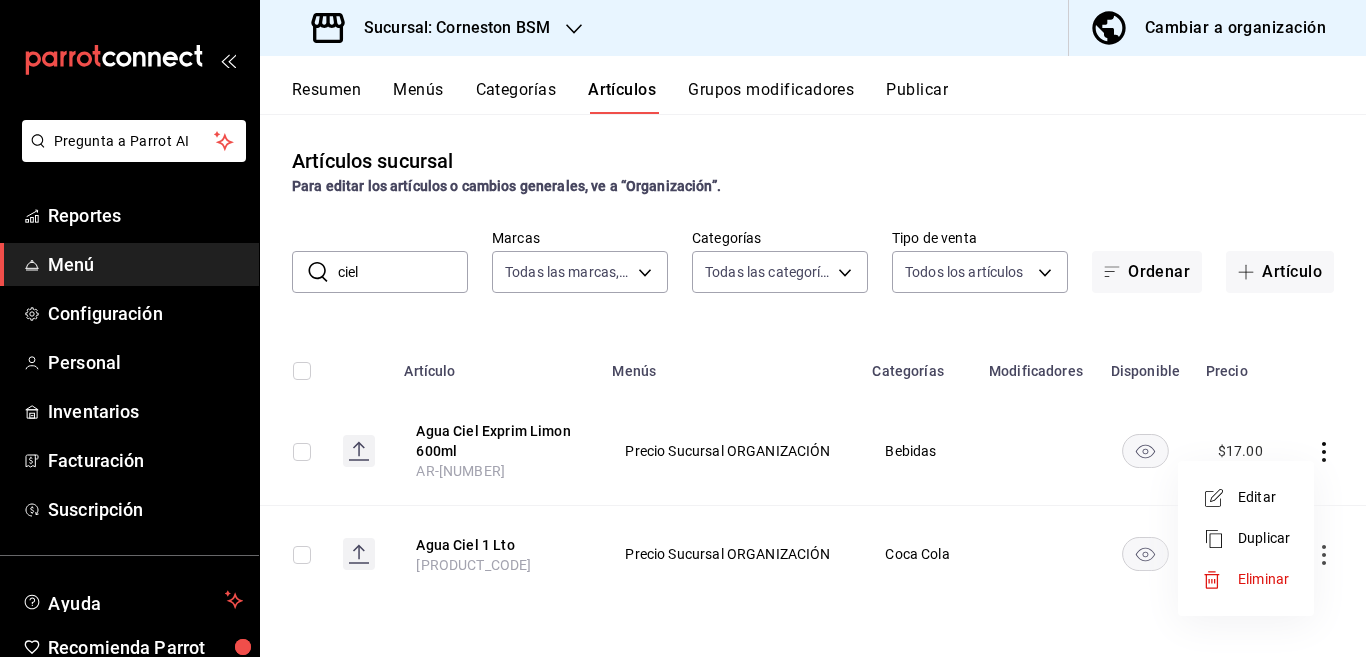 click on "Eliminar" at bounding box center (1263, 579) 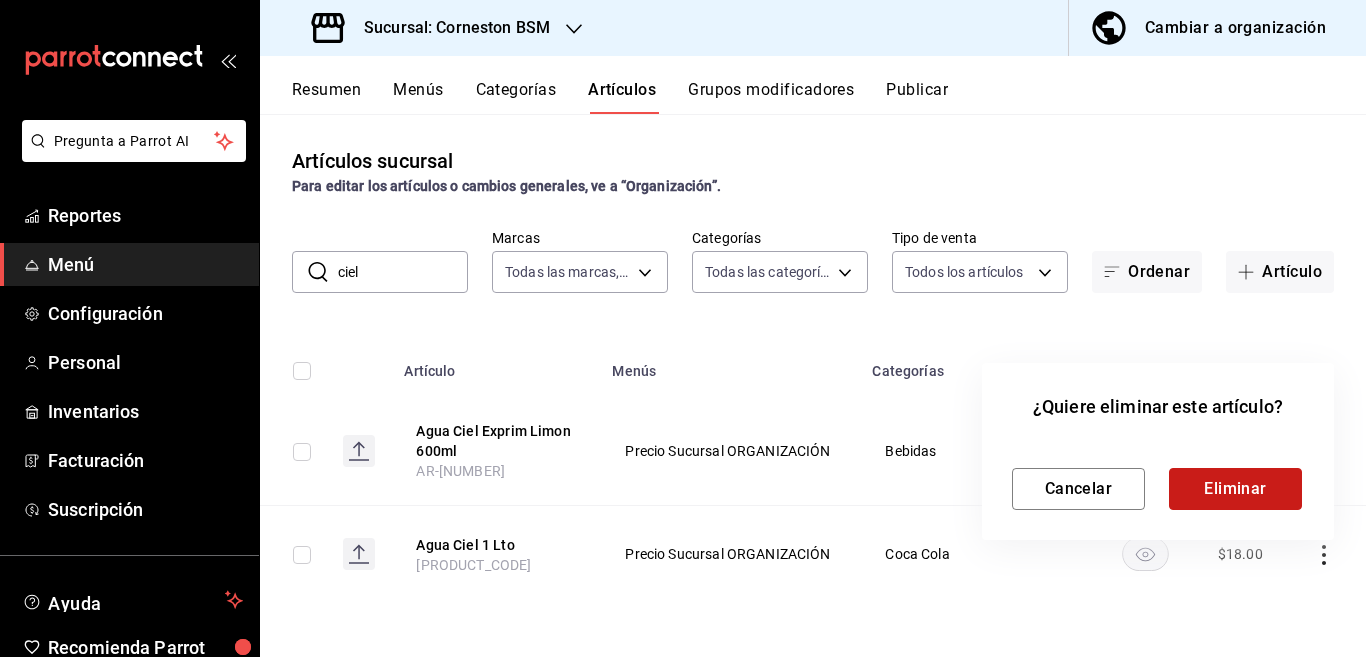 click on "Eliminar" at bounding box center (1235, 489) 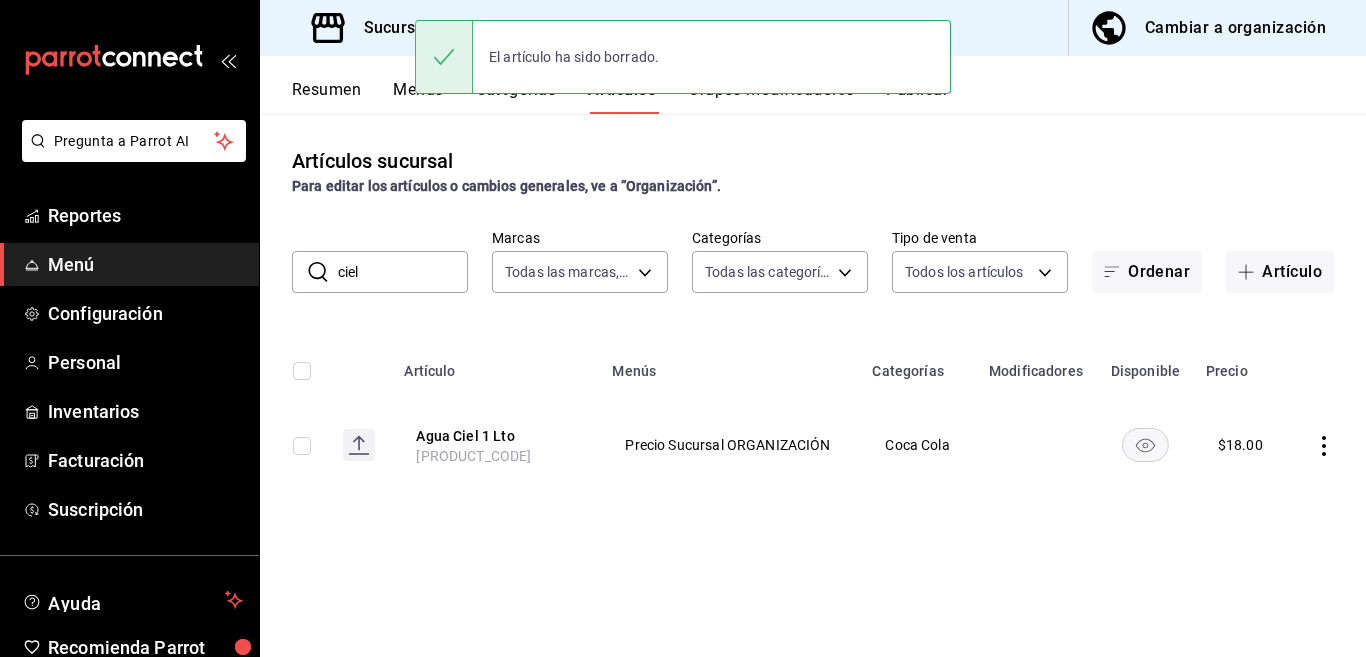 click on "ciel" at bounding box center (403, 272) 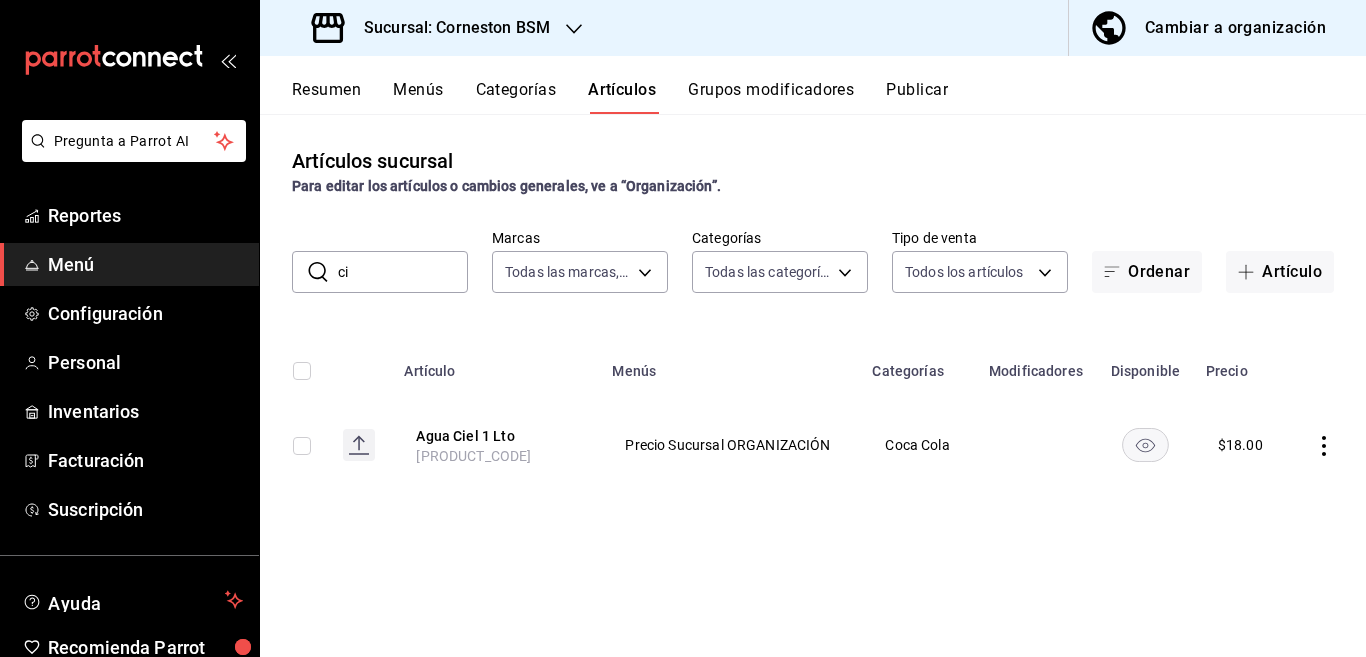 type on "c" 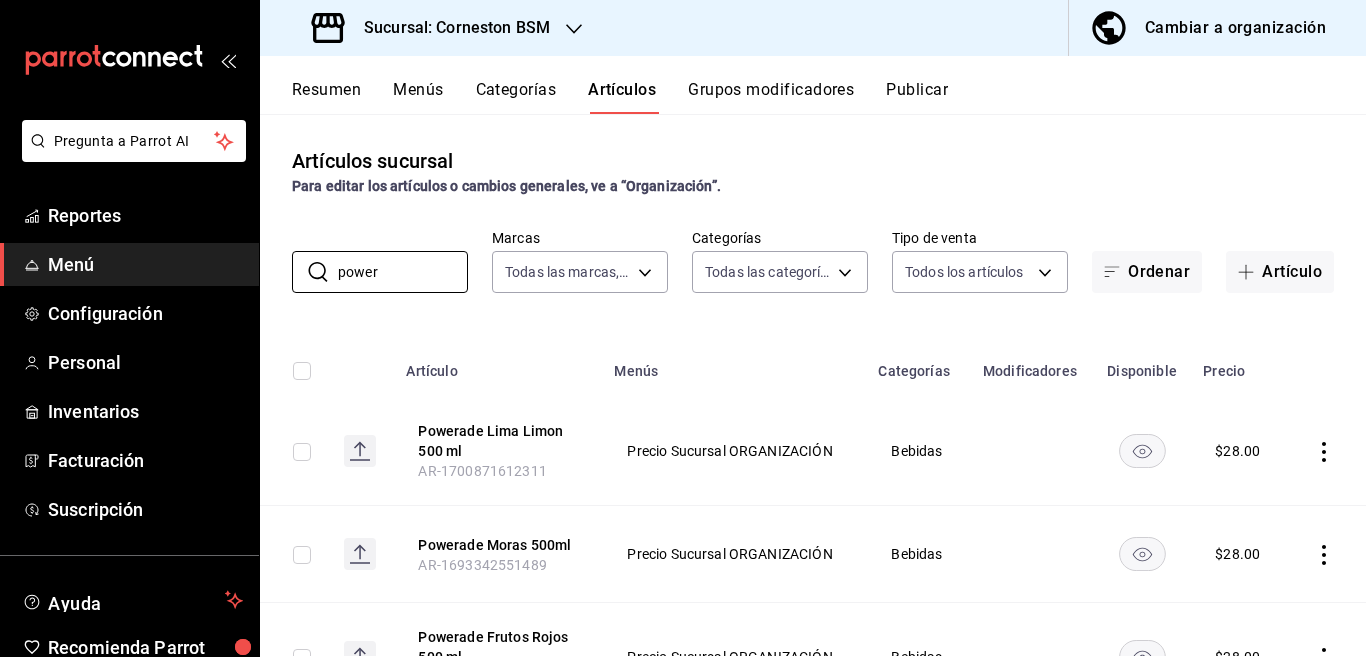 type on "power" 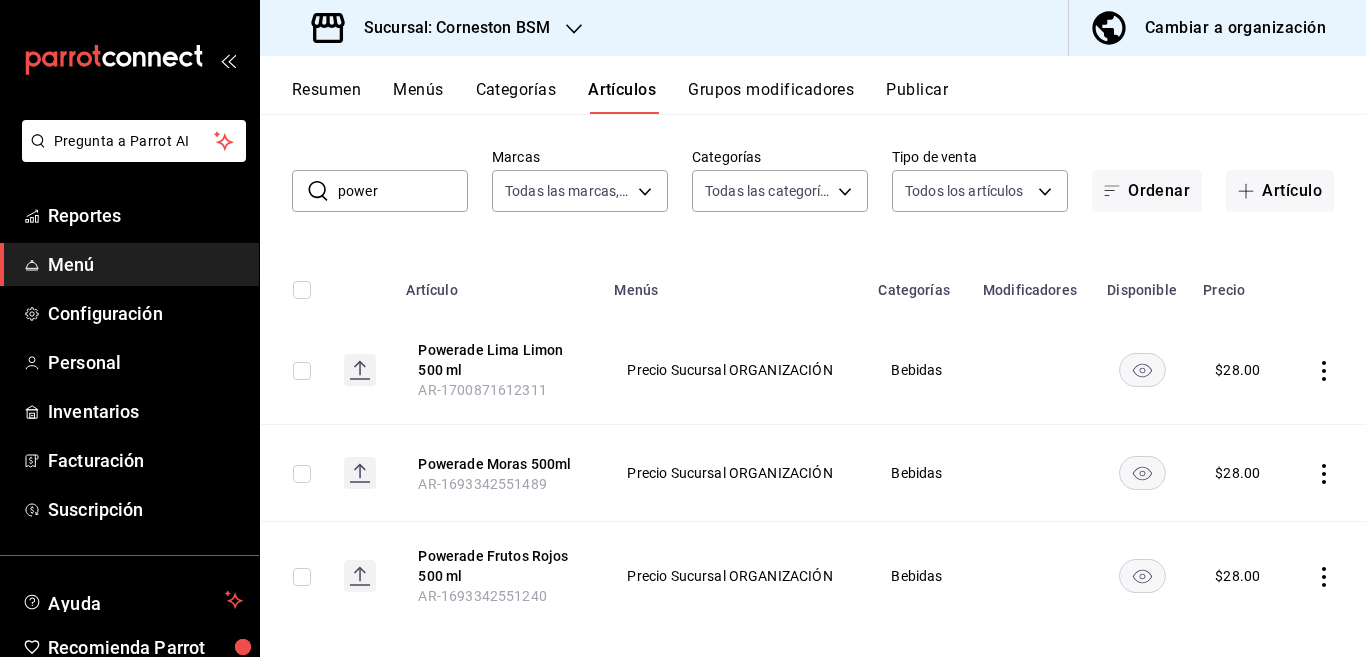 scroll, scrollTop: 103, scrollLeft: 0, axis: vertical 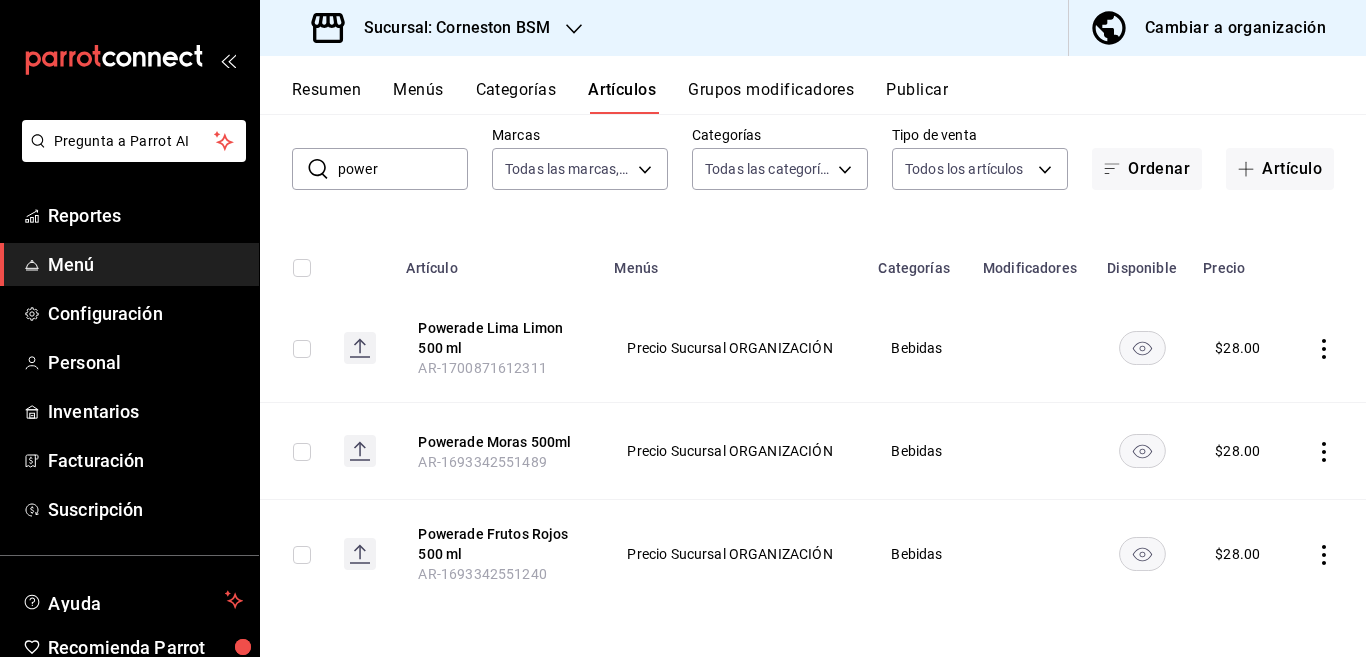 click at bounding box center [1326, 348] 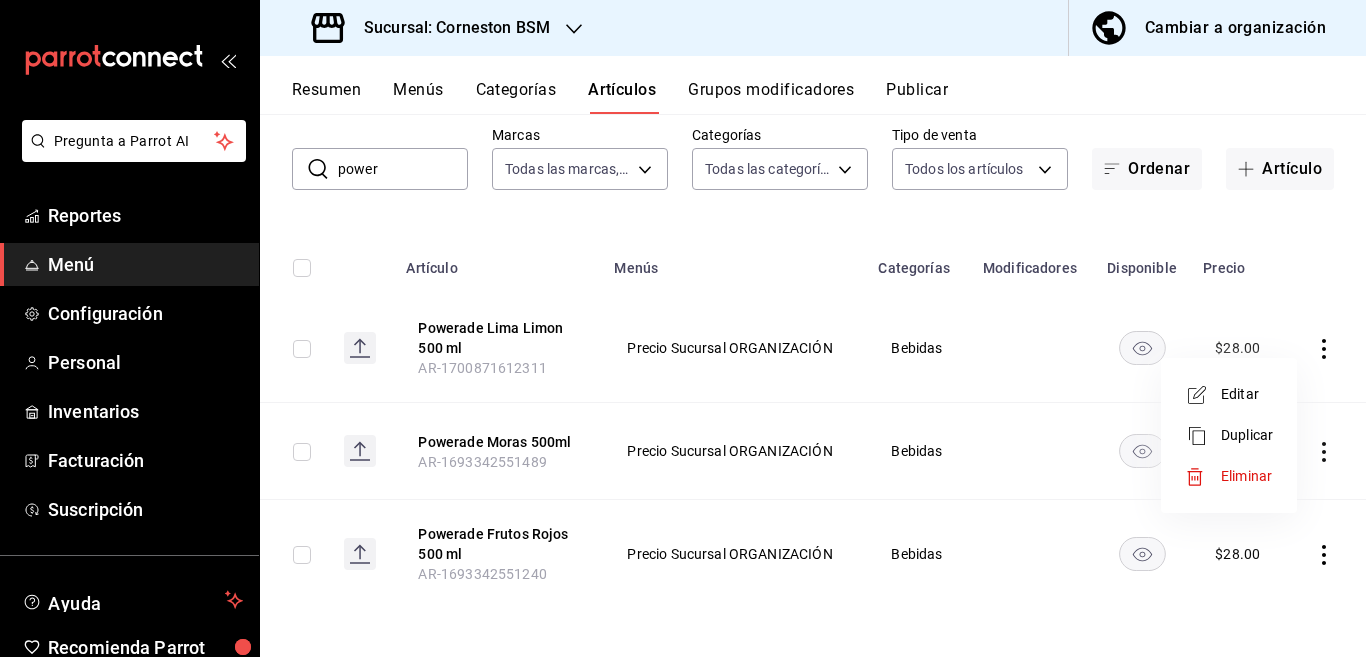 click on "Editar" at bounding box center (1247, 394) 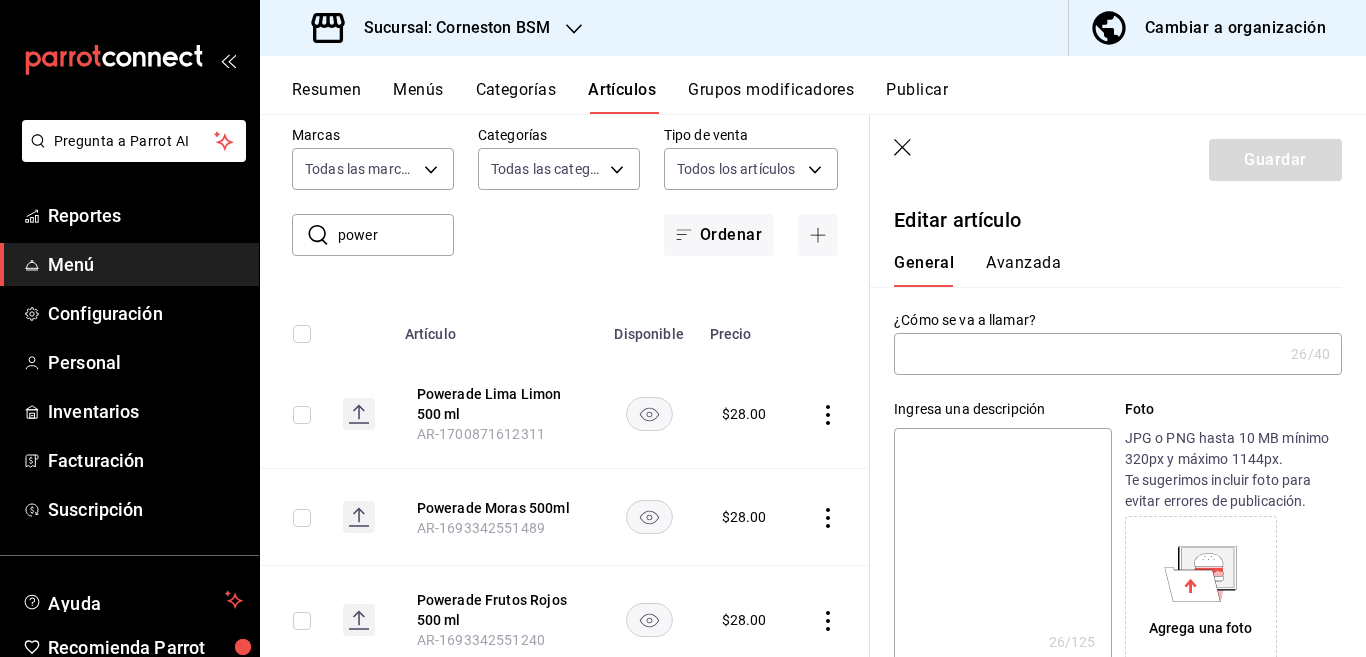 type on "Powerade Lima Limon 500 ml" 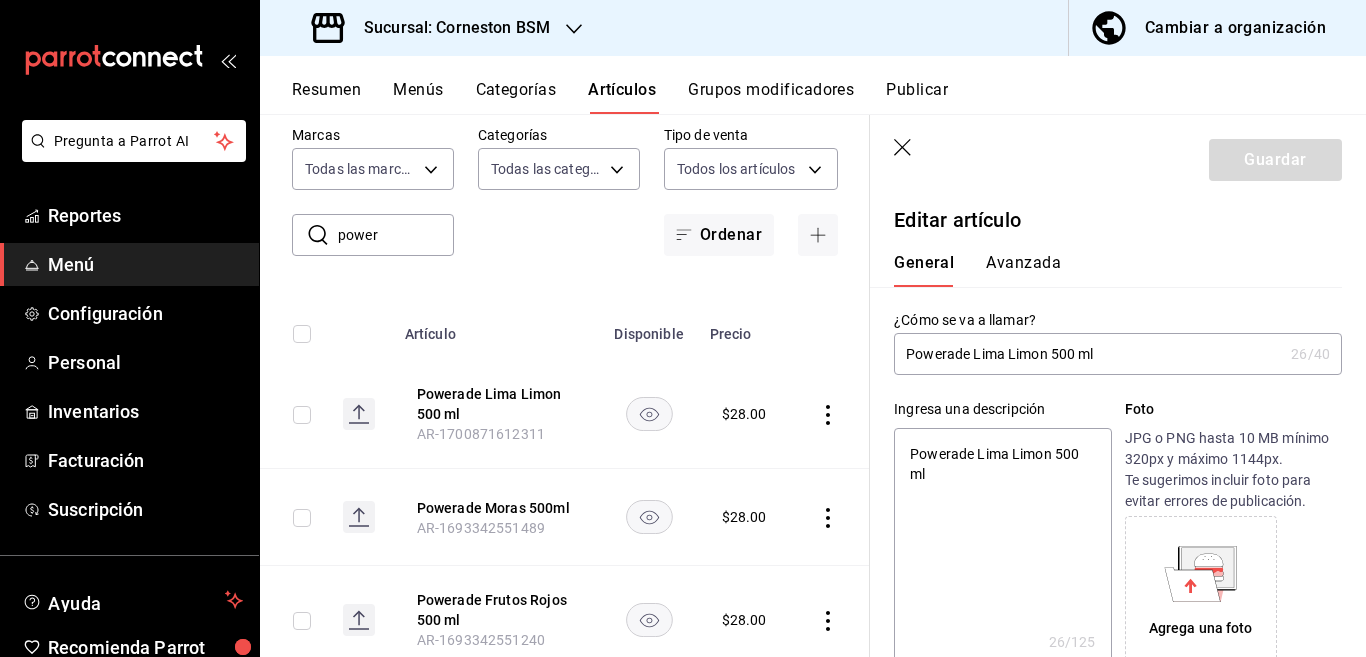 type on "x" 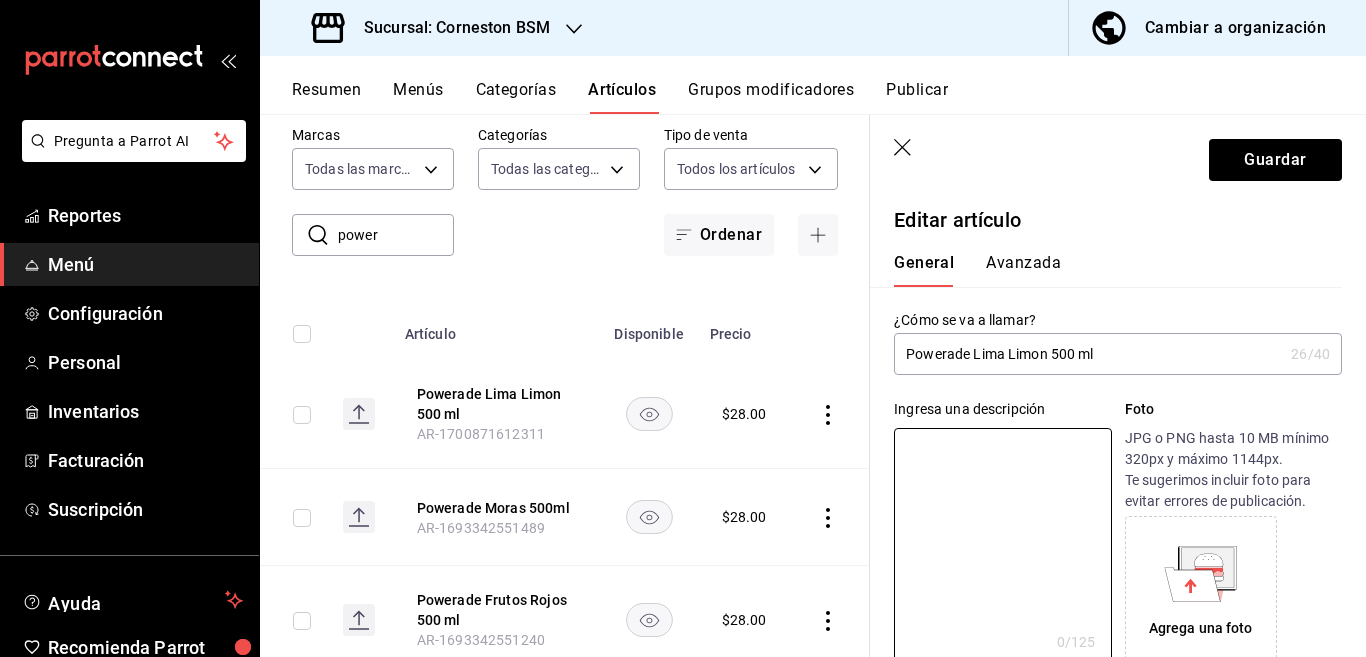 type 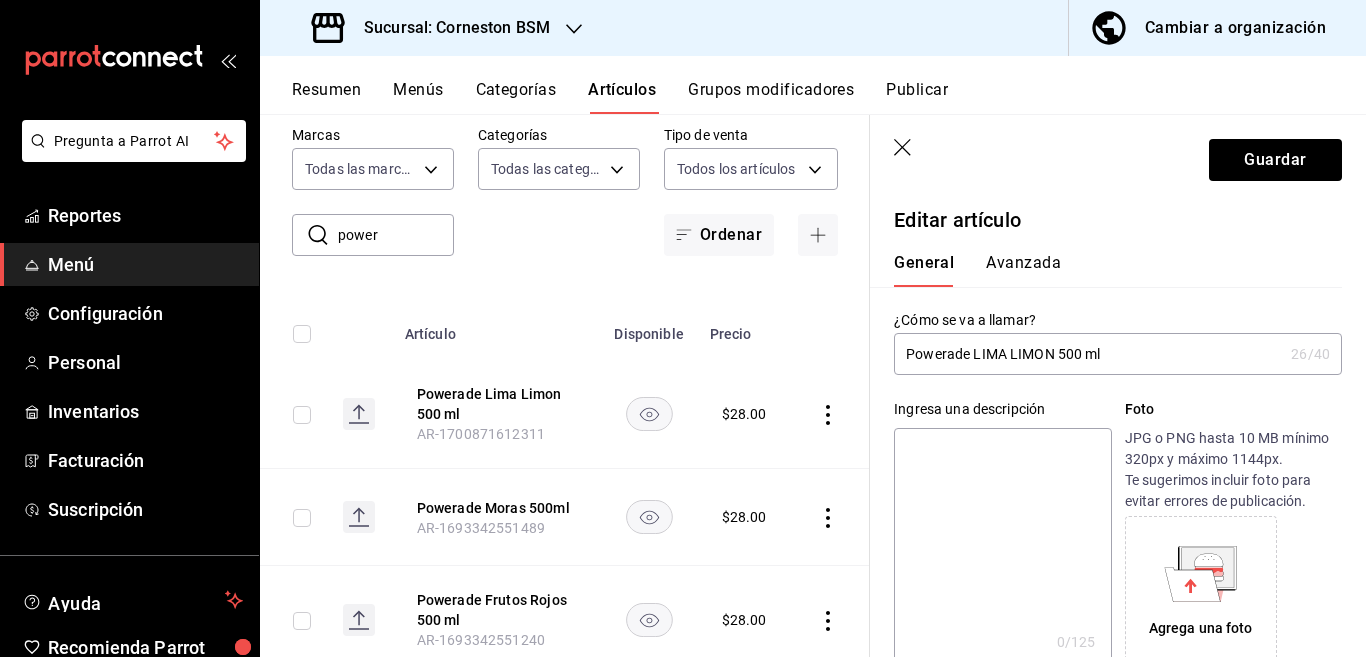 click on "Powerade LIMA LIMON 500 ml" at bounding box center (1088, 354) 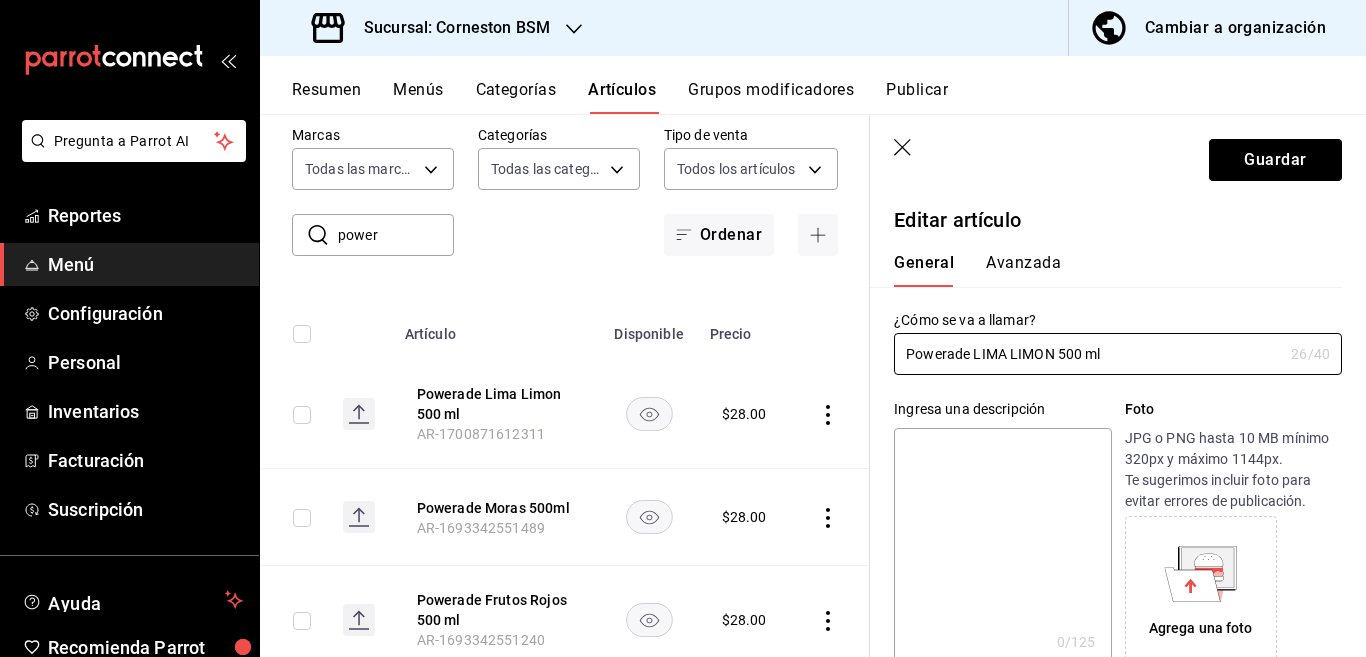 type on "Powerade LIMA LIMON 500 ml" 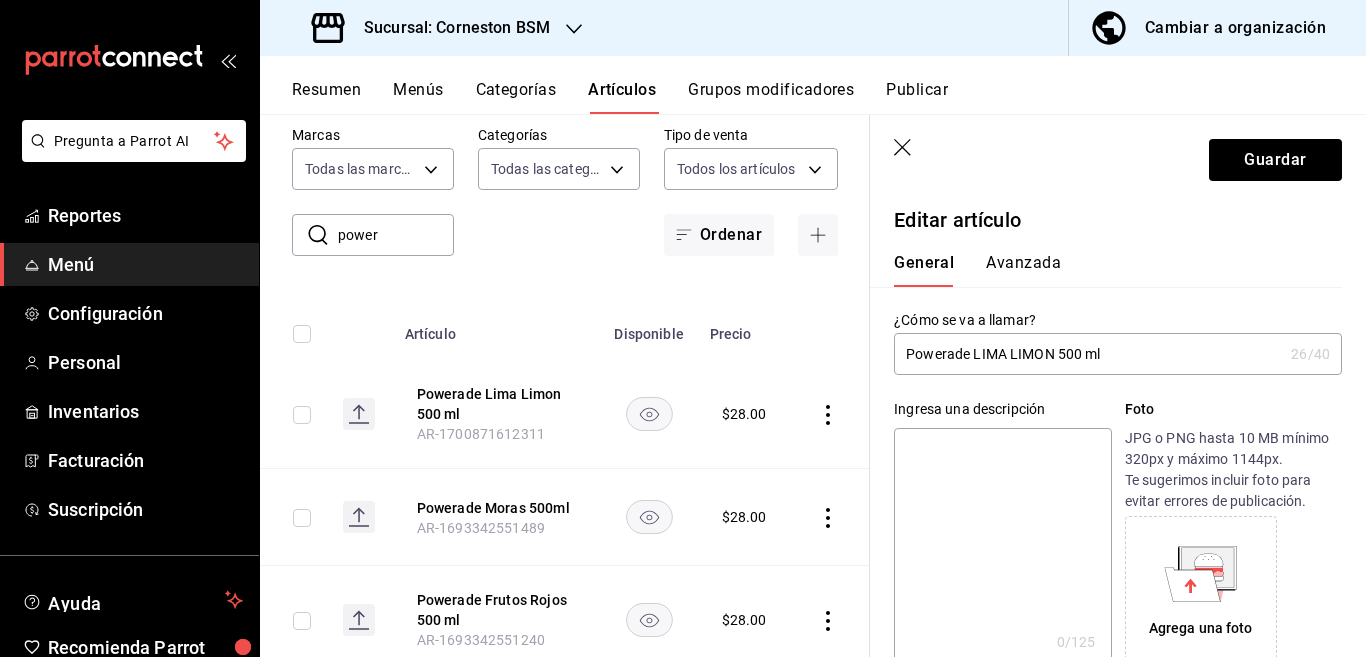 paste on "Powerade LIMA LIMON 500 ml" 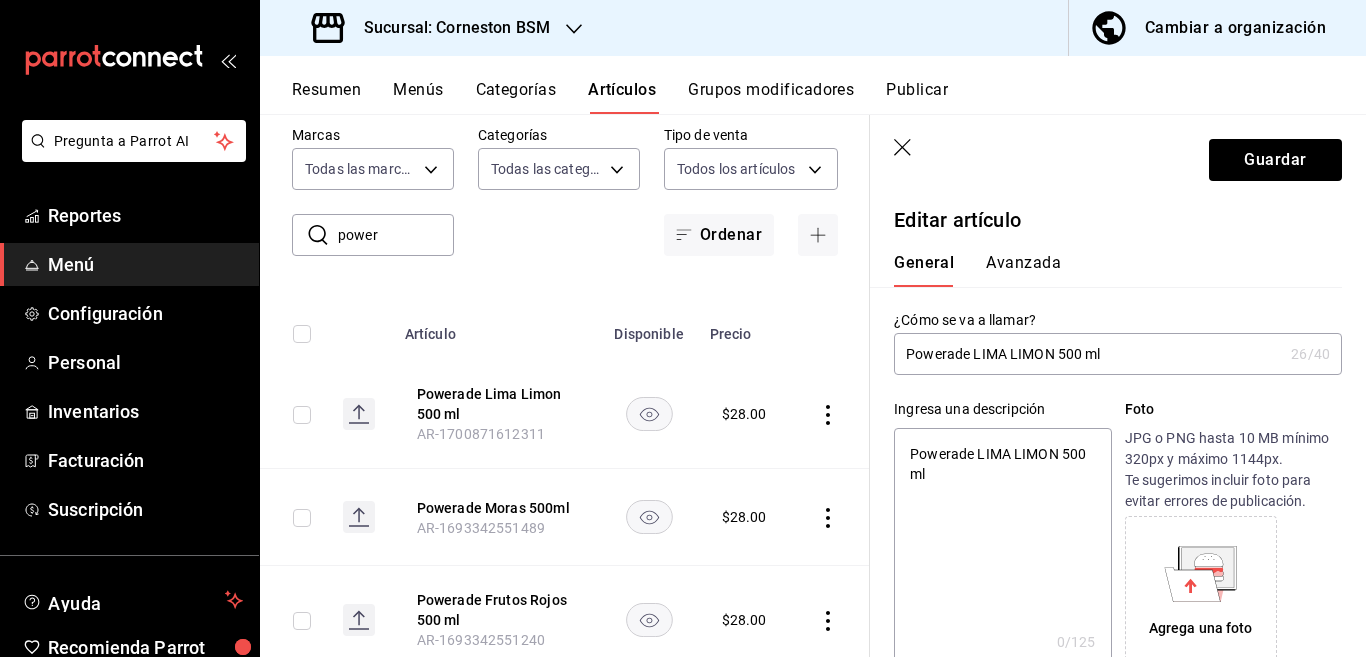 type on "x" 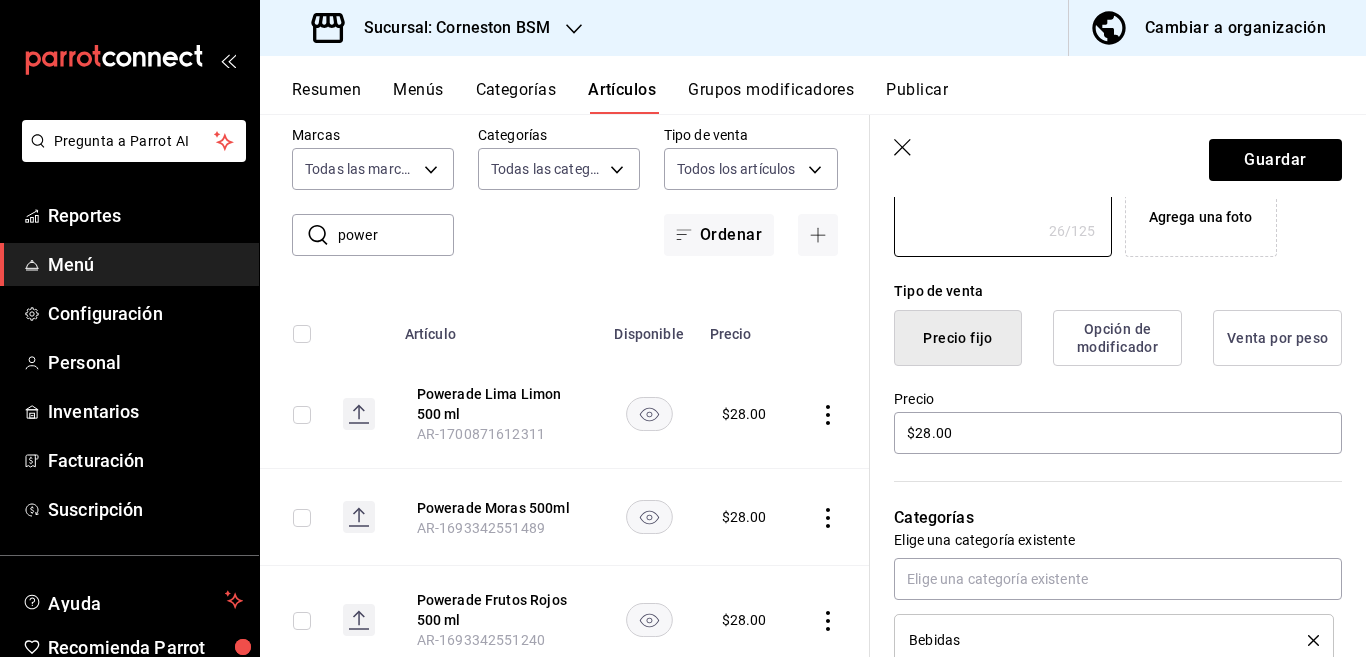 scroll, scrollTop: 487, scrollLeft: 0, axis: vertical 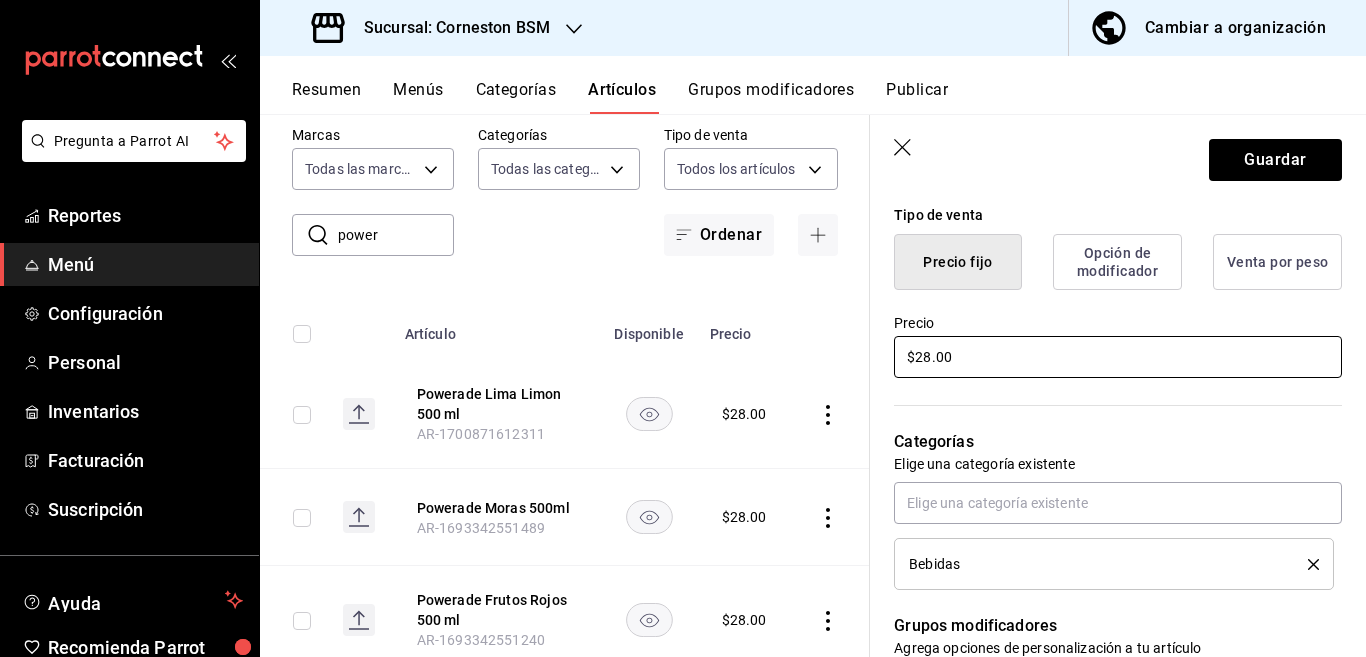 type on "Powerade LIMA LIMON 500 ml" 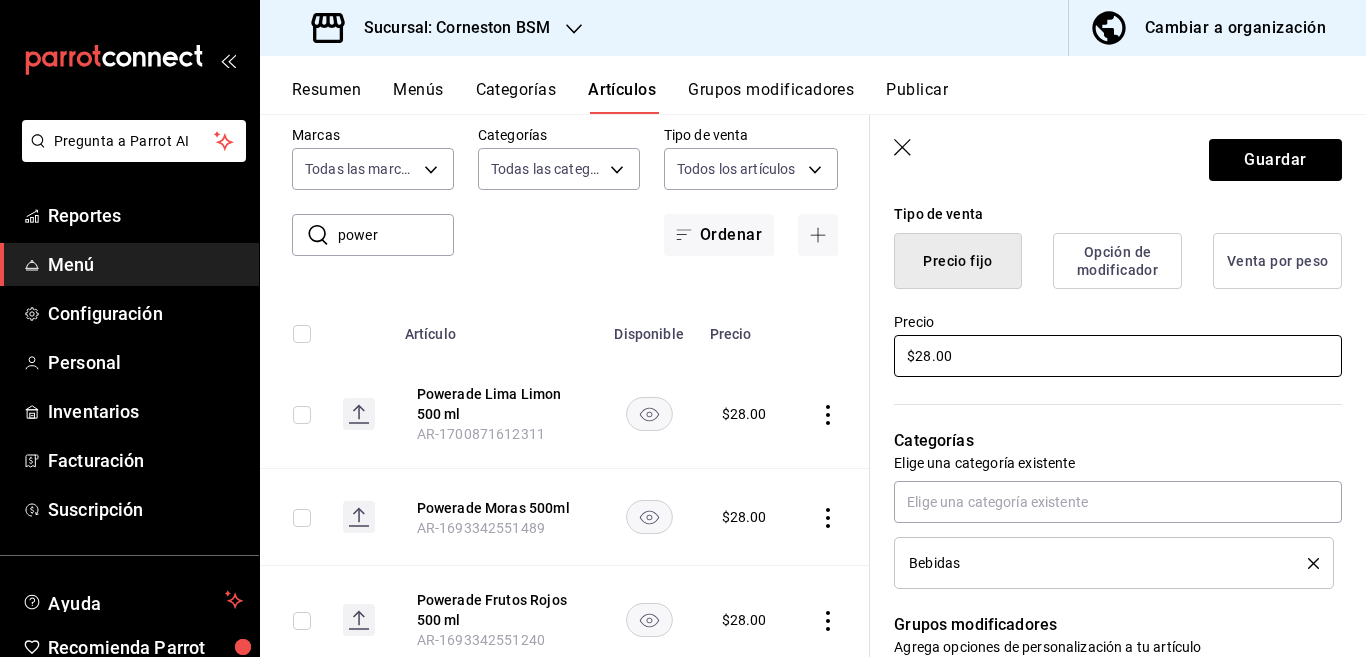 type on "$2.00" 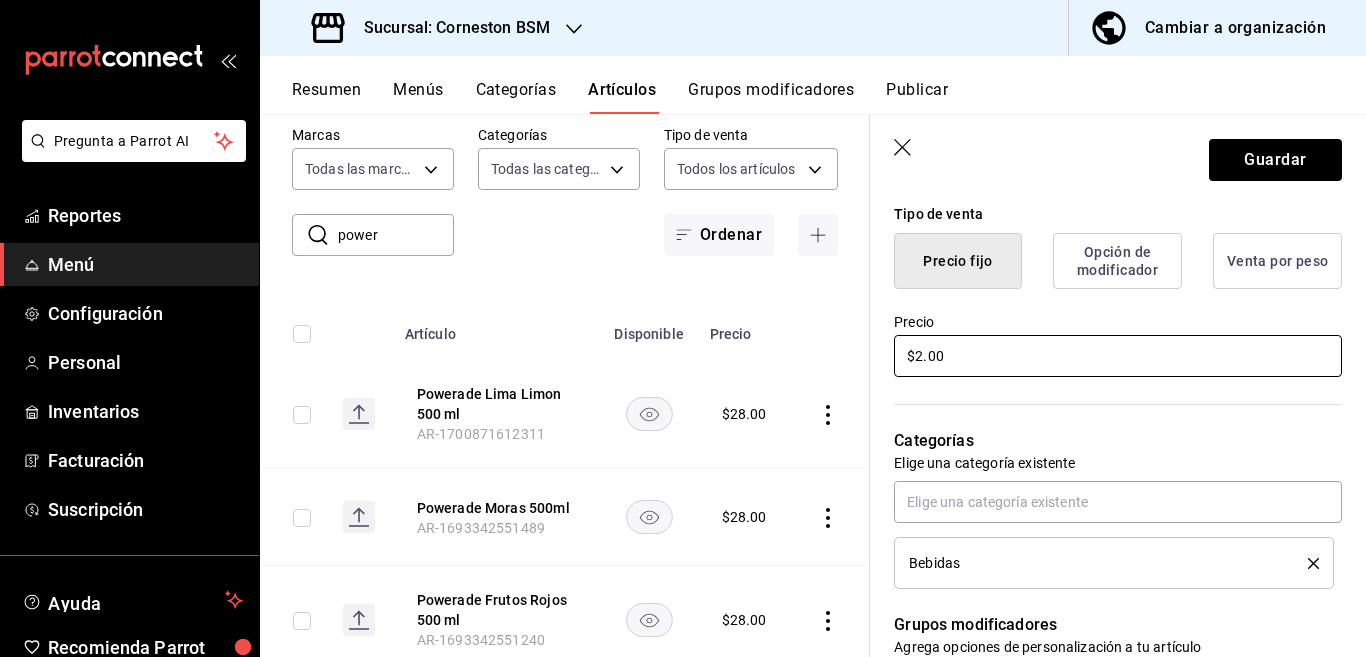 type on "x" 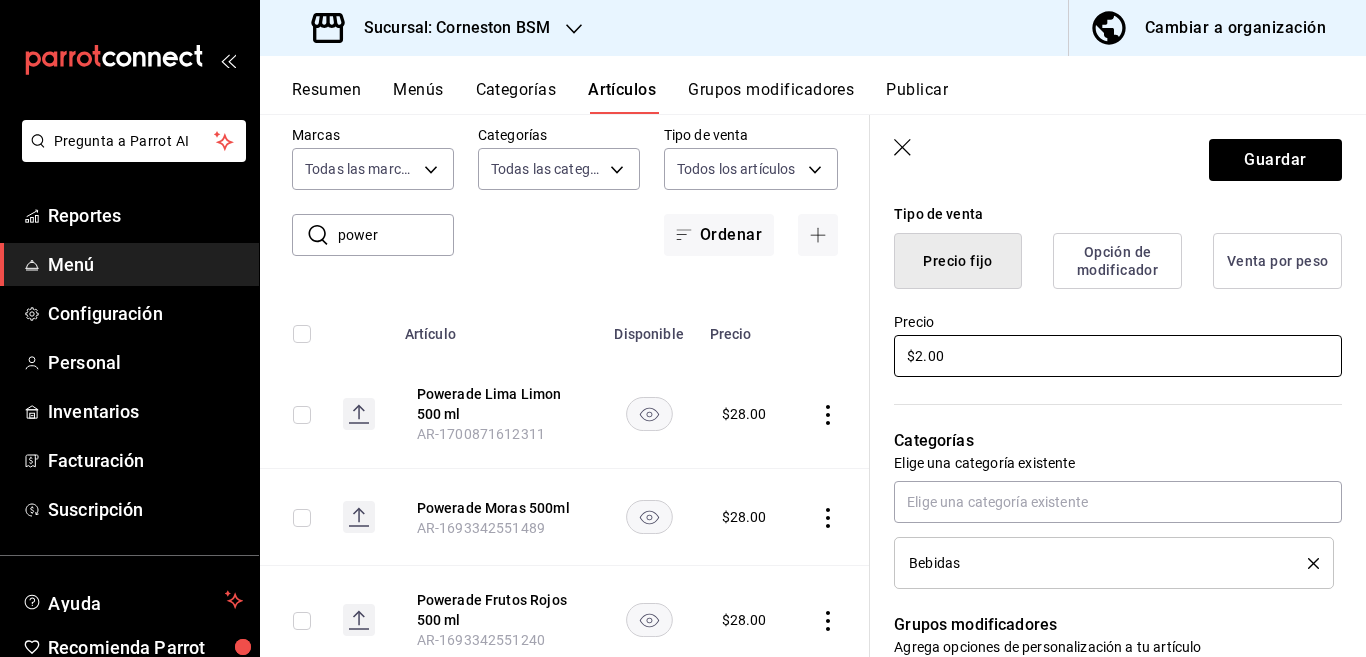 type on "$[PRICE]" 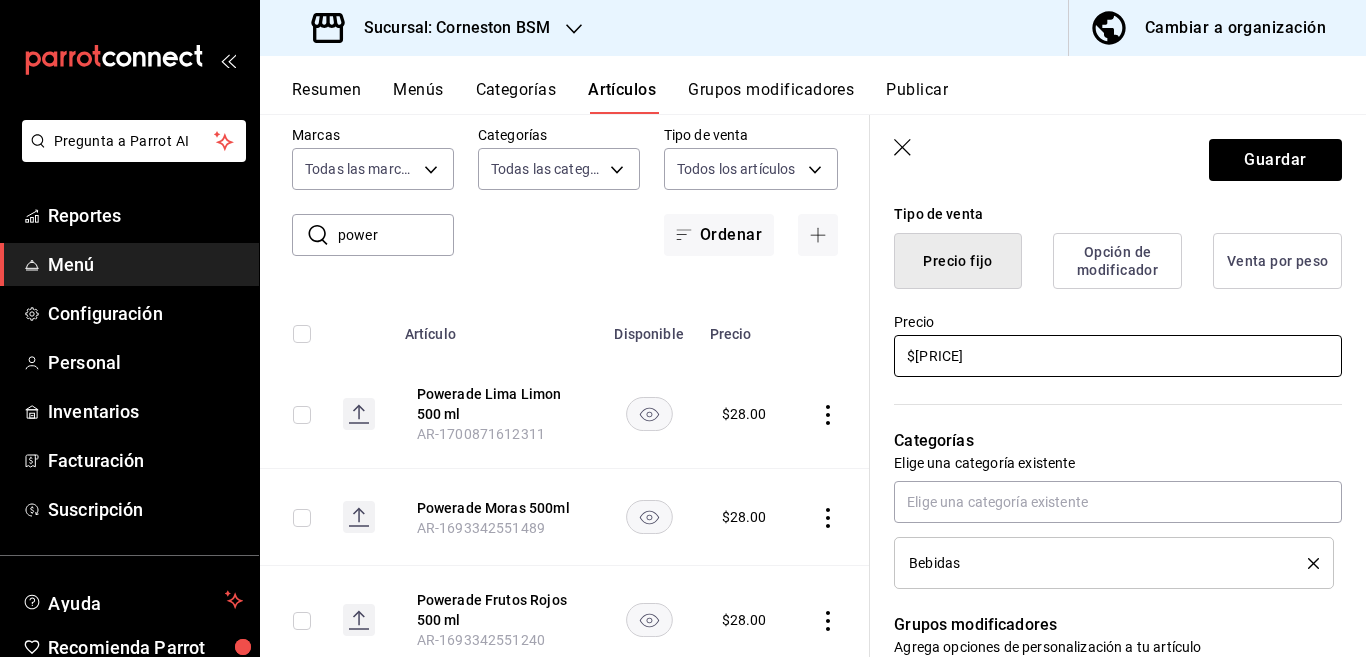 type on "x" 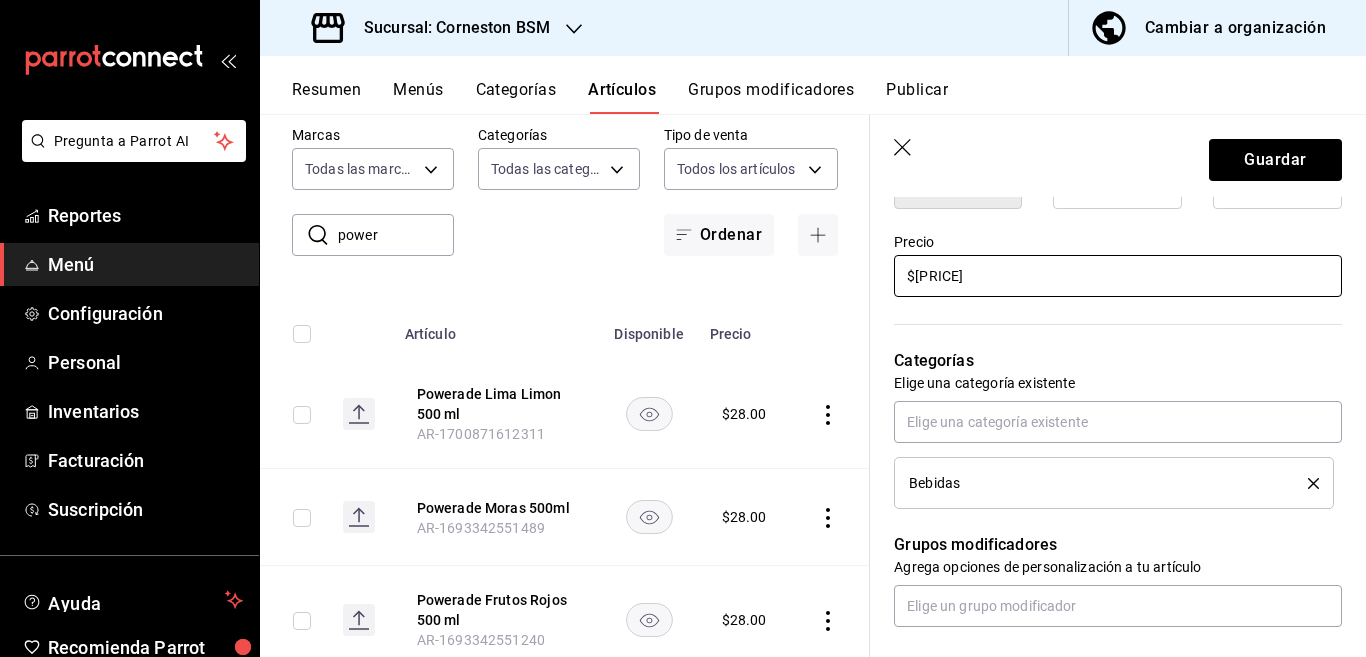 scroll, scrollTop: 569, scrollLeft: 0, axis: vertical 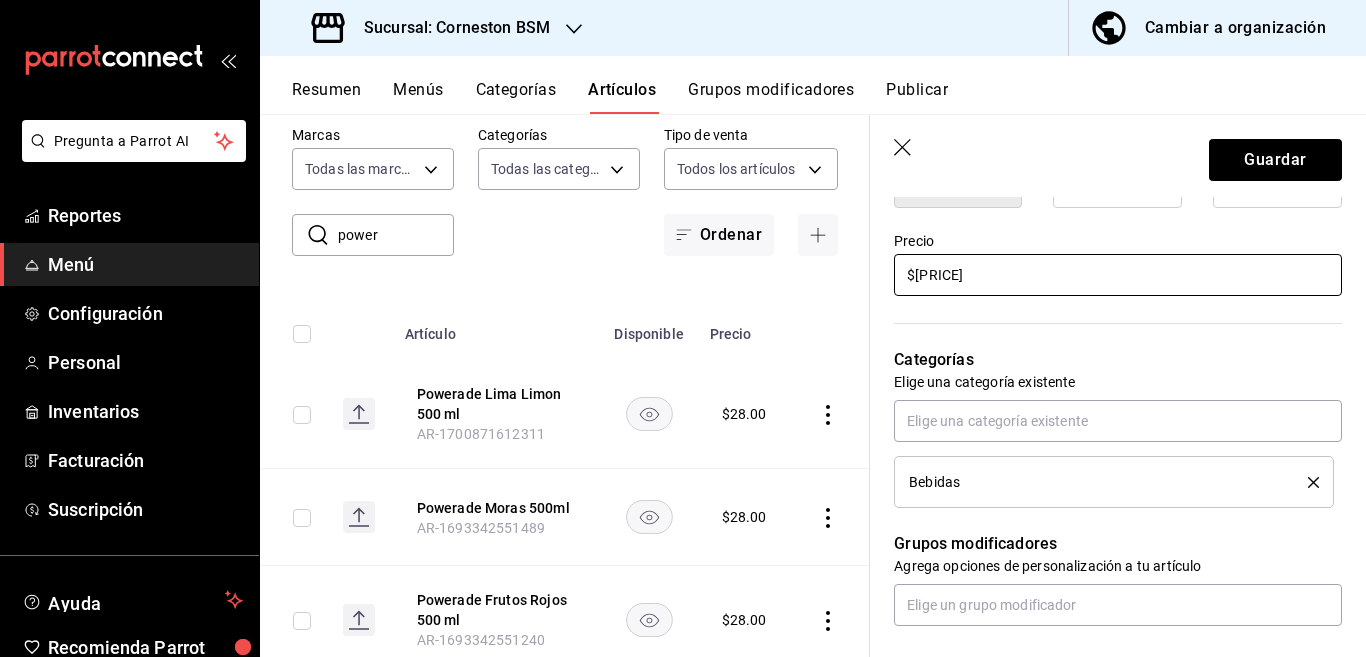 type on "$[PRICE]" 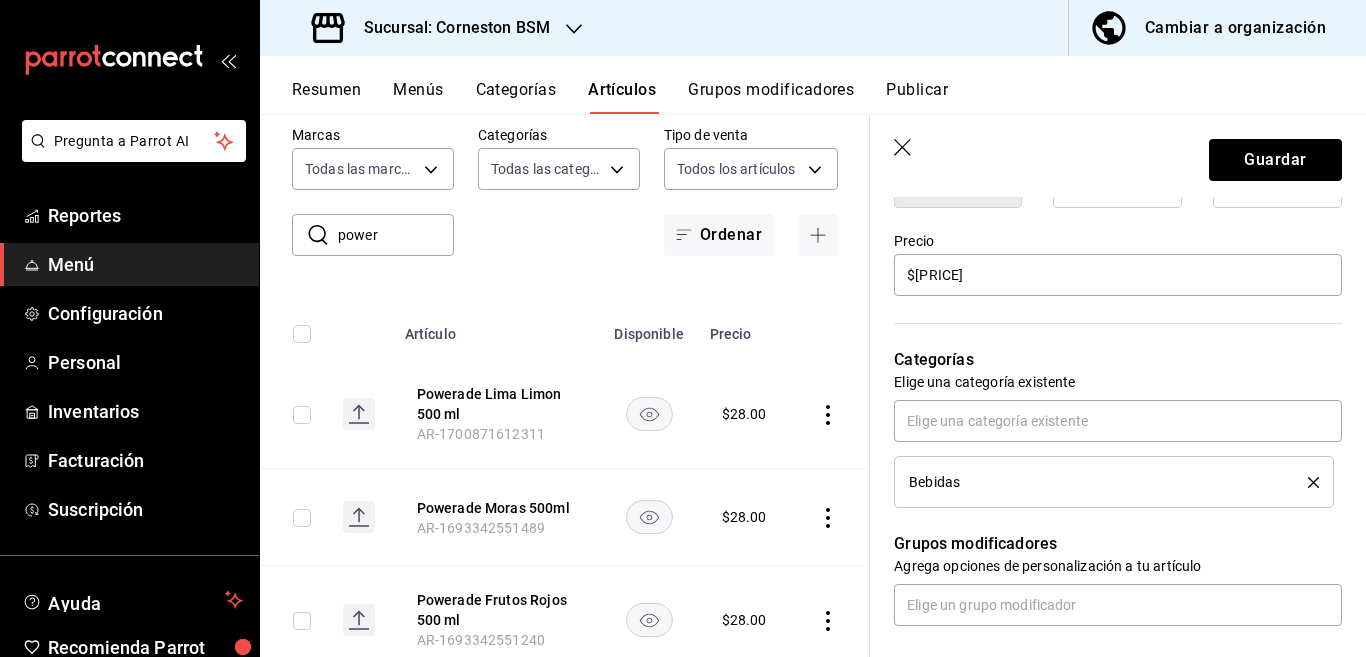 click 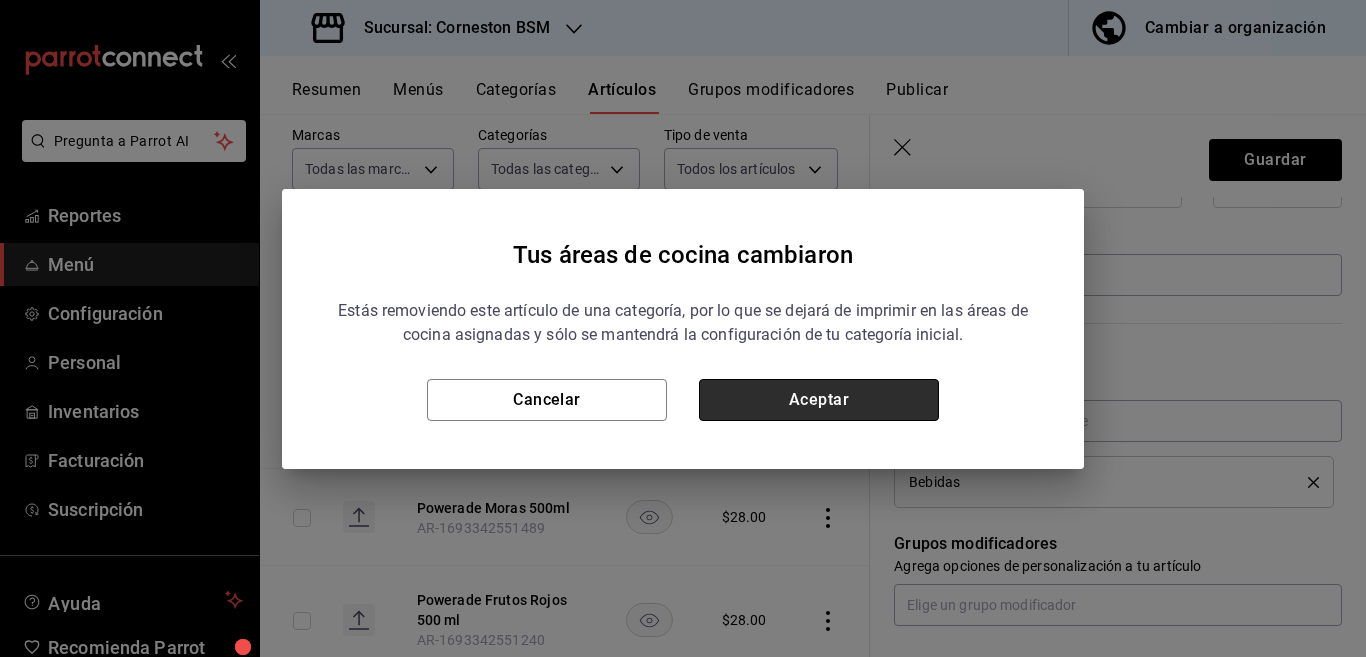click on "Aceptar" at bounding box center [819, 400] 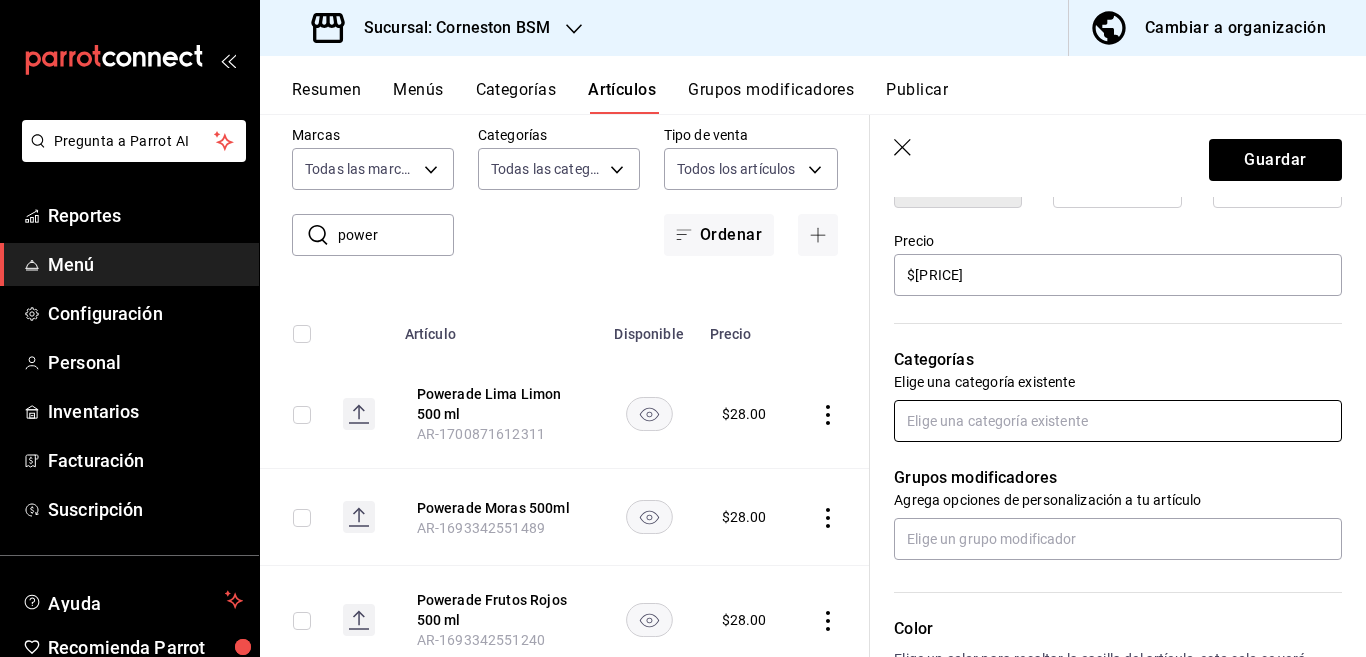 click at bounding box center [1118, 421] 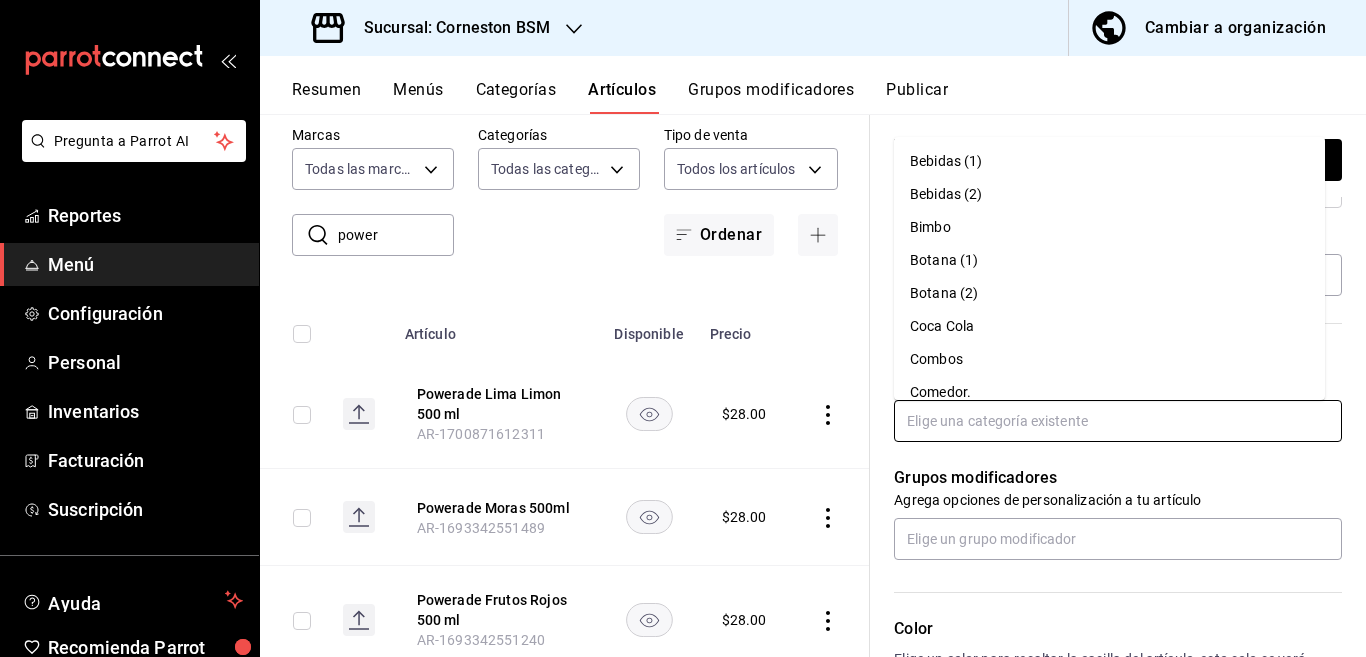 click on "Coca Cola" at bounding box center [1109, 326] 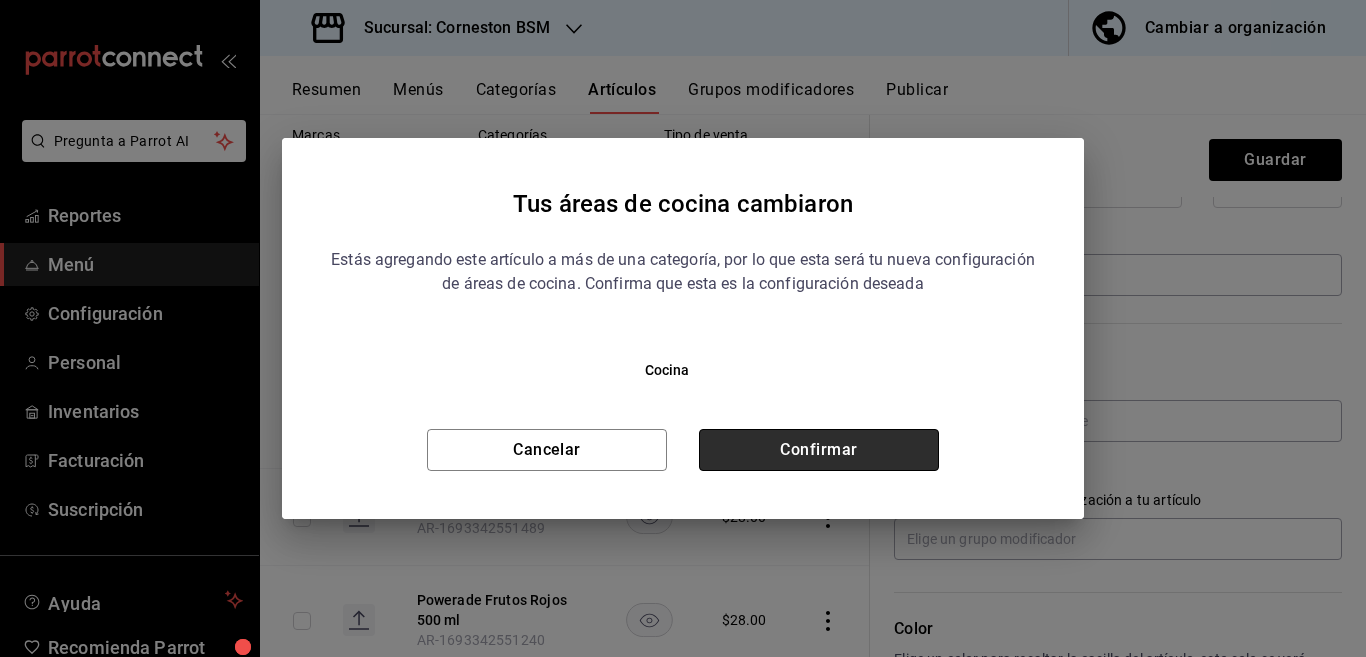 click on "Confirmar" at bounding box center (819, 450) 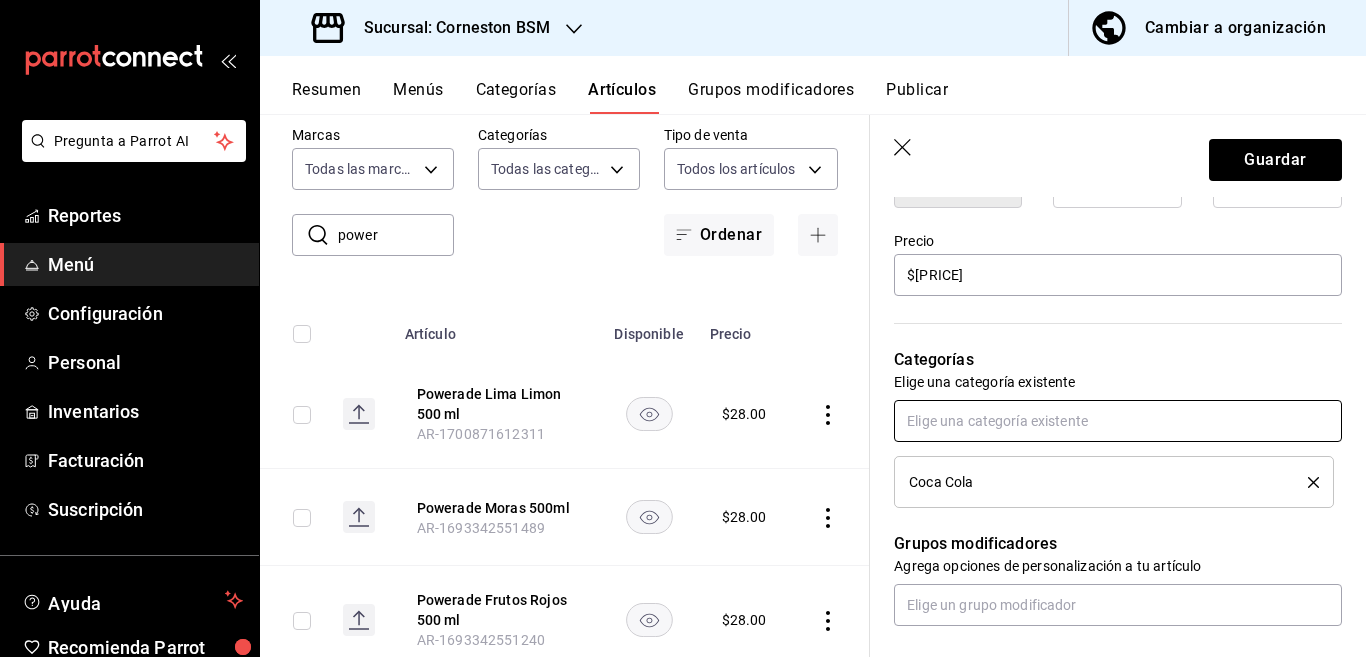 scroll, scrollTop: 569, scrollLeft: 0, axis: vertical 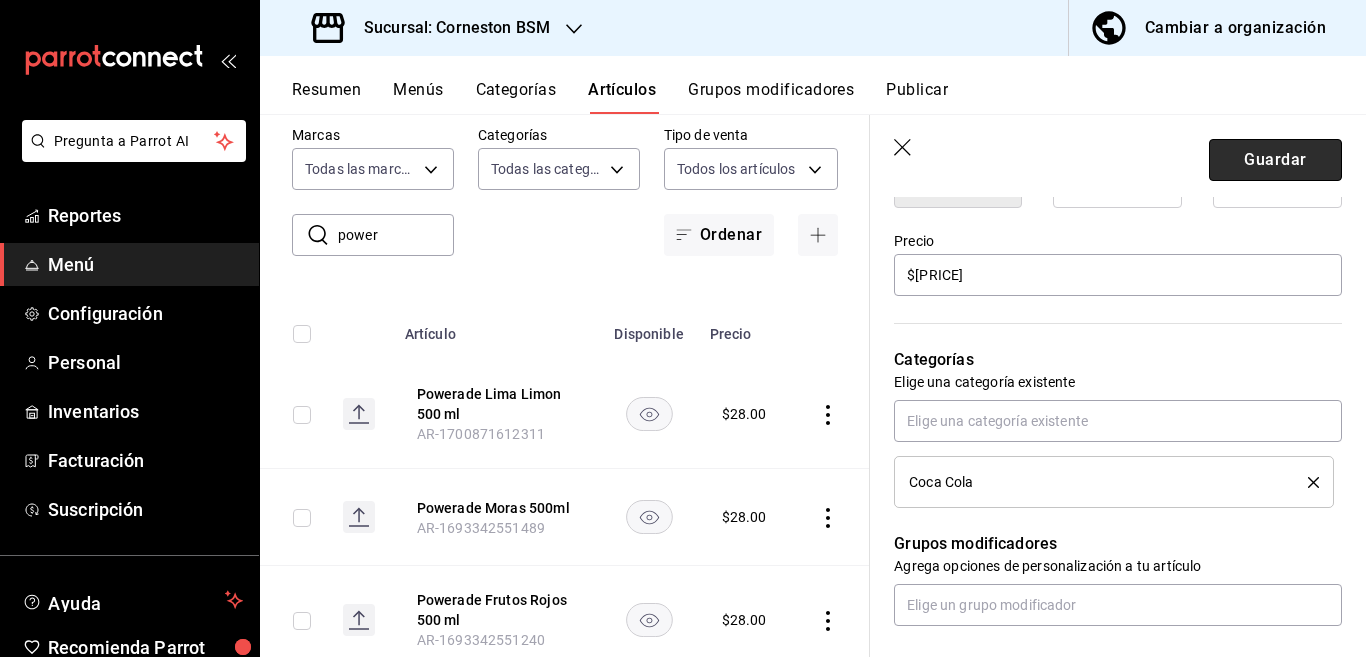 click on "Guardar" at bounding box center (1275, 160) 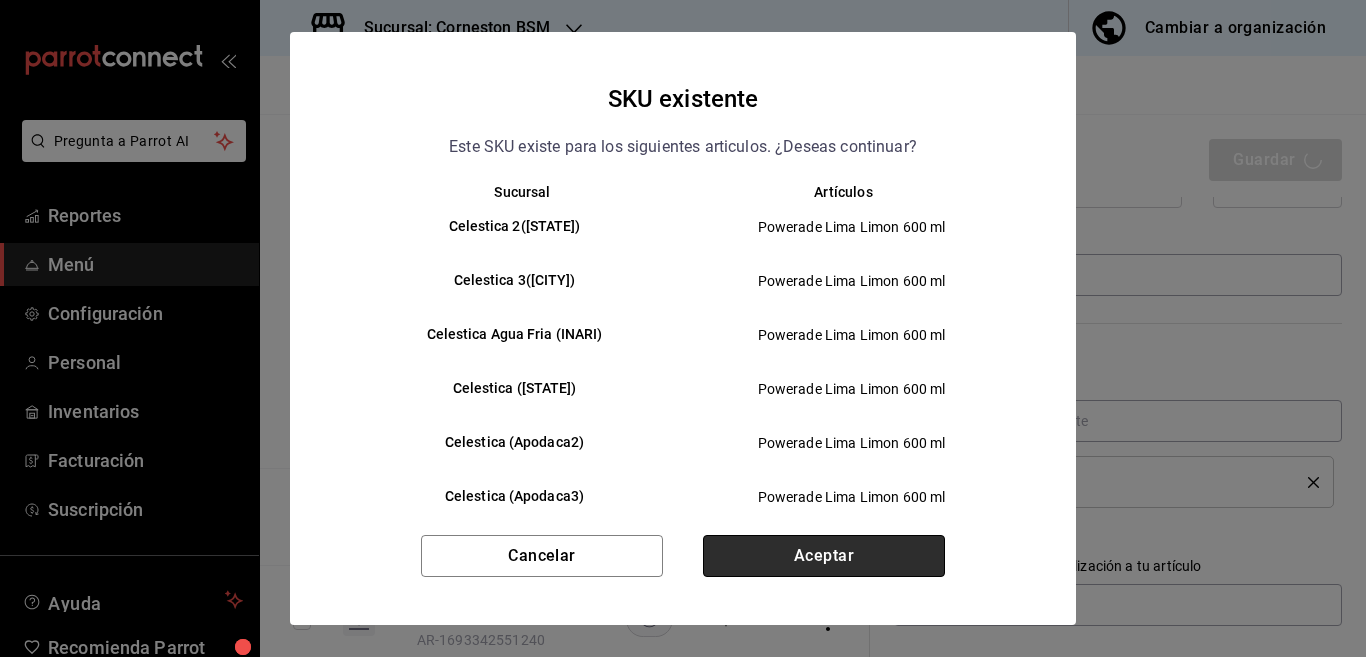 click on "Aceptar" at bounding box center [824, 556] 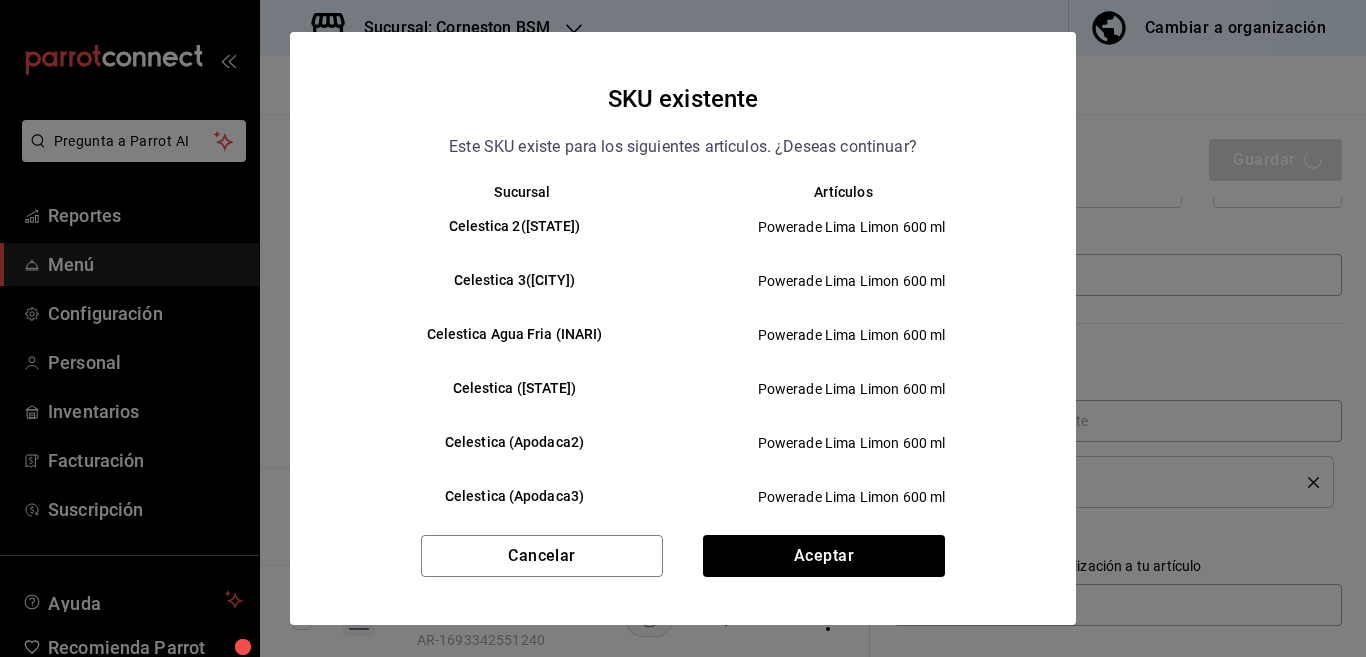type on "x" 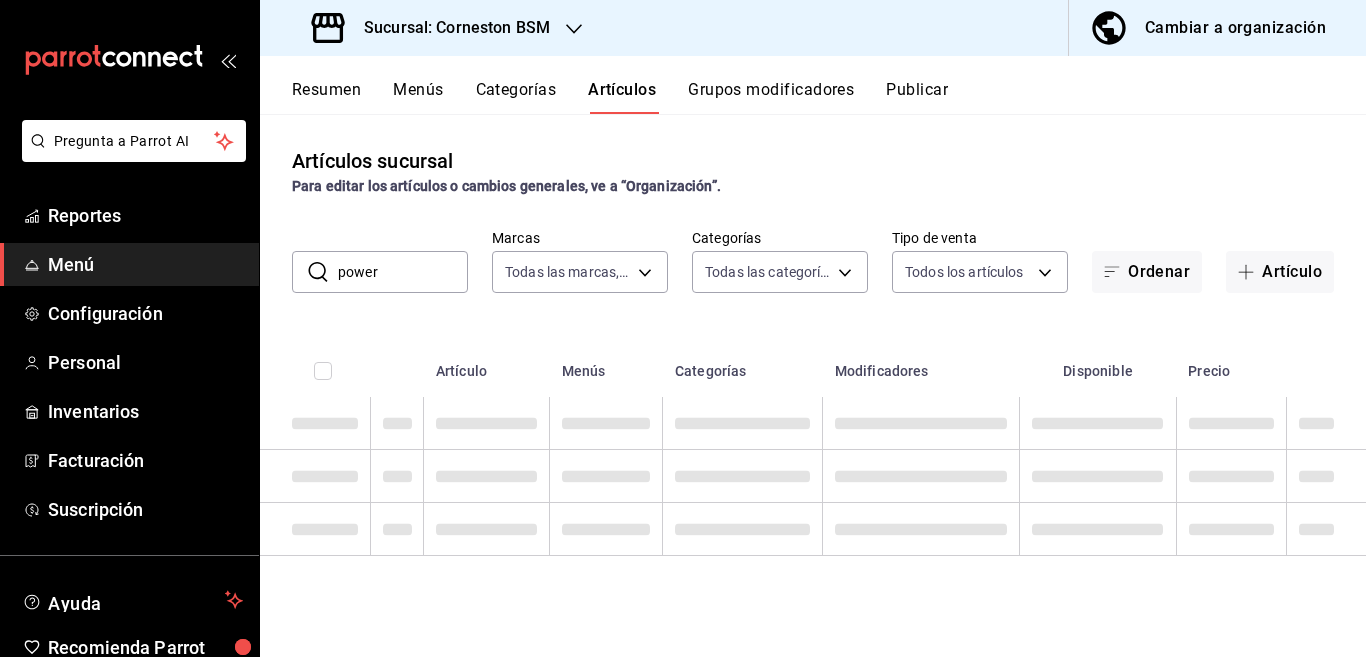 scroll, scrollTop: 0, scrollLeft: 0, axis: both 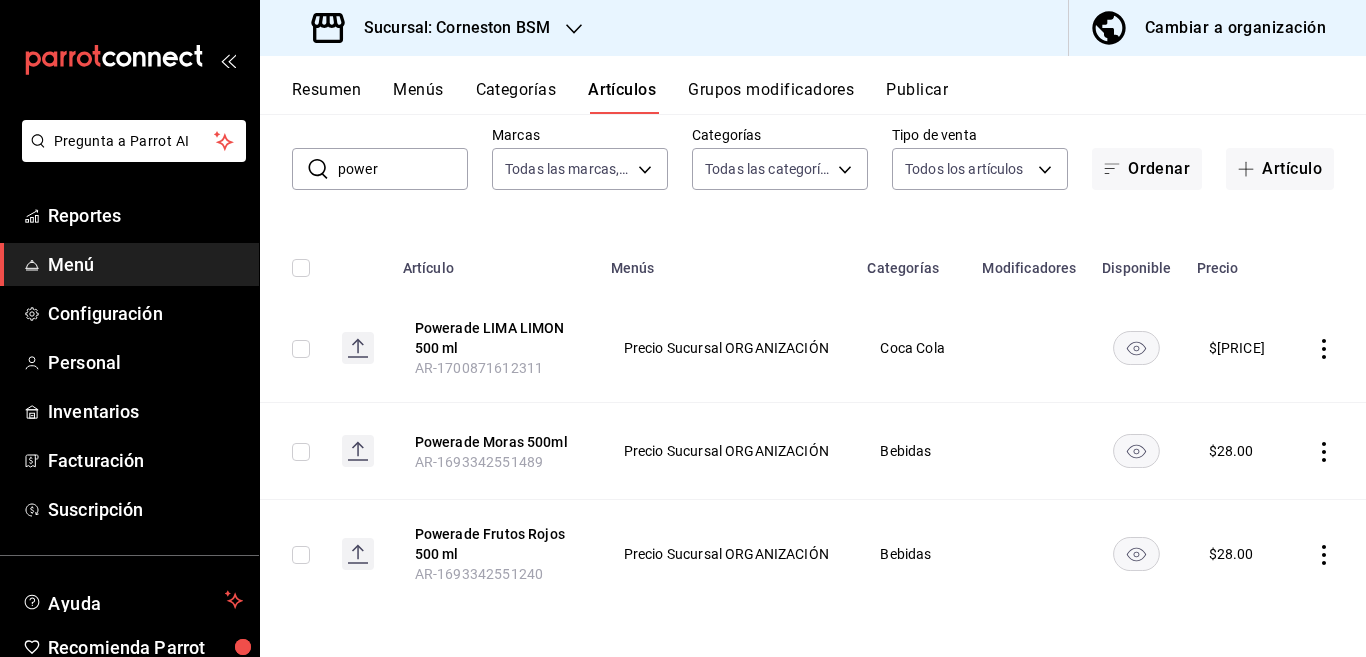 click 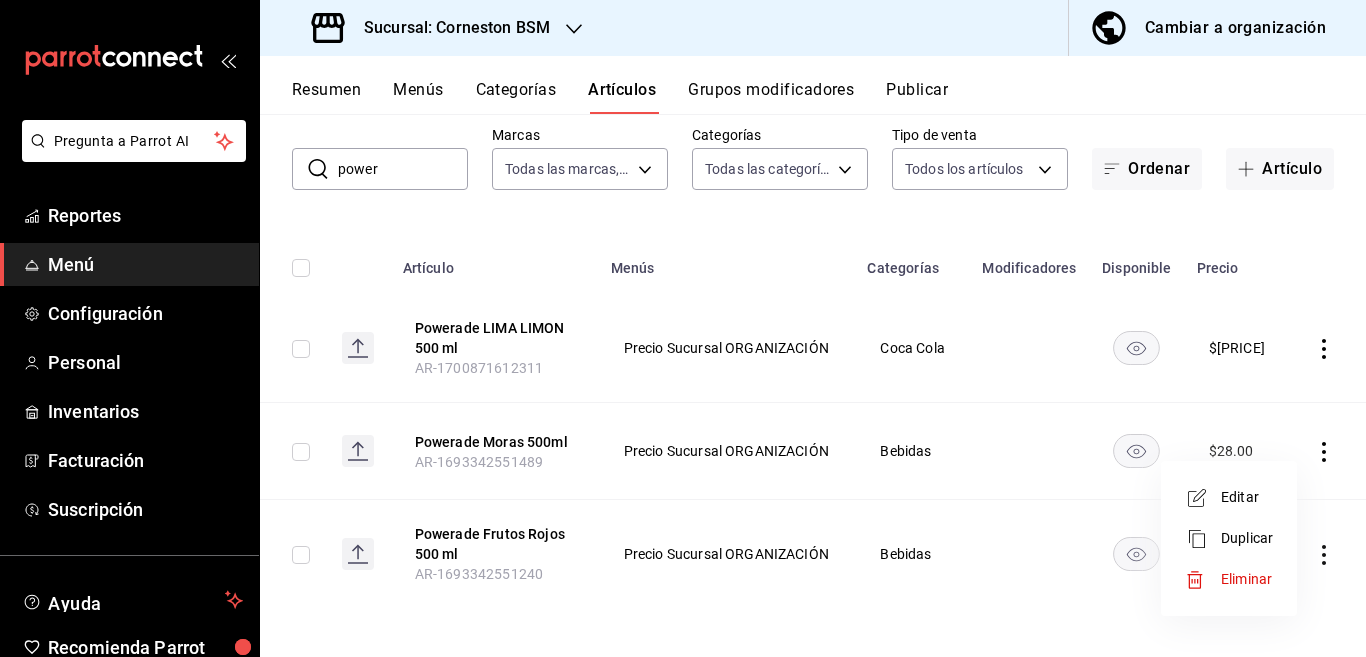 click on "Editar" at bounding box center (1247, 497) 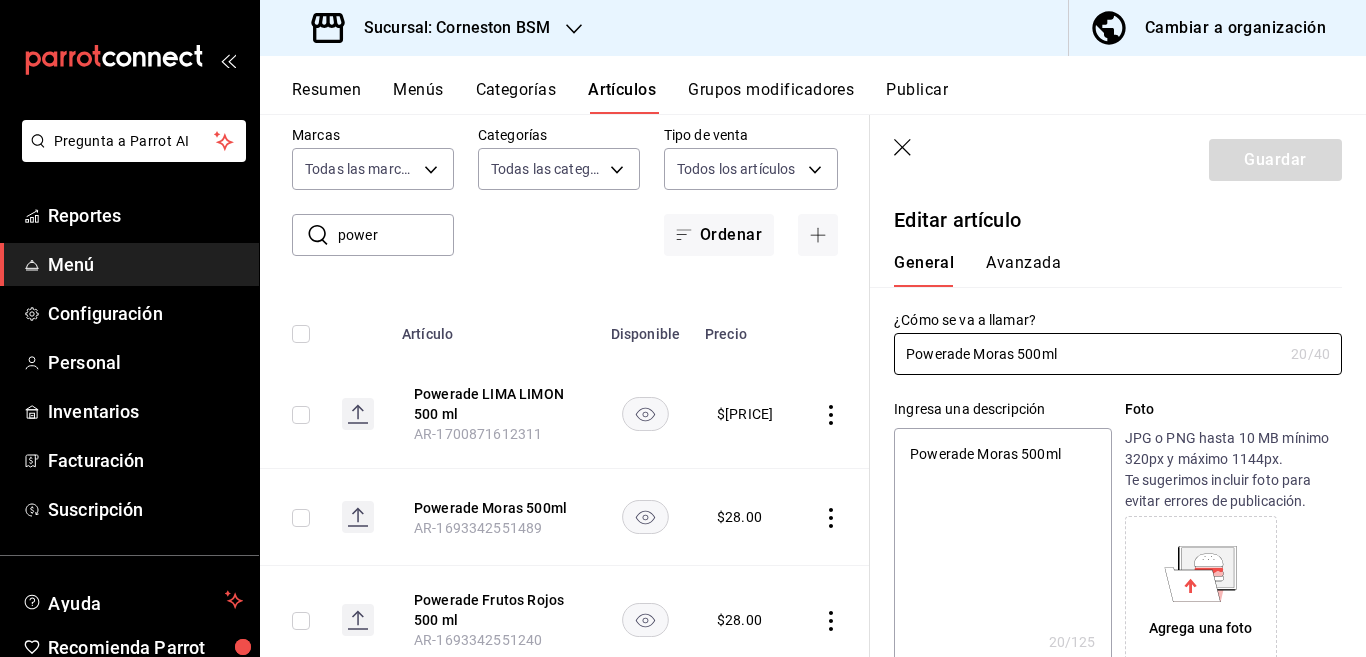 type on "x" 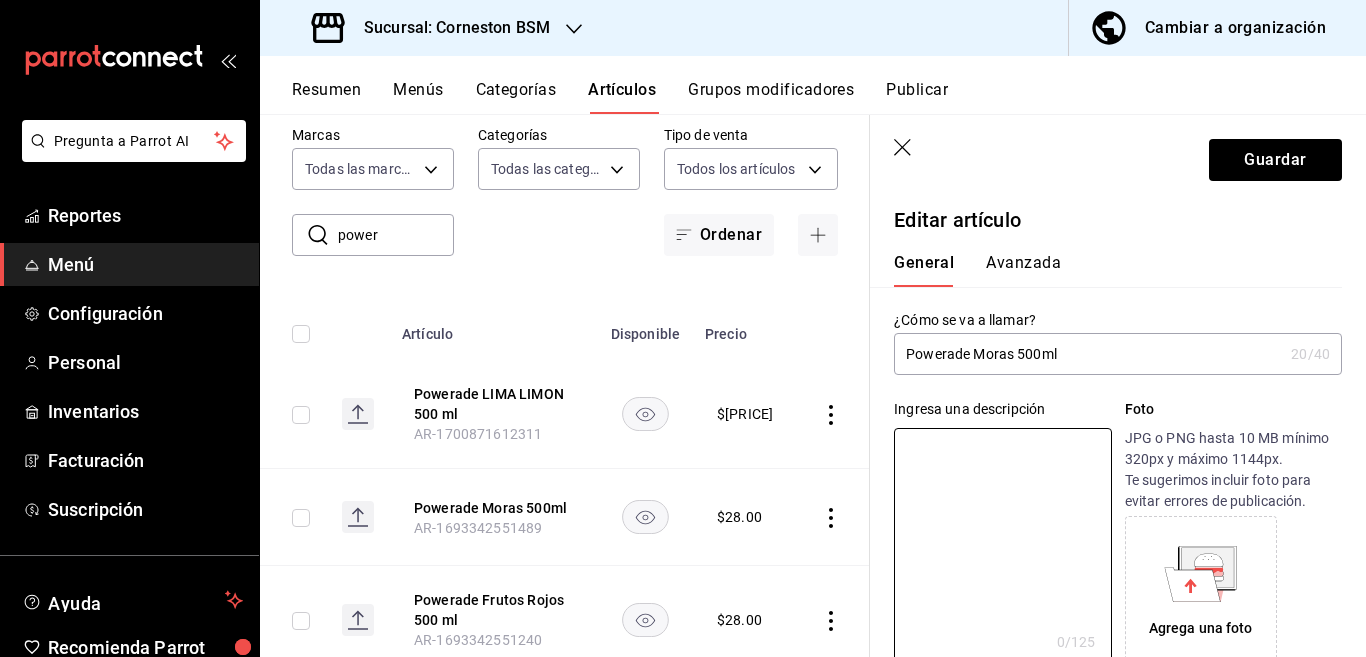 type 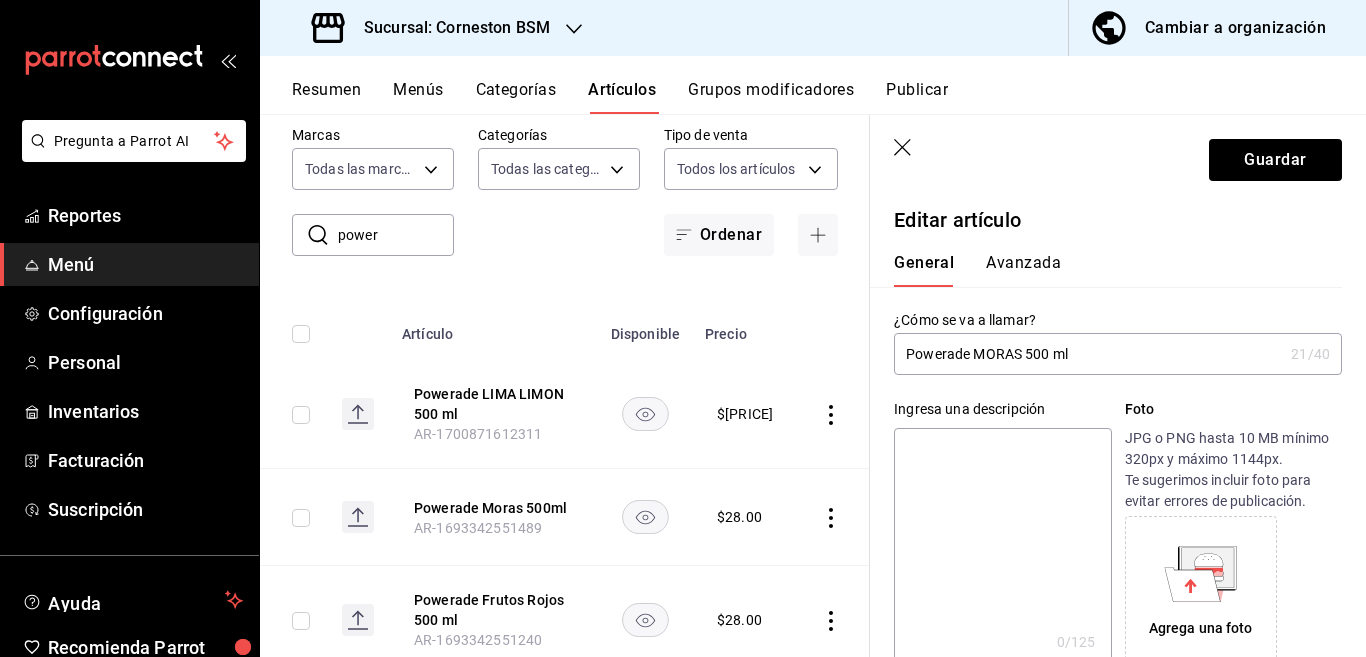 click on "Powerade MORAS 500 ml" at bounding box center (1088, 354) 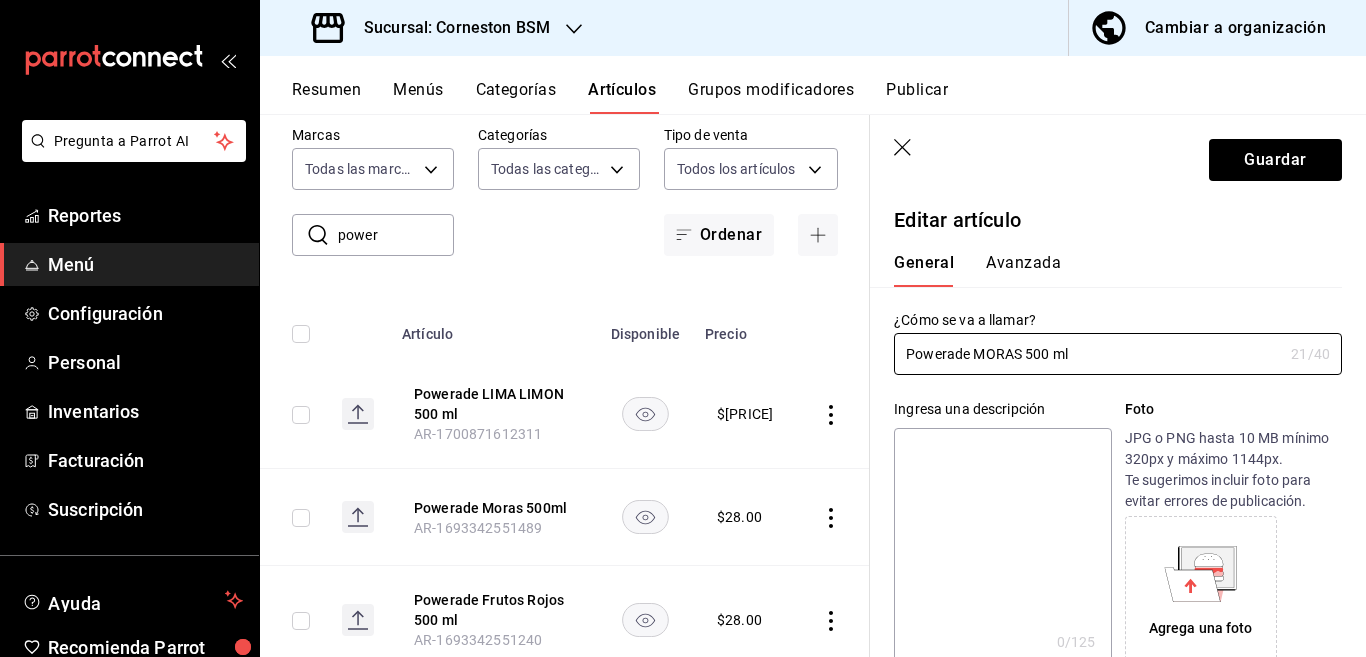 type on "Powerade MORAS 500 ml" 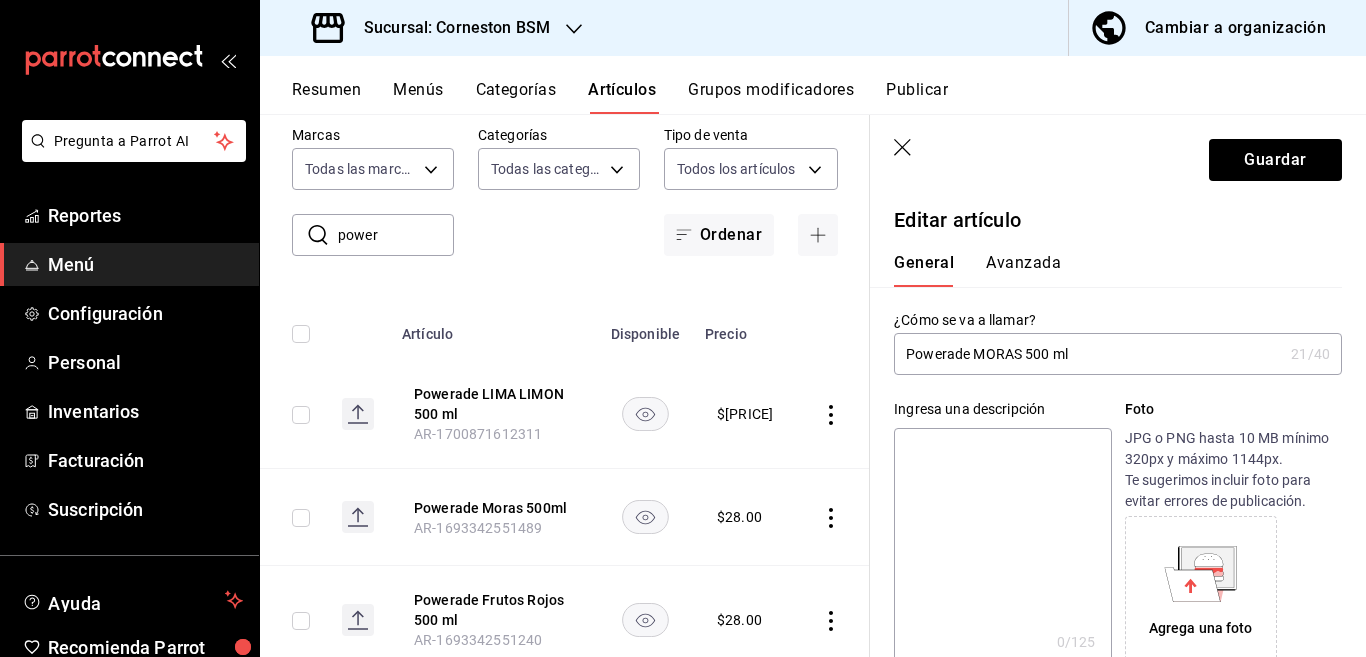 click at bounding box center (1002, 548) 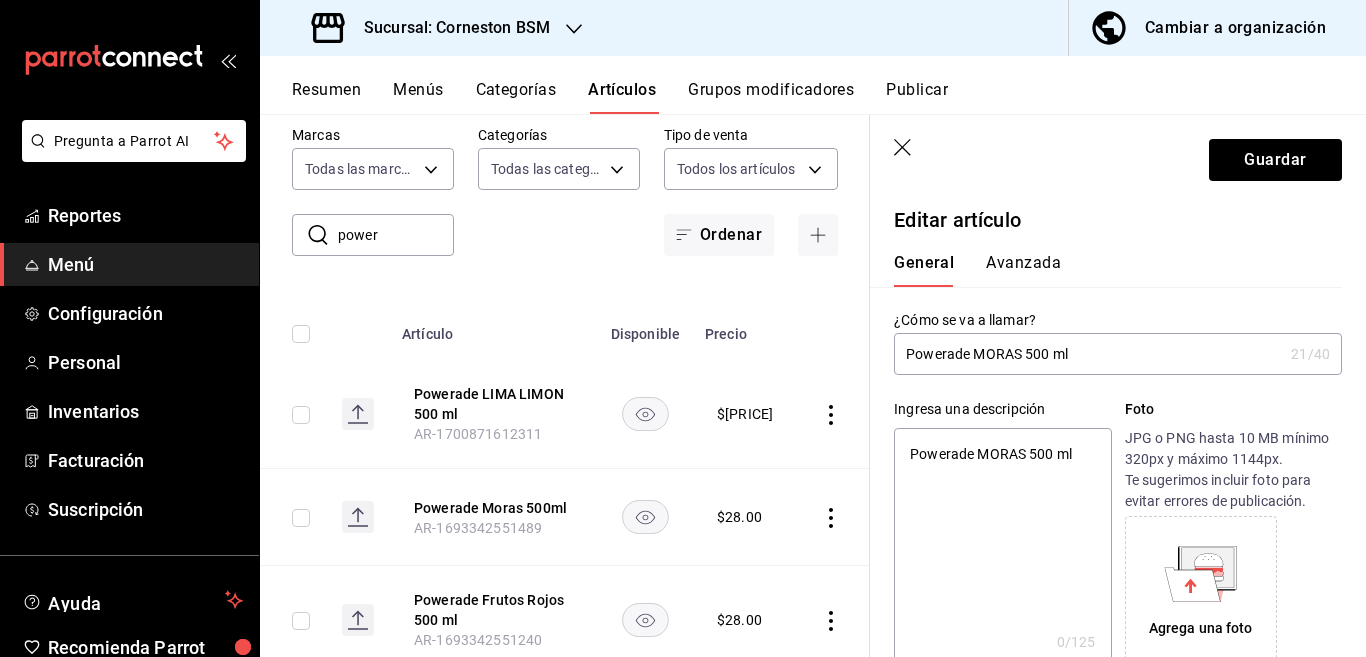 type on "x" 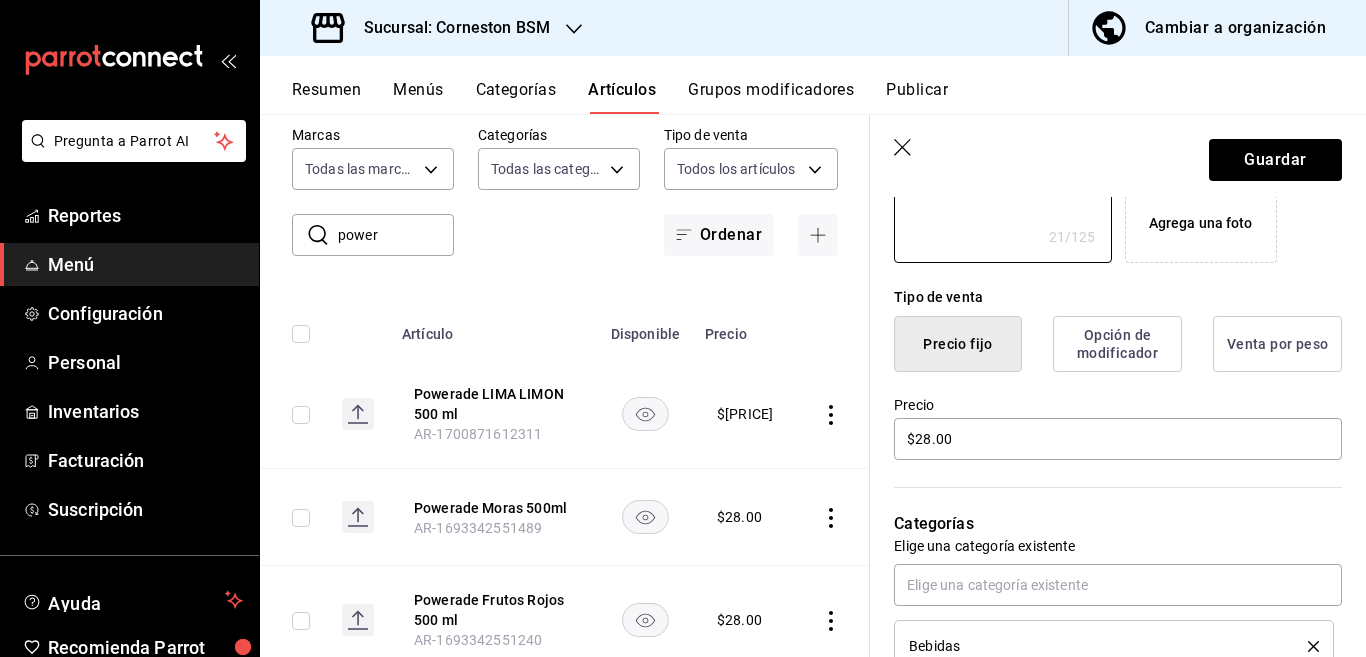 scroll, scrollTop: 406, scrollLeft: 0, axis: vertical 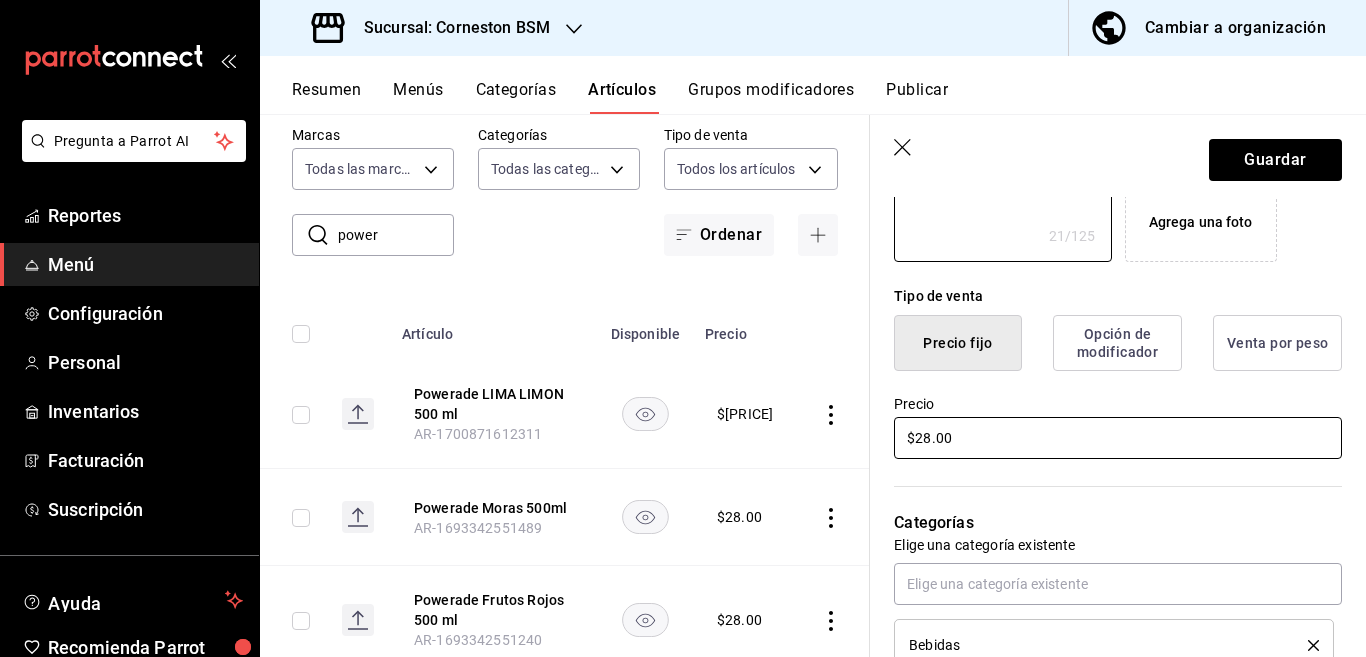 type on "Powerade MORAS 500 ml" 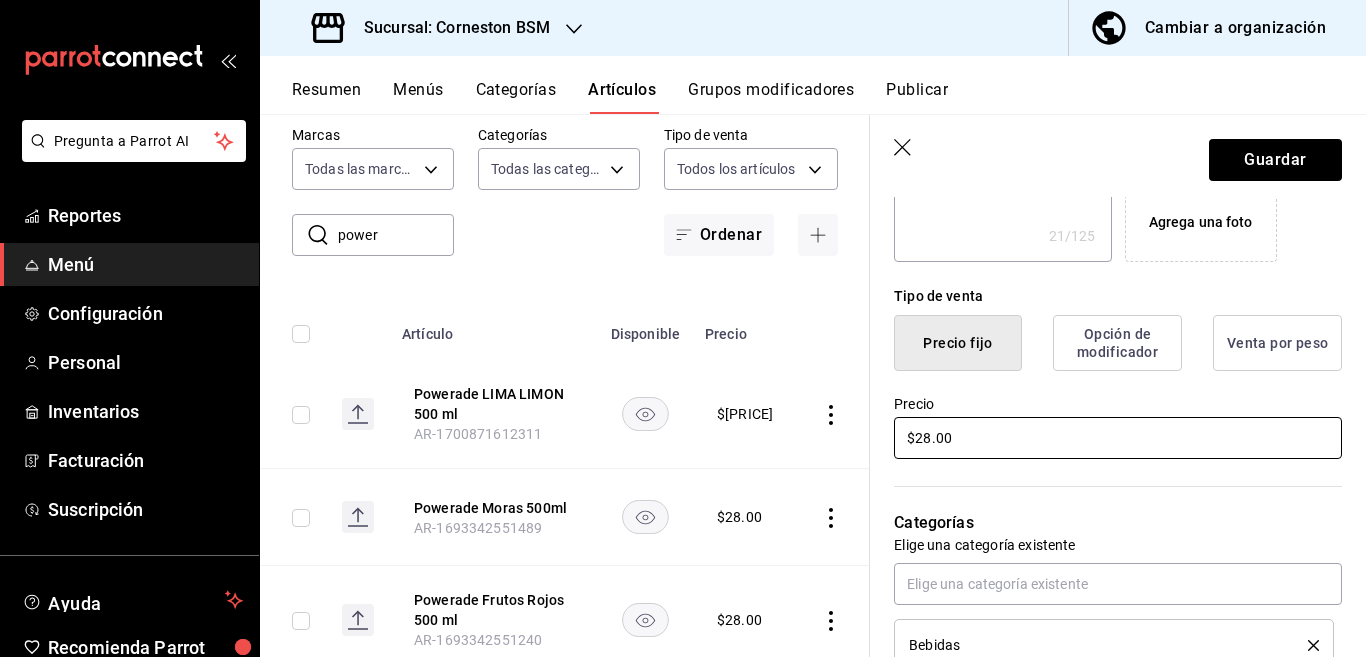 scroll, scrollTop: 407, scrollLeft: 0, axis: vertical 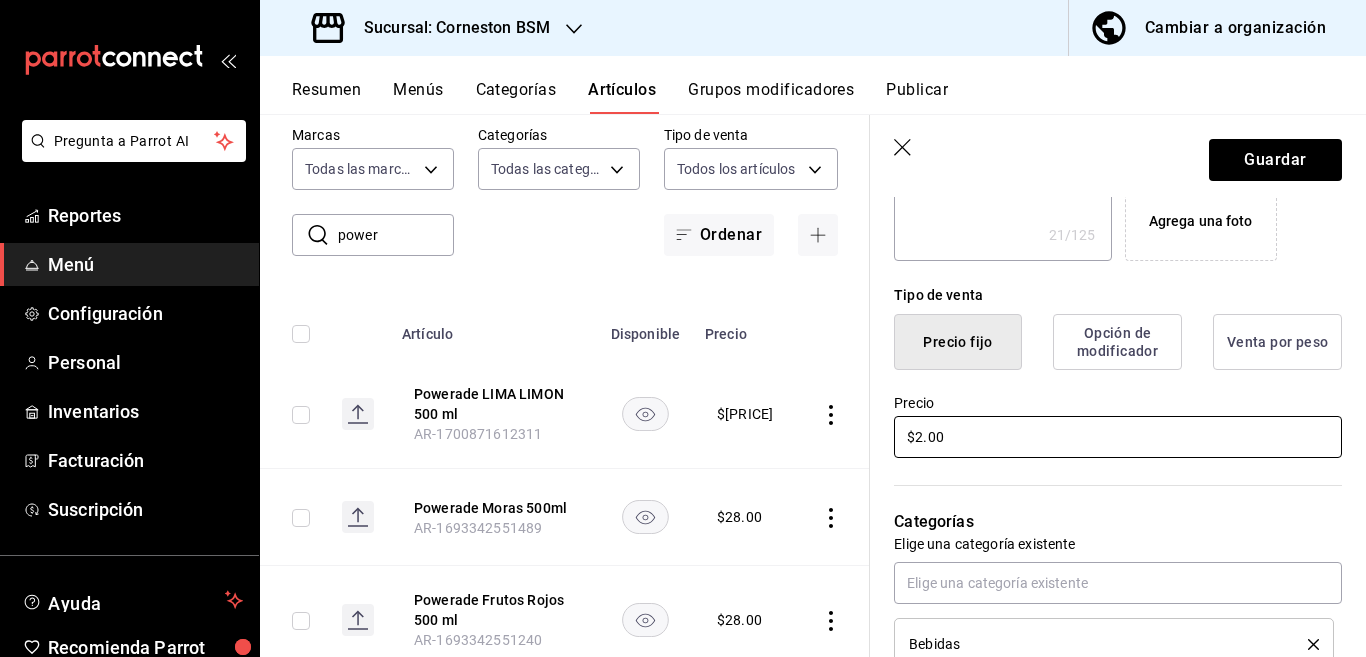 type on "$[PRICE]" 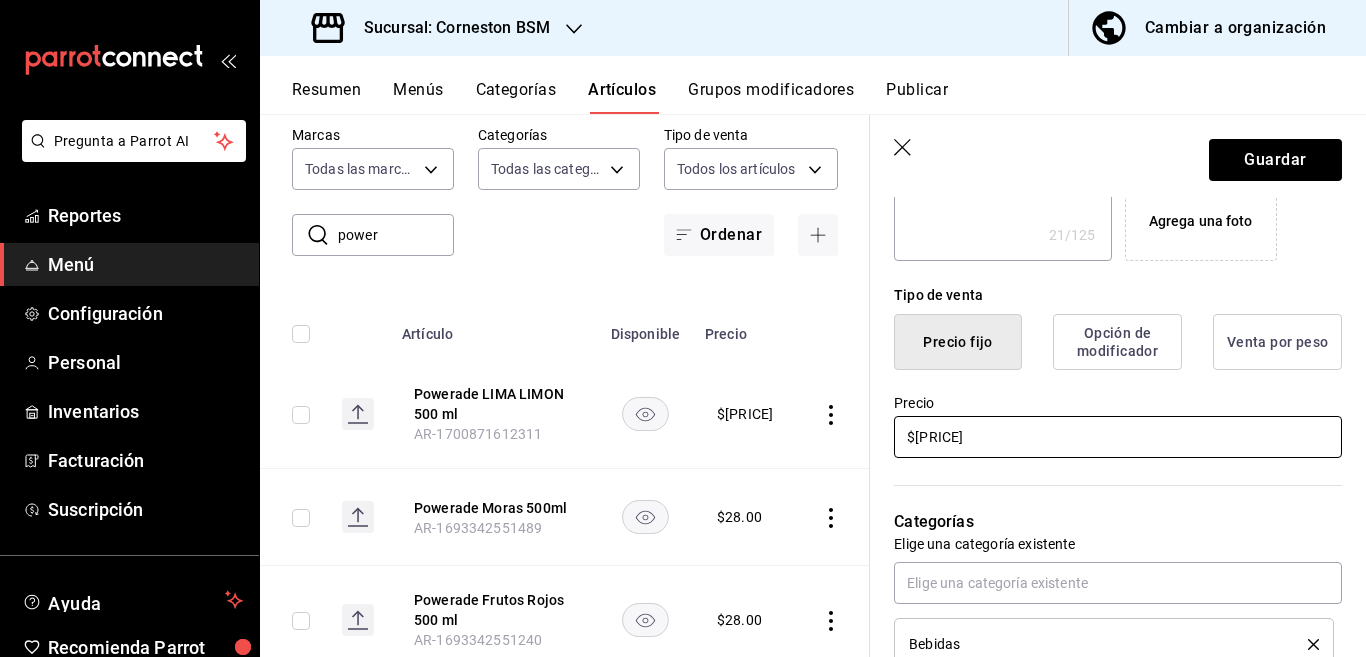 type on "x" 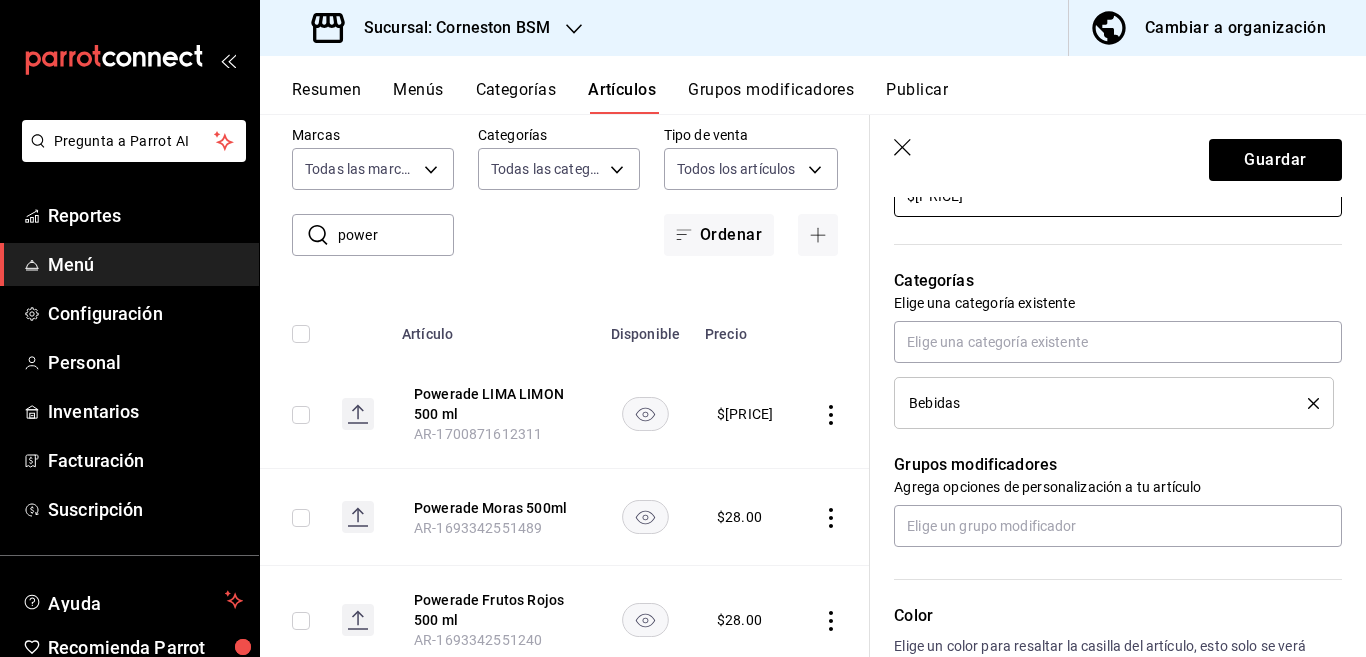 scroll, scrollTop: 650, scrollLeft: 0, axis: vertical 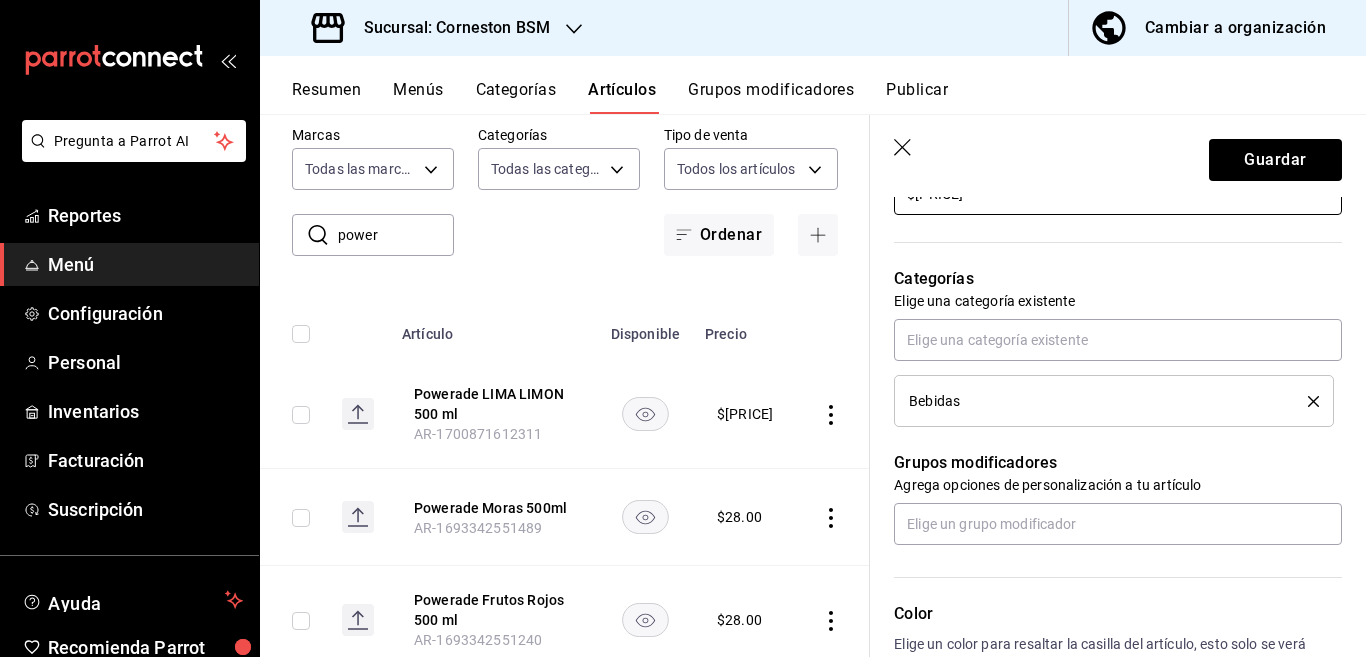 type on "$[PRICE]" 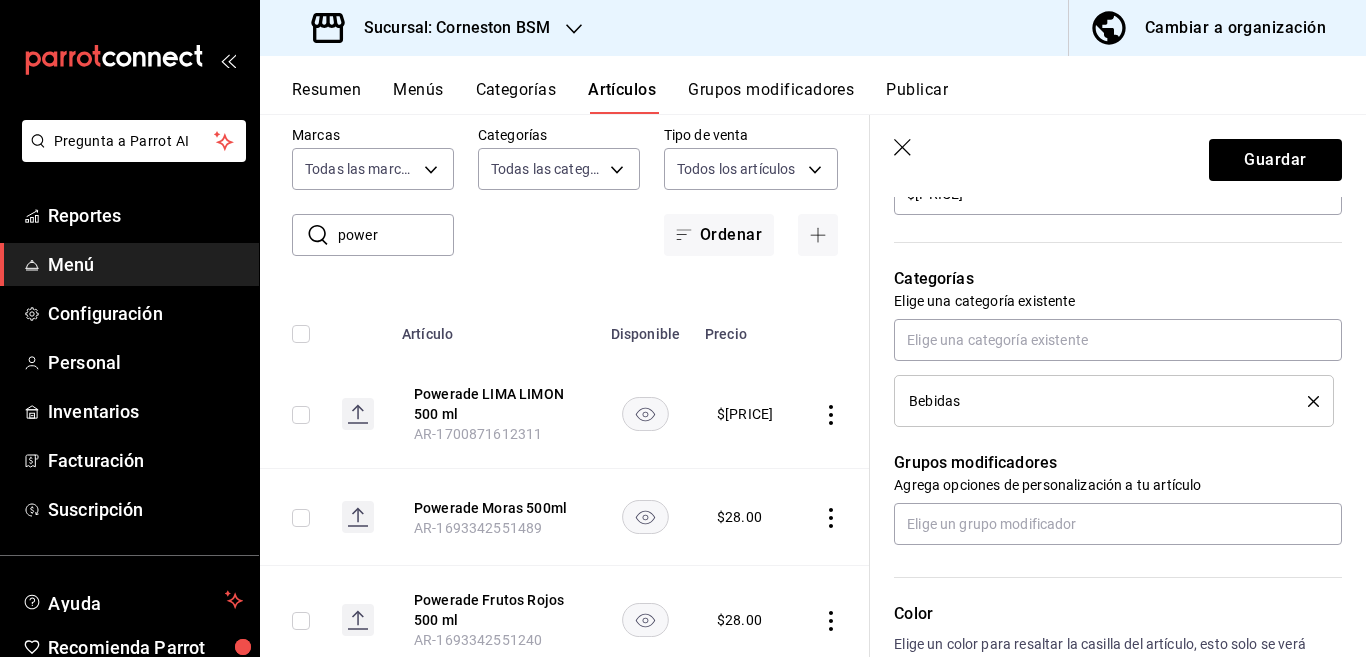 click 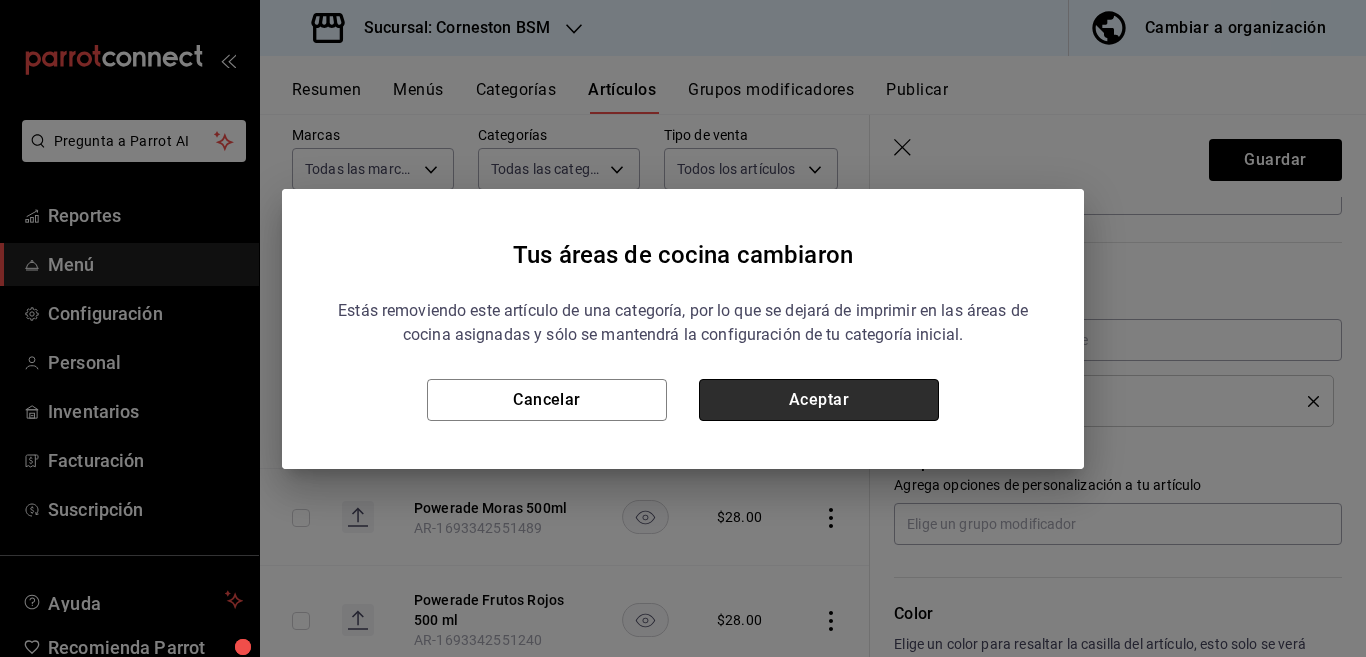 click on "Aceptar" at bounding box center [819, 400] 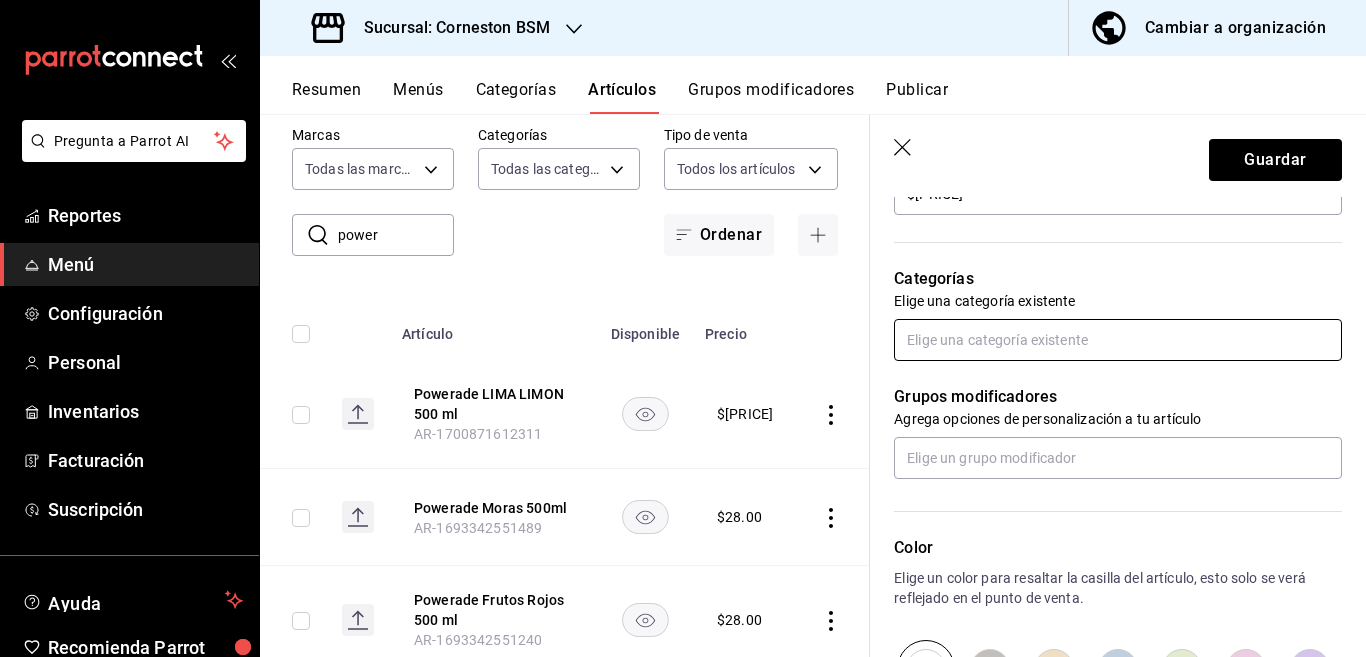 click at bounding box center (1118, 340) 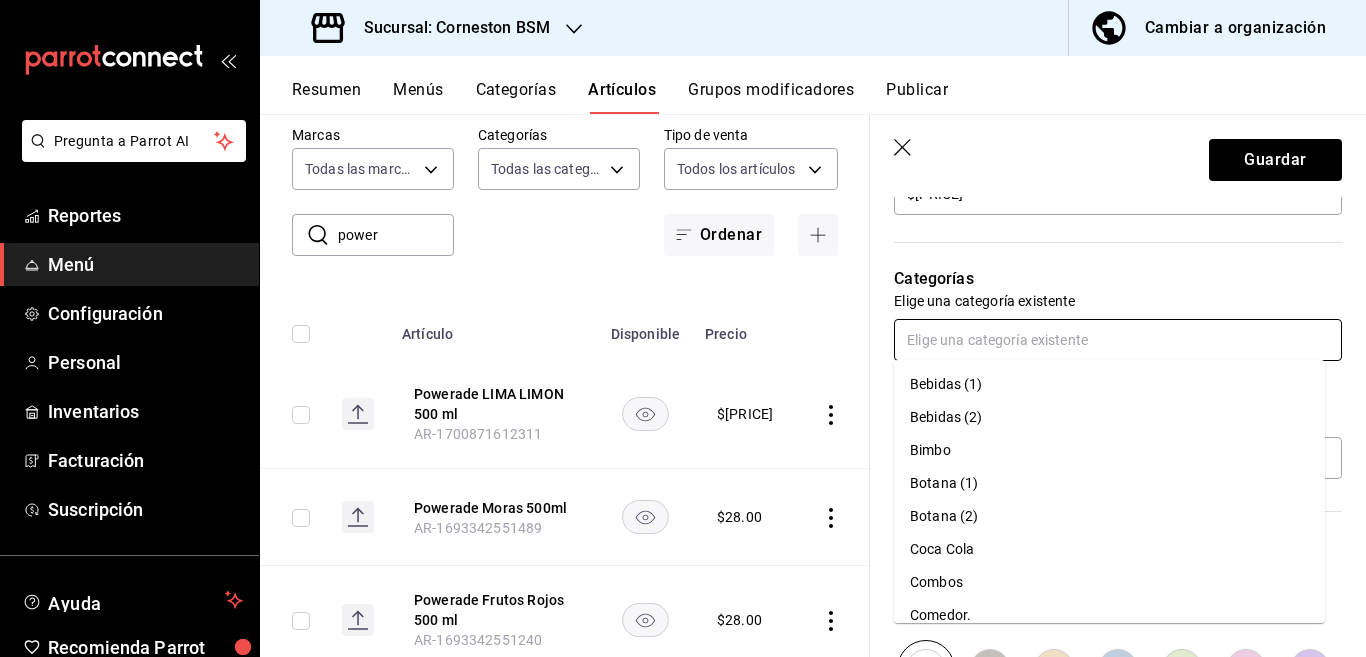 click on "Coca Cola" at bounding box center [1109, 549] 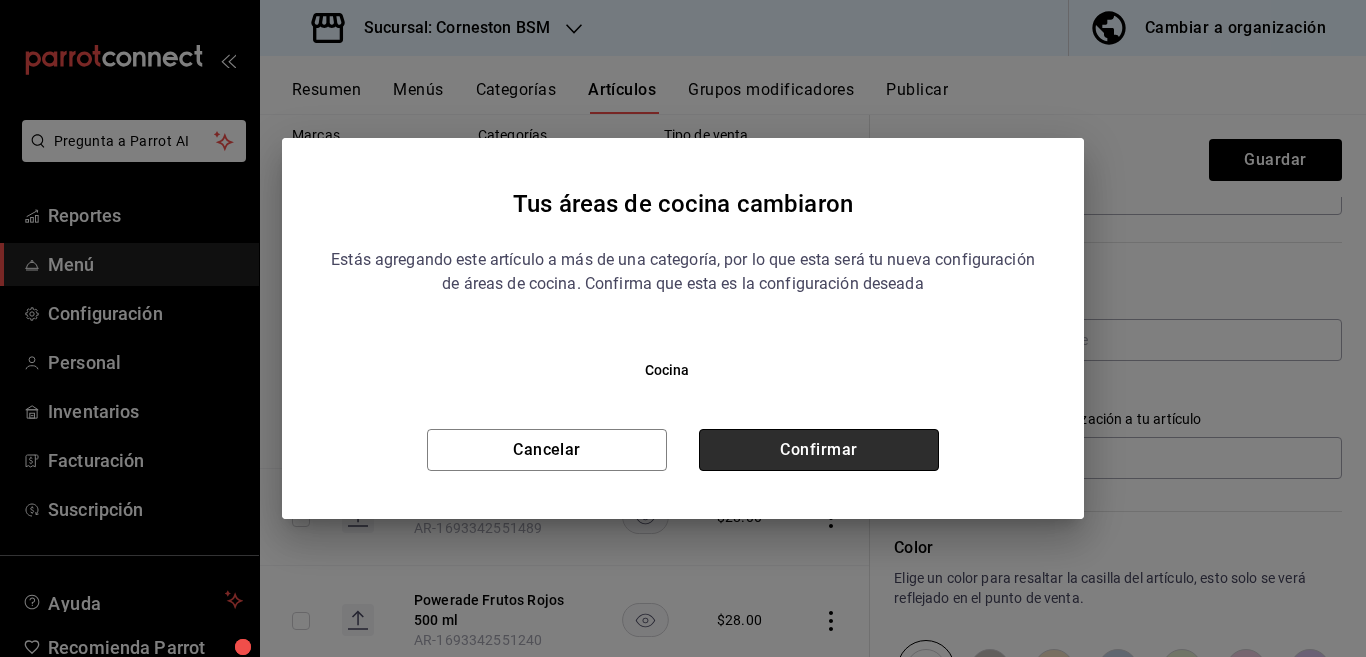 click on "Confirmar" at bounding box center (819, 450) 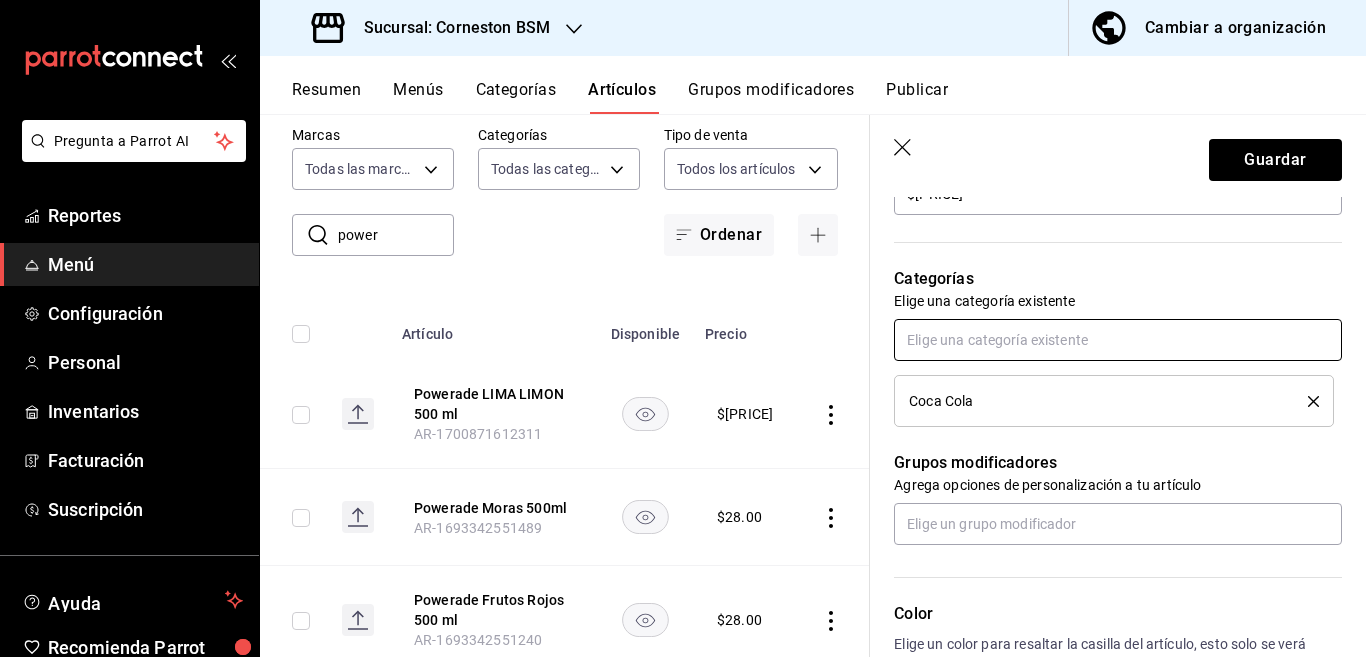 scroll, scrollTop: 651, scrollLeft: 0, axis: vertical 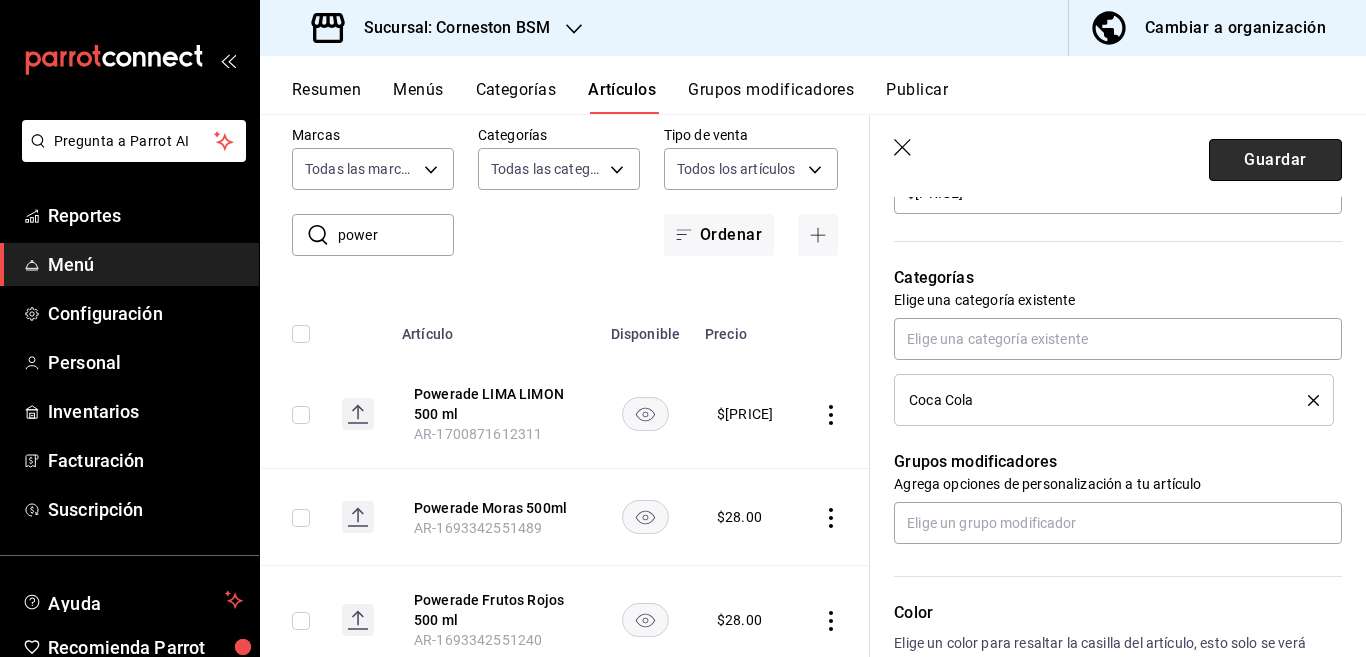 click on "Guardar" at bounding box center [1275, 160] 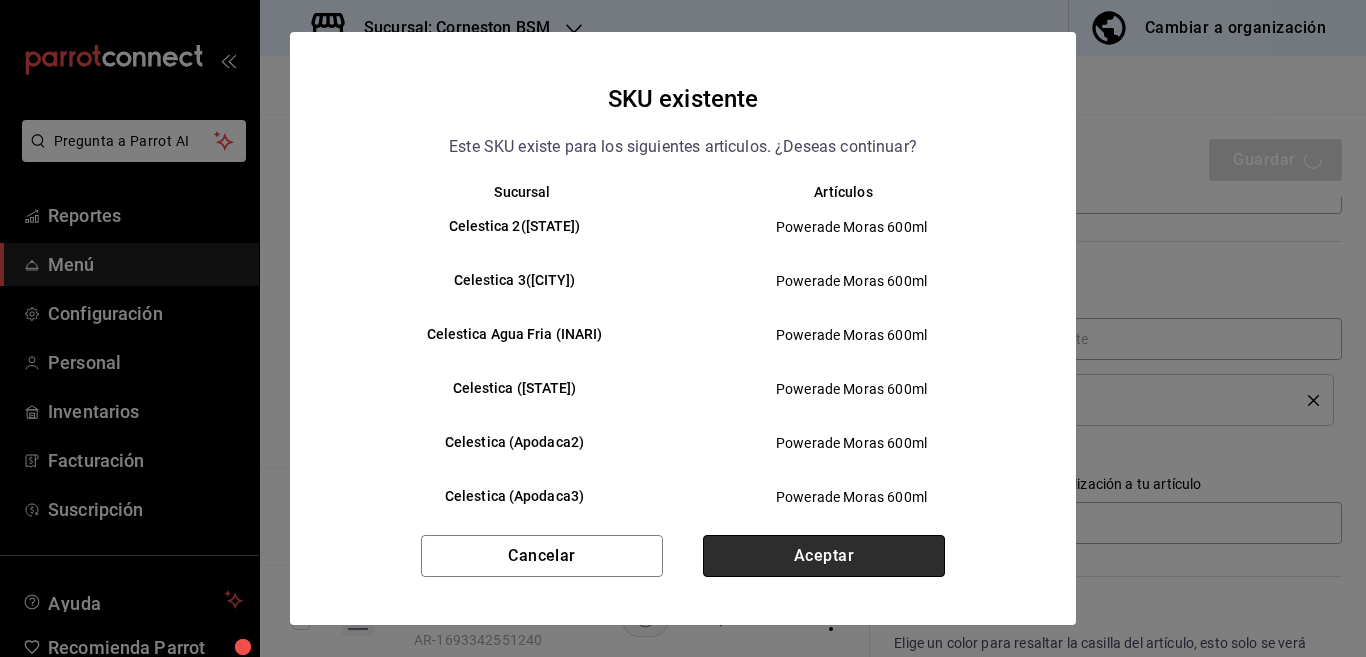 click on "Aceptar" at bounding box center [824, 556] 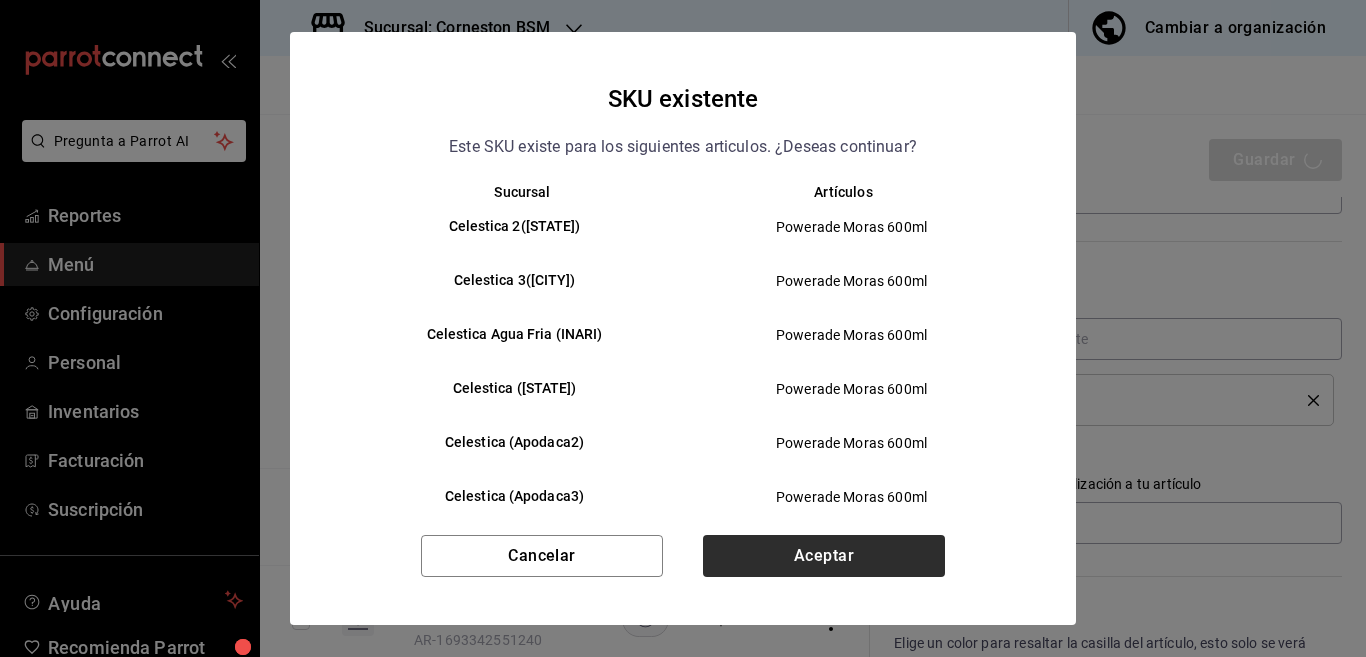 type on "x" 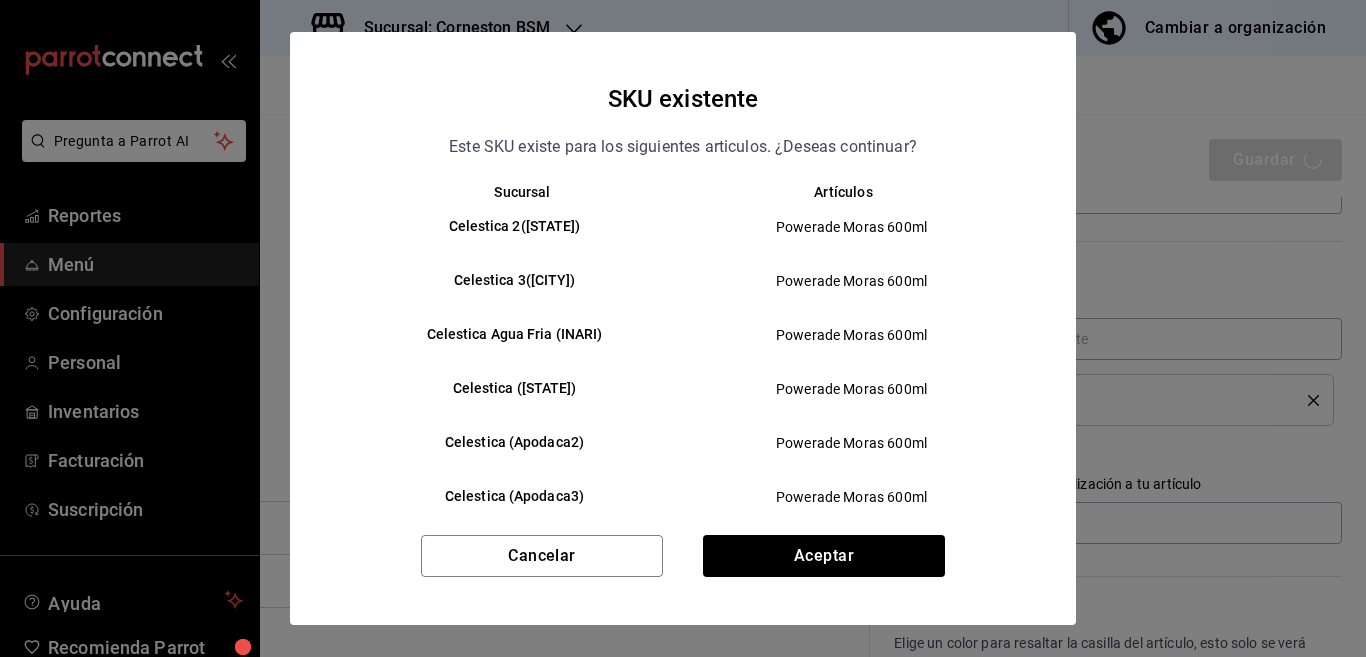 type 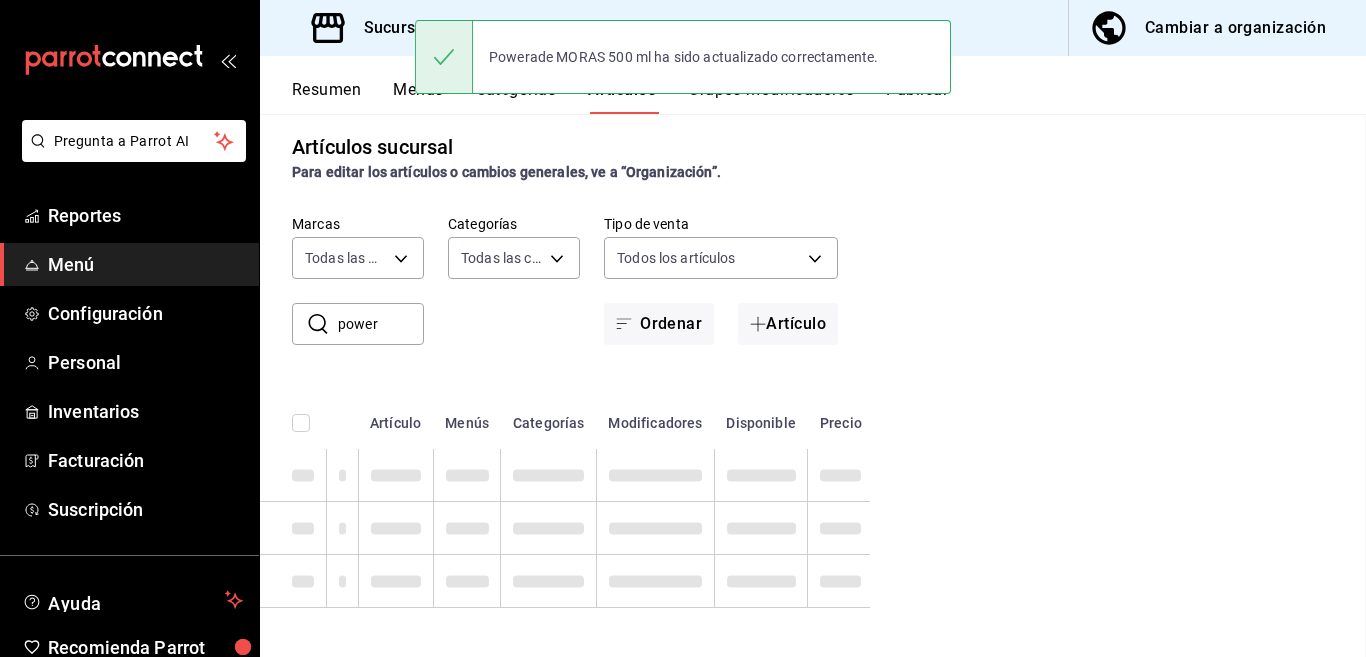 scroll, scrollTop: 0, scrollLeft: 0, axis: both 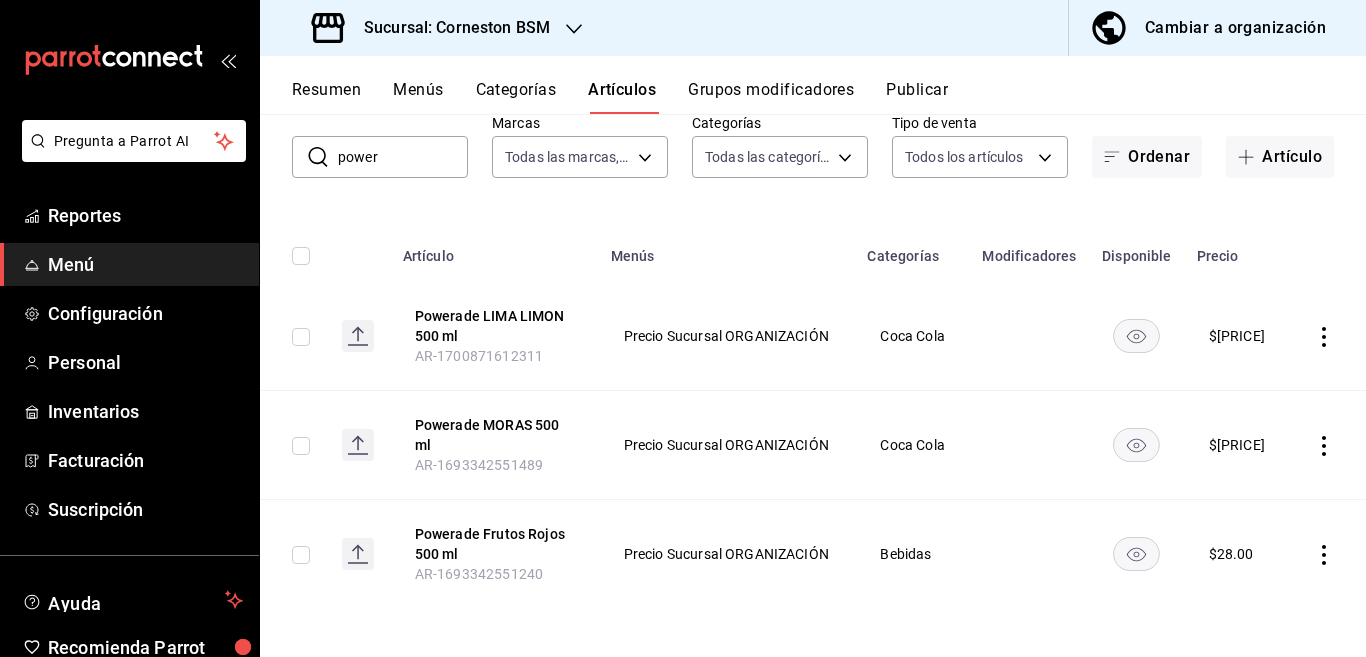 click 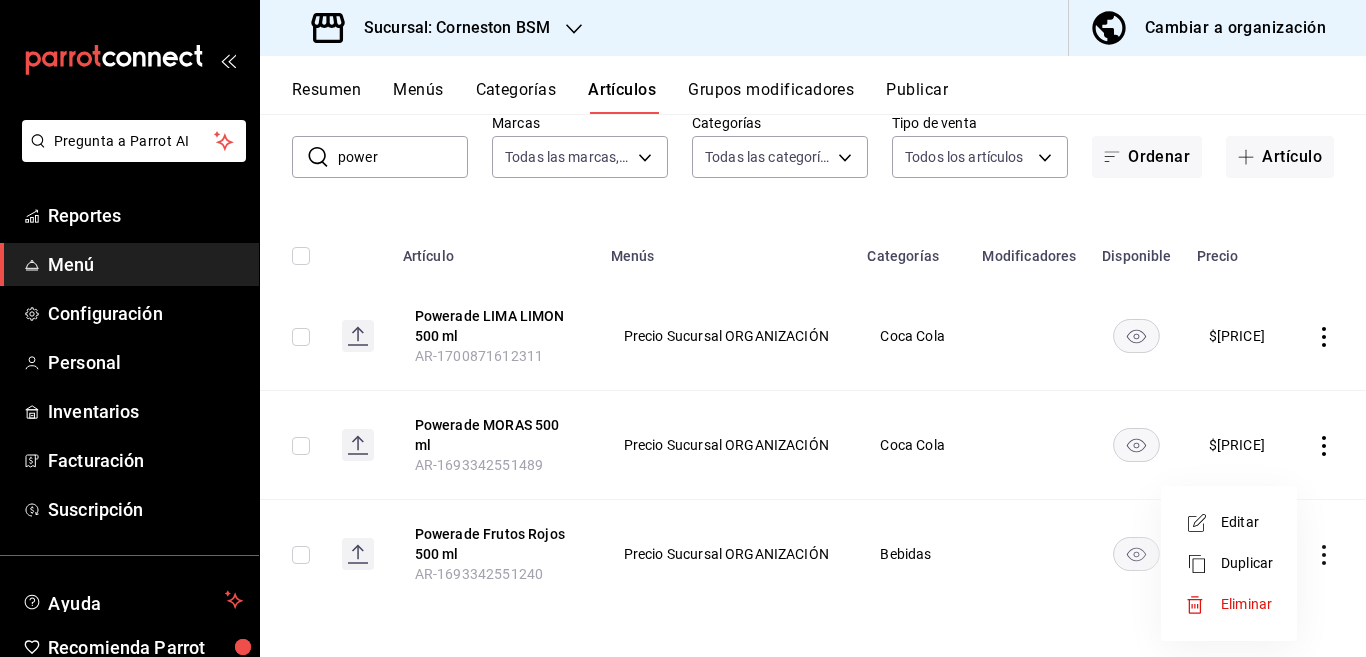 click on "Editar" at bounding box center (1247, 522) 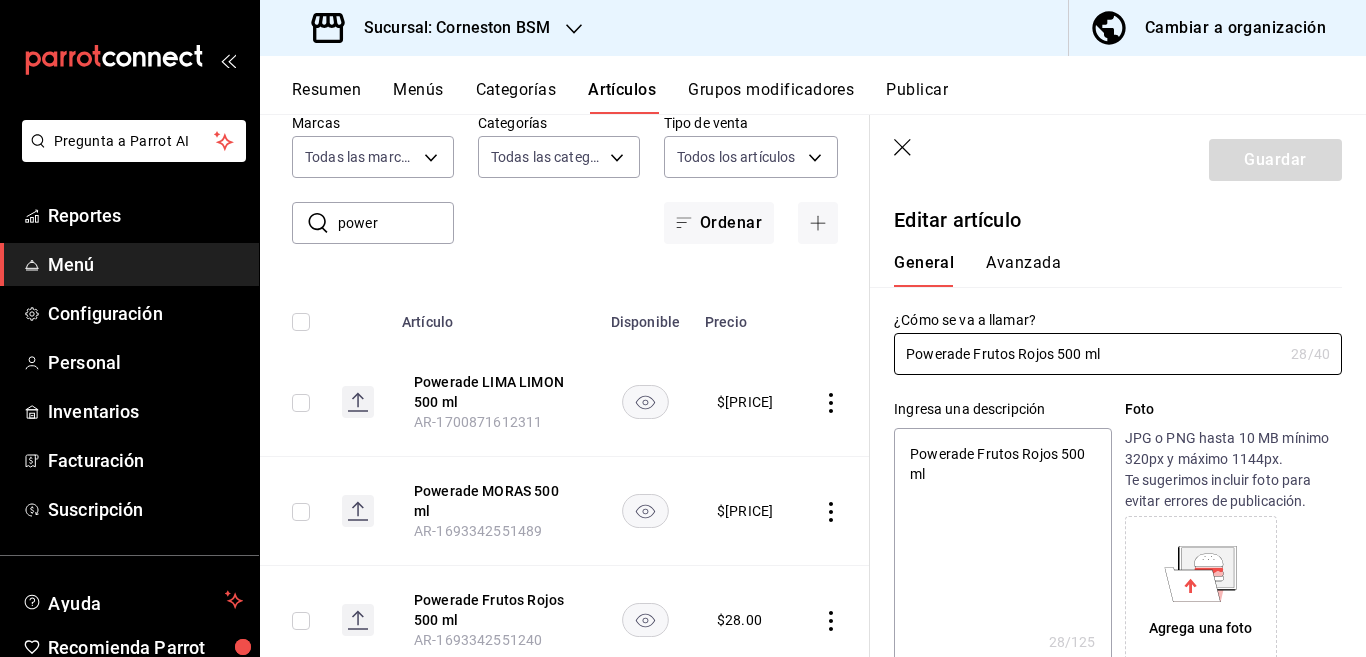 type on "x" 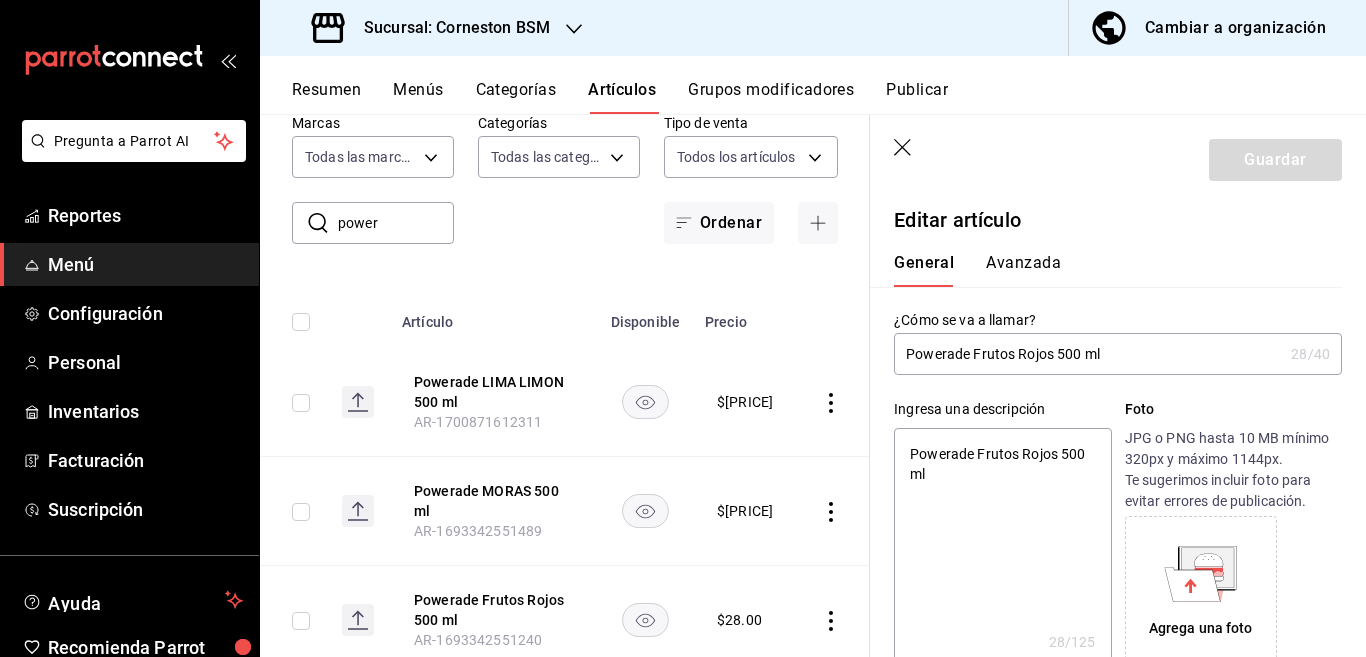 click on "Powerade Frutos Rojos 500 ml" at bounding box center [1002, 548] 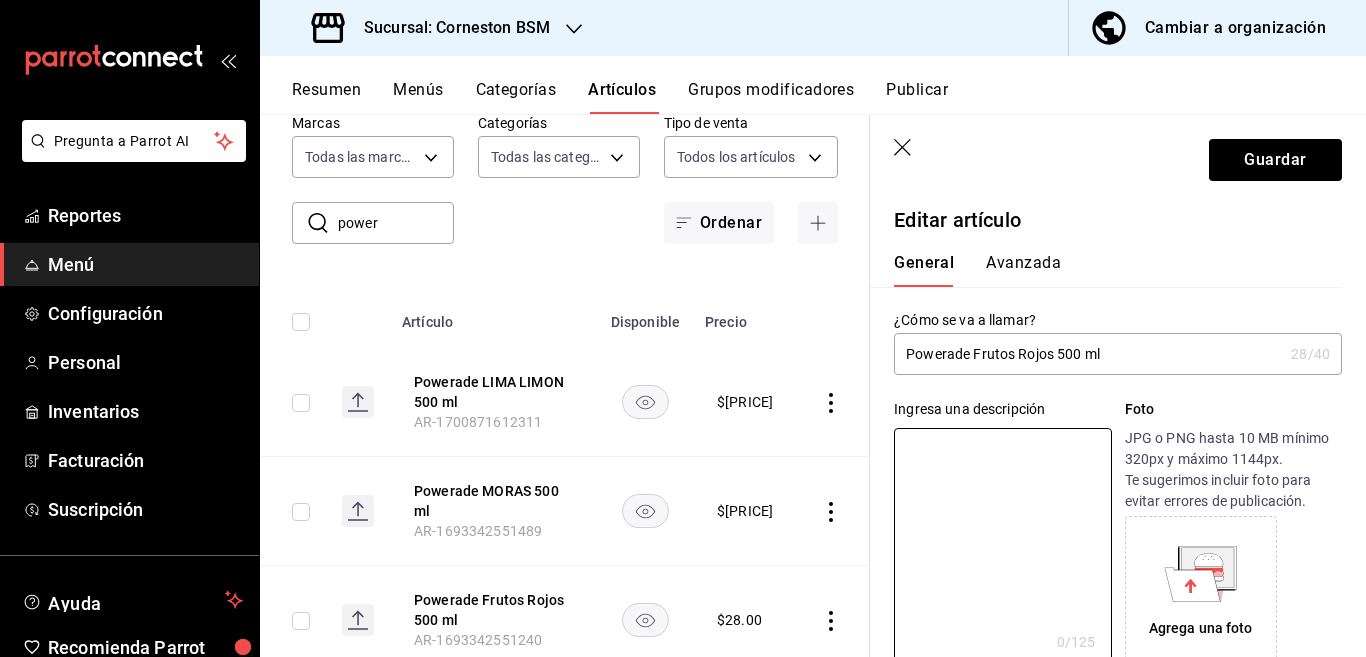 type 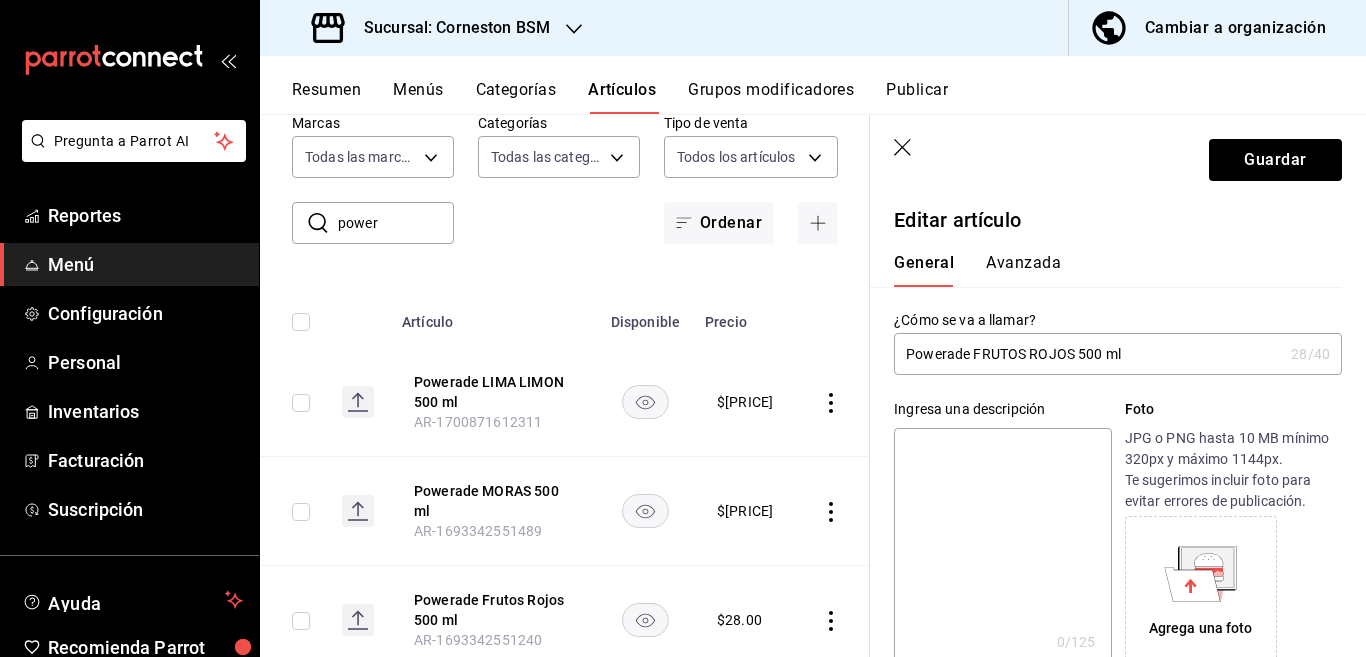 click on "Powerade FRUTOS ROJOS 500 ml" at bounding box center (1088, 354) 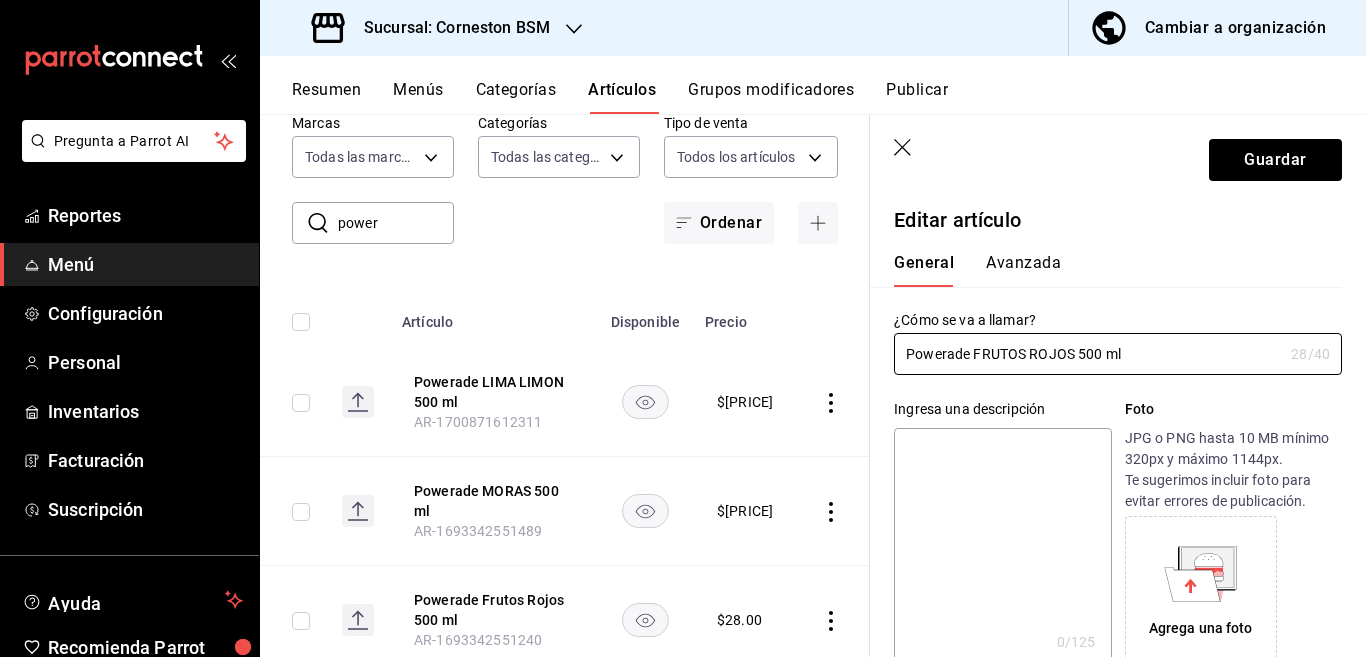 type on "Powerade FRUTOS ROJOS 500 ml" 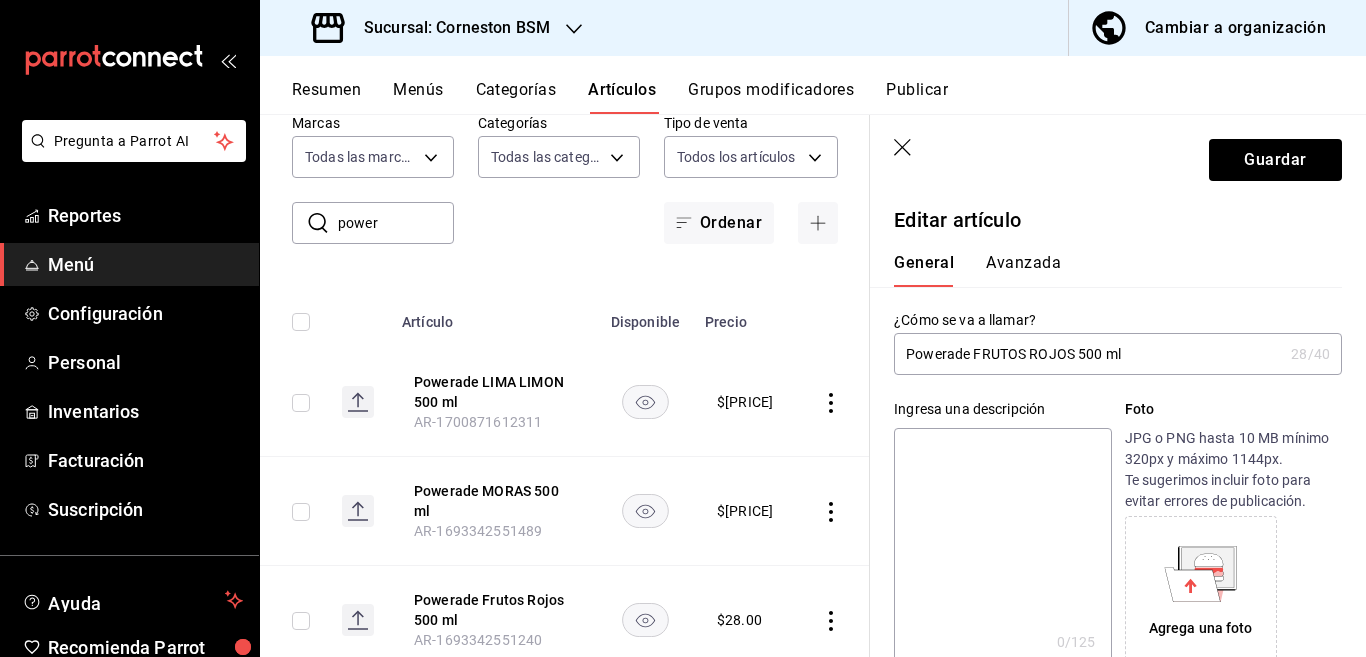 click at bounding box center [1002, 548] 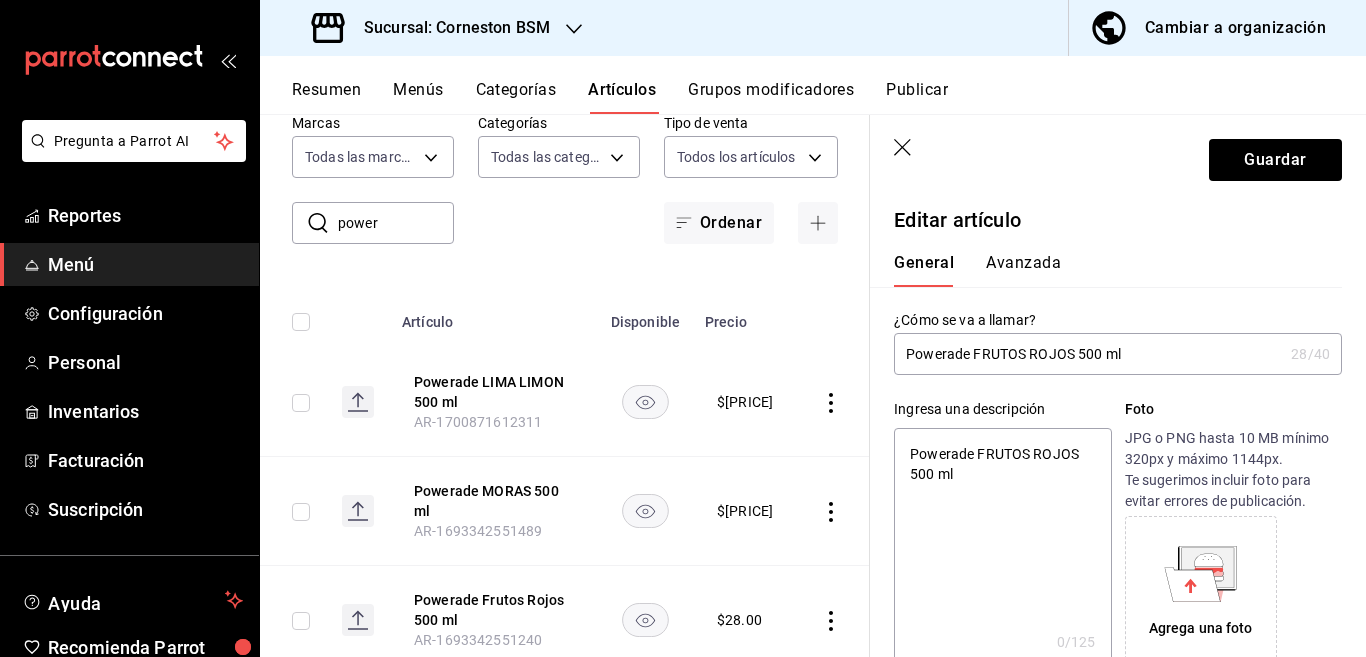 type on "x" 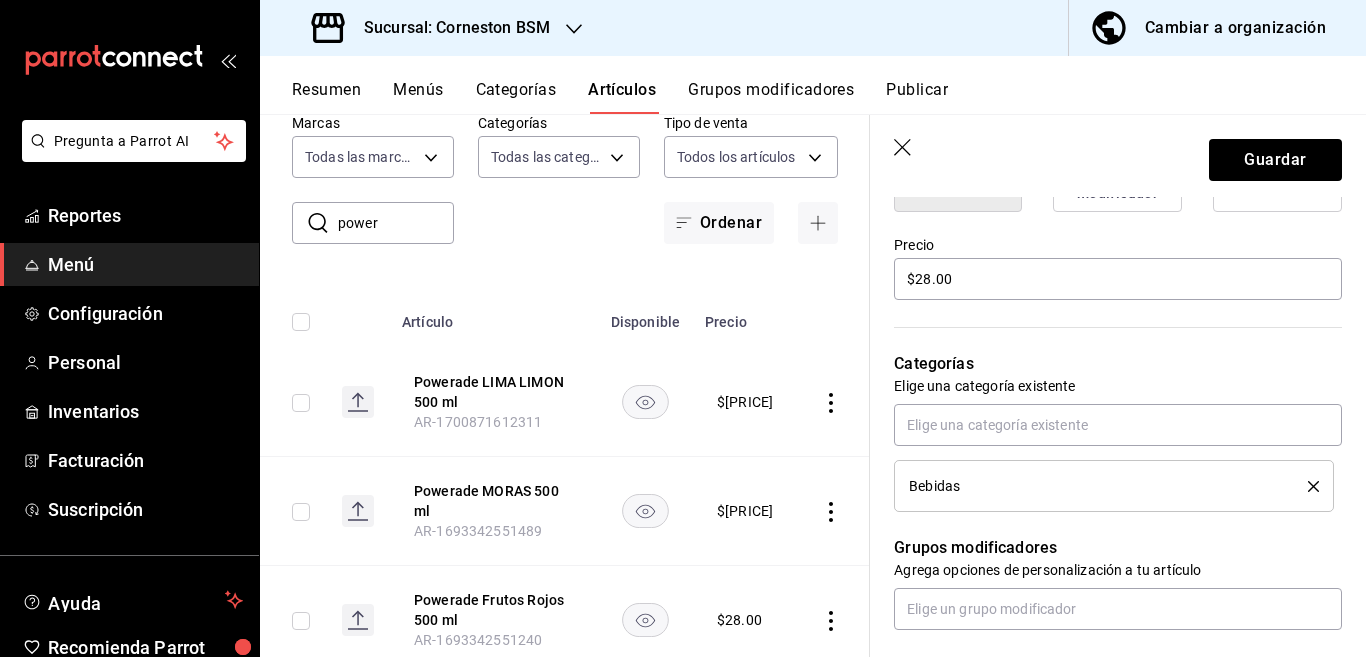 scroll, scrollTop: 569, scrollLeft: 0, axis: vertical 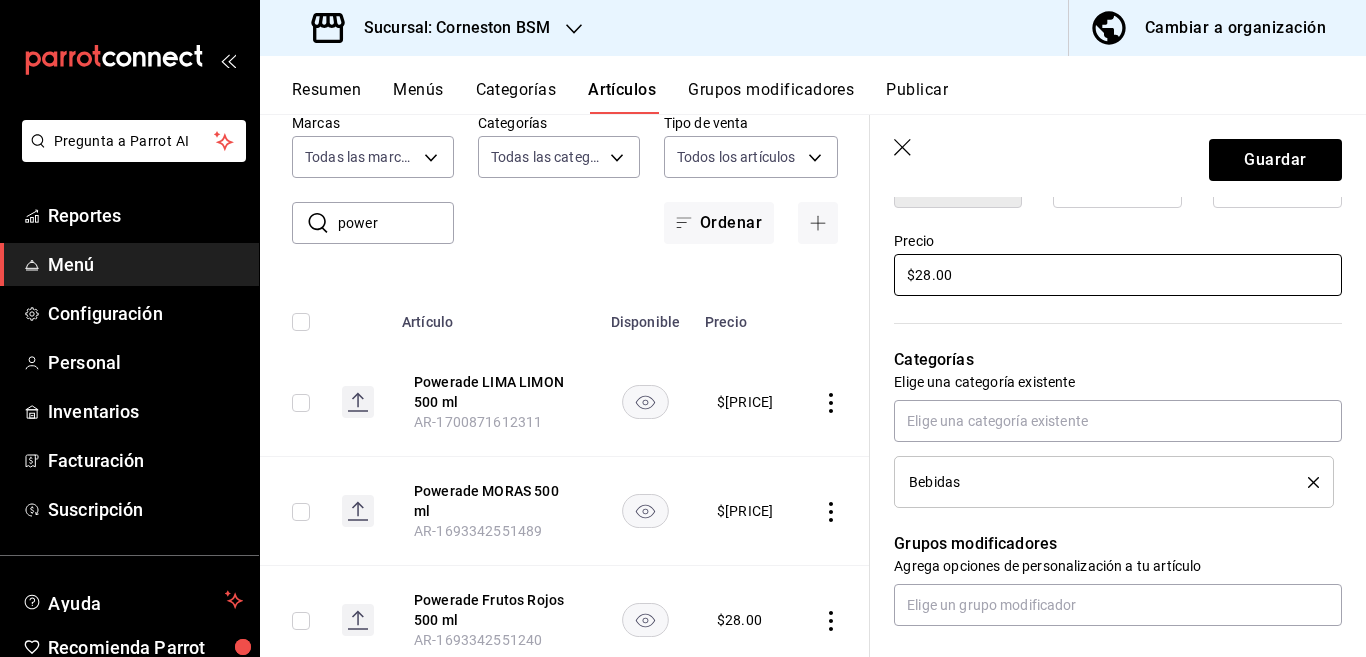 type on "Powerade FRUTOS ROJOS 500 ml" 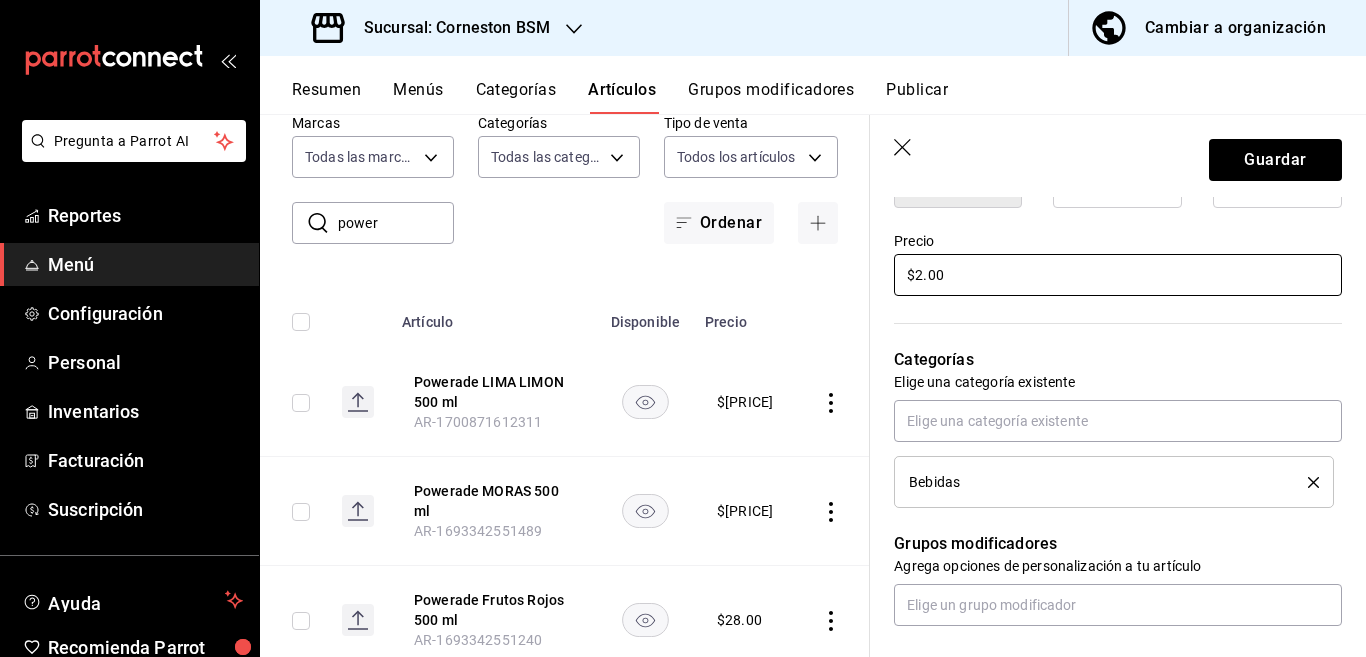 type on "x" 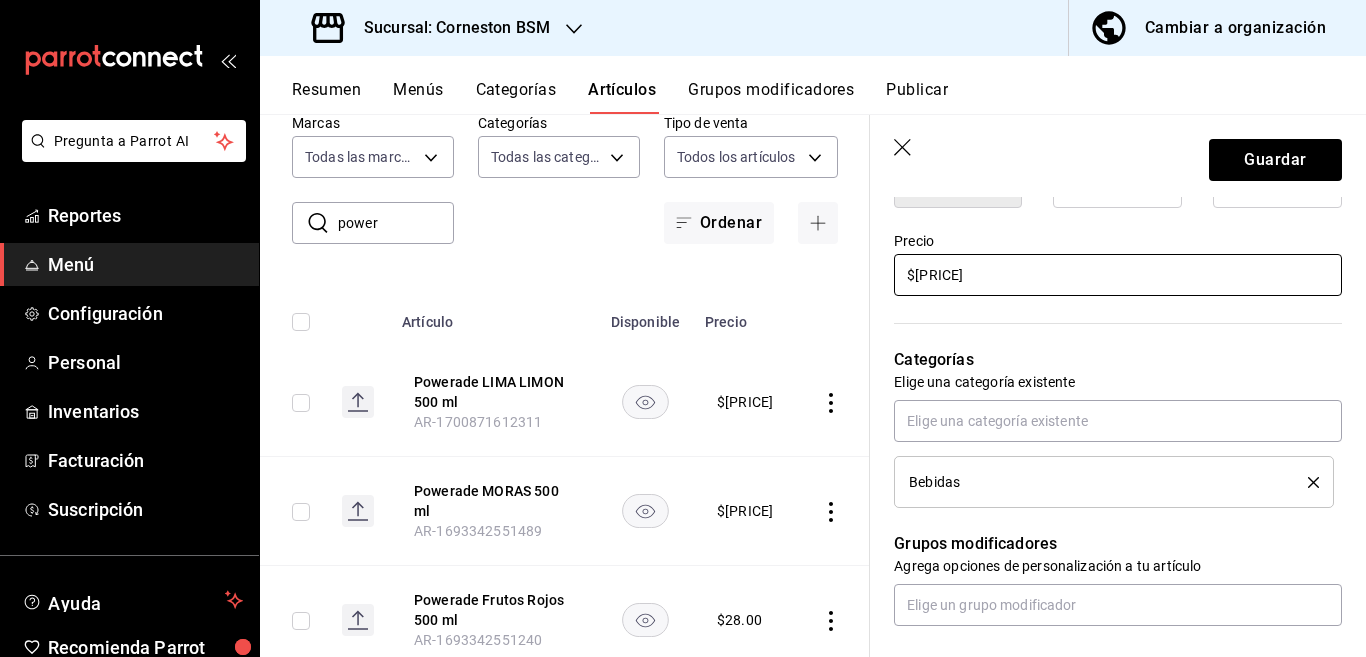 type on "$[PRICE]" 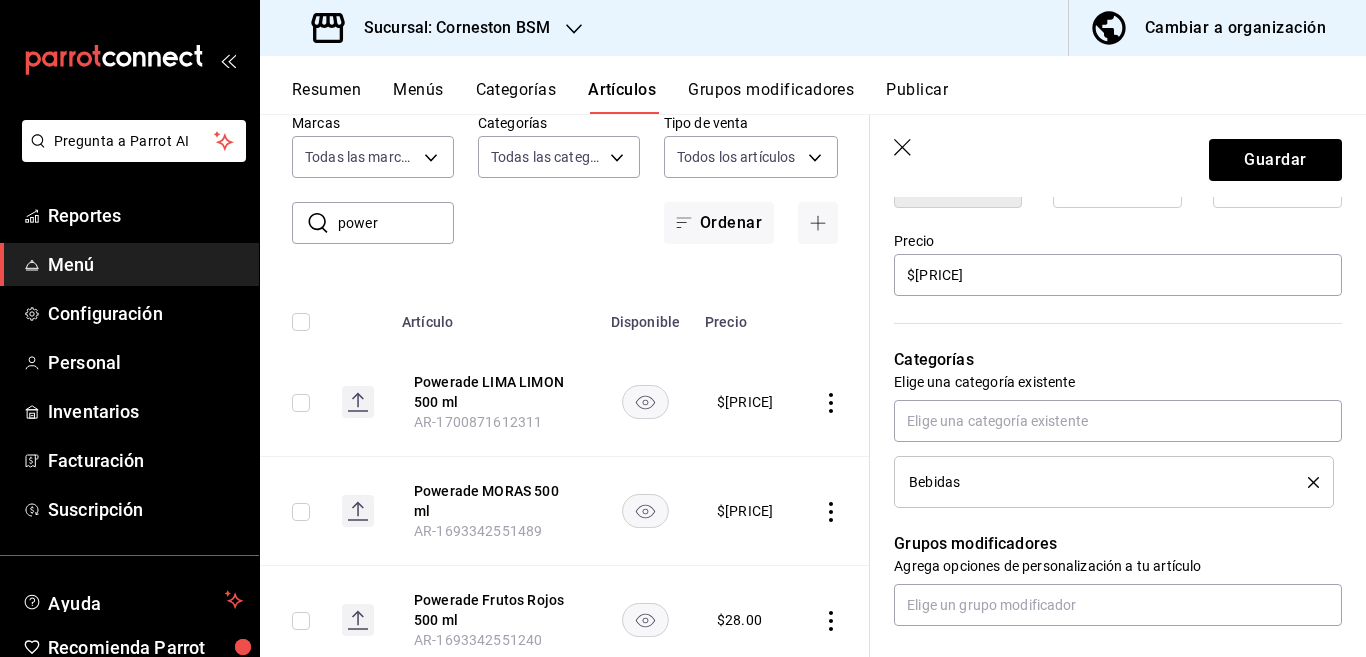 click 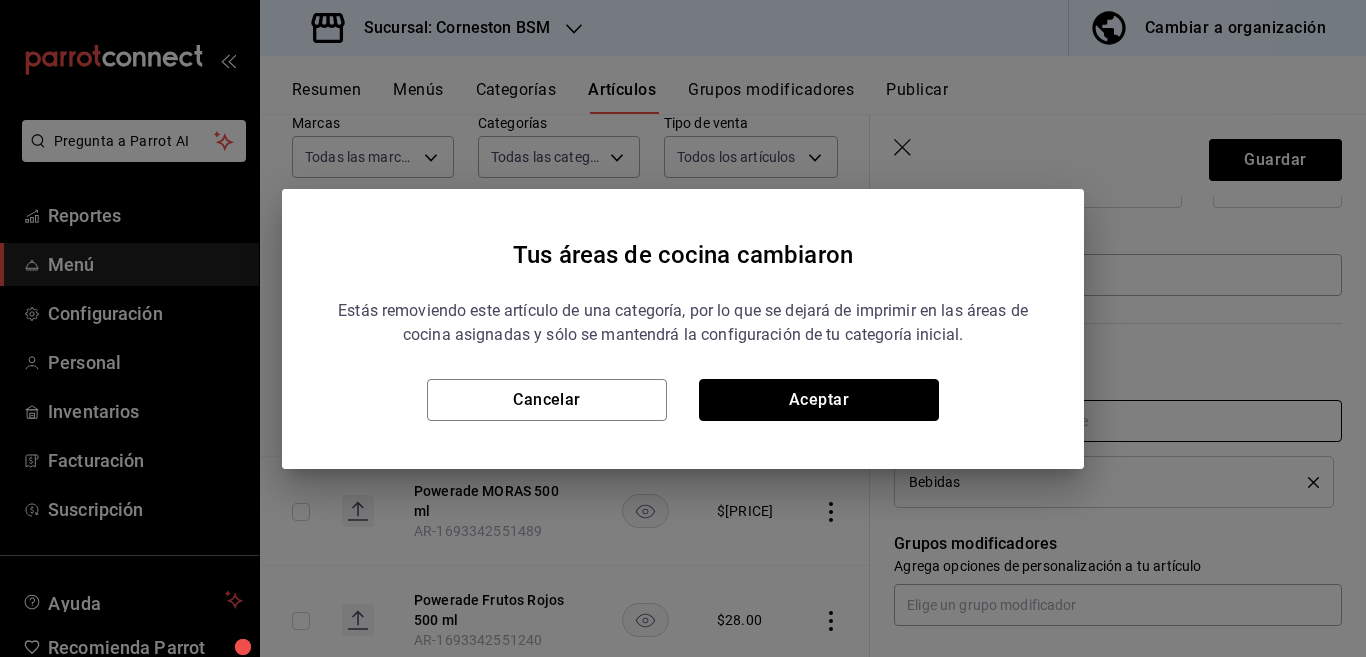 drag, startPoint x: 879, startPoint y: 401, endPoint x: 907, endPoint y: 416, distance: 31.764761 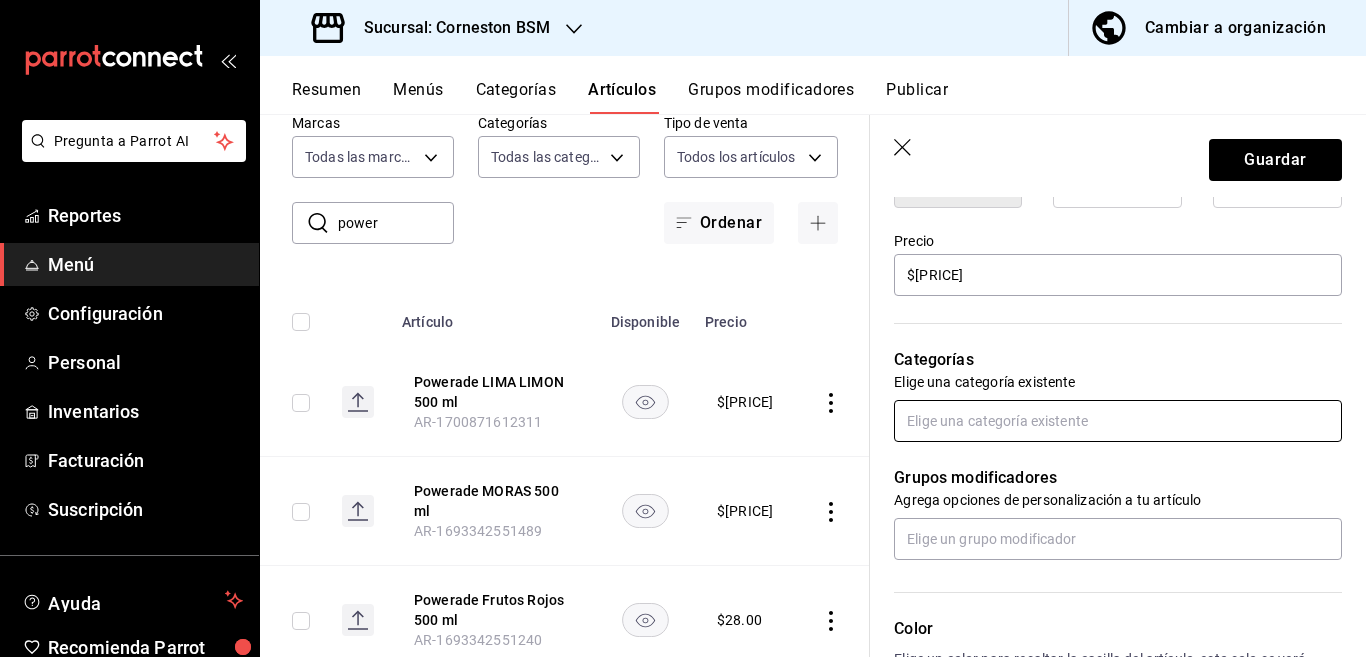 click at bounding box center [1118, 421] 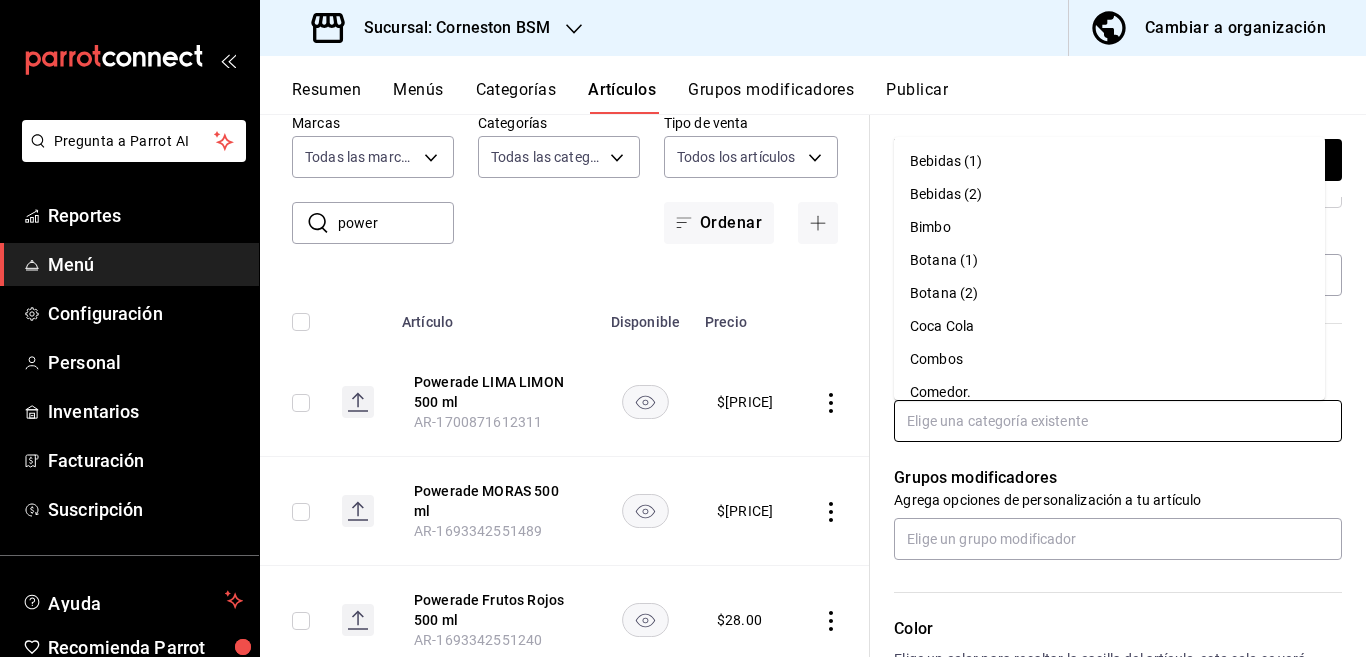 click on "Coca Cola" at bounding box center [1109, 326] 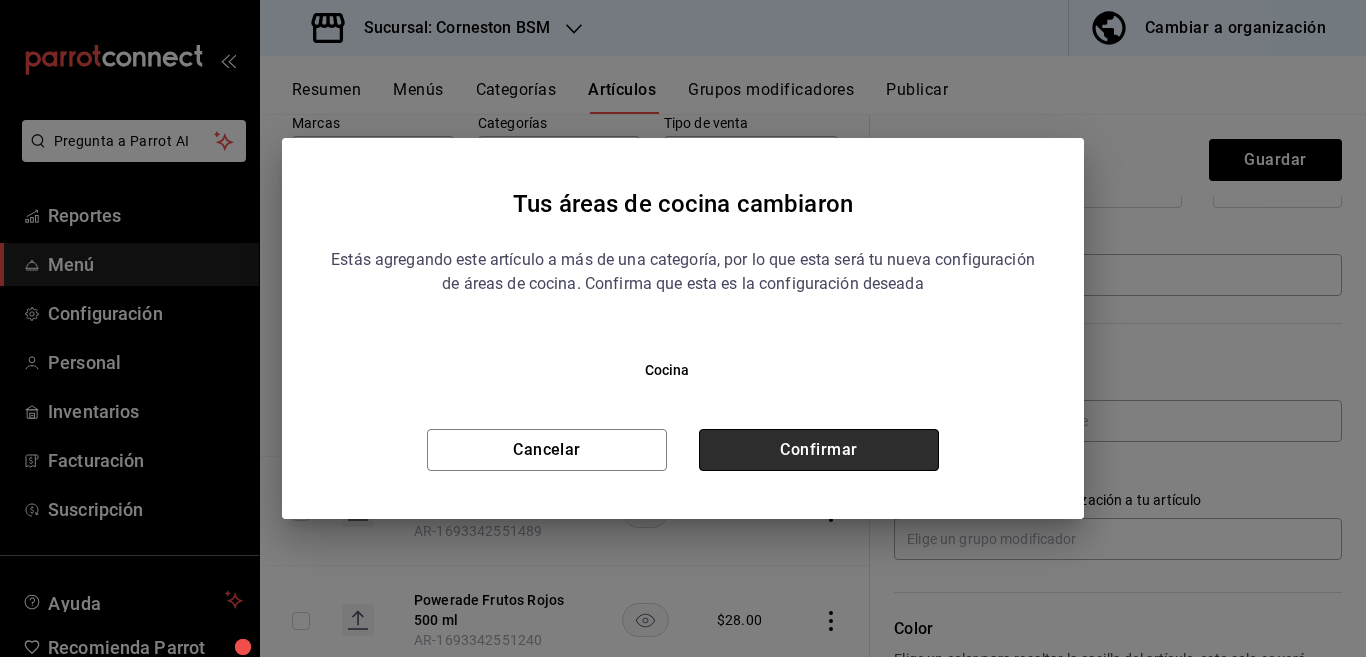 click on "Confirmar" at bounding box center (819, 450) 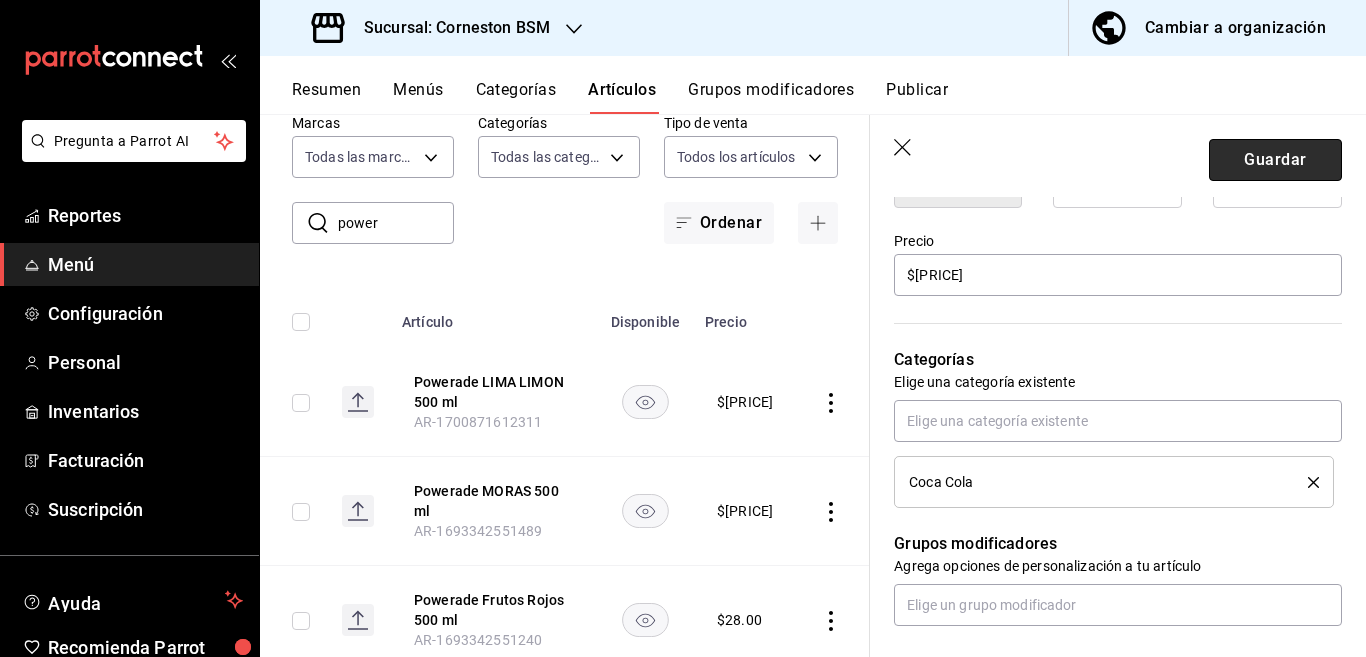 click on "Guardar" at bounding box center (1275, 160) 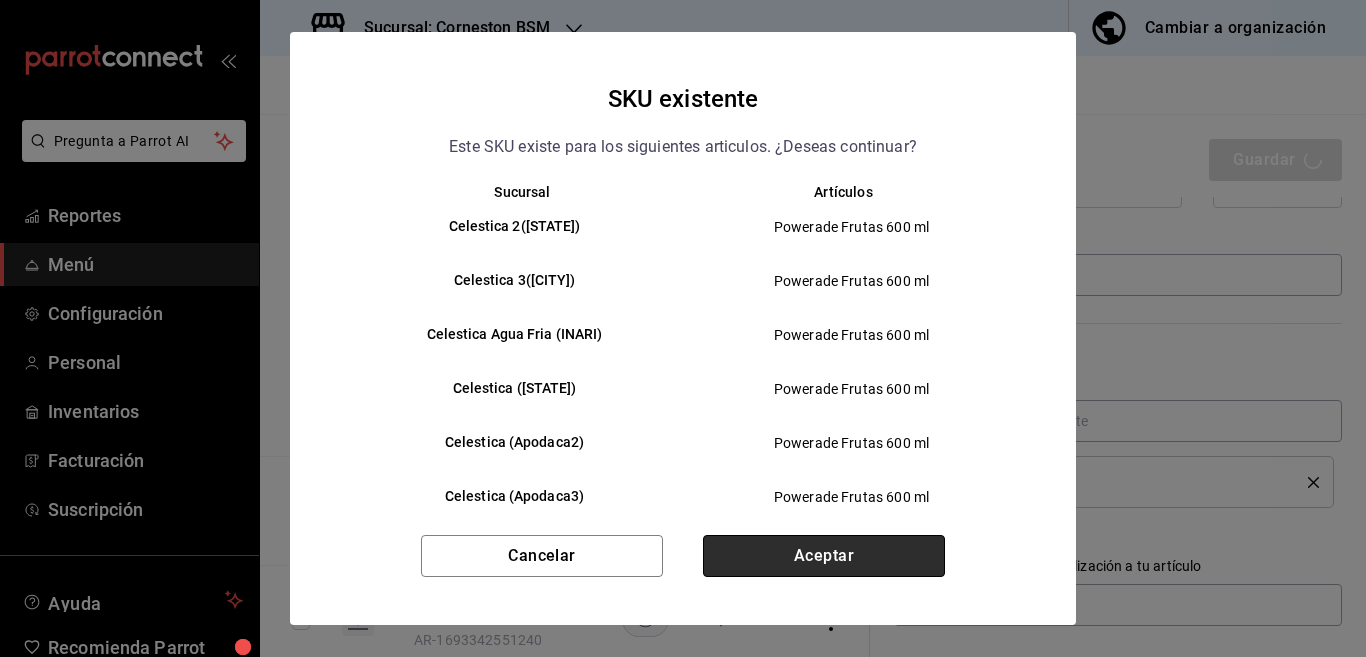 click on "Aceptar" at bounding box center (824, 556) 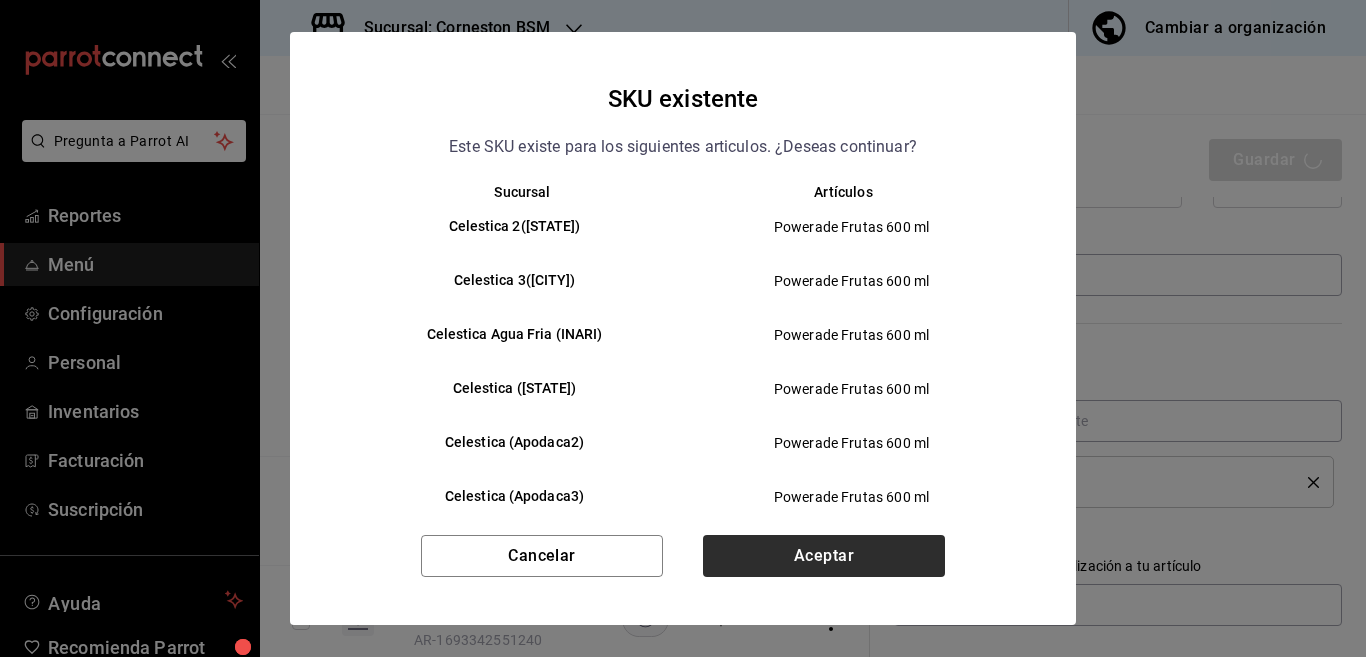 type on "x" 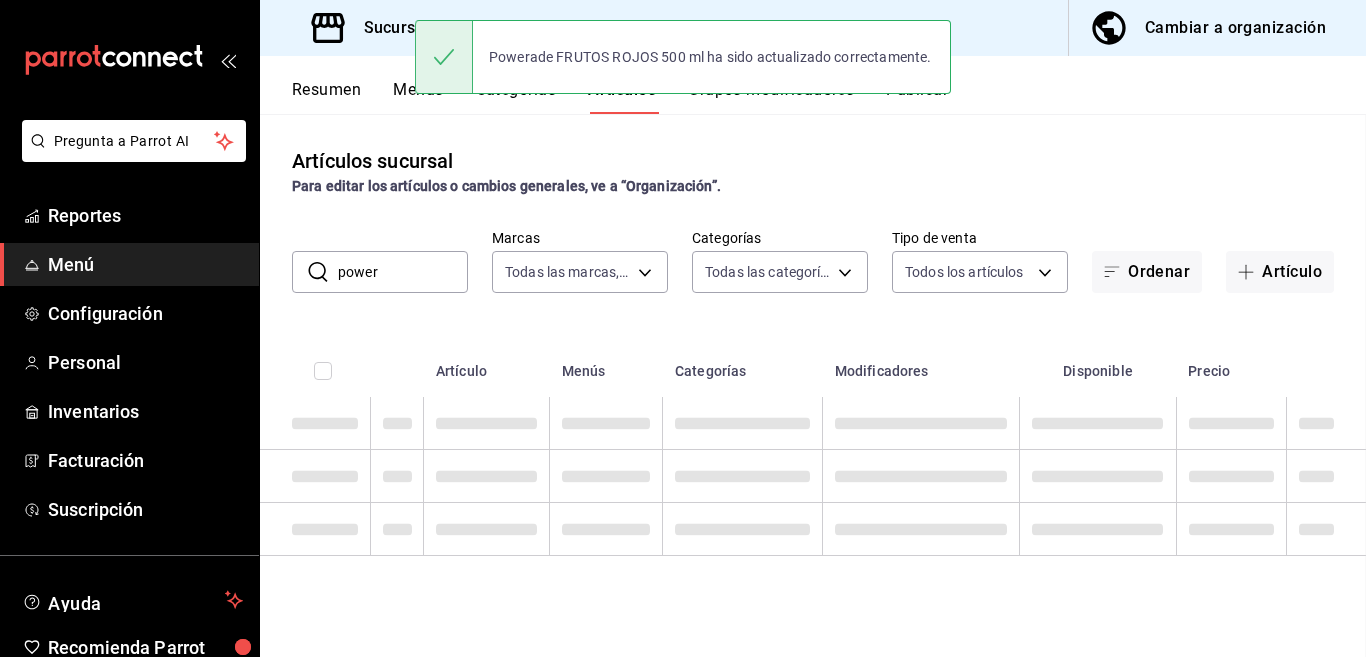 scroll, scrollTop: 0, scrollLeft: 0, axis: both 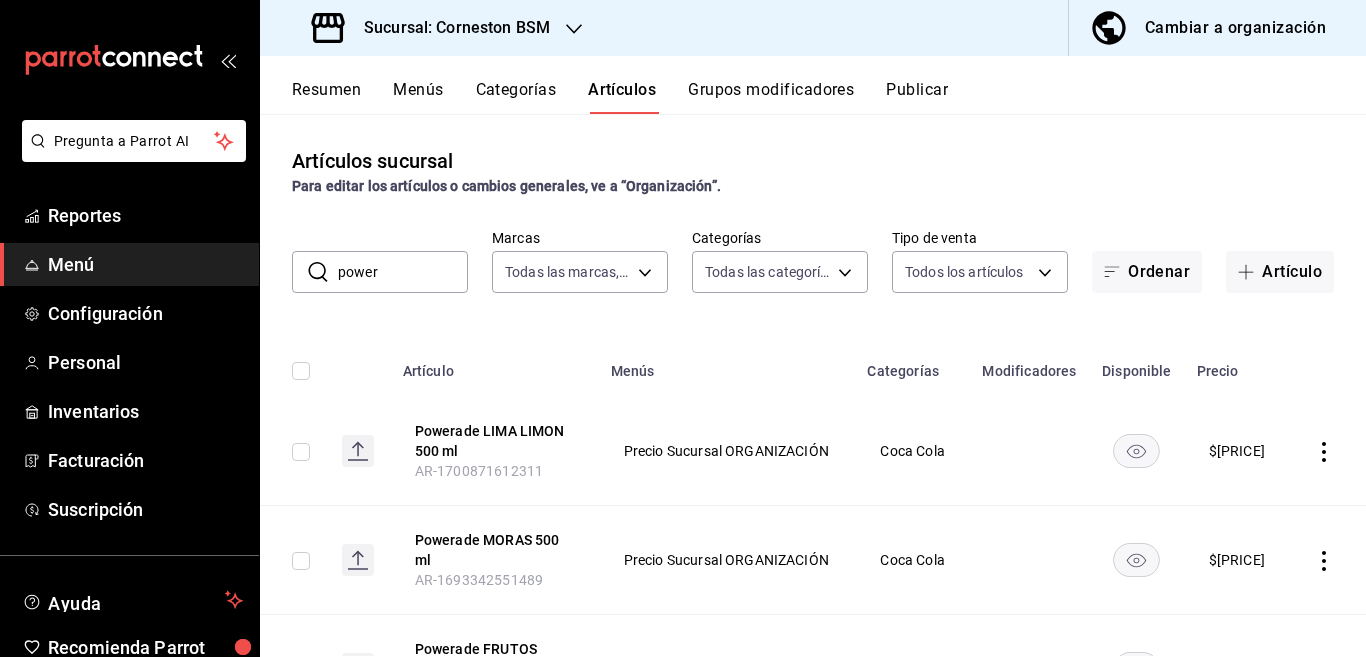 click on "power" at bounding box center [403, 272] 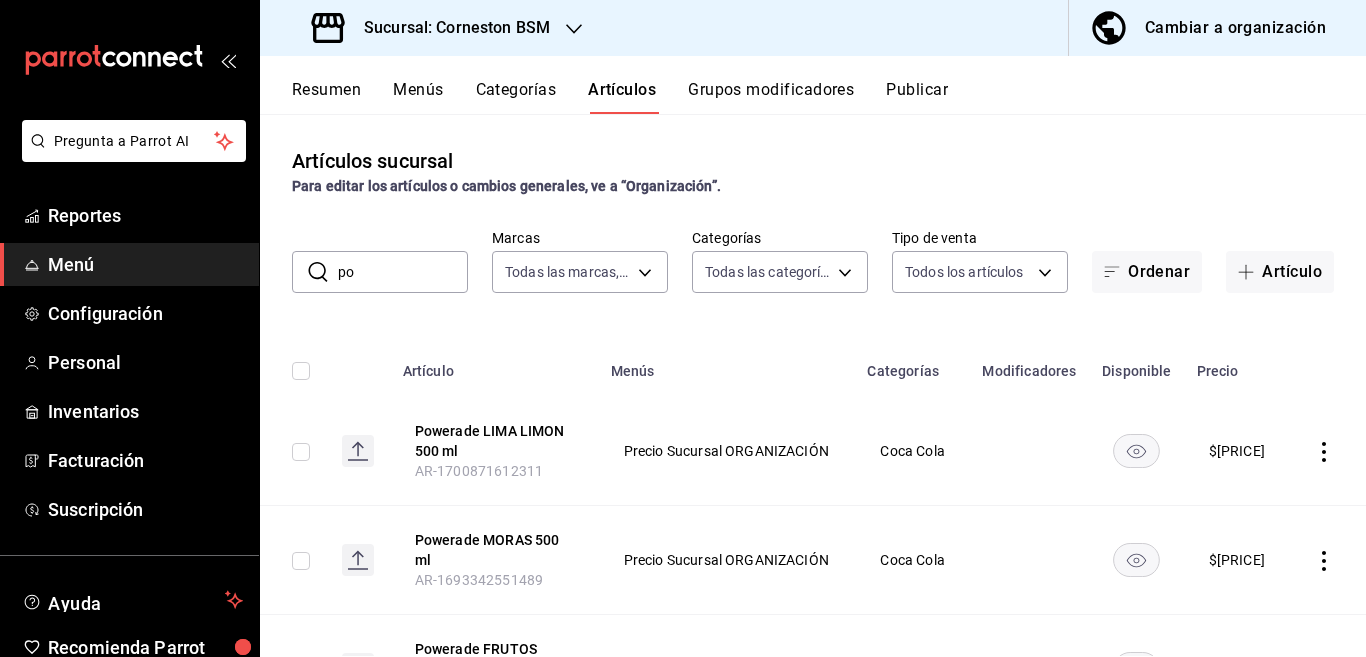 type on "p" 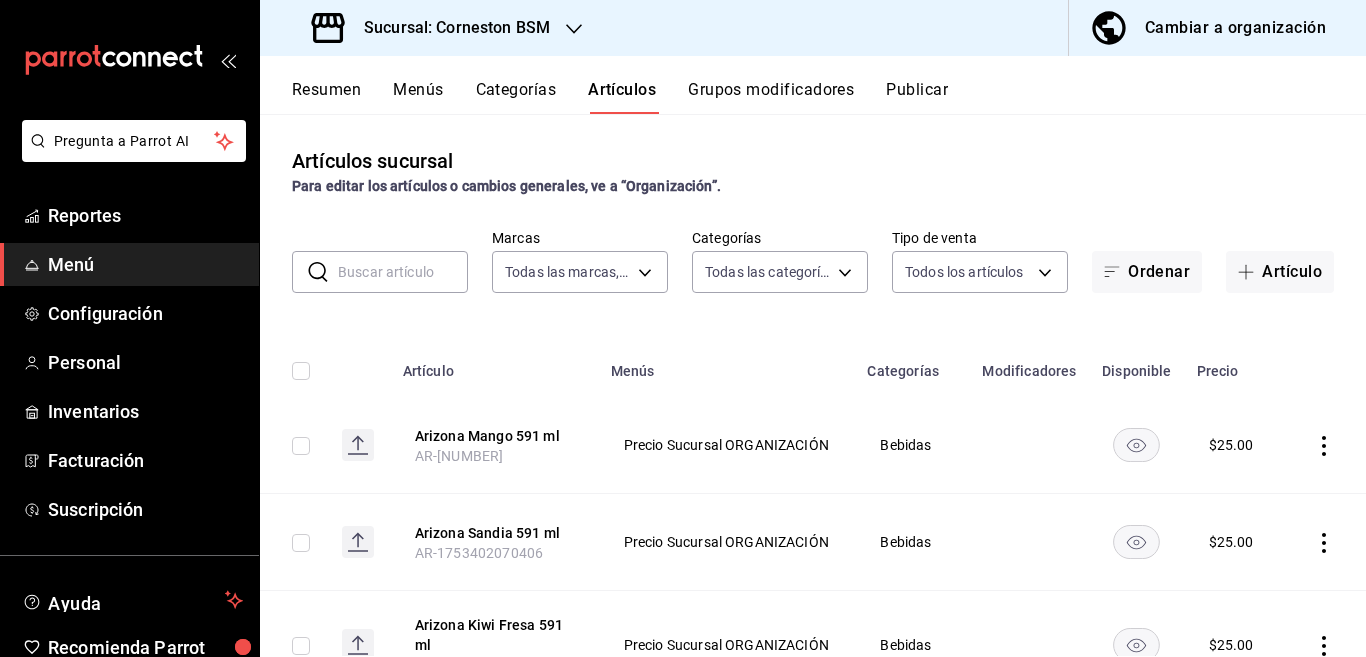 click on "Bebidas" at bounding box center [912, 542] 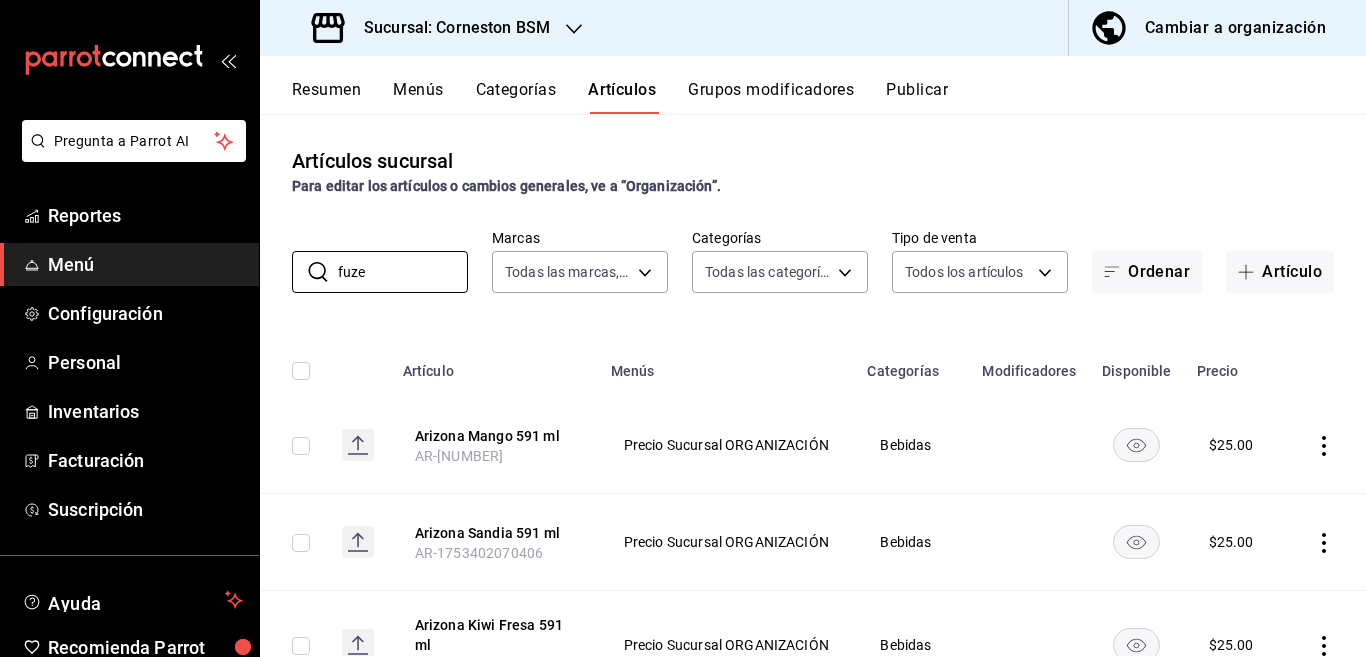type on "fuze" 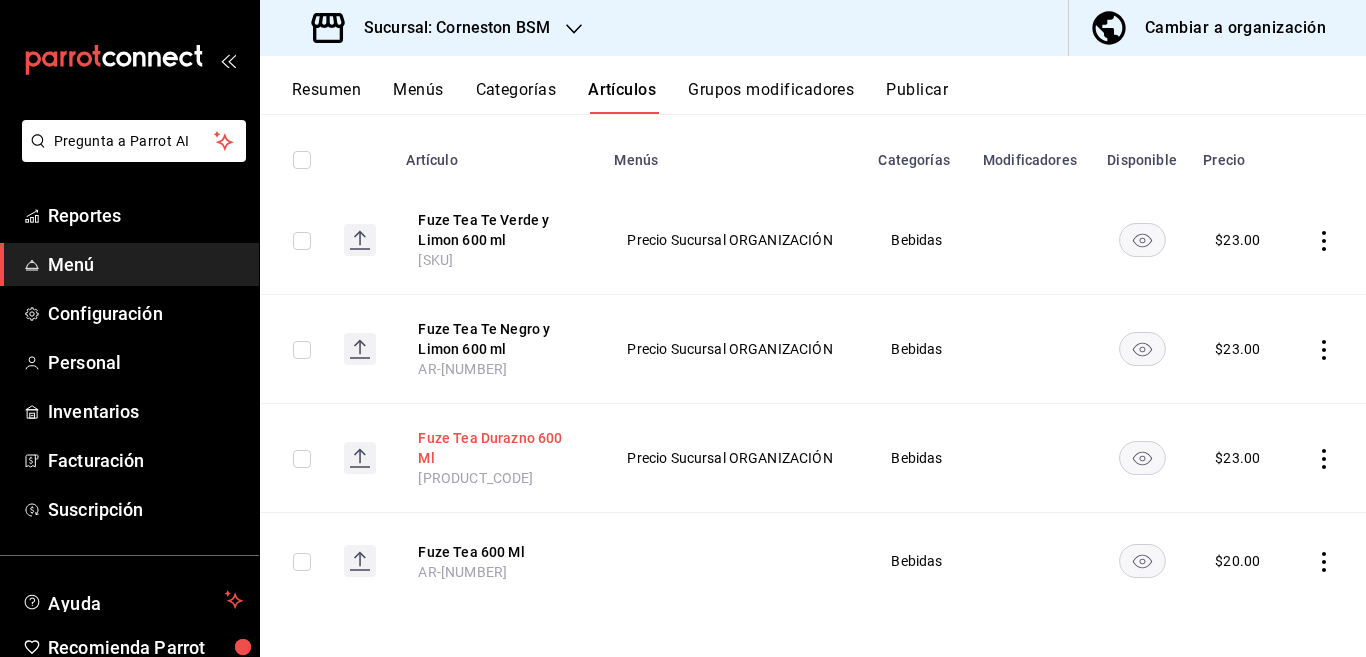 scroll, scrollTop: 212, scrollLeft: 0, axis: vertical 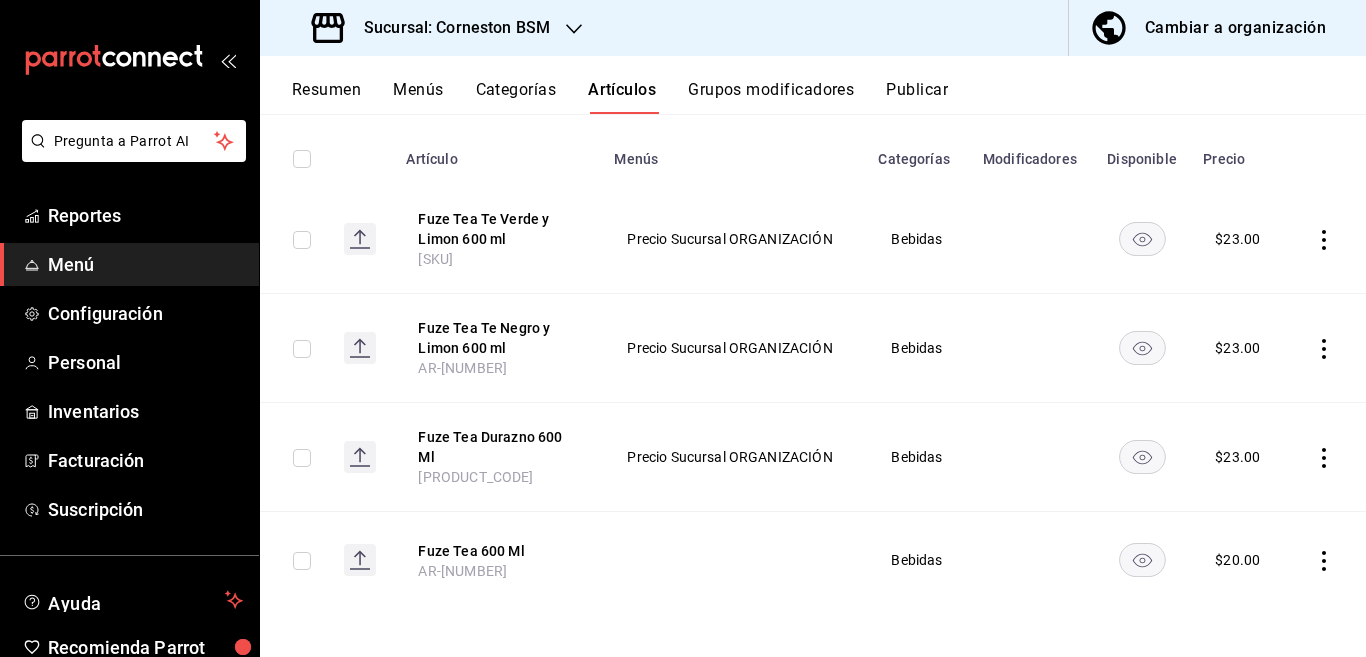 click 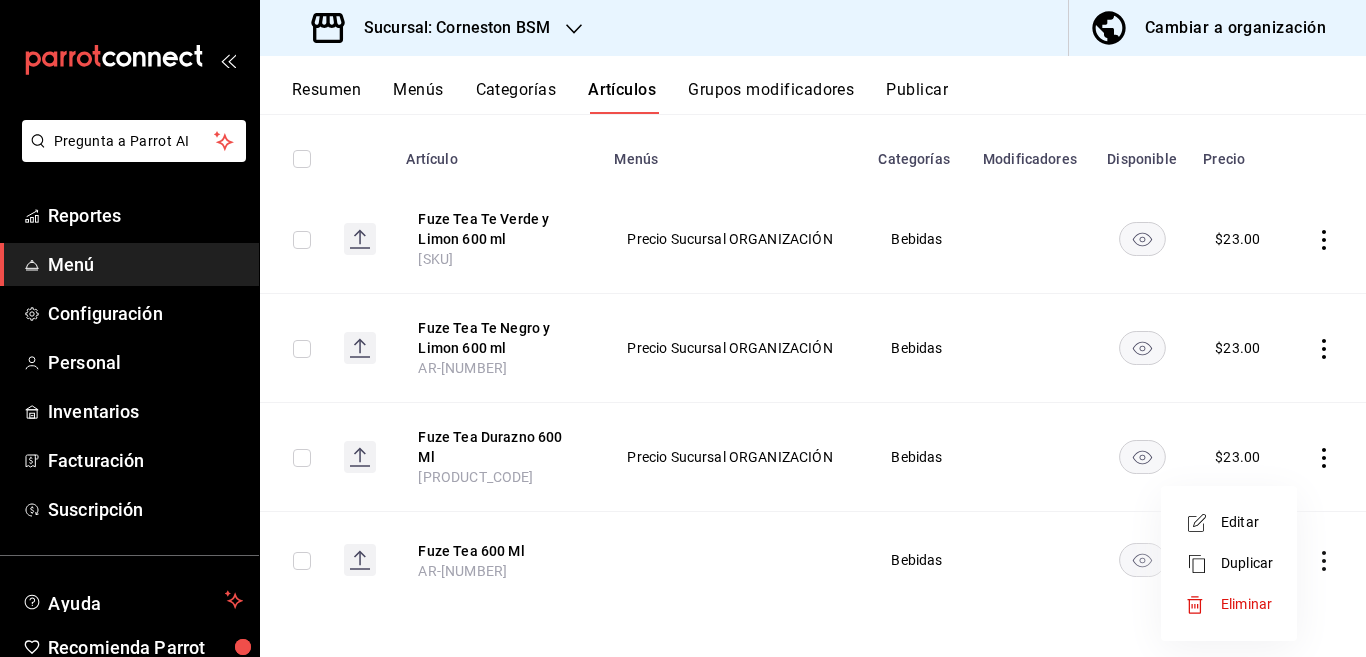 click on "Eliminar" at bounding box center (1246, 604) 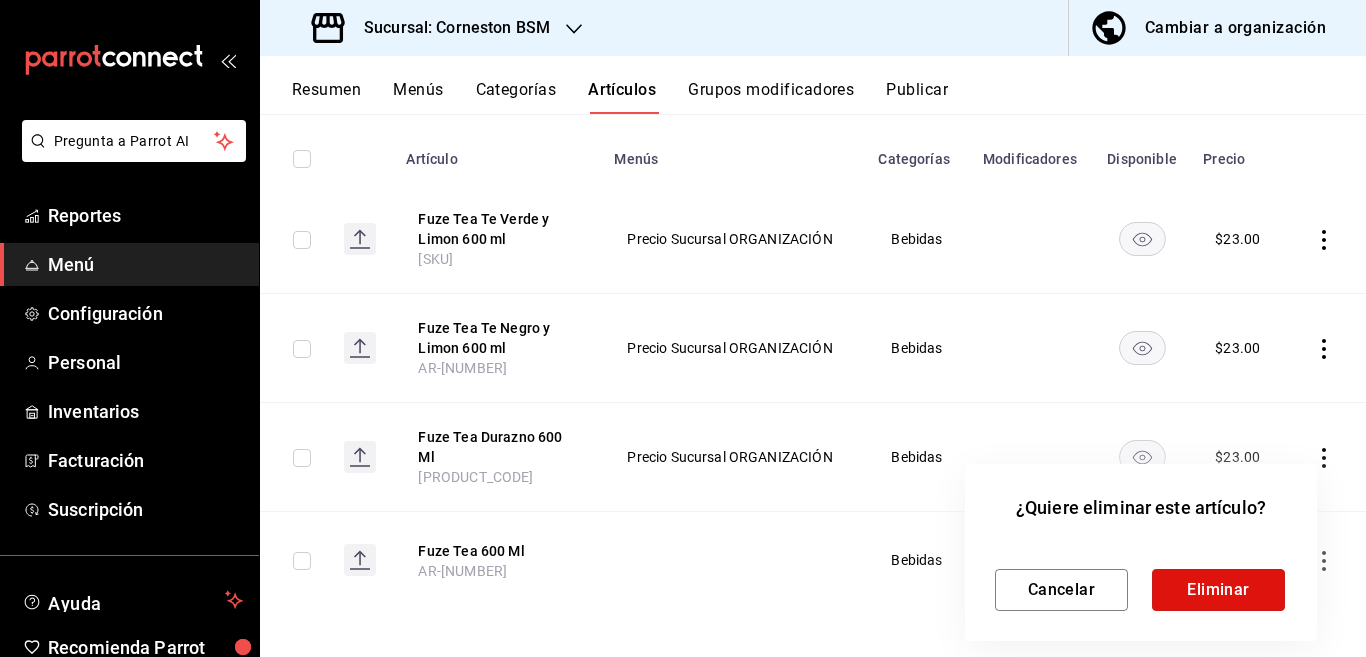 drag, startPoint x: 1217, startPoint y: 588, endPoint x: 1025, endPoint y: 446, distance: 238.80536 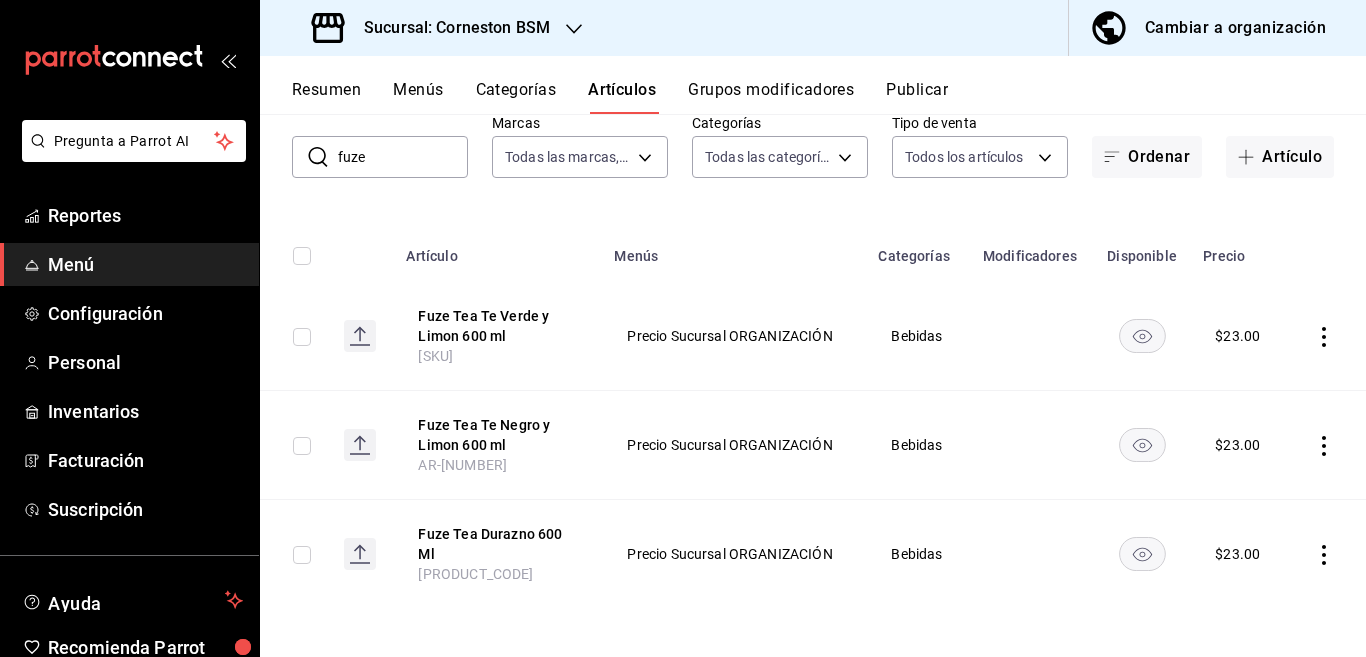 scroll, scrollTop: 115, scrollLeft: 0, axis: vertical 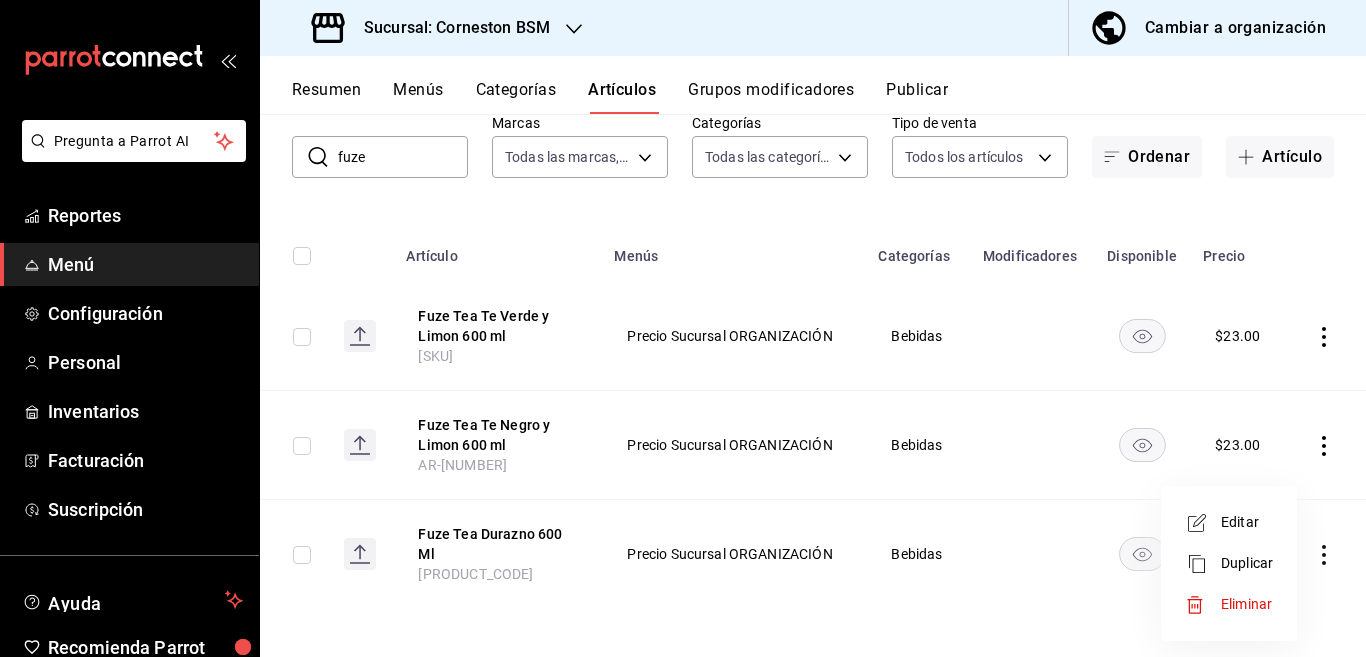 click on "Editar" at bounding box center (1247, 522) 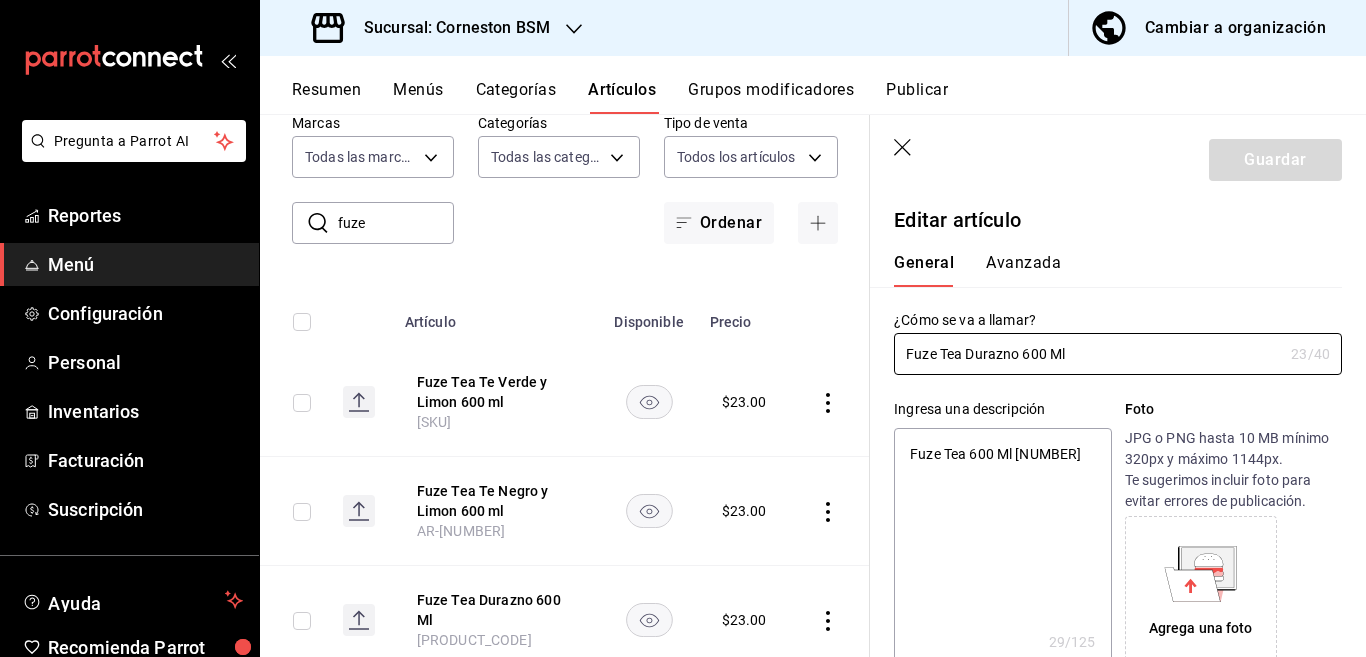 type on "x" 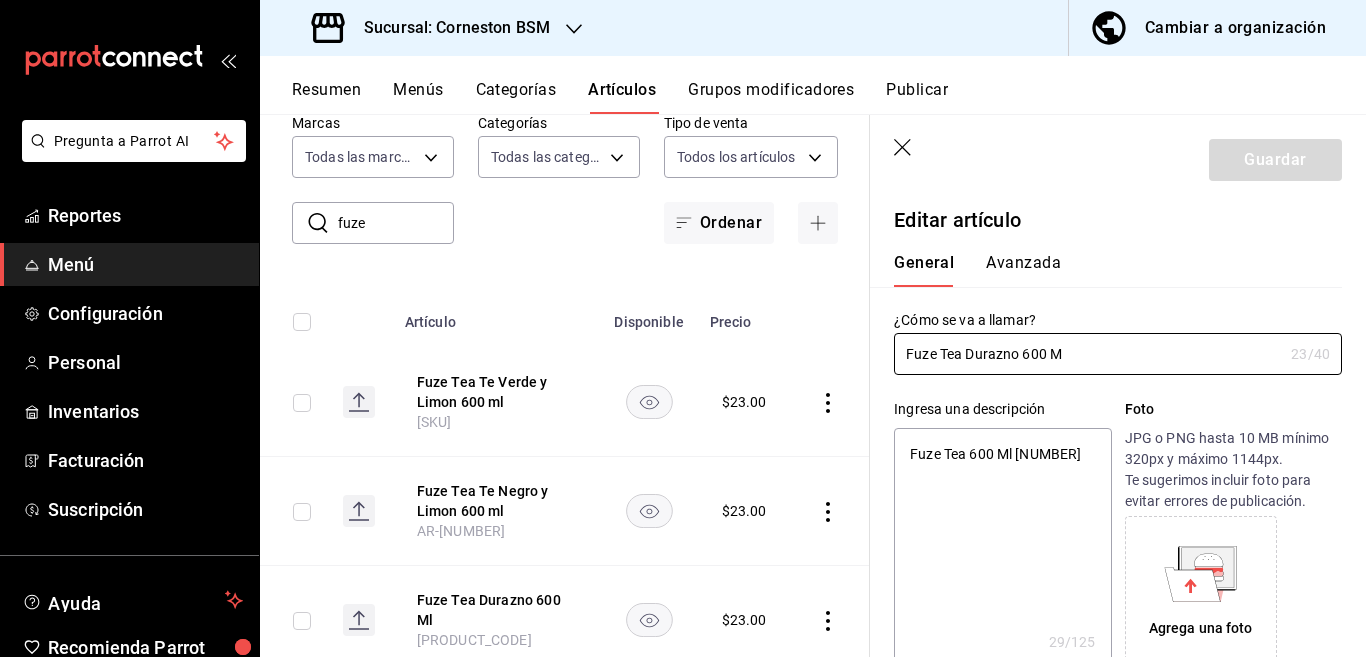 type on "Fuze Tea Durazno 600" 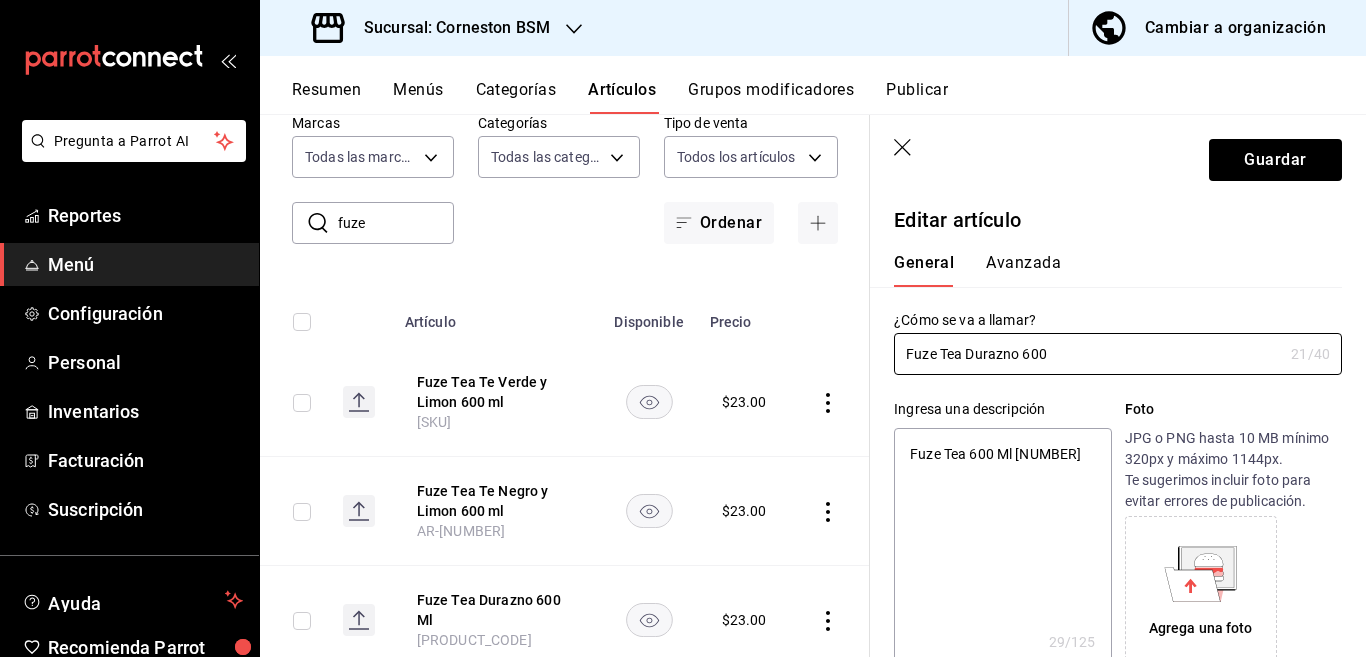 type on "x" 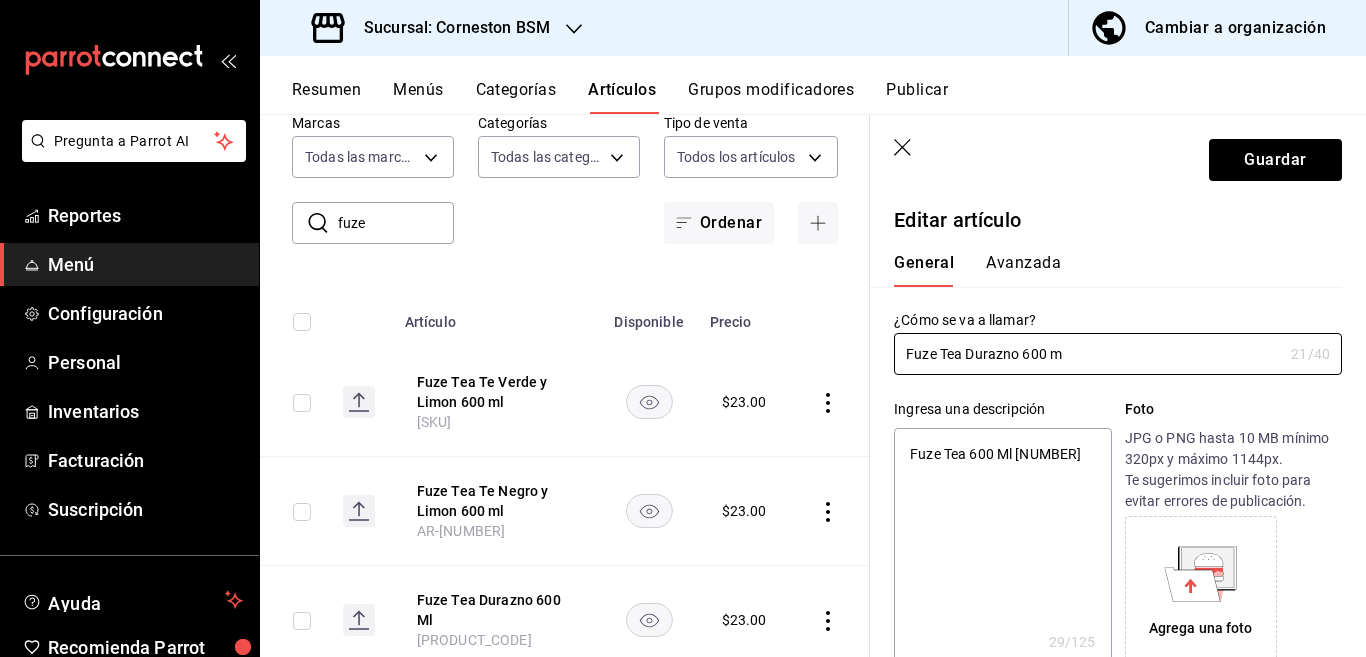 type on "Fuze Tea Durazno 600 ml" 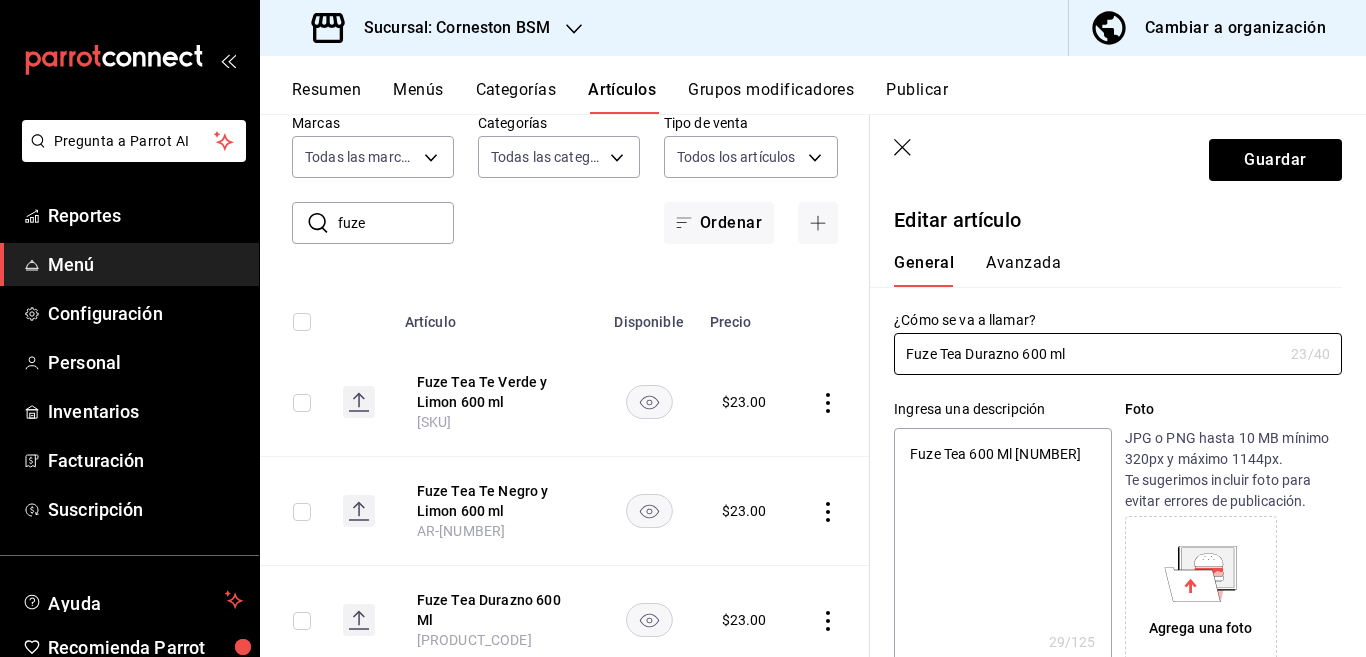 type on "x" 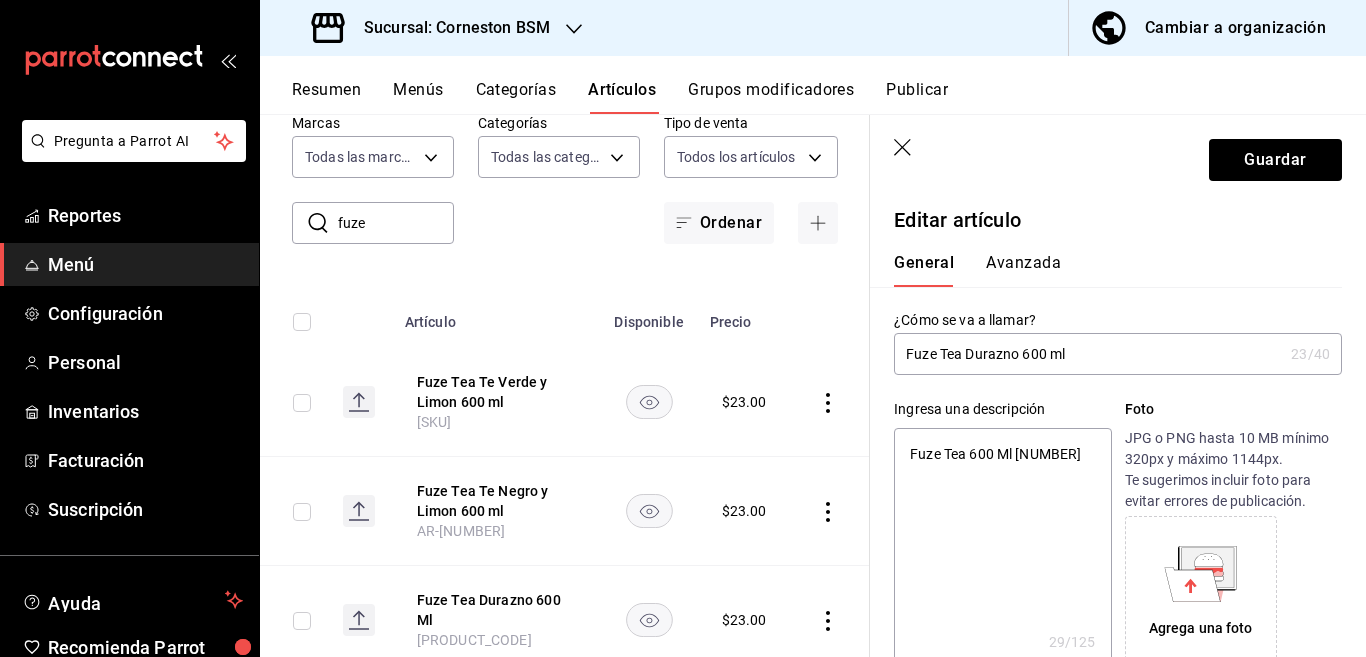 click on "Artículos sucursal Para editar los artículos o cambios generales, ve a “Organización”. ​ fuze ​ Marcas Todas las marcas, Sin marca [UUID] Categorías Todas las categorías, Sin categoría Tipo de venta Todos los artículos ALL Ordenar Artículo Disponible Precio Fuze Tea Te Verde y Limon 600 ml AR-1700872032148 $ 23.00 Fuze Tea Te Negro y Limon 600  ml AR-1700872092990 $ 23.00 Fuze Tea Durazno 600 Ml AR-1693342551466 $ 23.00 Guardar Editar artículo General Avanzada ¿Cómo se va a llamar? Fuze Tea Durazno 600 ml 23 /40 ¿Cómo se va a llamar? Ingresa una descripción Fuze Tea 600 Ml 7501055317875 x 29 /125 ​ Foto JPG o PNG hasta 10 MB mínimo 320px y máximo 1144px. Te sugerimos incluir foto para evitar errores de publicación. Agrega una foto Tipo de venta Precio fijo Opción de modificador Venta por peso Precio $23.00 Categorías Elige una categoría existente Bebidas Grupos modificadores Agrega opciones de personalización a tu artículo Color SKU 16 / 20 ​ 0" at bounding box center [813, 385] 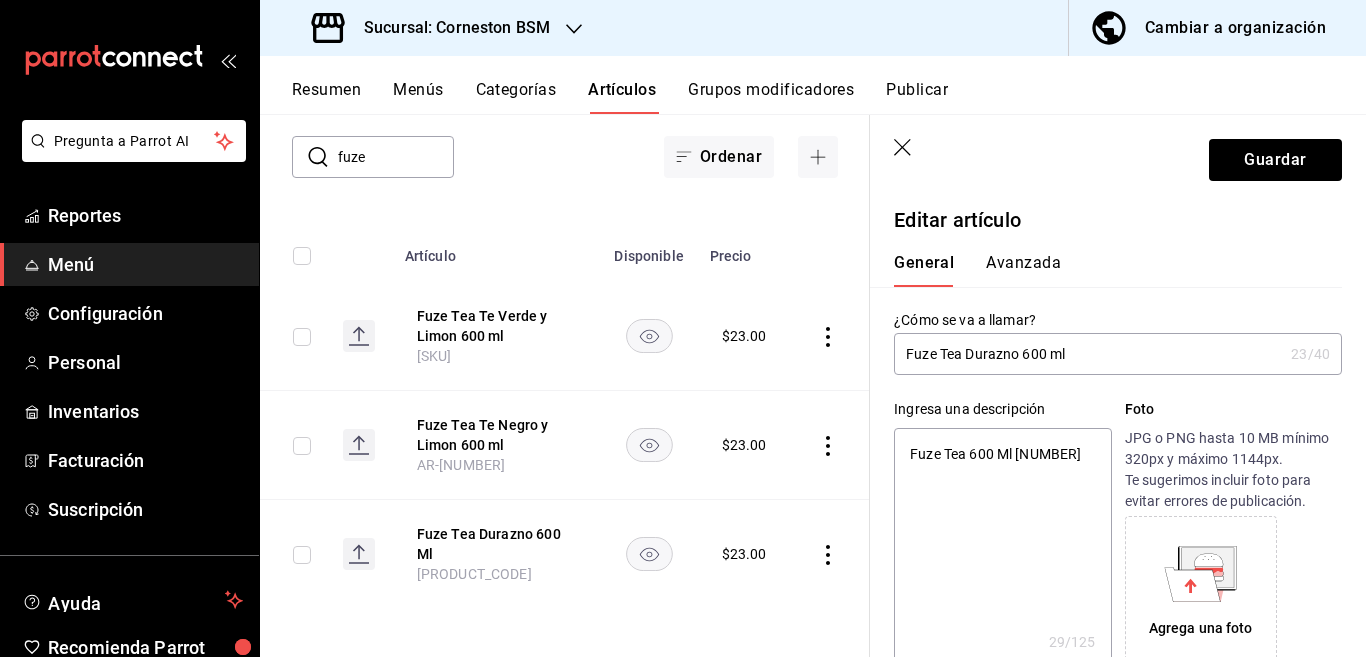 click on "Artículos sucursal Para editar los artículos o cambios generales, ve a “Organización”. ​ fuze ​ Marcas Todas las marcas, Sin marca [UUID] Categorías Todas las categorías, Sin categoría Tipo de venta Todos los artículos ALL Ordenar Artículo Disponible Precio Fuze Tea Te Verde y Limon 600 ml AR-1700872032148 $ 23.00 Fuze Tea Te Negro y Limon 600  ml AR-1700872092990 $ 23.00 Fuze Tea Durazno 600 Ml AR-1693342551466 $ 23.00 Guardar Editar artículo General Avanzada ¿Cómo se va a llamar? Fuze Tea Durazno 600 ml 23 /40 ¿Cómo se va a llamar? Ingresa una descripción Fuze Tea 600 Ml 7501055317875 x 29 /125 ​ Foto JPG o PNG hasta 10 MB mínimo 320px y máximo 1144px. Te sugerimos incluir foto para evitar errores de publicación. Agrega una foto Tipo de venta Precio fijo Opción de modificador Venta por peso Precio $23.00 Categorías Elige una categoría existente Bebidas Grupos modificadores Agrega opciones de personalización a tu artículo Color SKU 16 / 20 ​ 0" at bounding box center (813, 385) 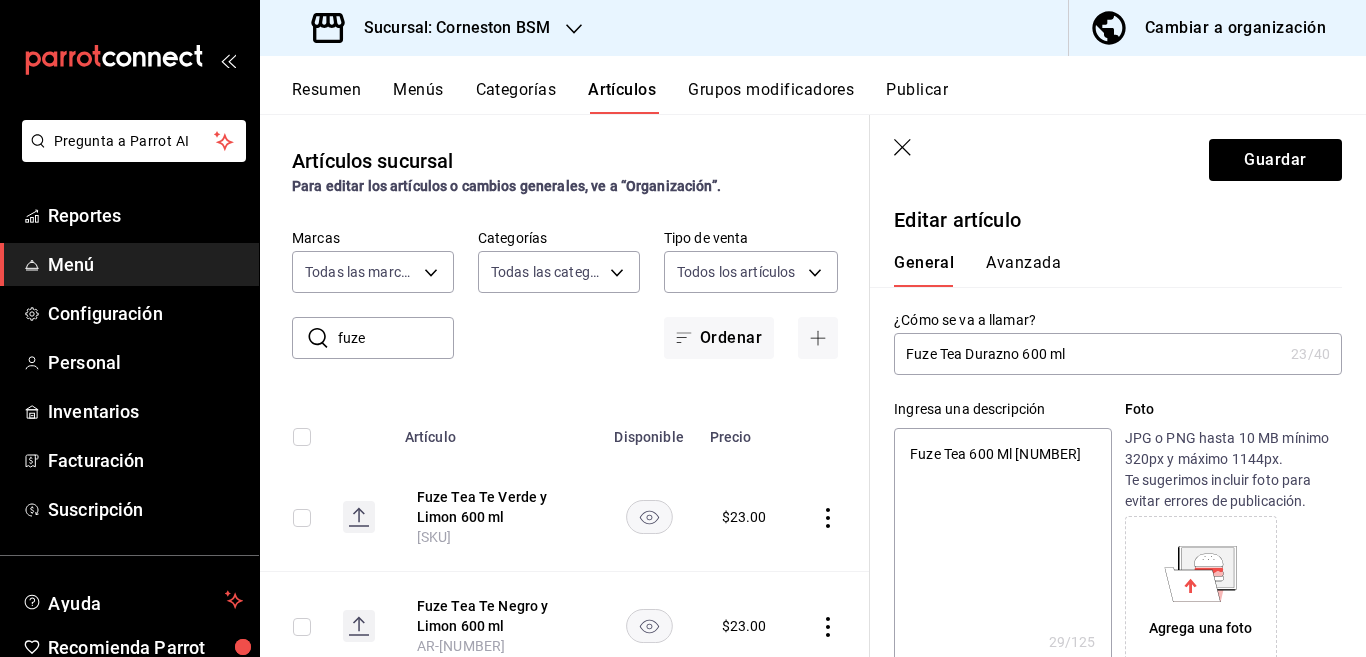 scroll, scrollTop: 0, scrollLeft: 0, axis: both 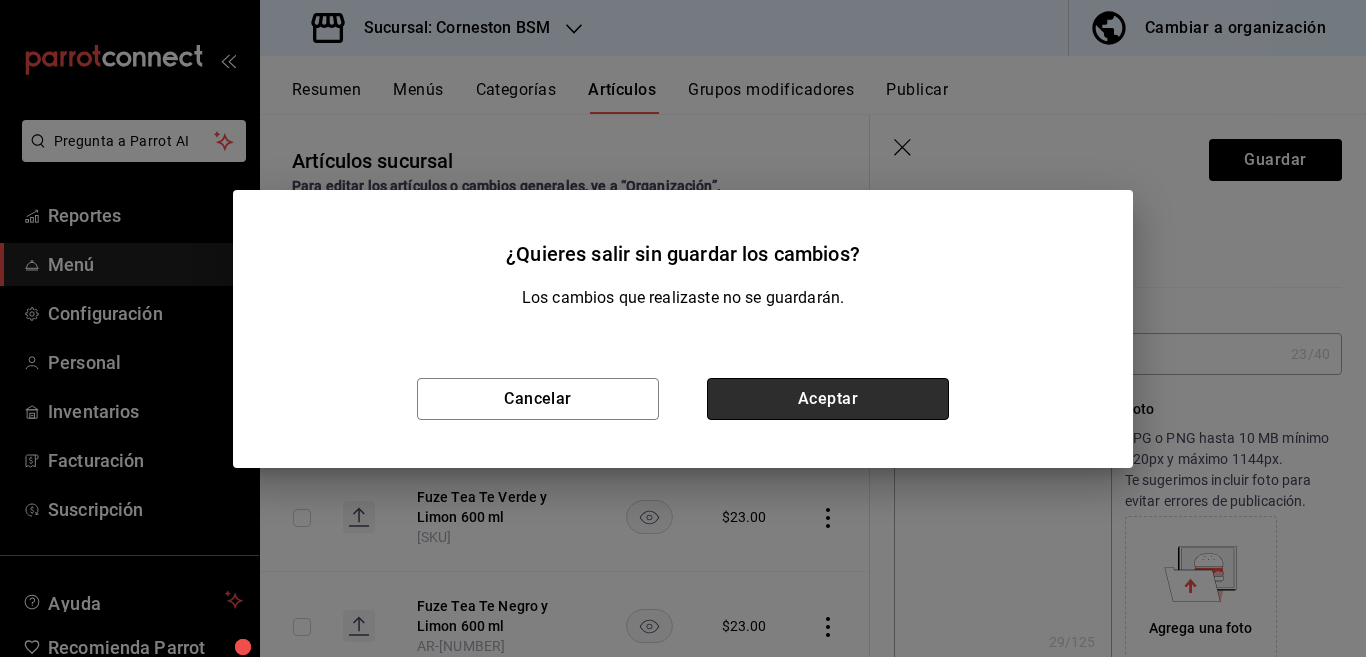 click on "Aceptar" at bounding box center (828, 399) 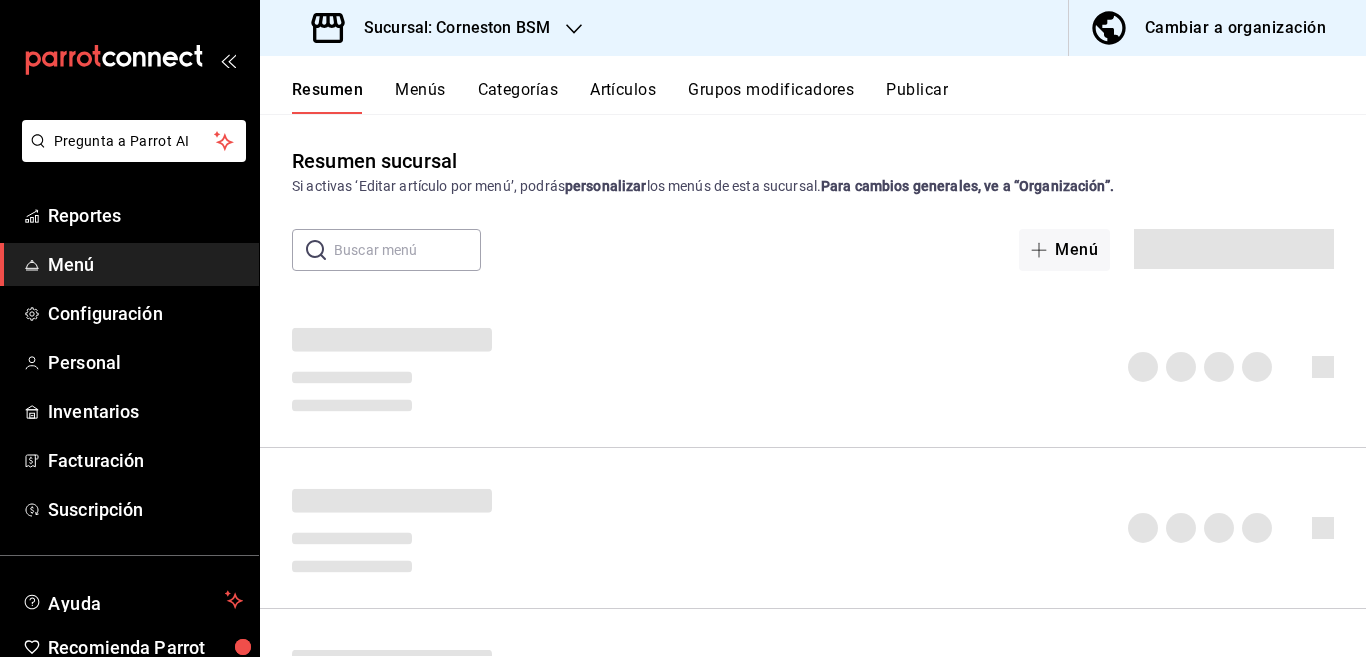click on "Artículos" at bounding box center [623, 97] 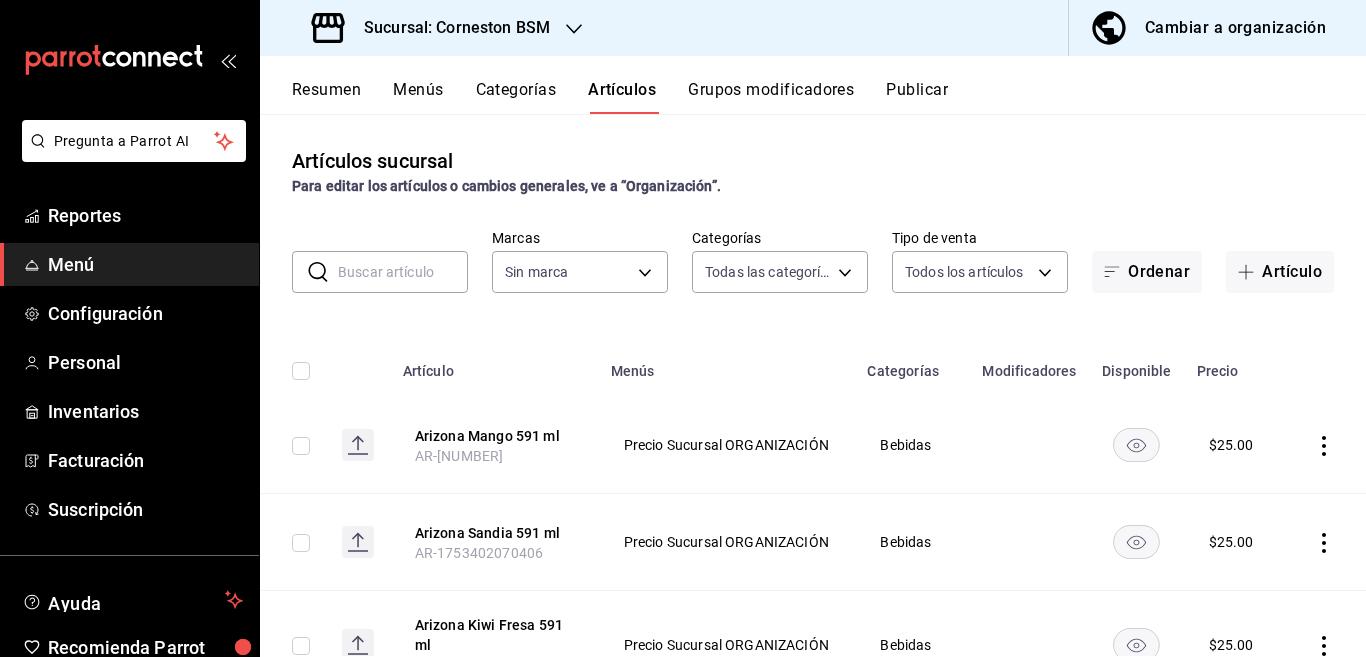 type on "[UUID],[UUID],[UUID],[UUID],[UUID],[UUID],[UUID],[UUID],[UUID],[UUID],[UUID],[UUID],[UUID],[UUID],[UUID],[UUID],[UUID],[UUID],[UUID],[UUID],[UUID]" 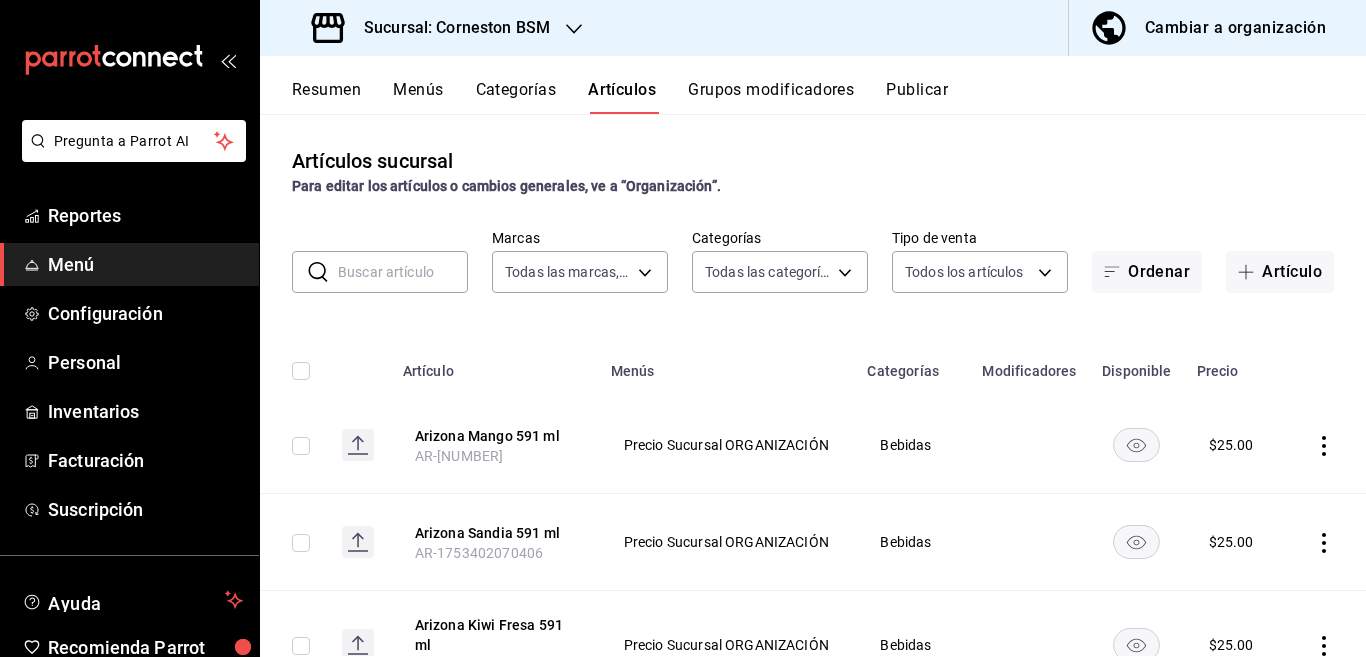 click at bounding box center (403, 272) 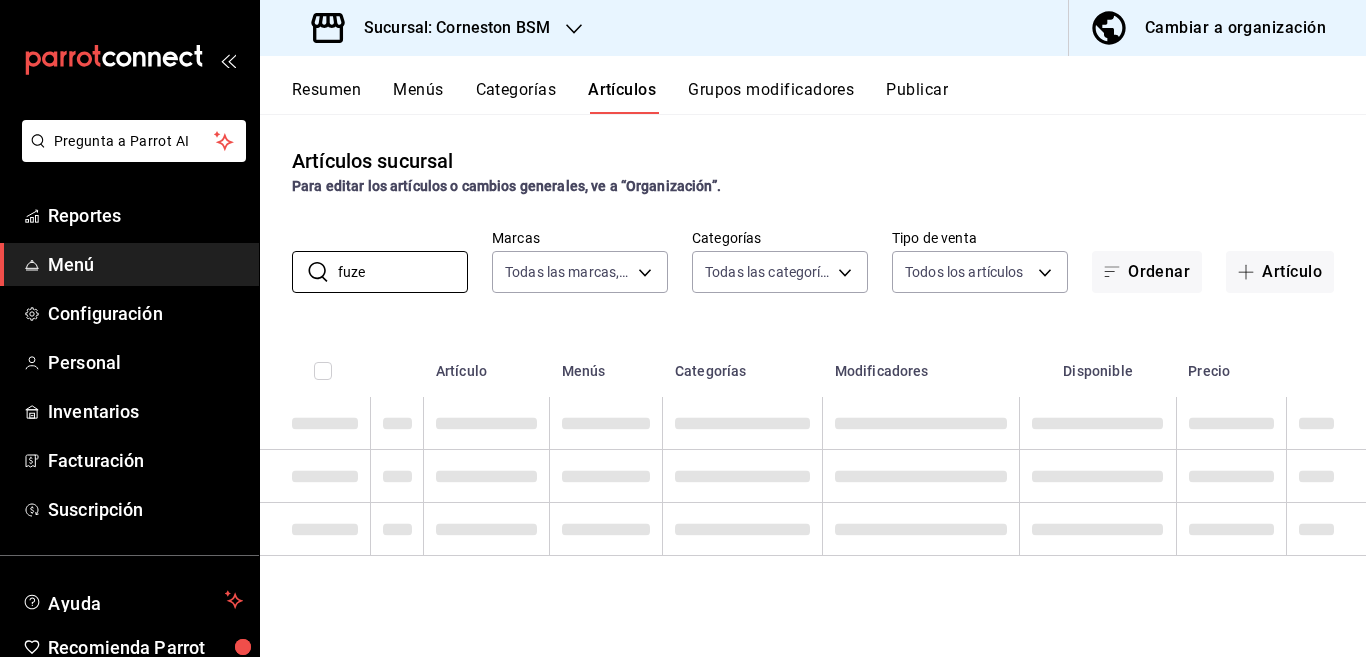 type on "fuze" 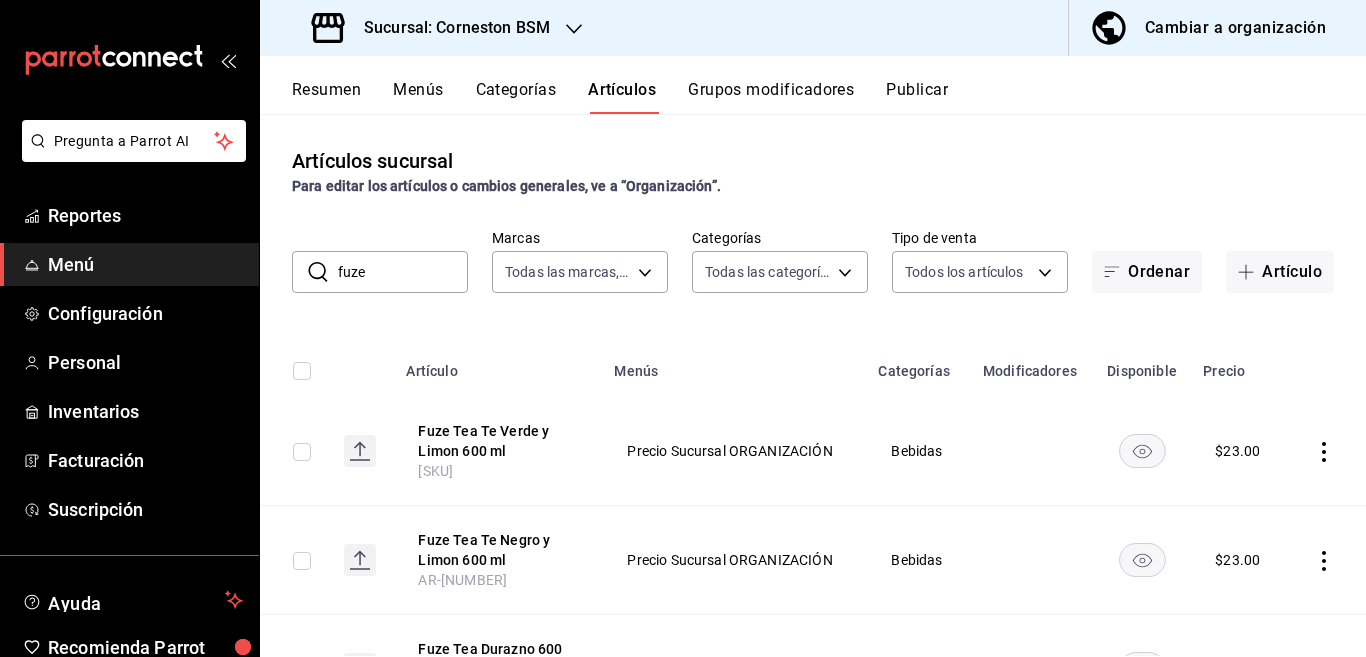 click 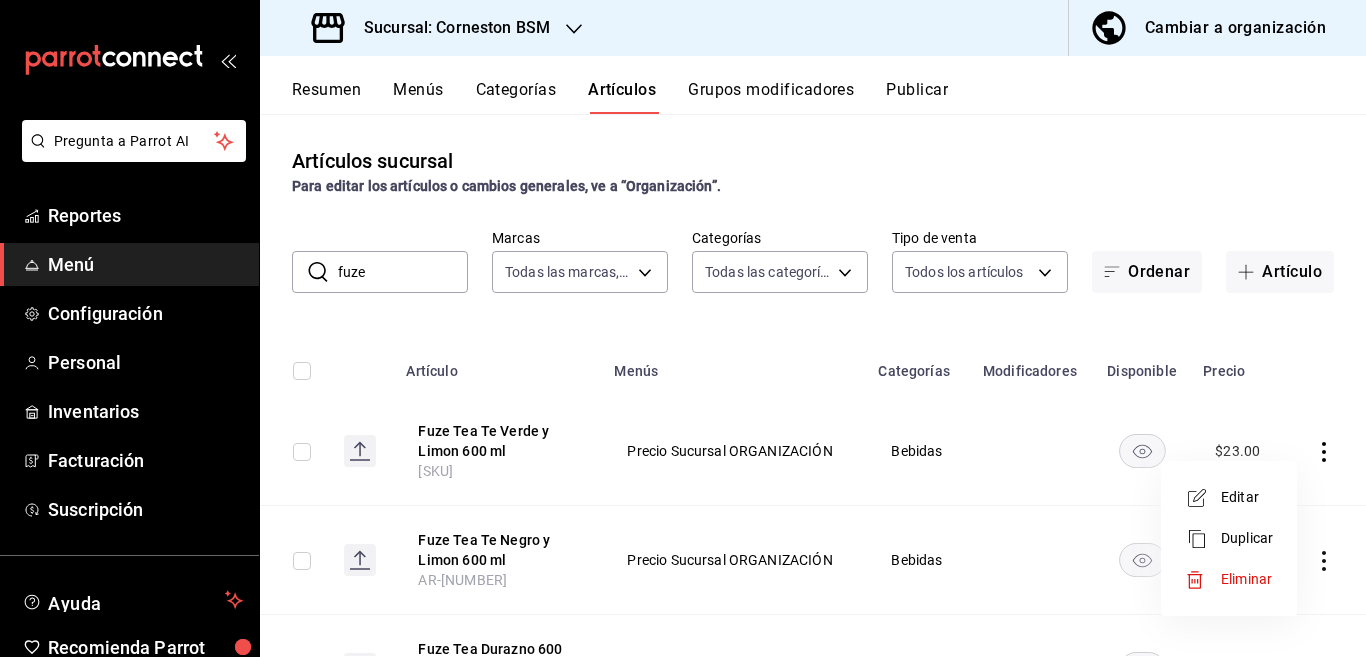click on "Editar" at bounding box center (1247, 497) 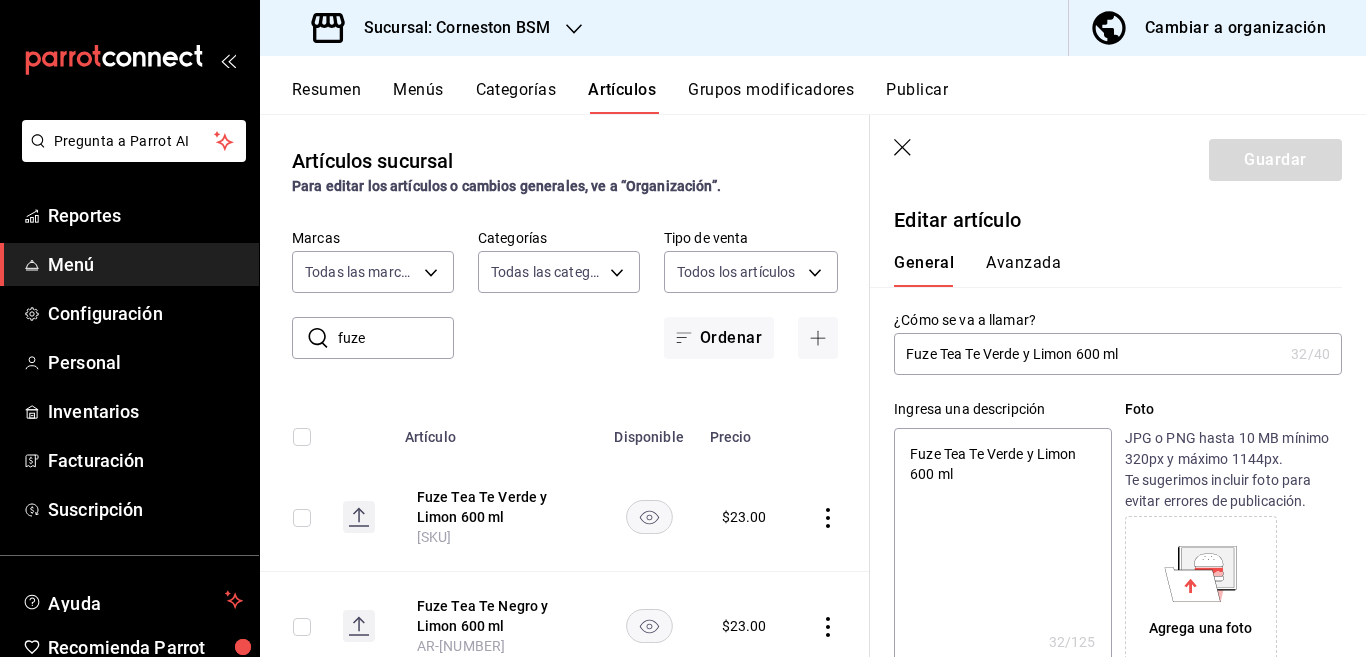 type on "x" 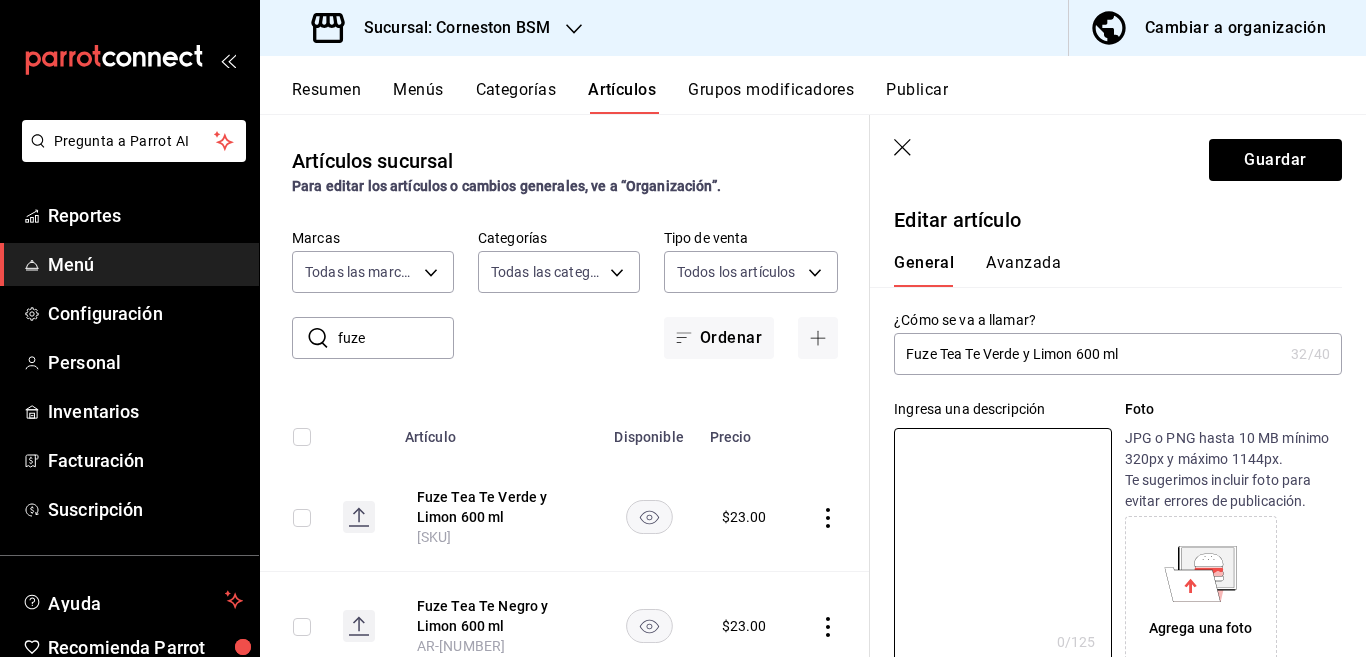type 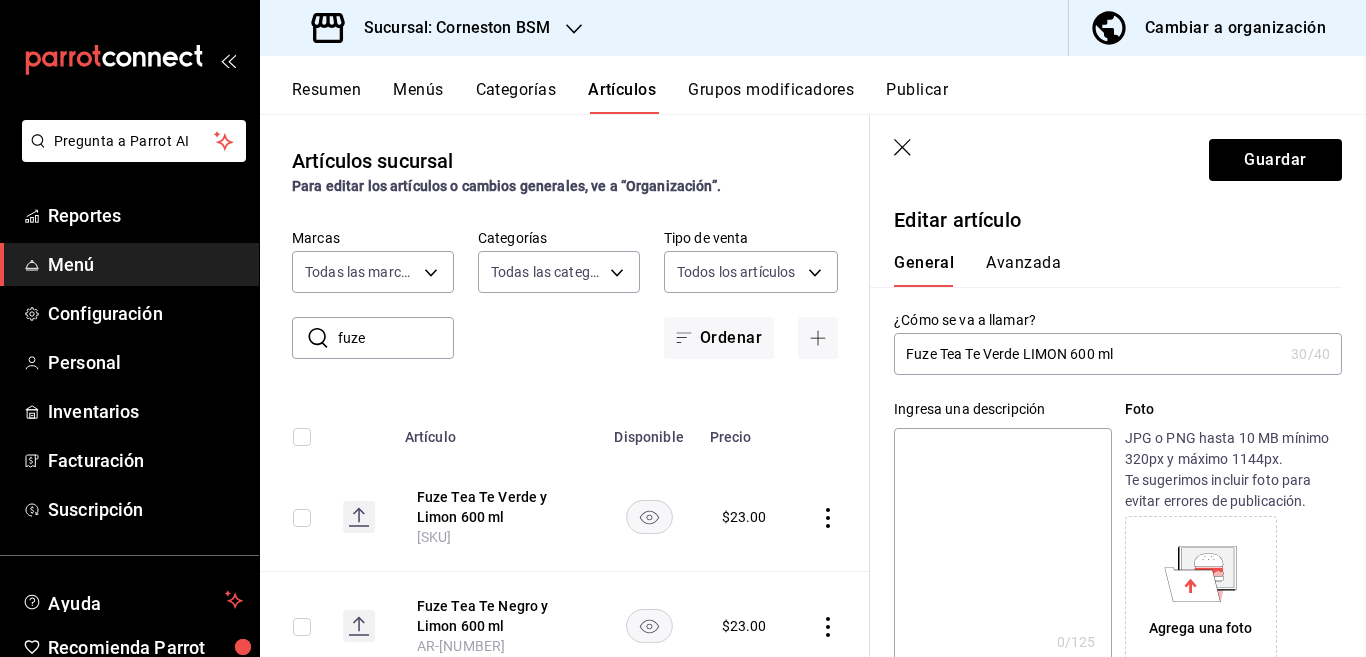 click on "Fuze Tea Te Verde LIMON 600 ml" at bounding box center [1088, 354] 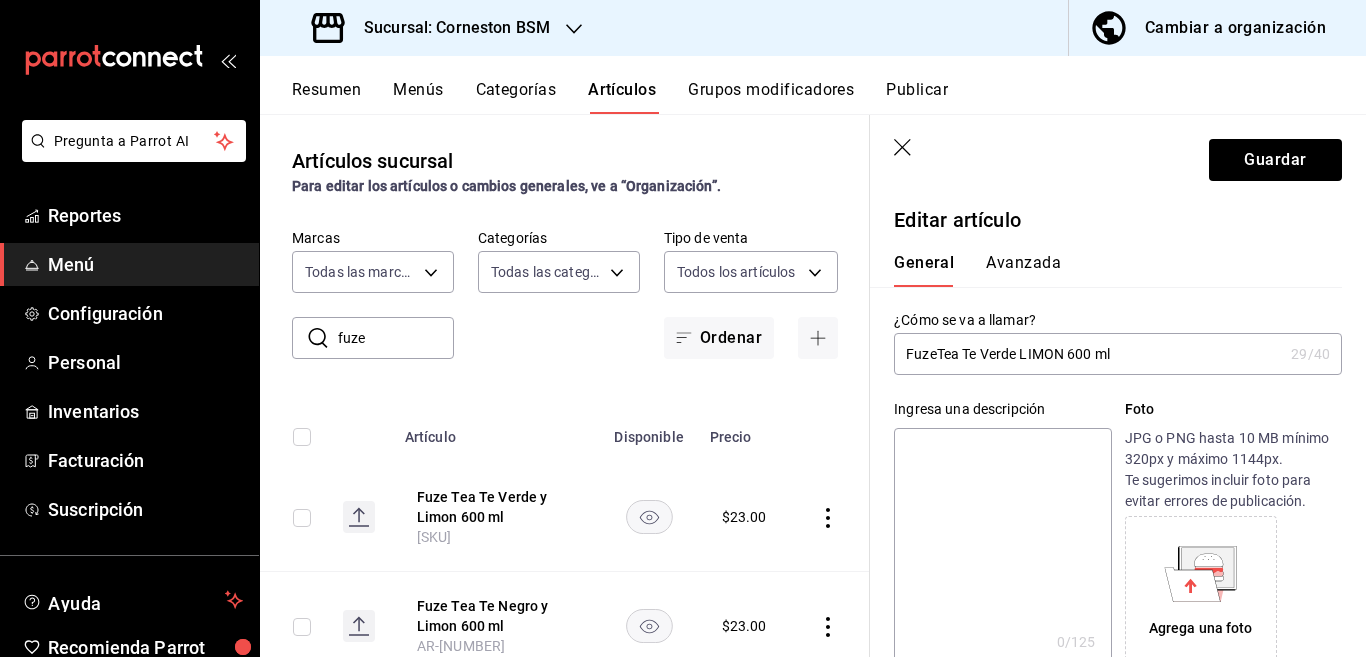 click on "FuzeTea Te Verde LIMON 600 ml" at bounding box center (1088, 354) 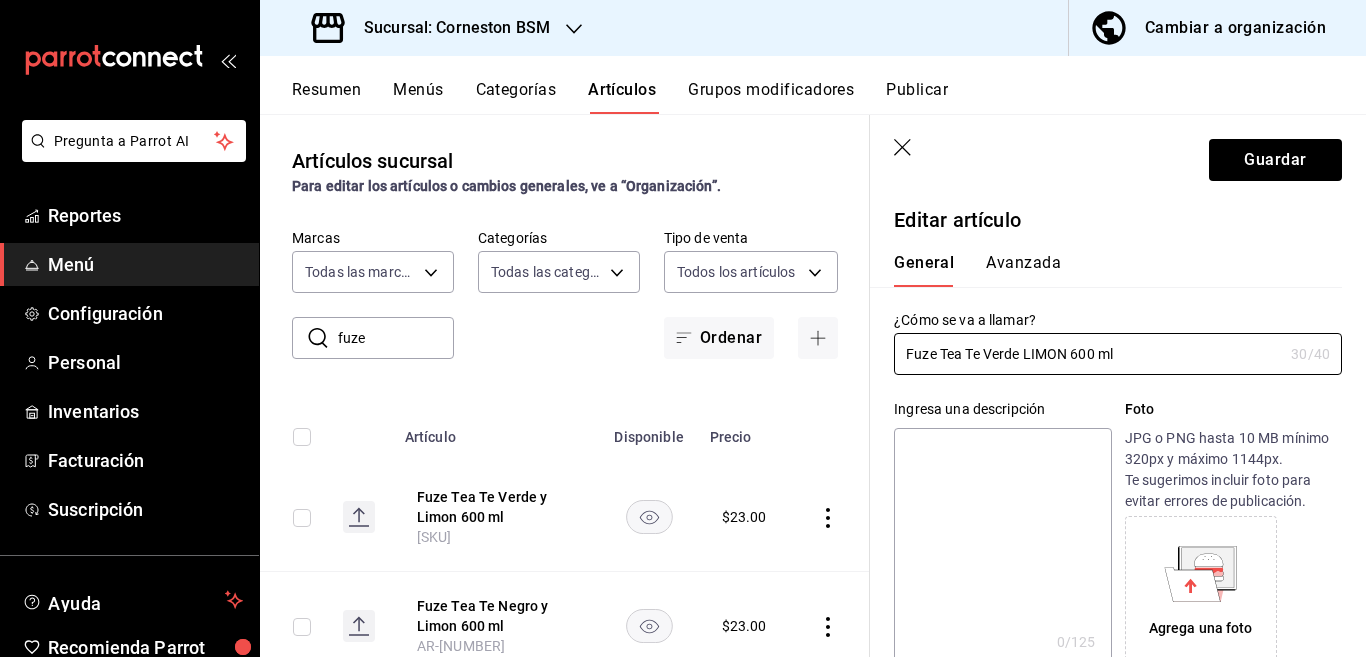 type on "Fuze Tea Te Verde LIMON 600 ml" 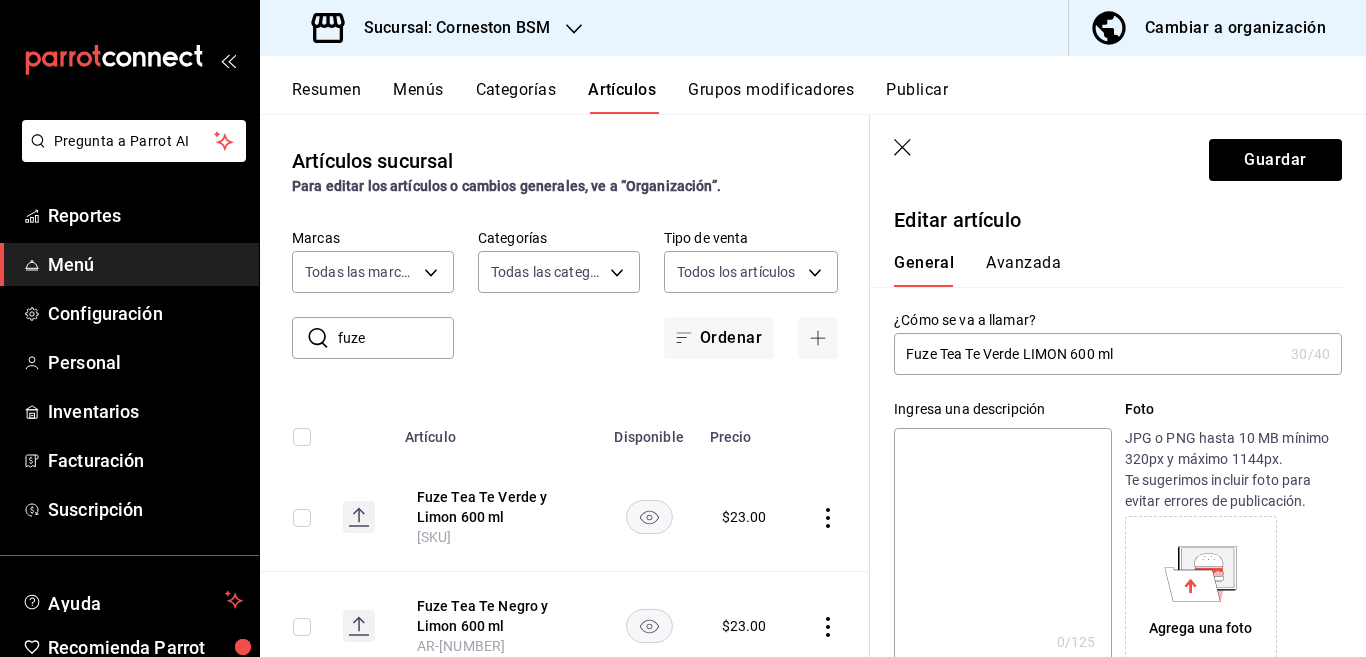 paste on "Fuze Tea Te Verde LIMON 600 ml" 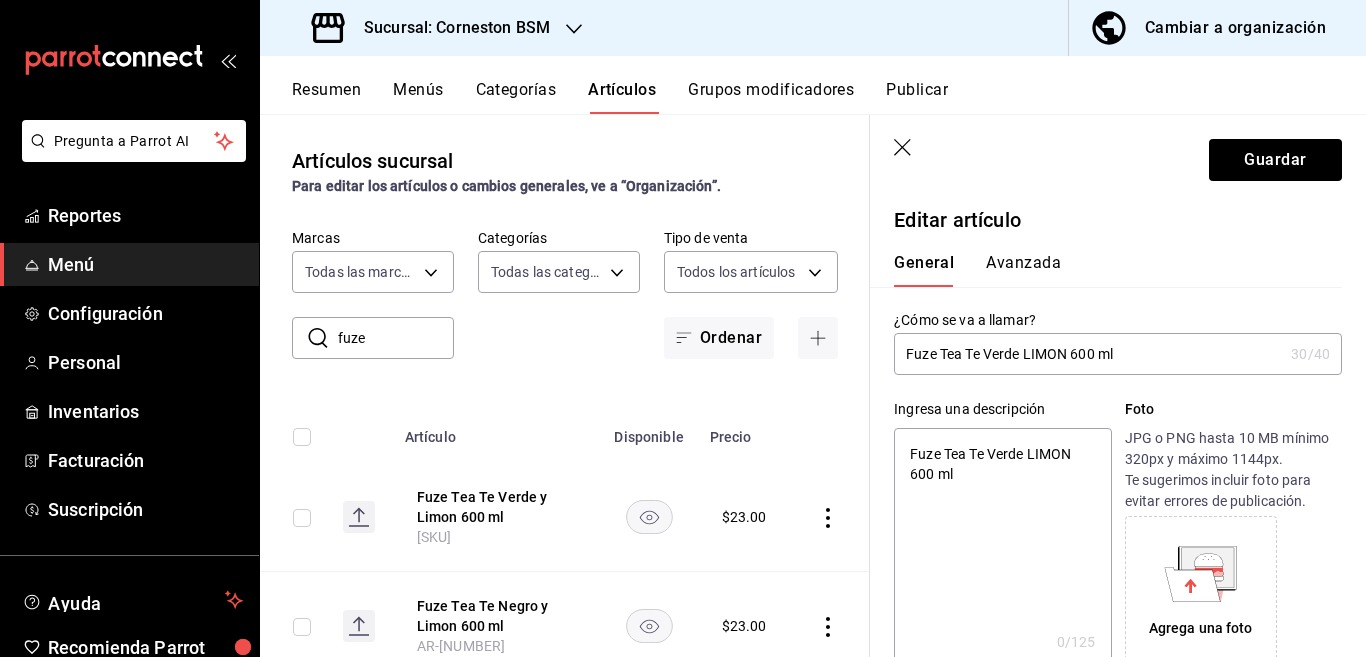 type on "x" 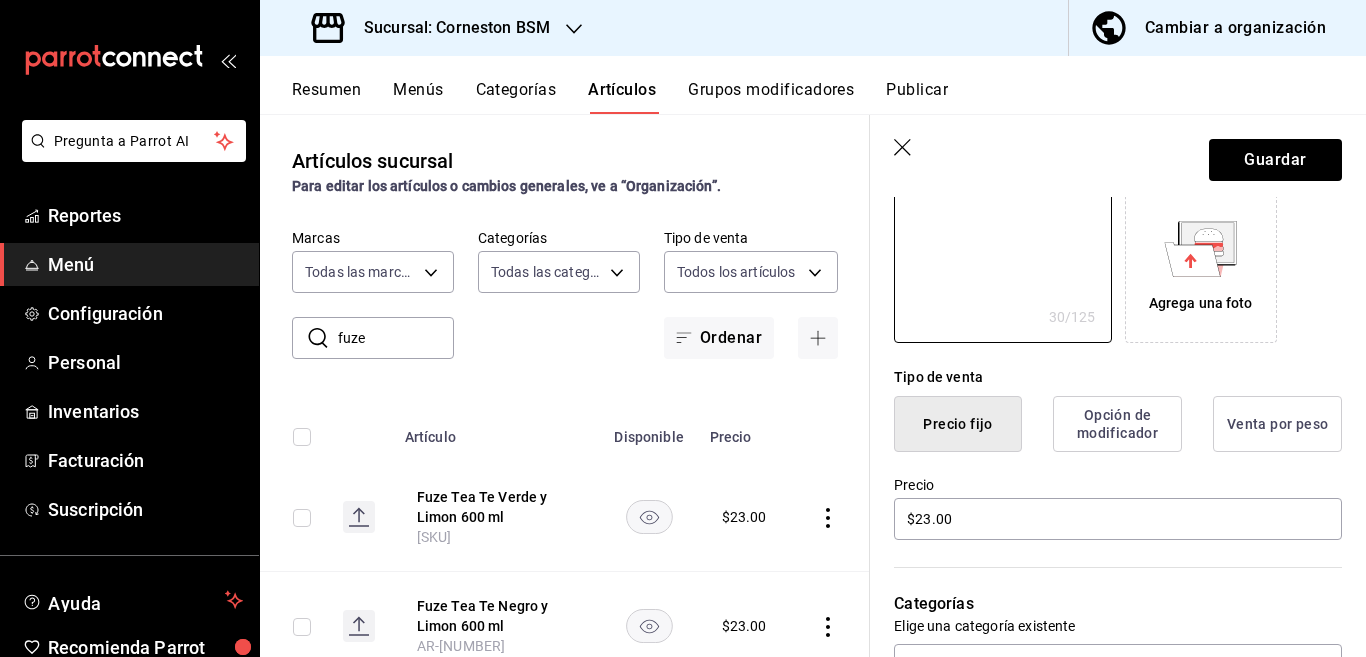 scroll, scrollTop: 406, scrollLeft: 0, axis: vertical 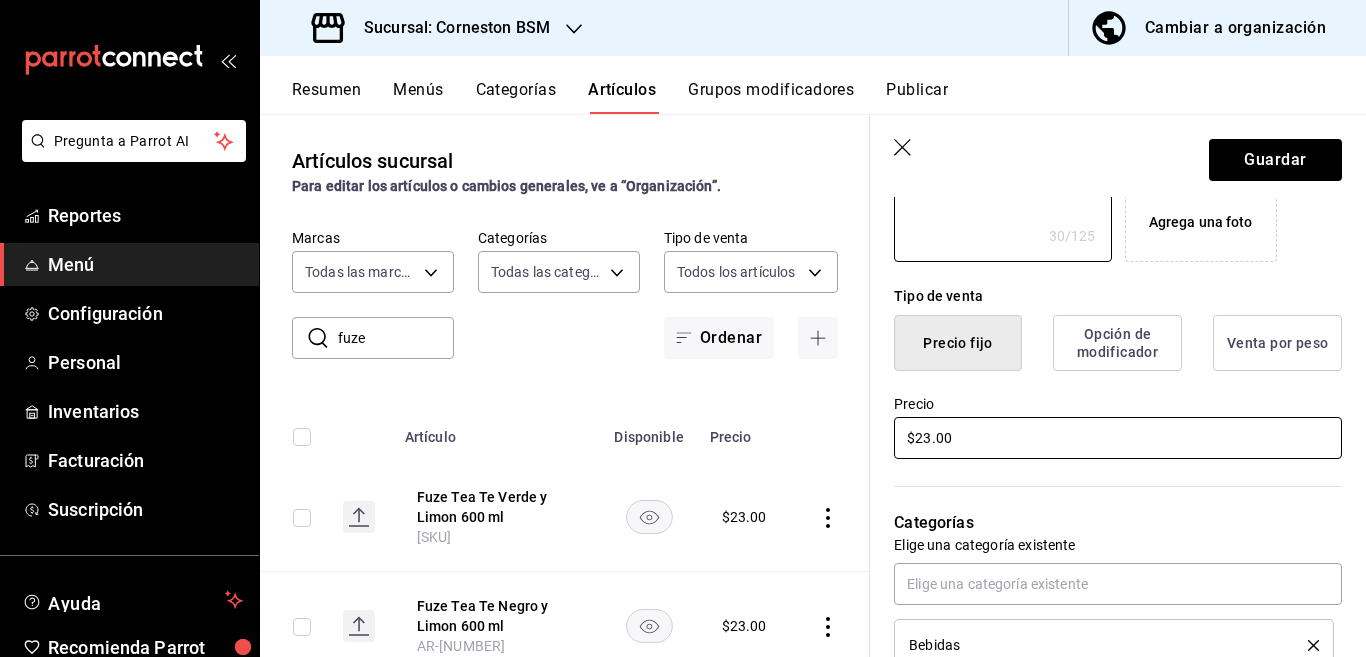 type on "Fuze Tea Te Verde LIMON 600 ml" 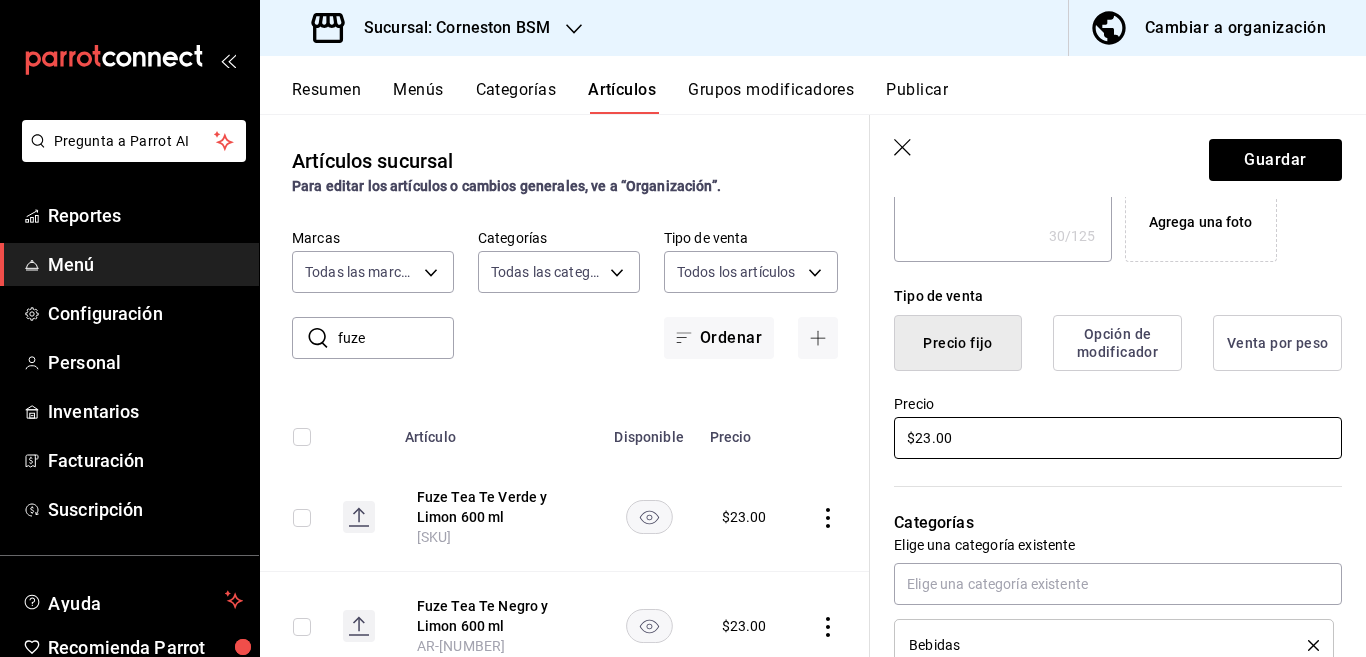 scroll, scrollTop: 407, scrollLeft: 0, axis: vertical 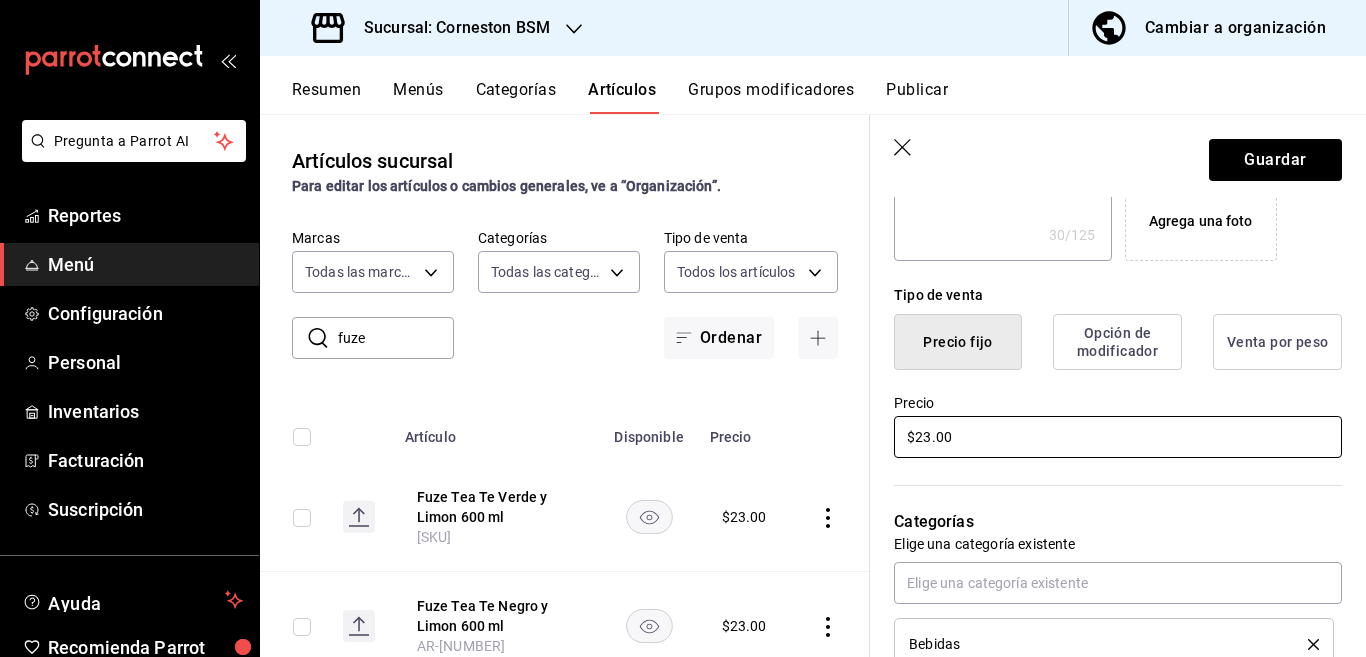 type on "$2.00" 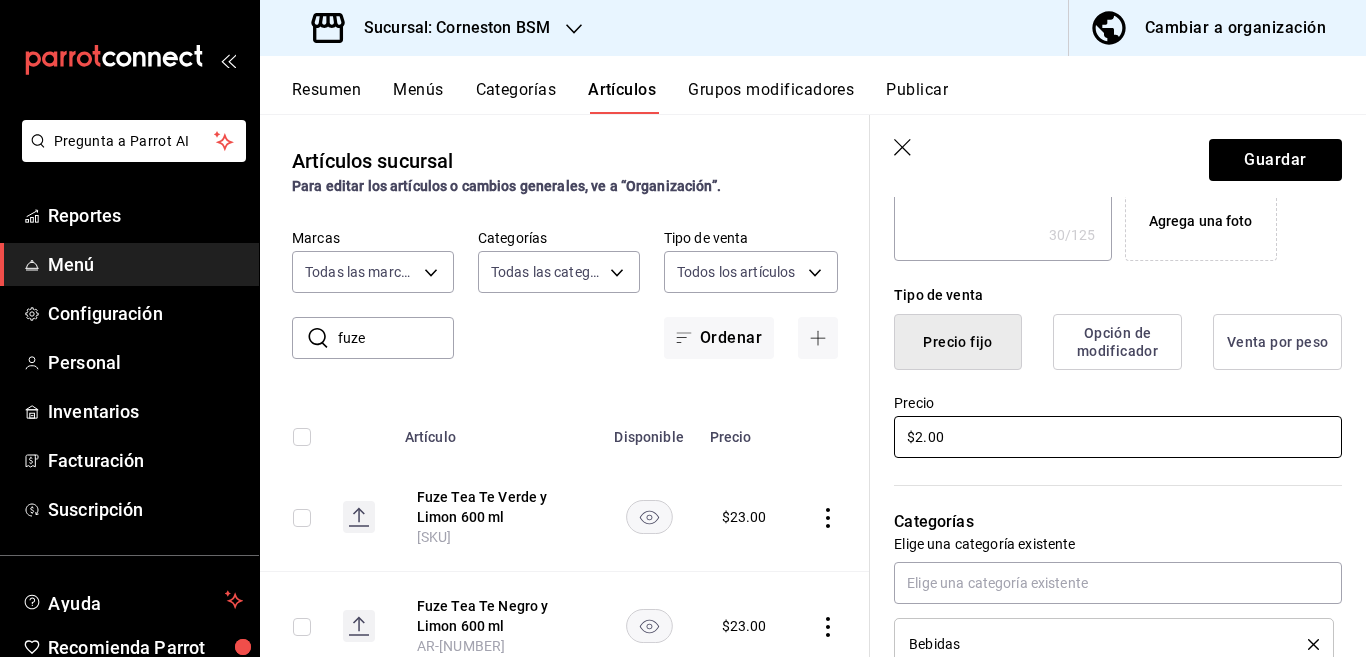 type on "x" 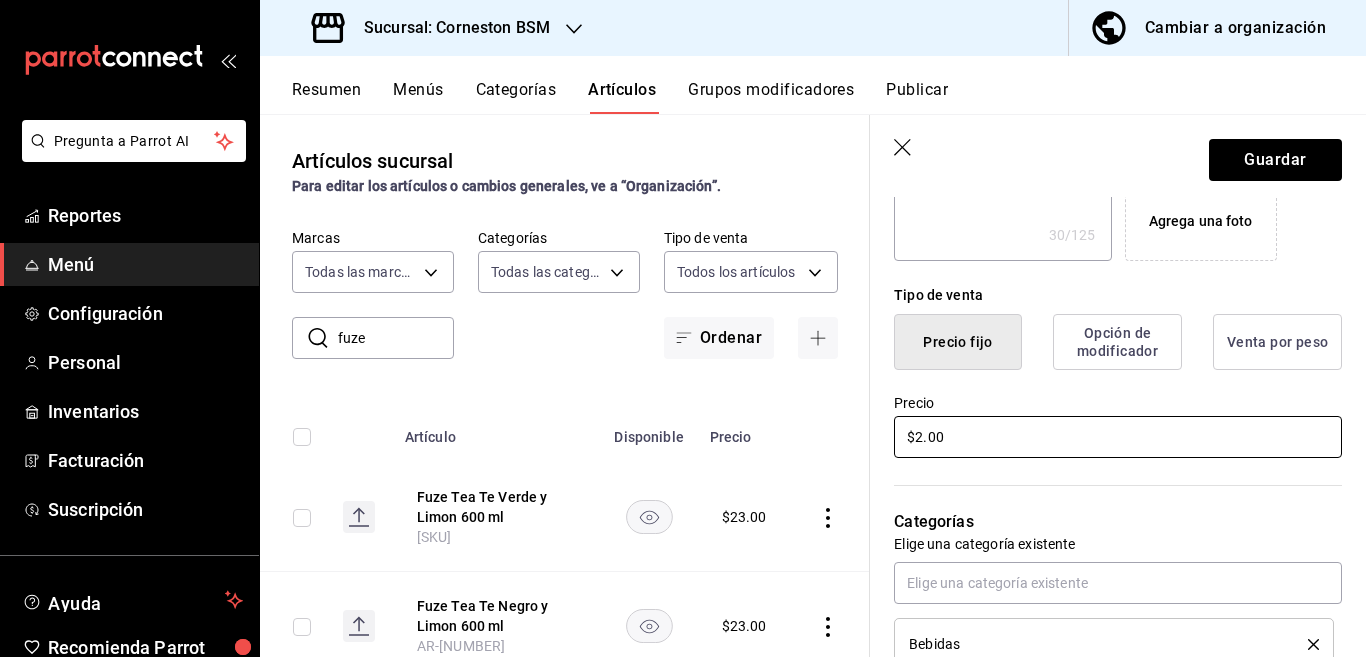 type on "$[PRICE]" 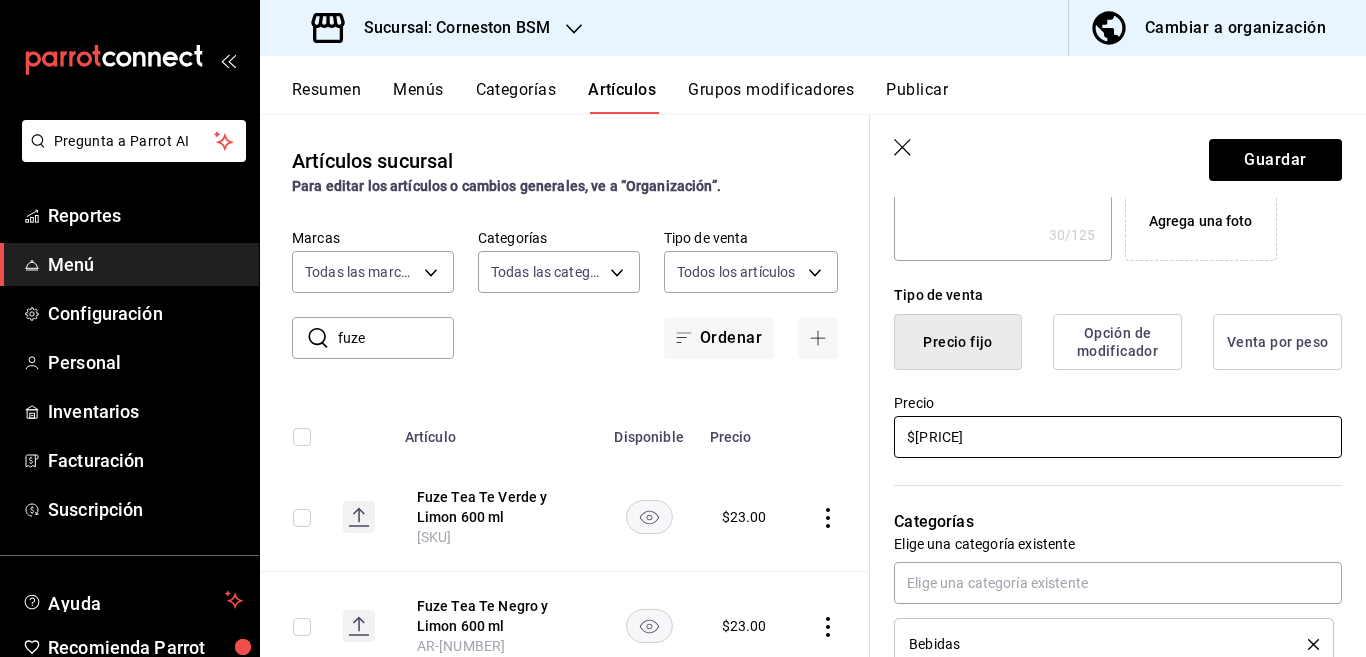 type on "x" 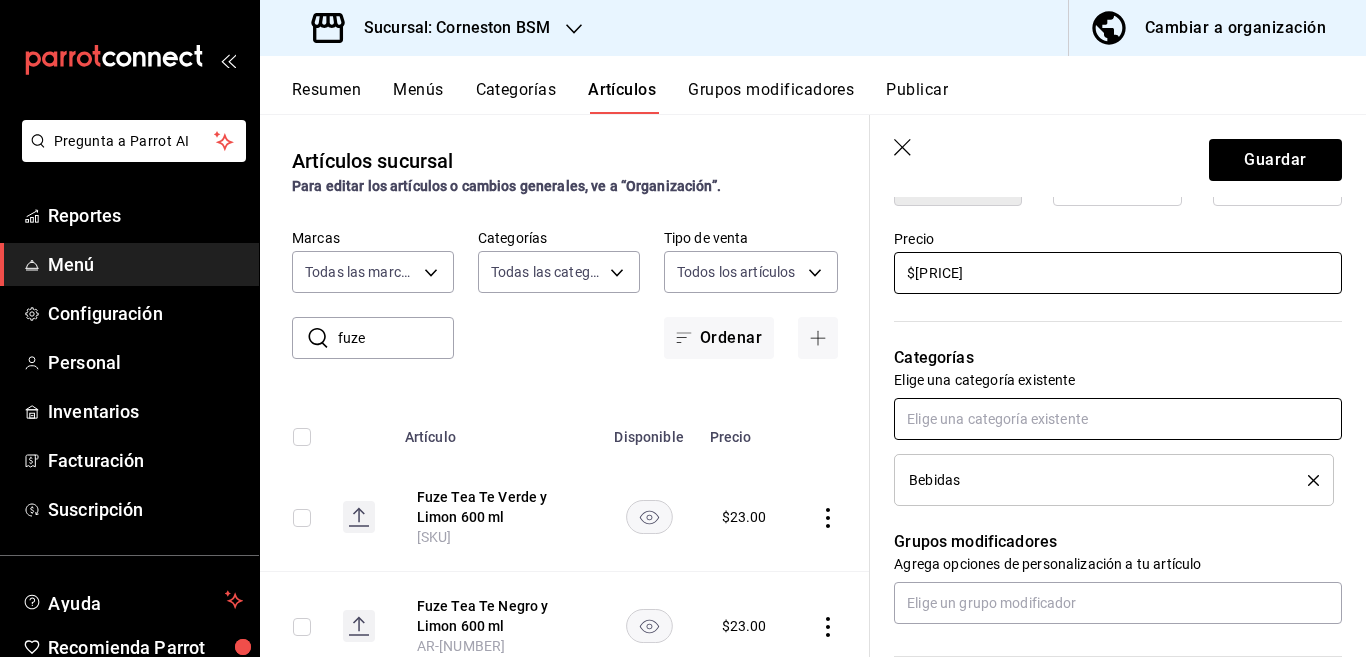 scroll, scrollTop: 650, scrollLeft: 0, axis: vertical 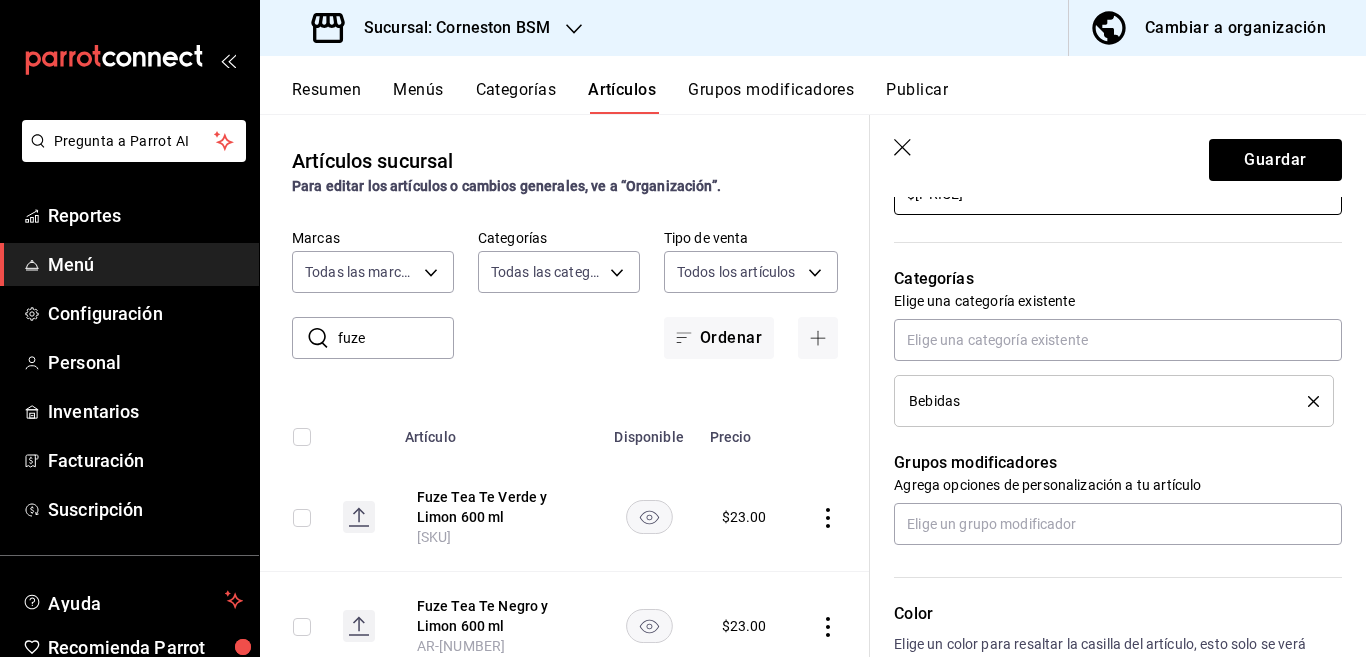 type on "$[PRICE]" 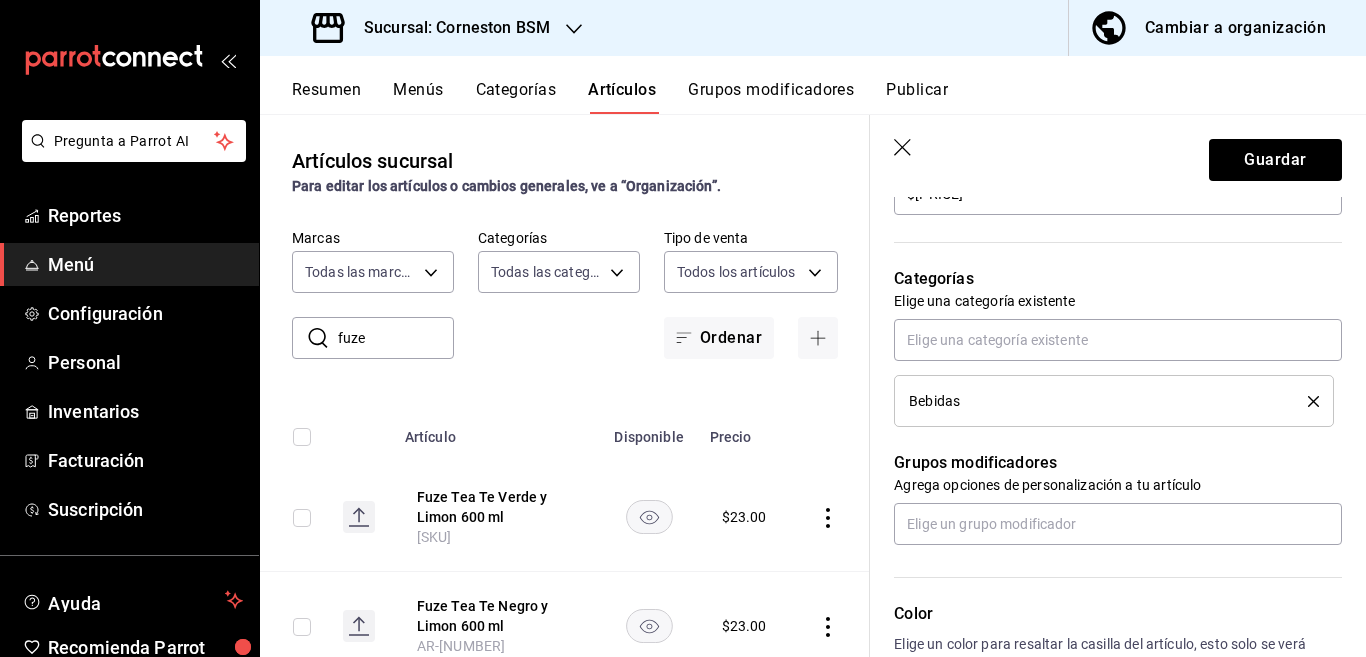 click 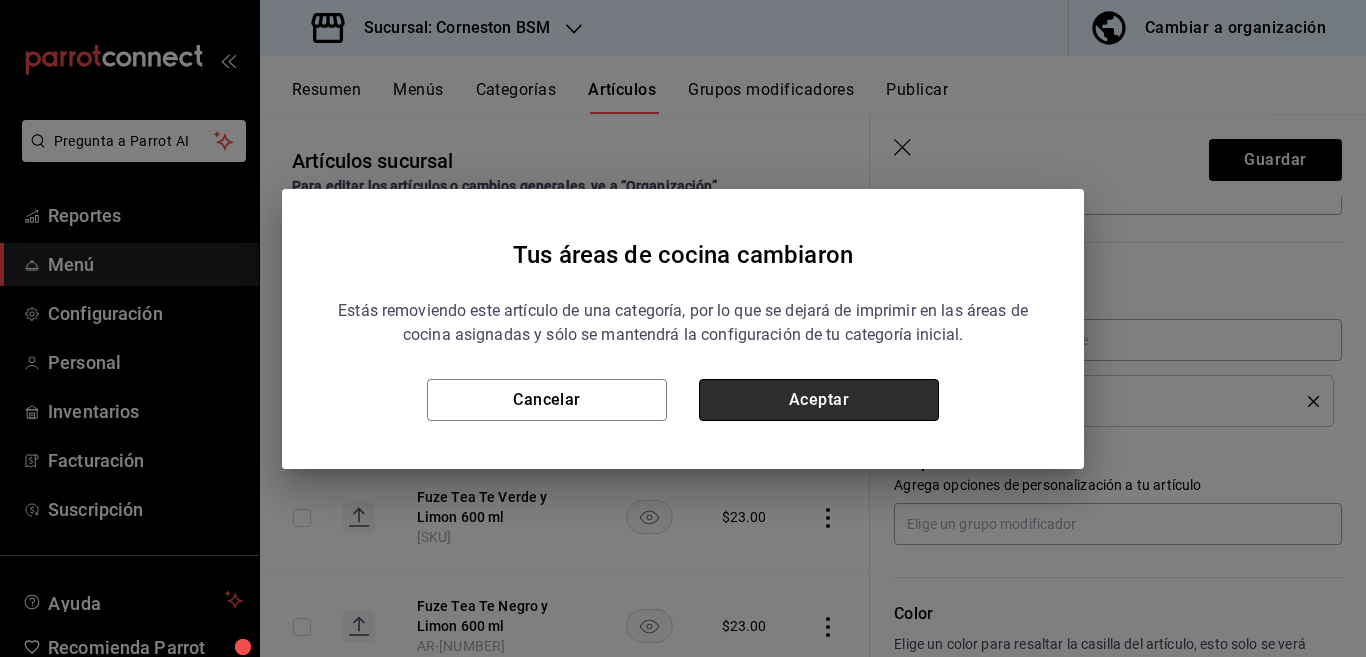 click on "Aceptar" at bounding box center [819, 400] 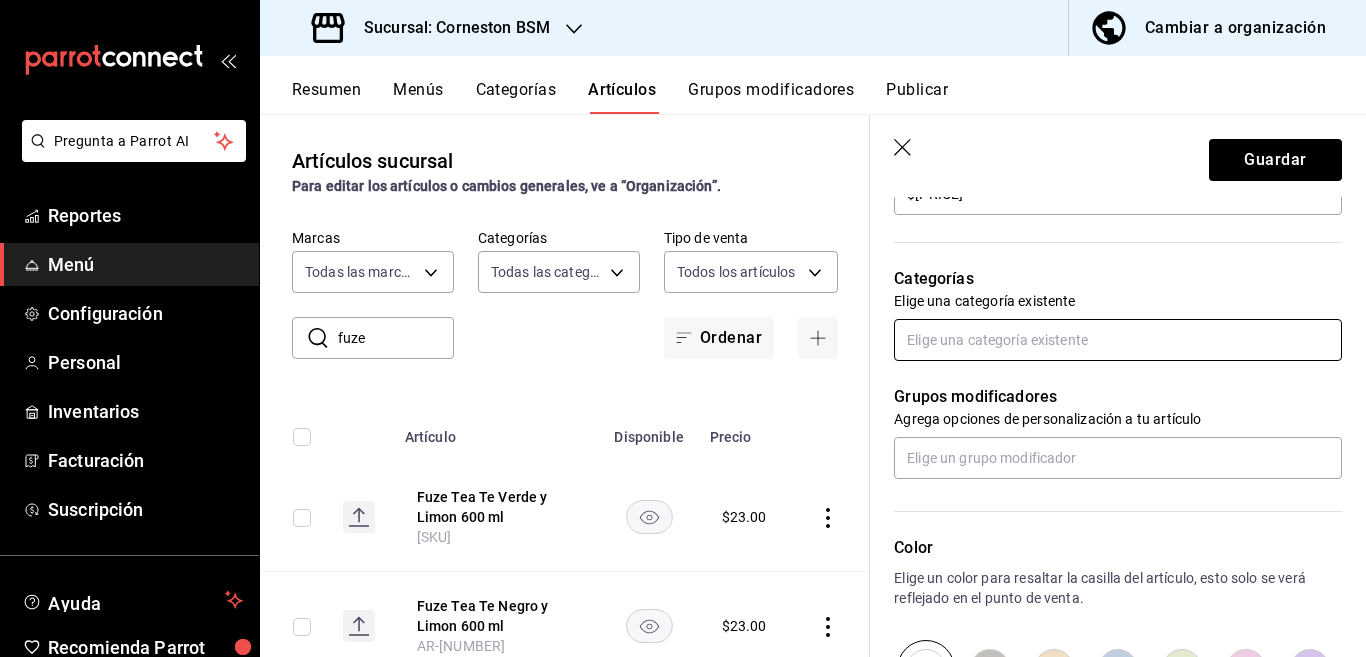click at bounding box center [1118, 340] 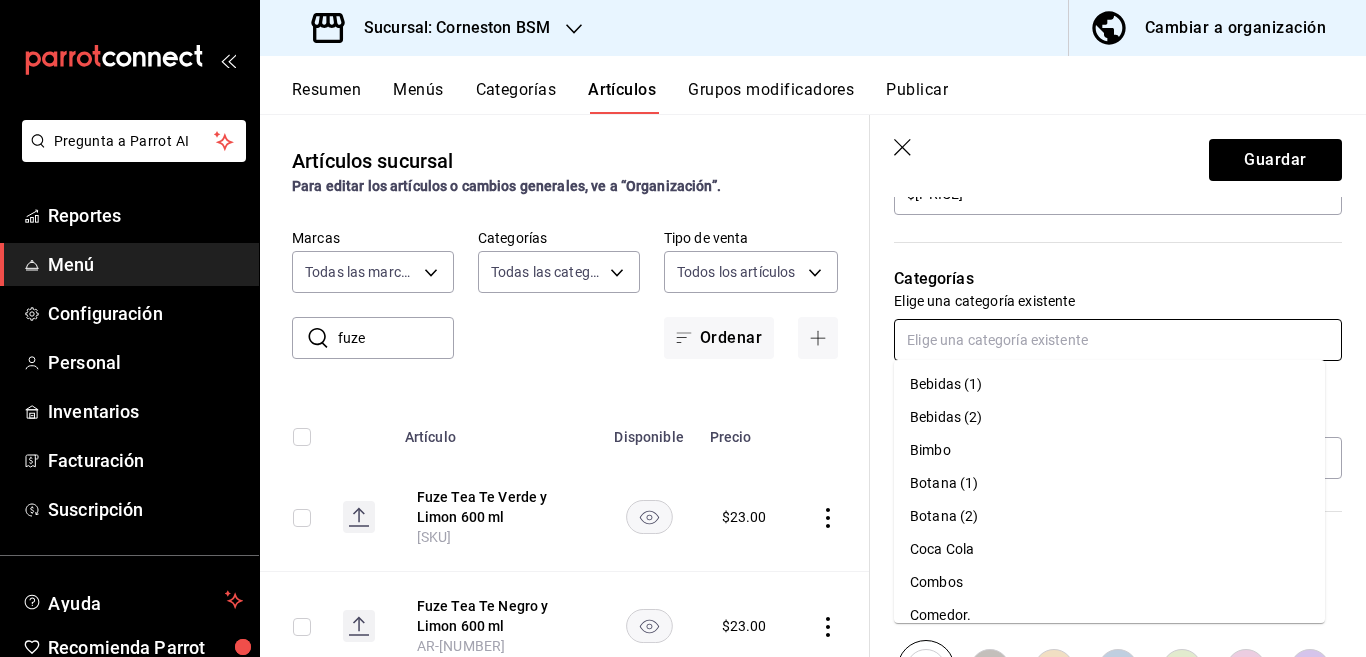 click on "Coca Cola" at bounding box center (1109, 549) 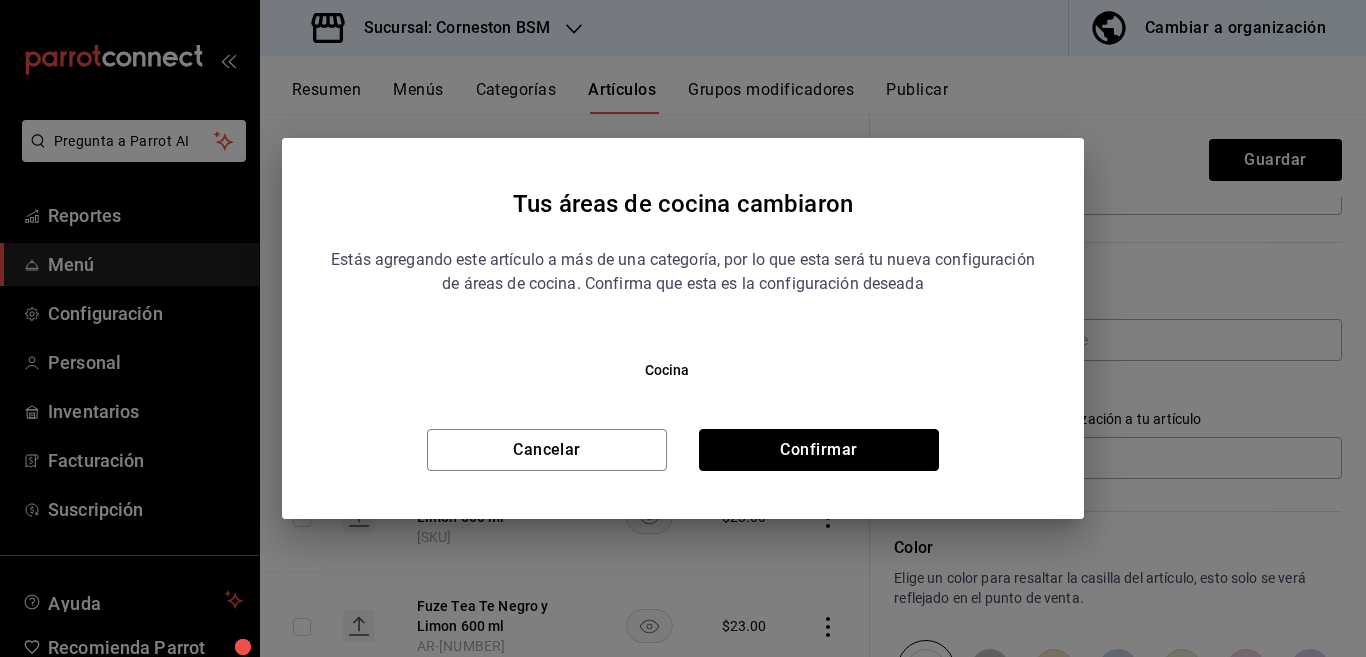 click on "Confirmar" at bounding box center (819, 450) 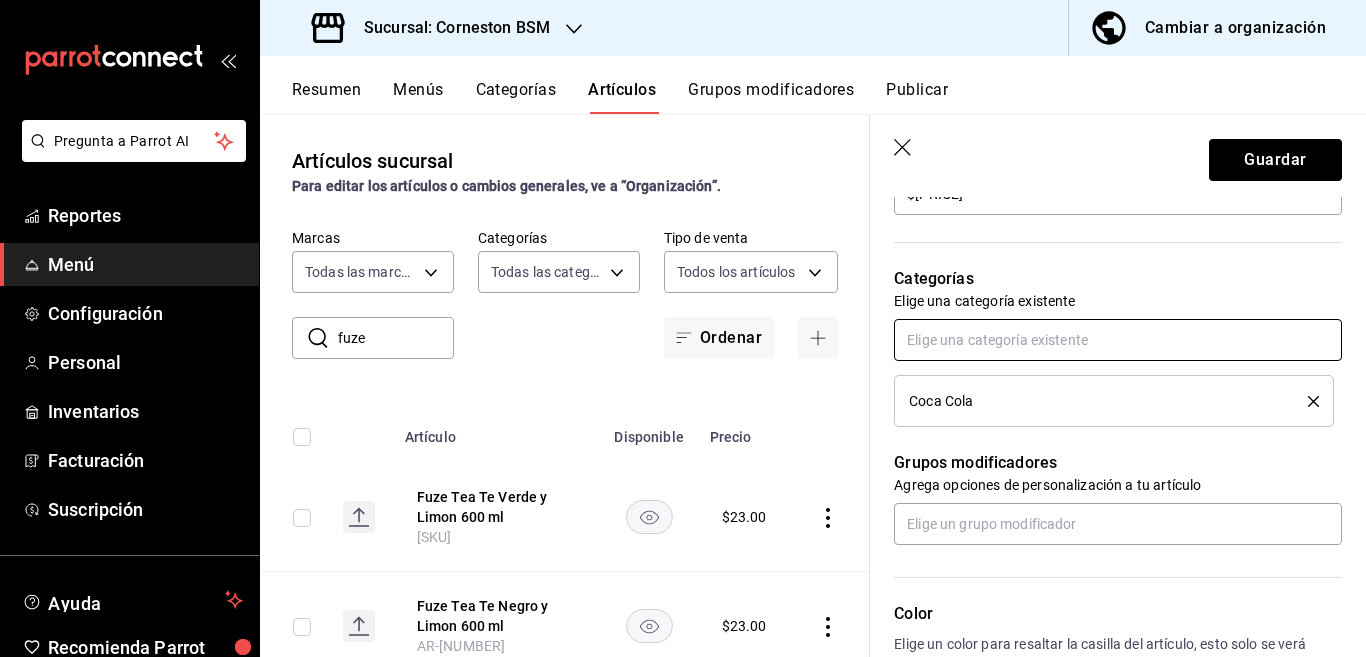 scroll, scrollTop: 651, scrollLeft: 0, axis: vertical 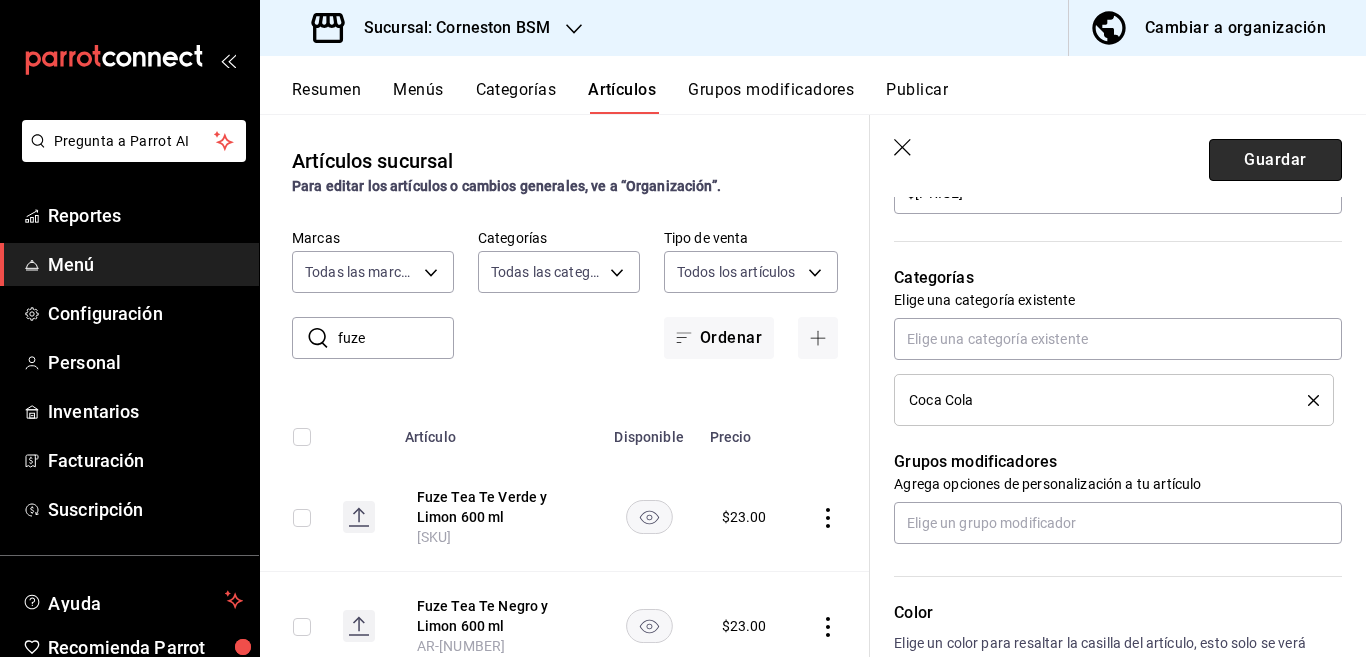 click on "Guardar" at bounding box center (1275, 160) 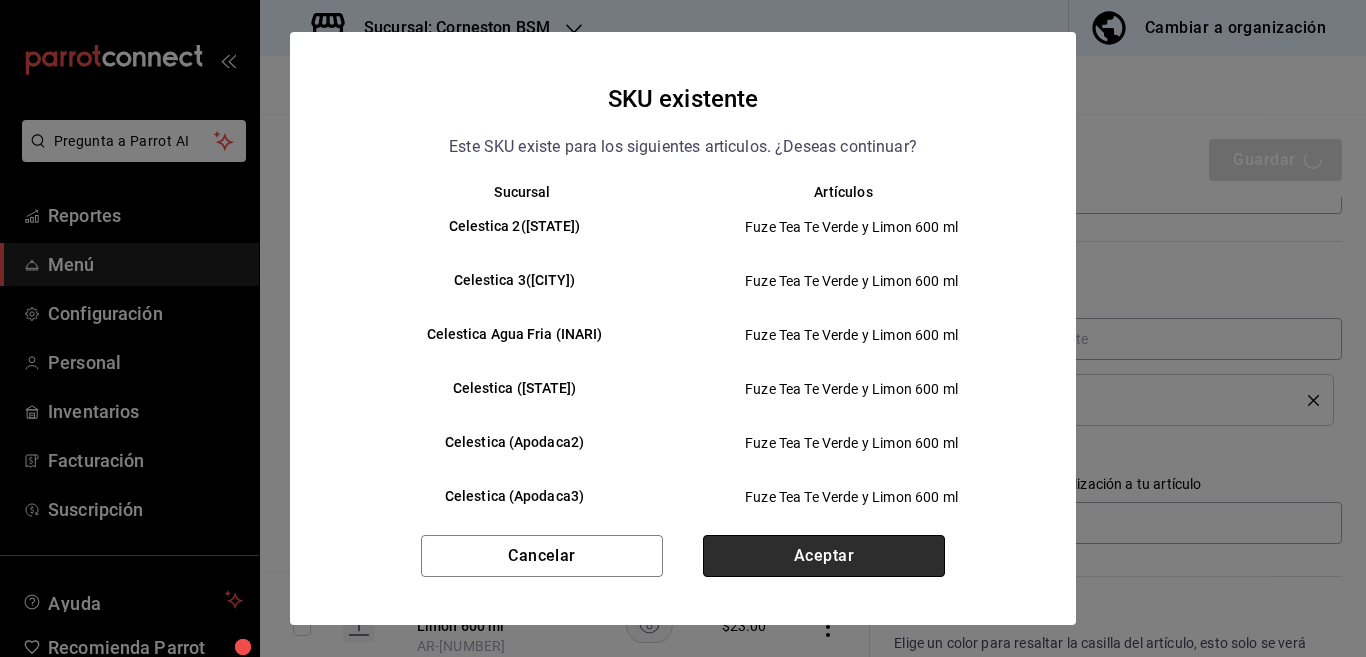 click on "Aceptar" at bounding box center [824, 556] 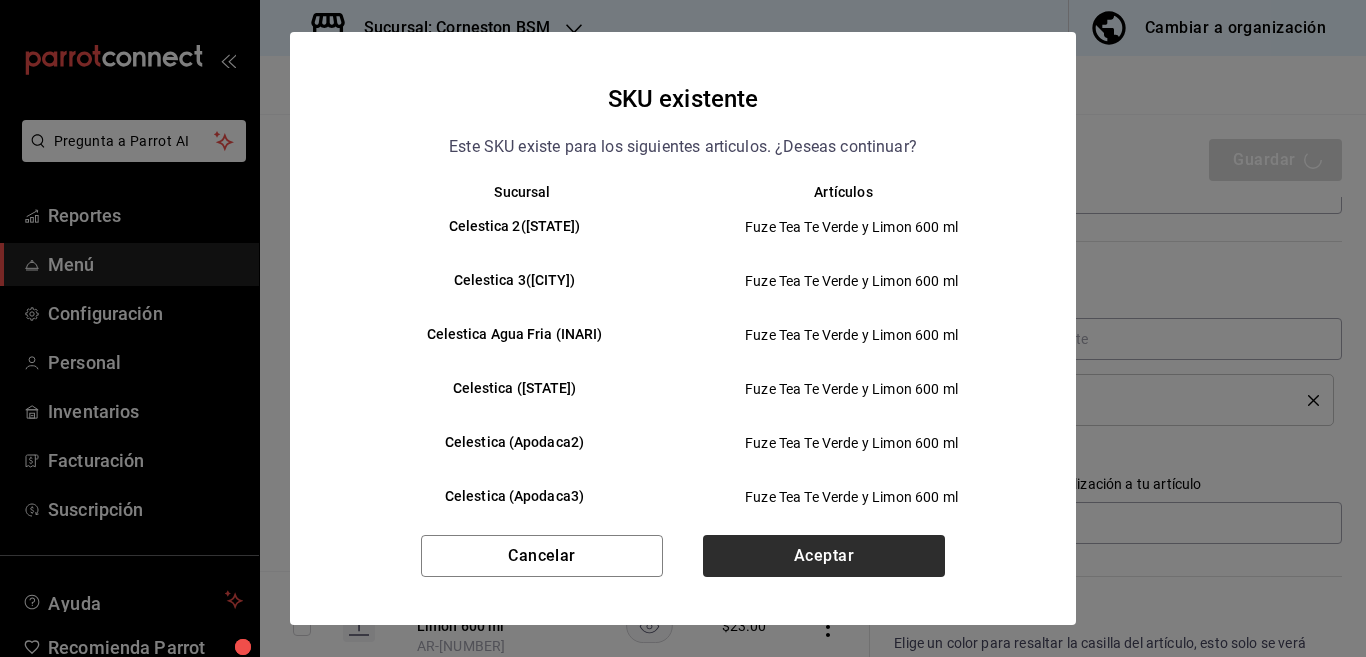 type on "x" 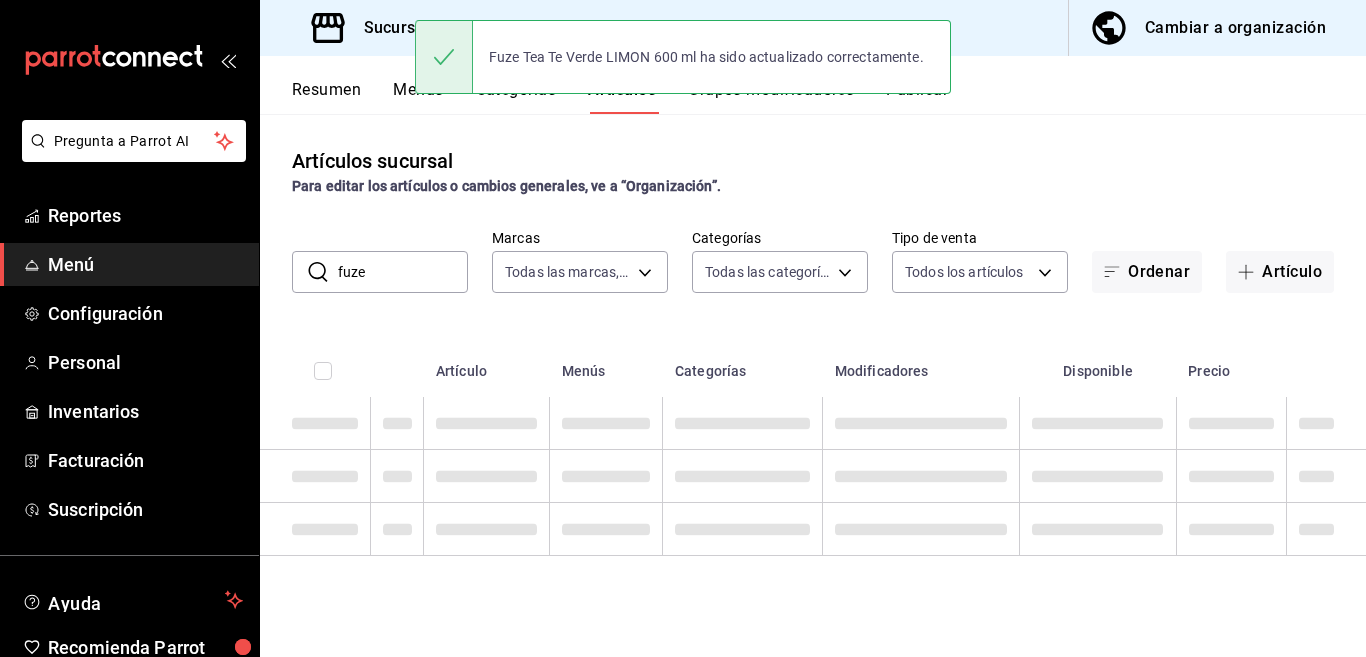 scroll, scrollTop: 0, scrollLeft: 0, axis: both 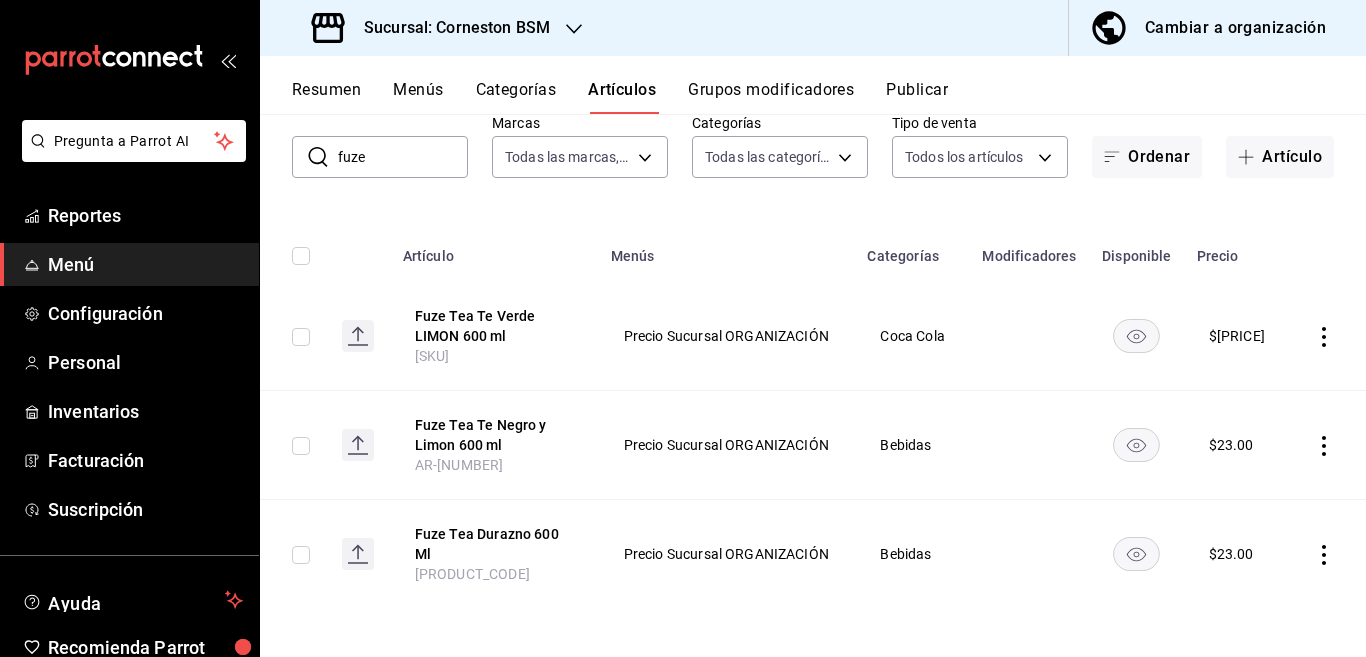click 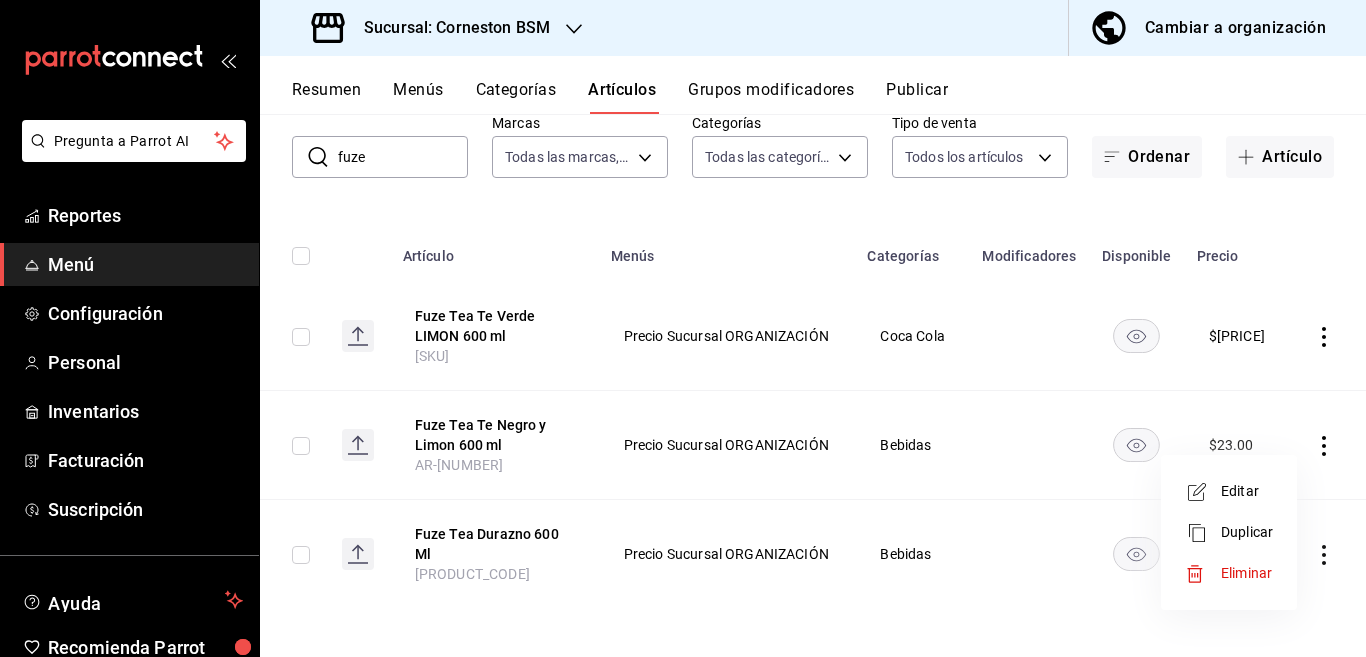 click on "Editar" at bounding box center (1247, 491) 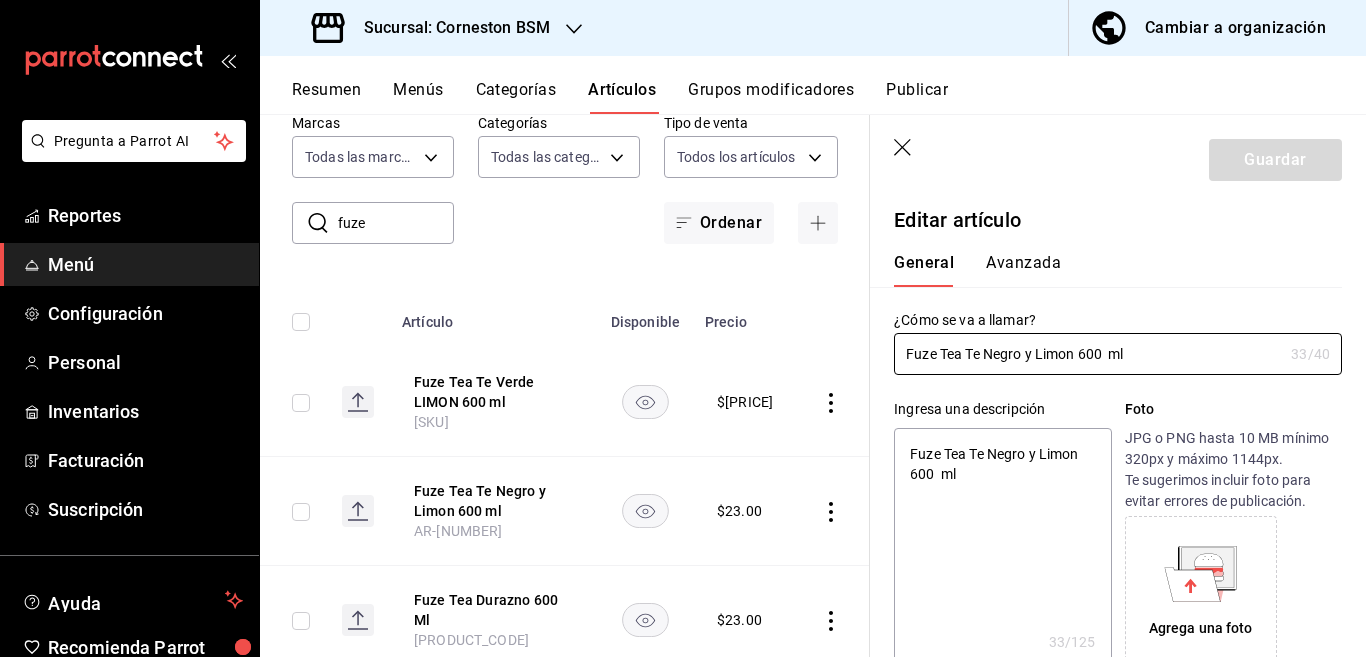 type on "x" 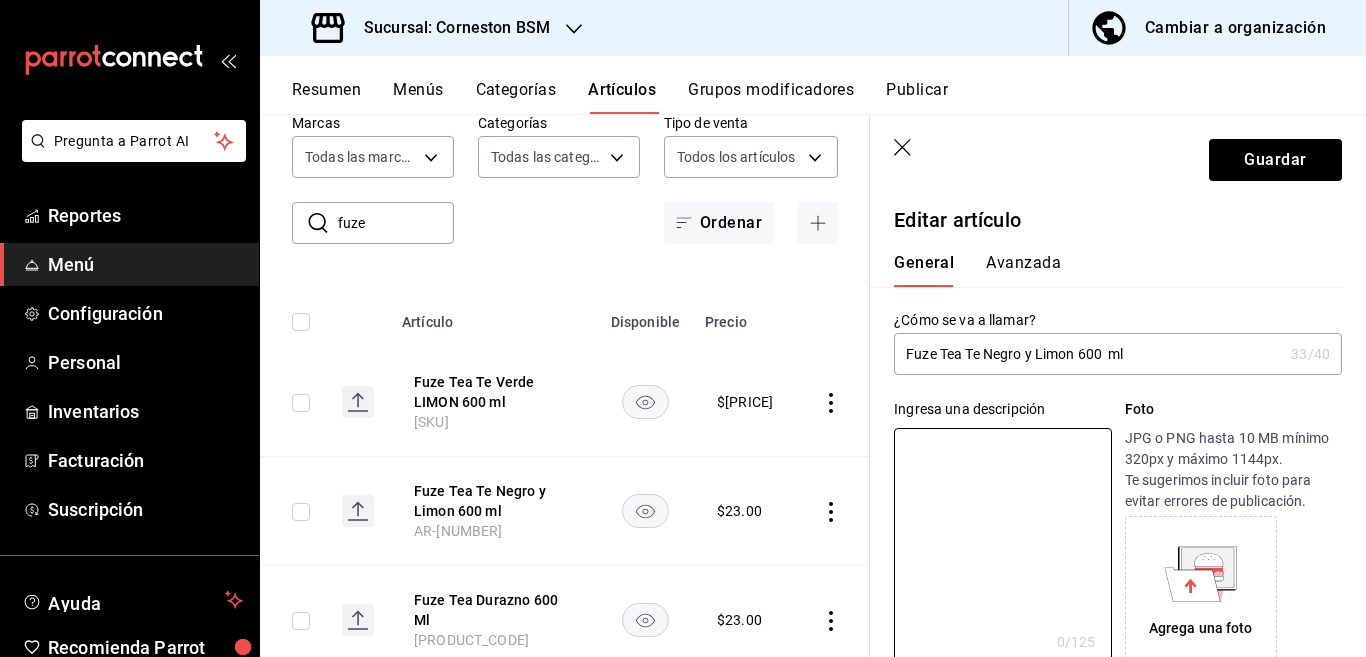 type 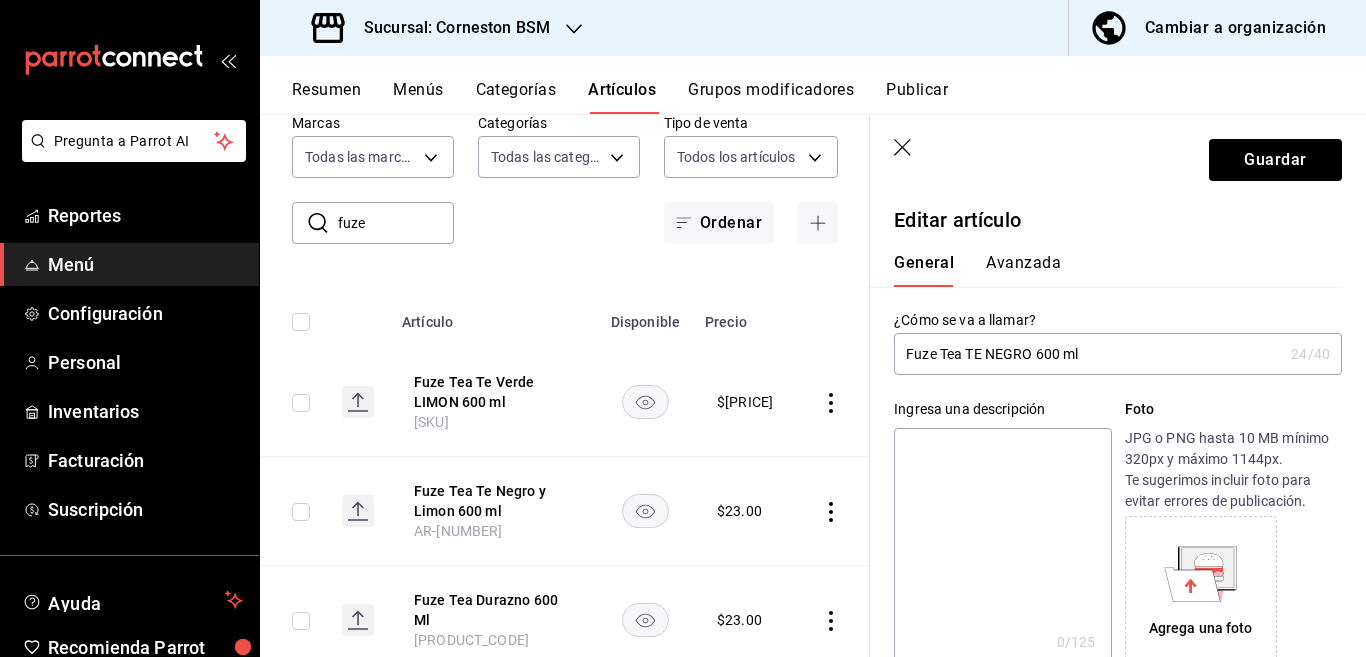 click on "Fuze Tea TE NEGRO 600 ml" at bounding box center (1088, 354) 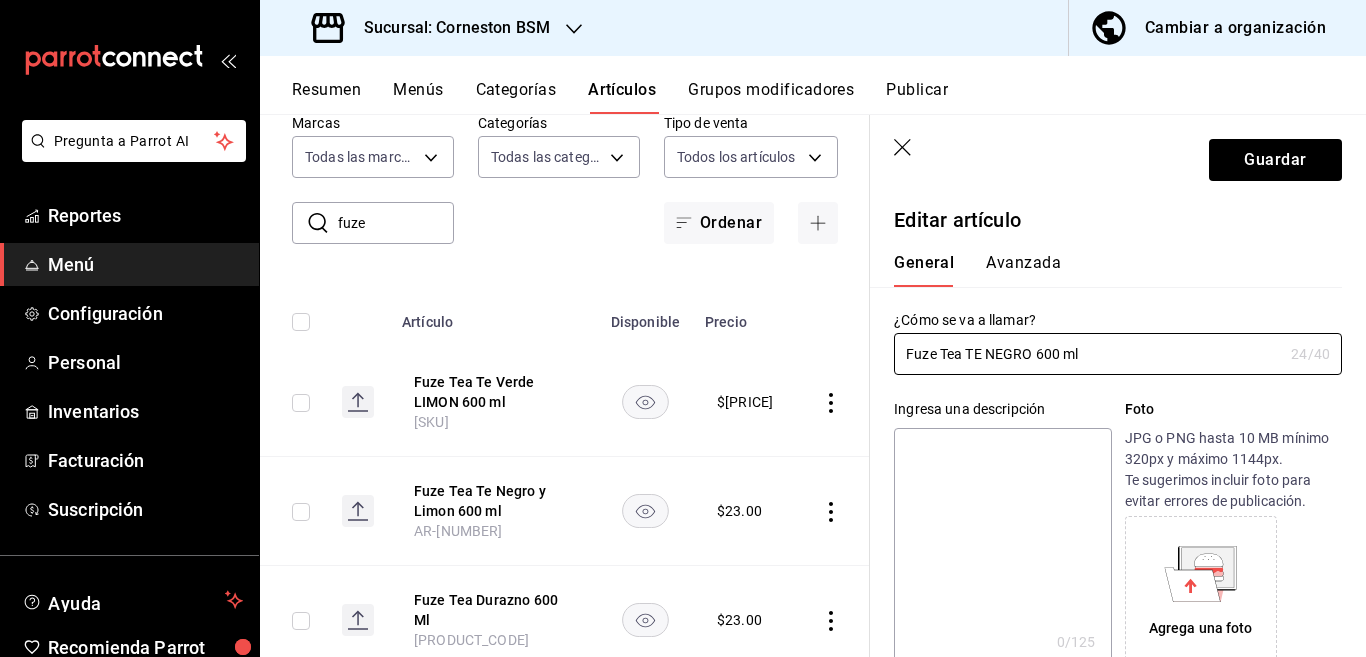 type on "Fuze Tea TE NEGRO 600 ml" 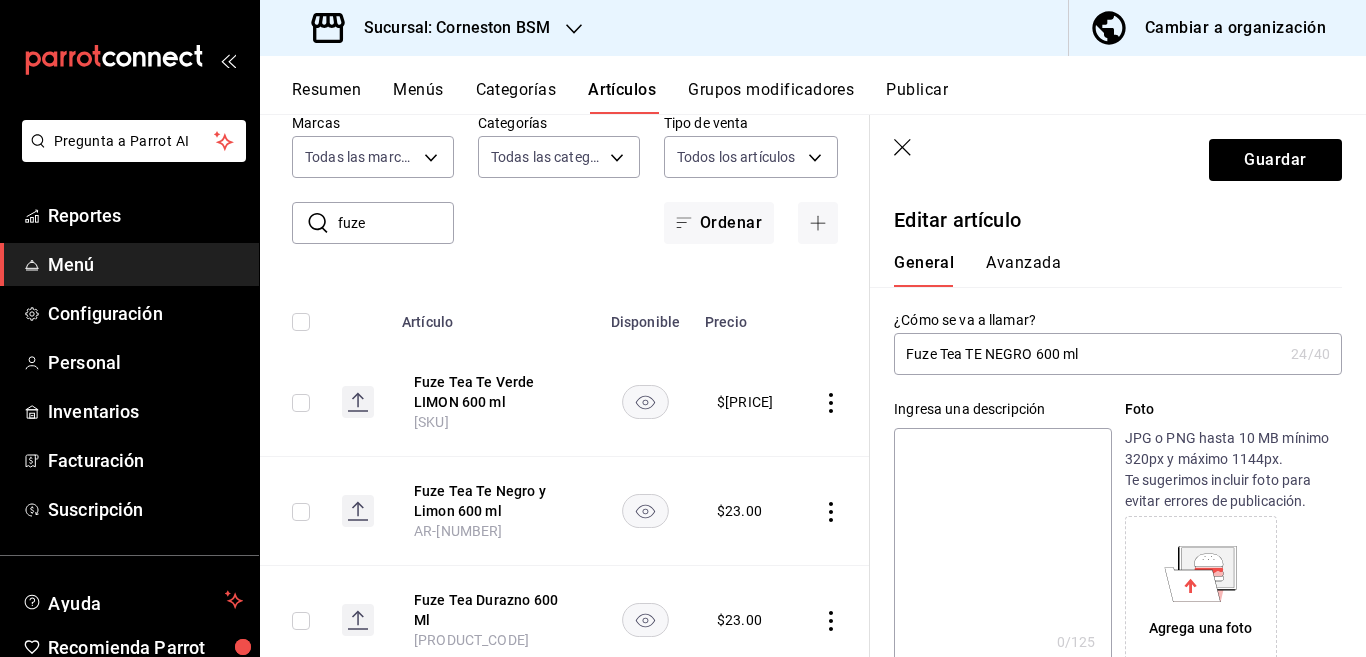 click at bounding box center (1002, 548) 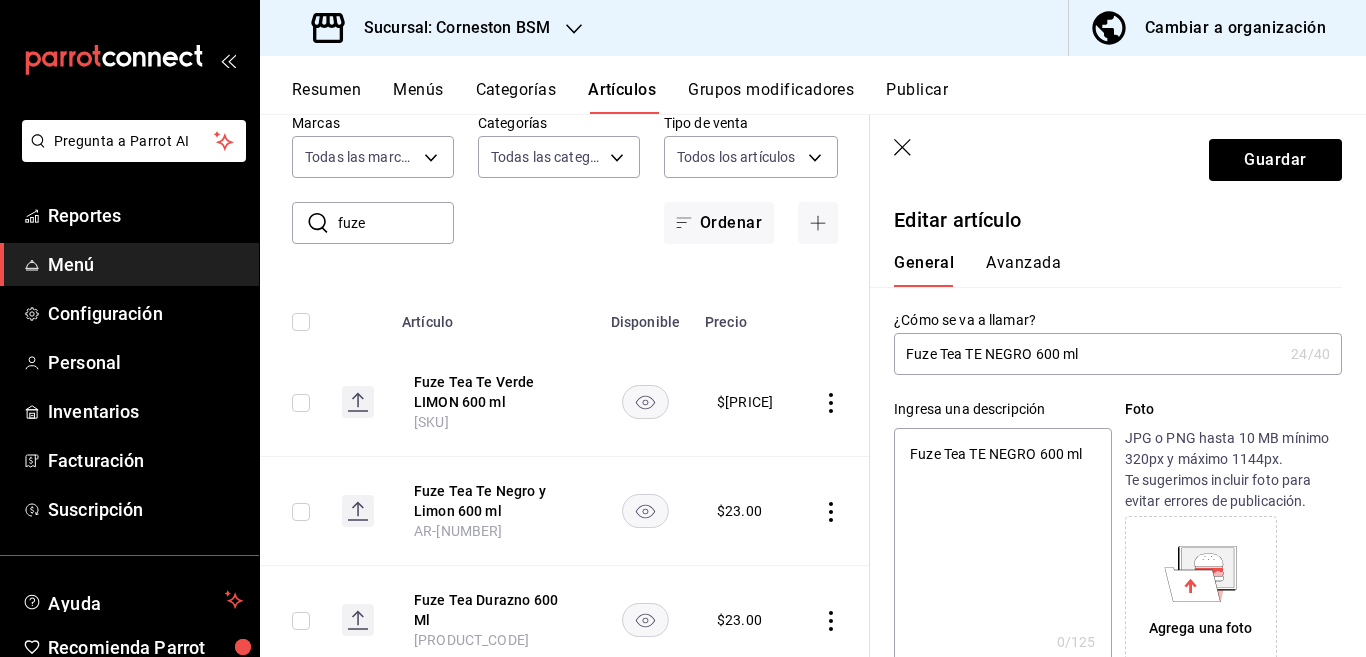 type on "x" 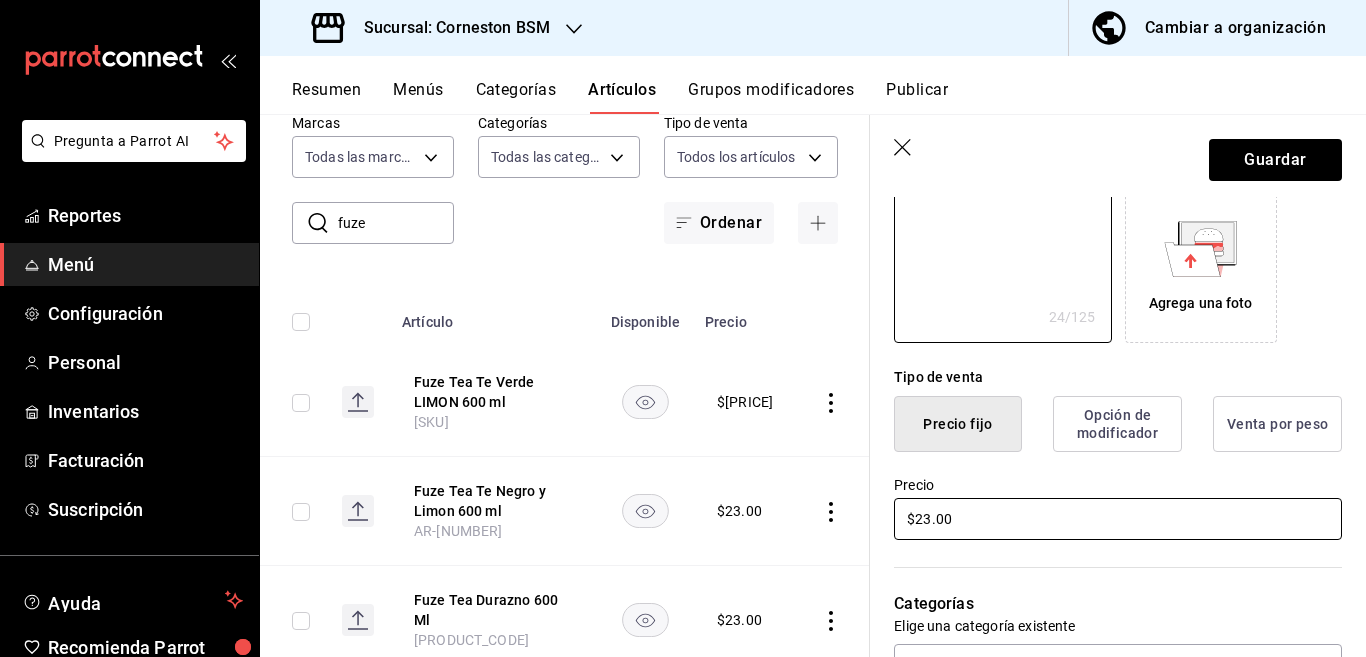 scroll, scrollTop: 325, scrollLeft: 0, axis: vertical 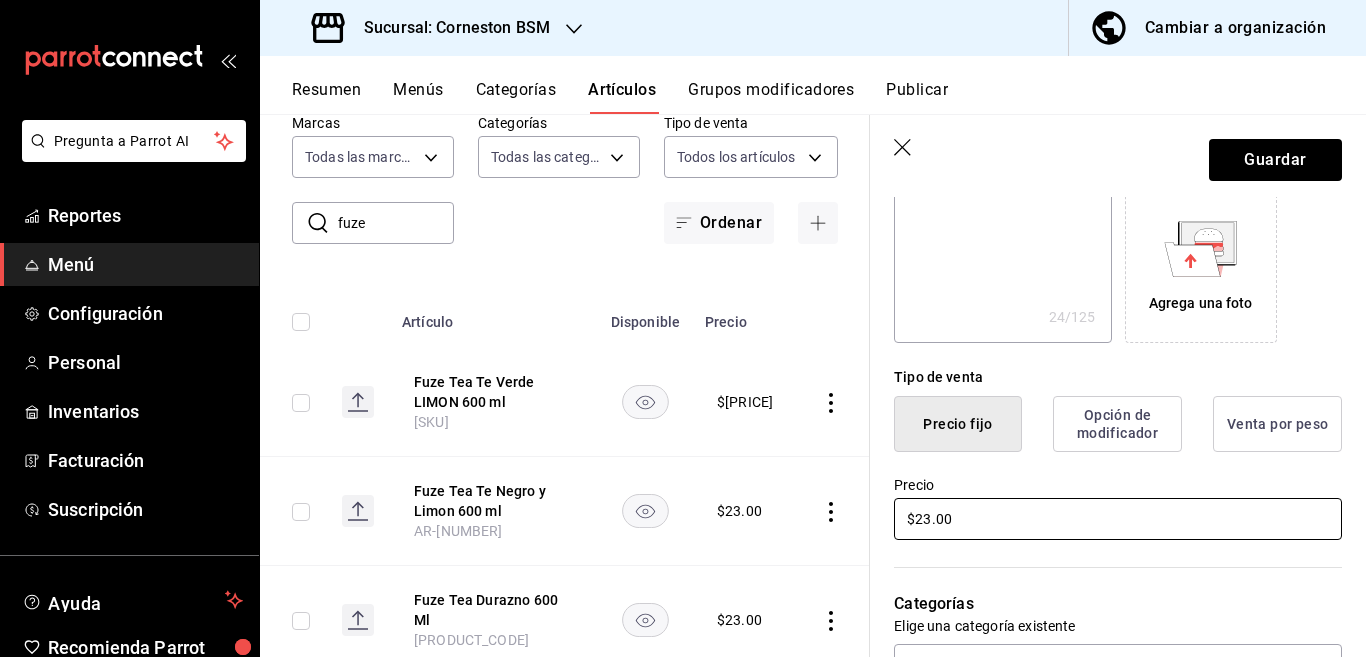 type on "$2.00" 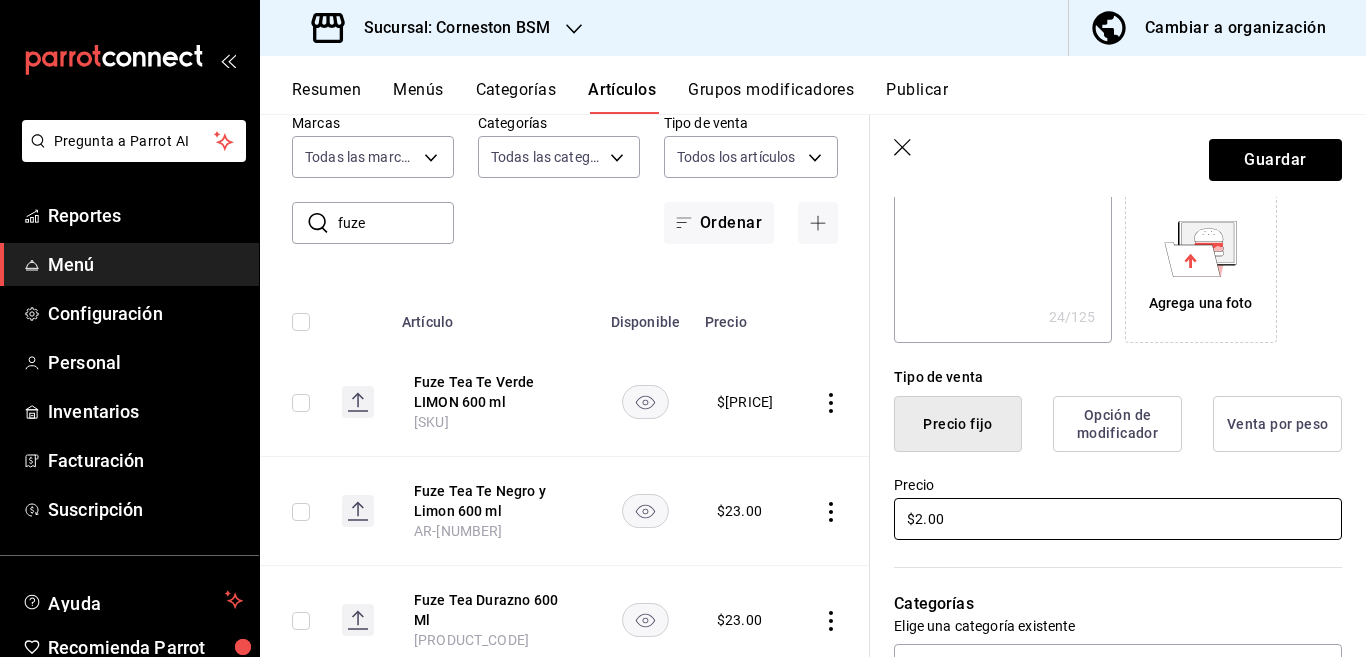 type on "x" 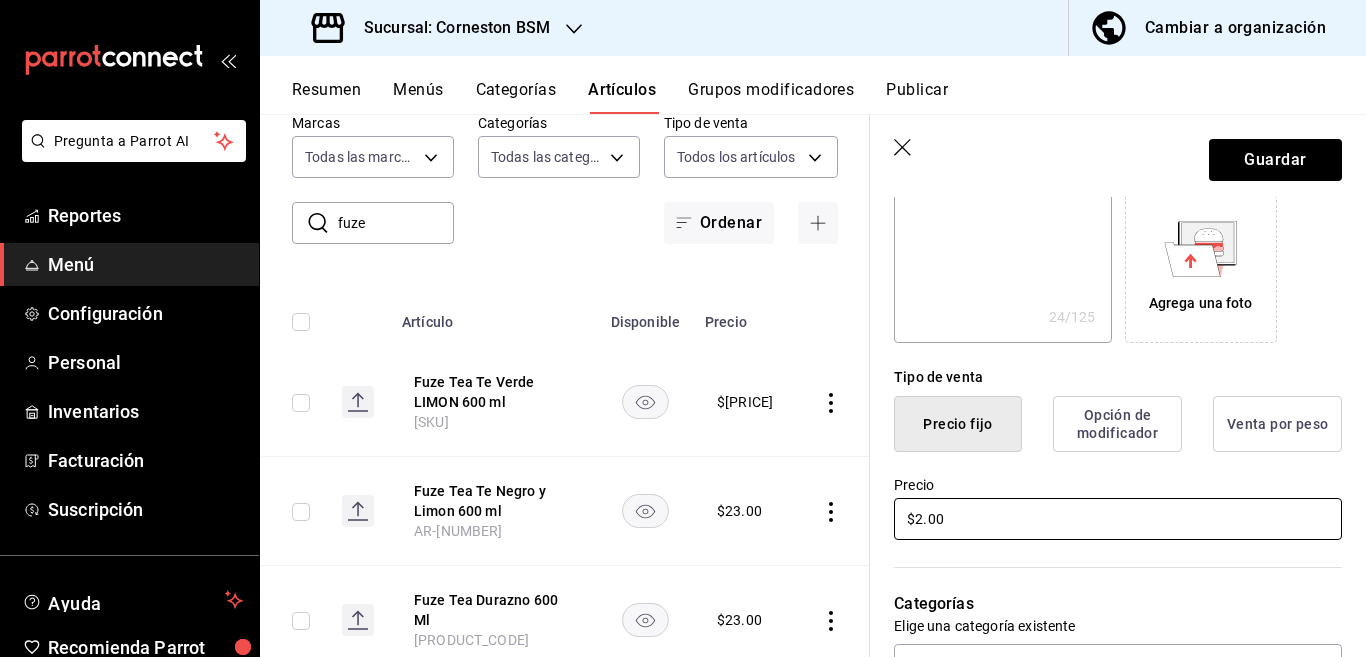 type on "$[PRICE]" 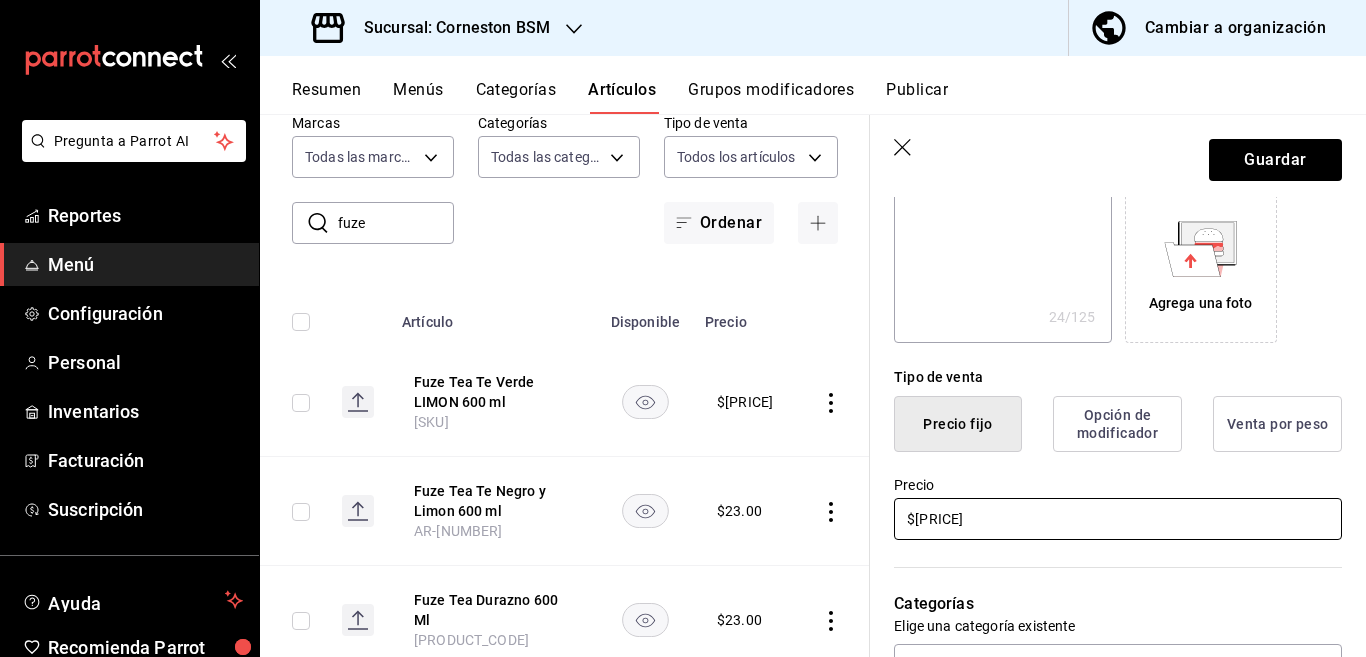 type on "x" 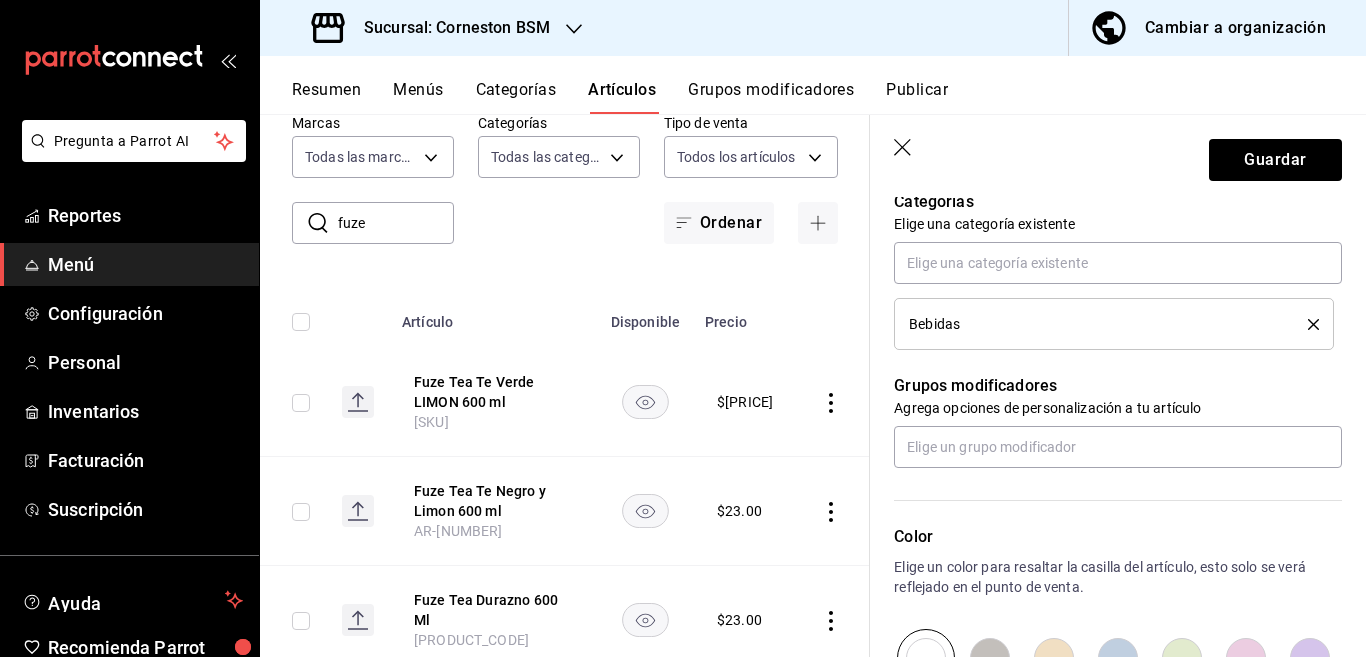 scroll, scrollTop: 731, scrollLeft: 0, axis: vertical 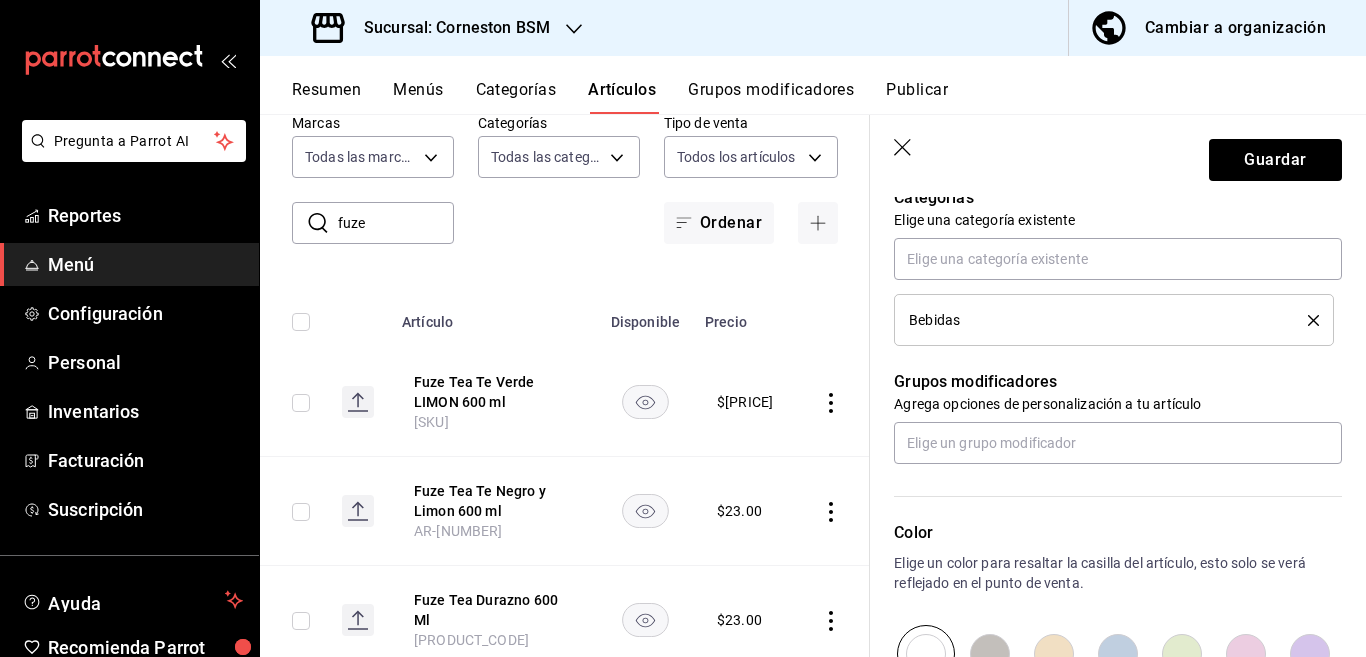 type on "$[PRICE]" 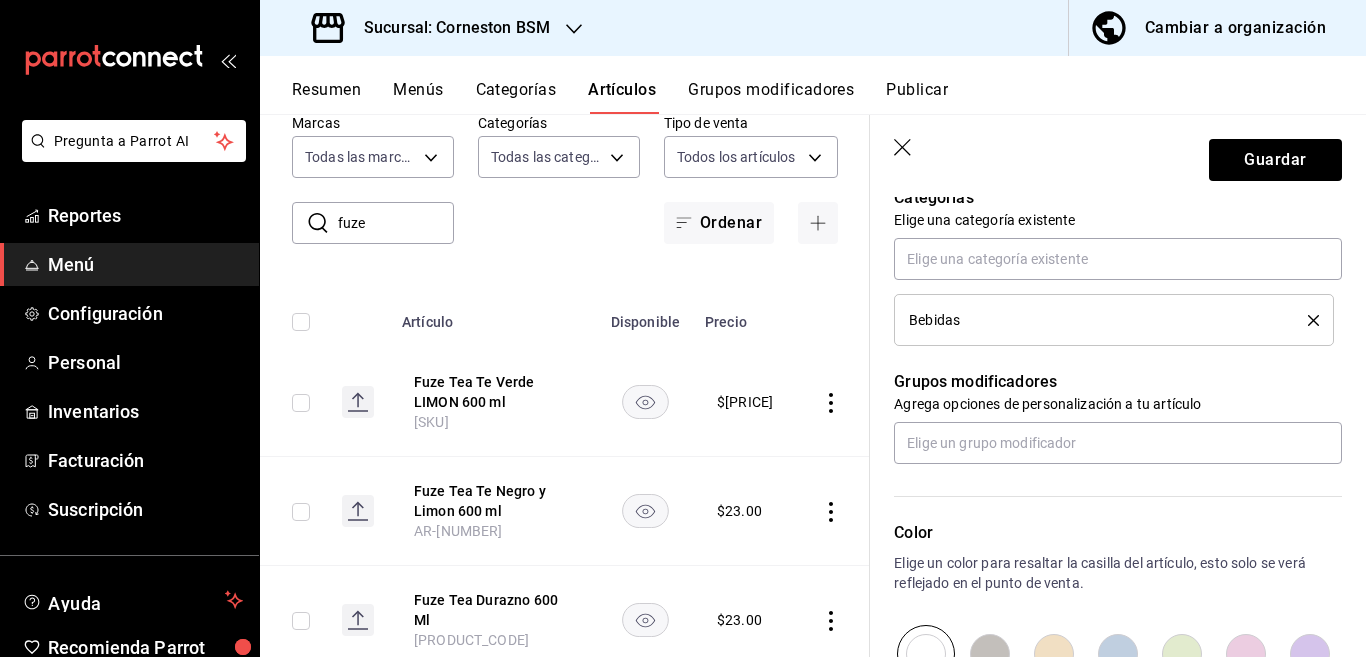 click 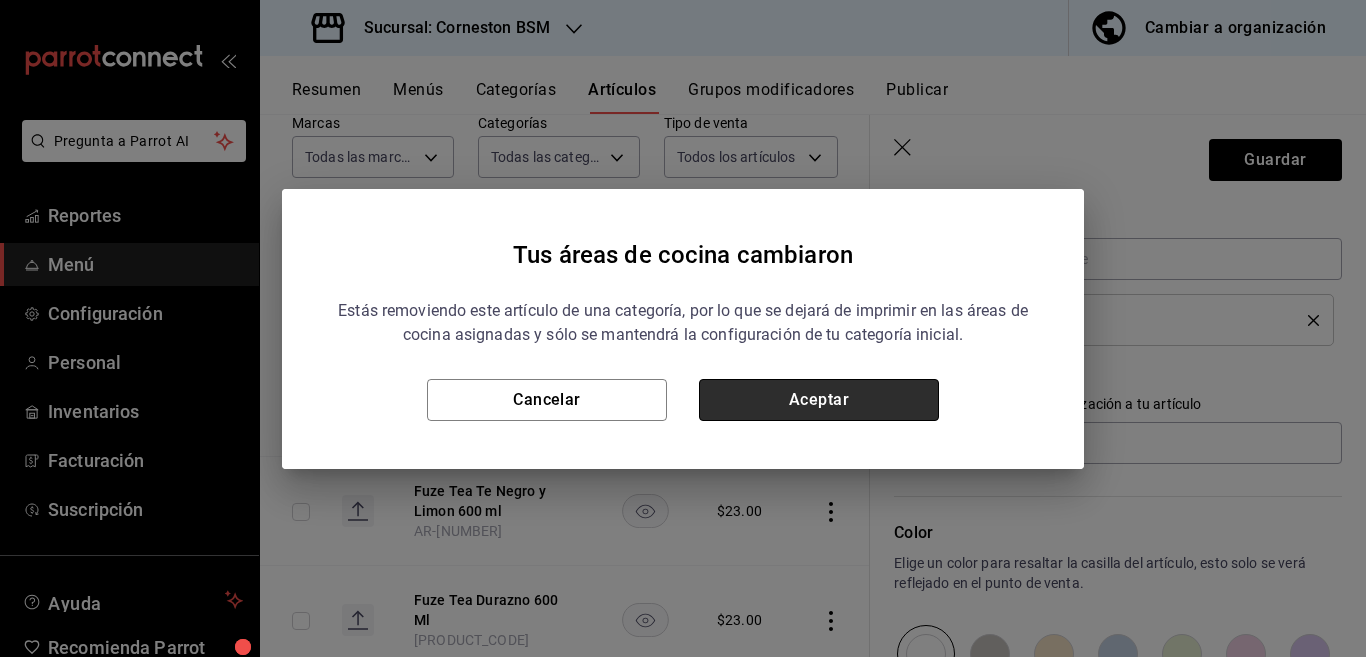 click on "Aceptar" at bounding box center (819, 400) 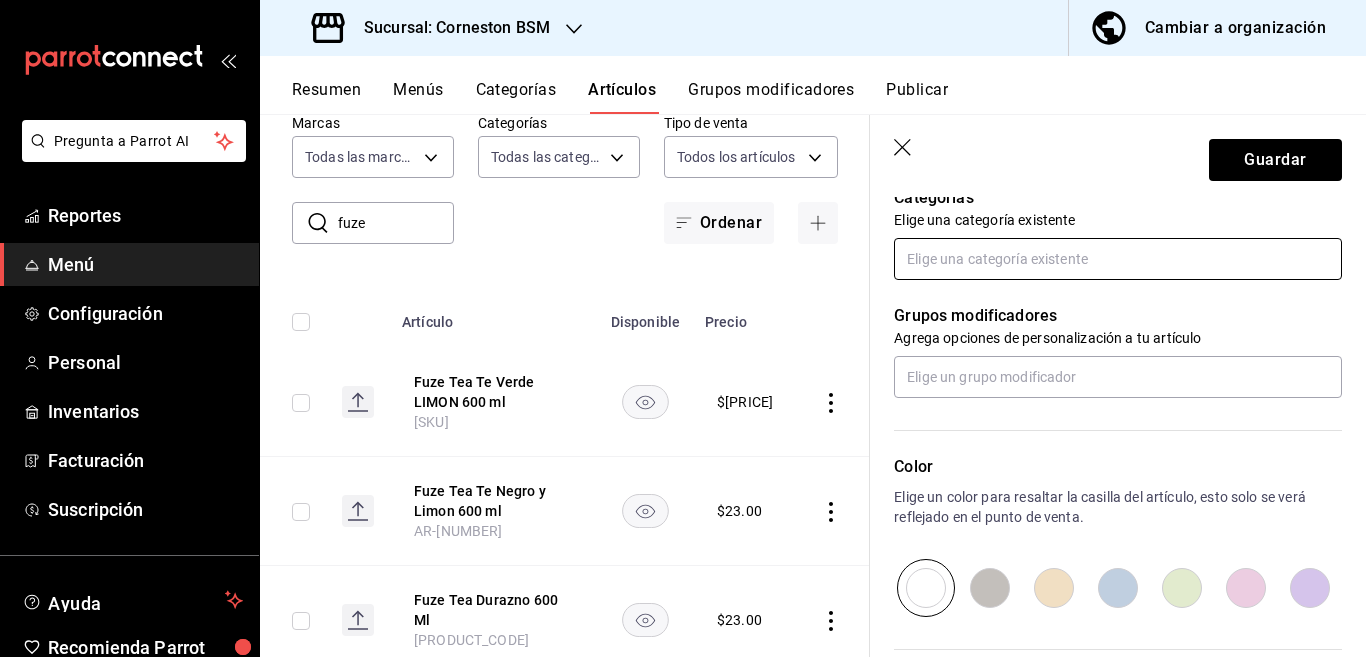 click at bounding box center (1118, 259) 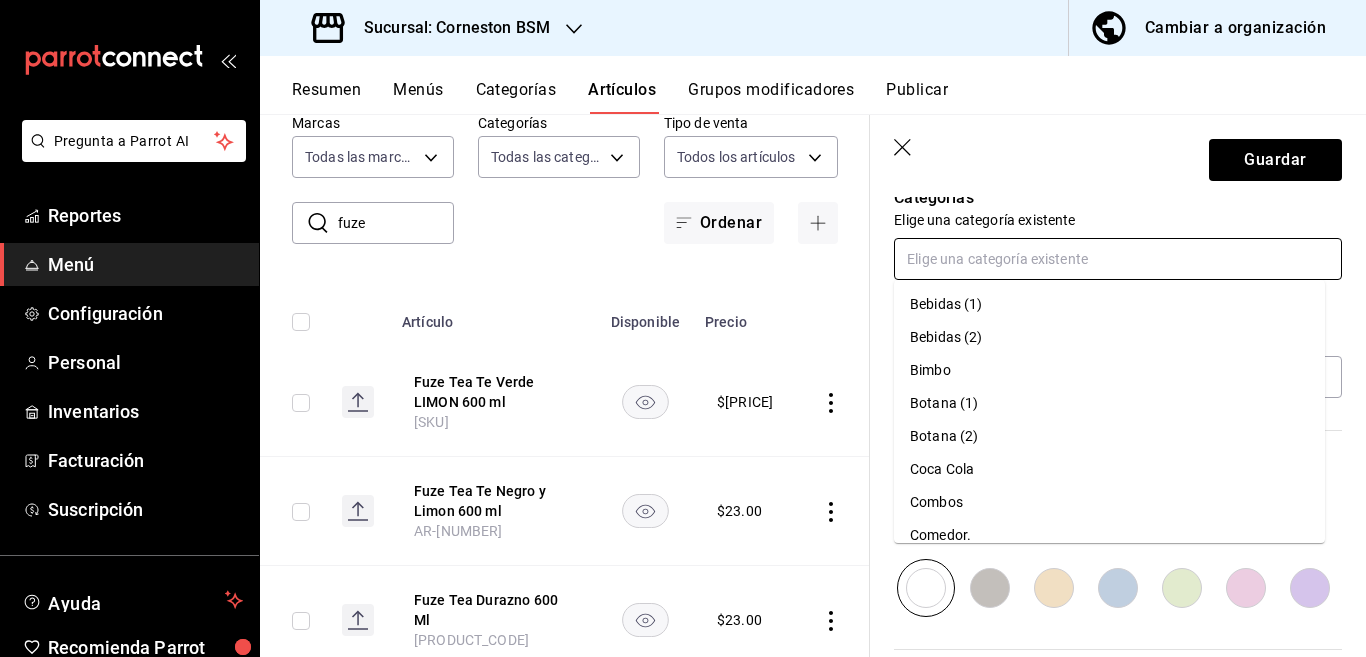 click on "Coca Cola" at bounding box center [1109, 469] 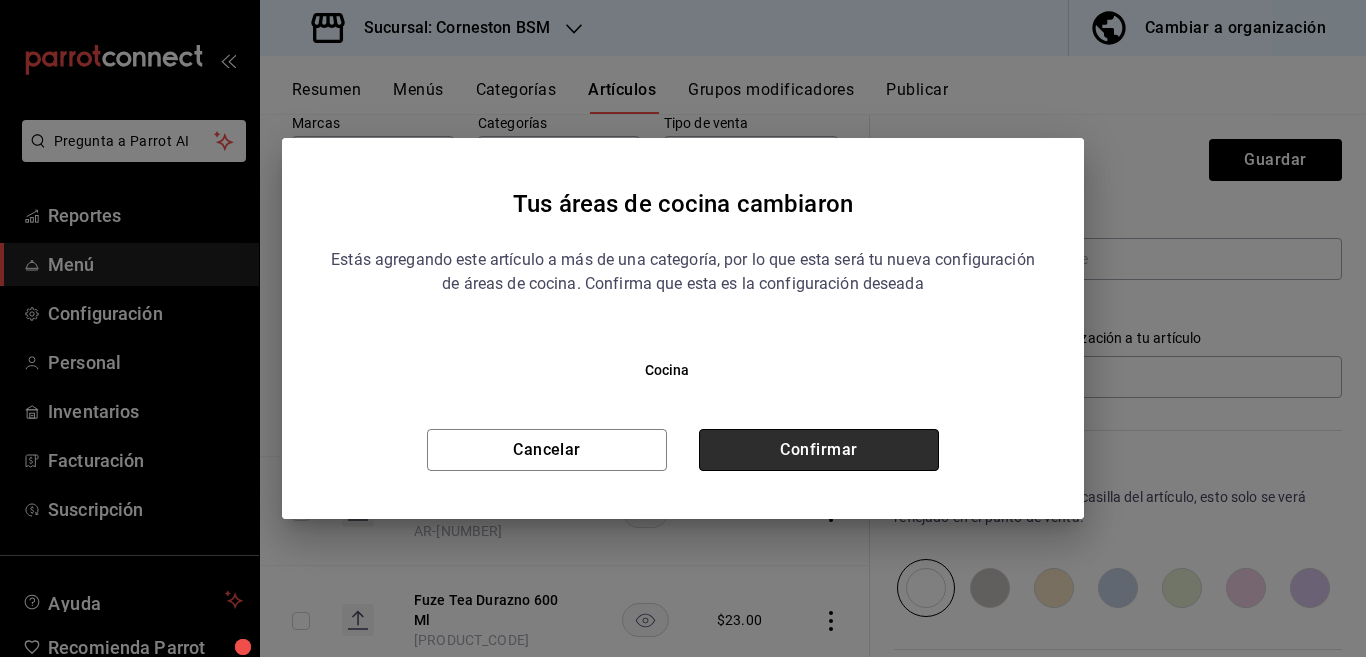 click on "Confirmar" at bounding box center (819, 450) 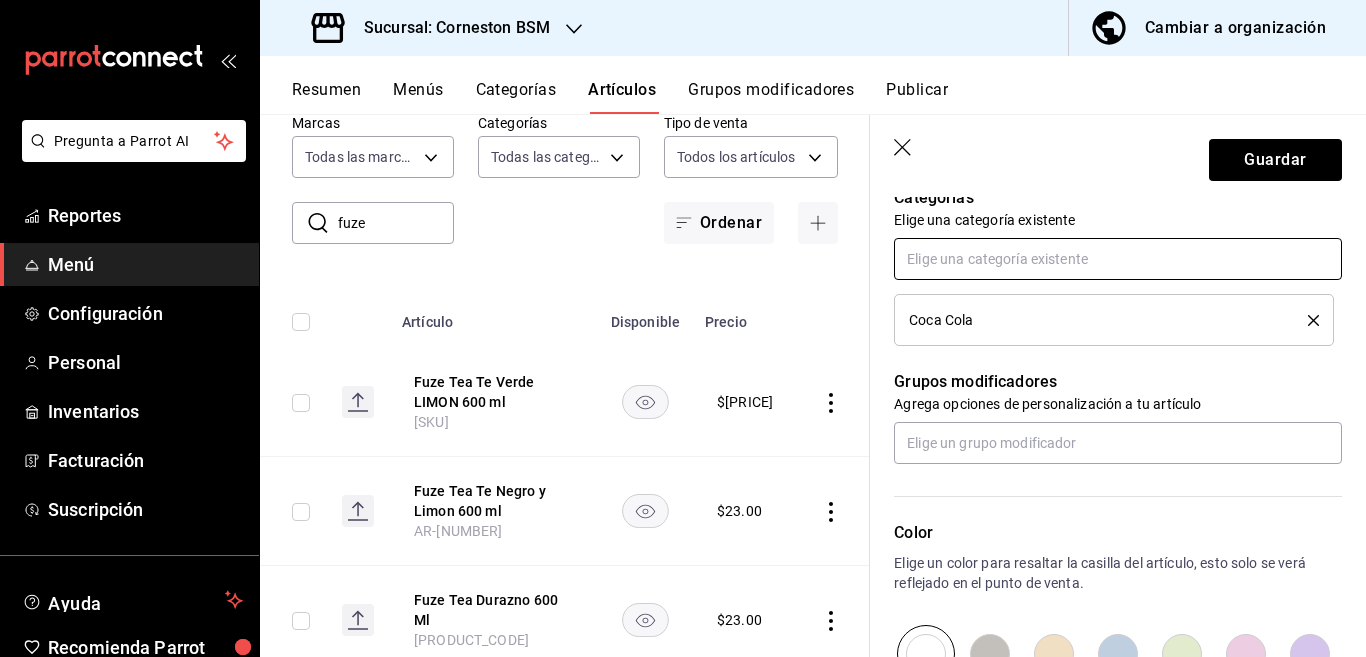 scroll, scrollTop: 731, scrollLeft: 0, axis: vertical 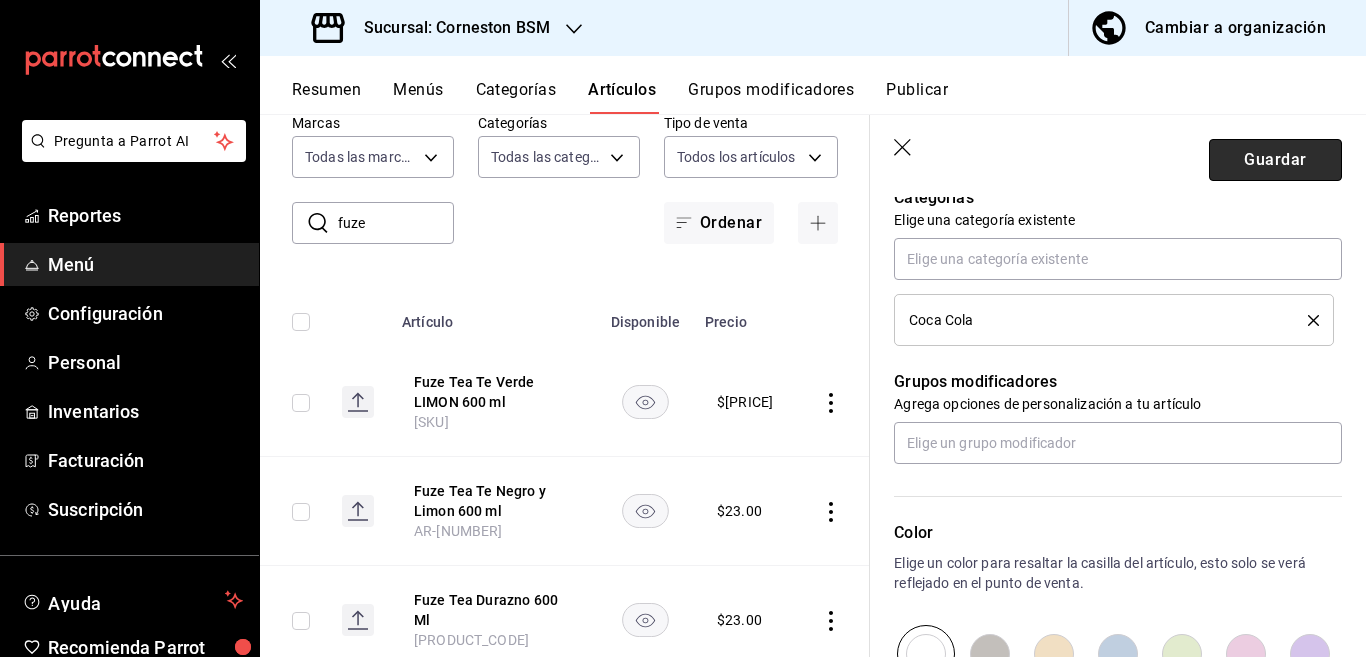 click on "Guardar" at bounding box center [1275, 160] 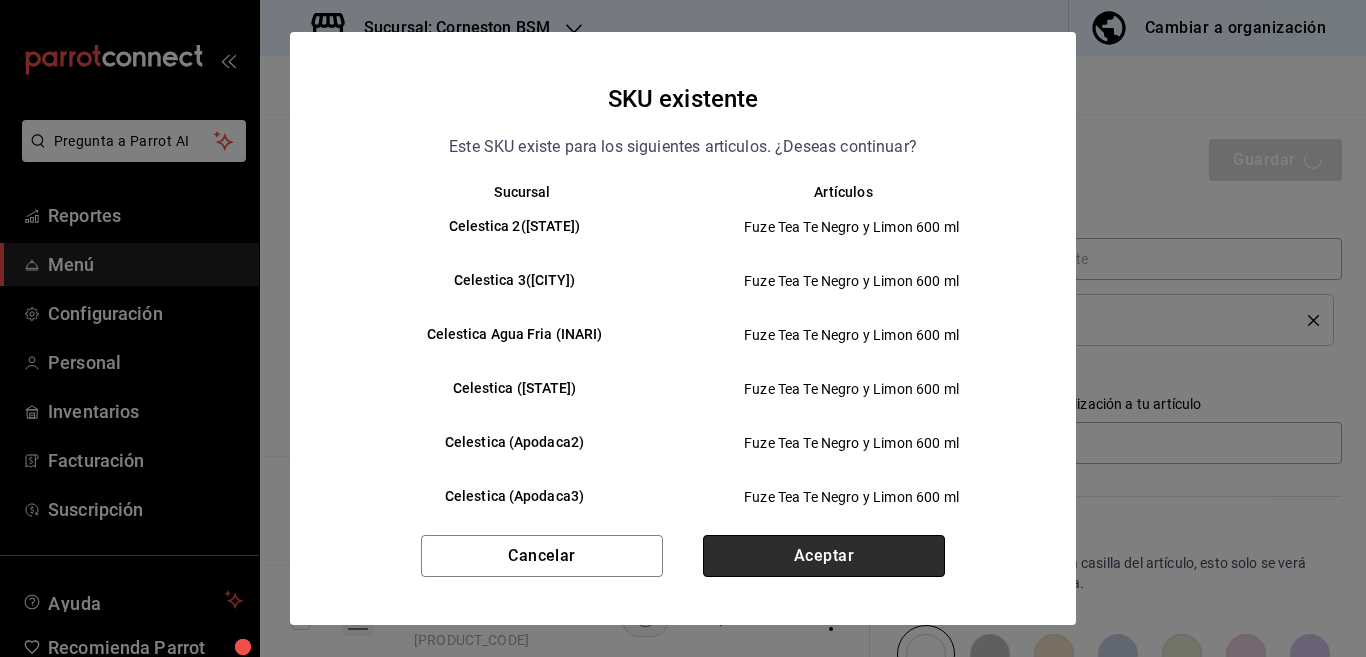 click on "Aceptar" at bounding box center (824, 556) 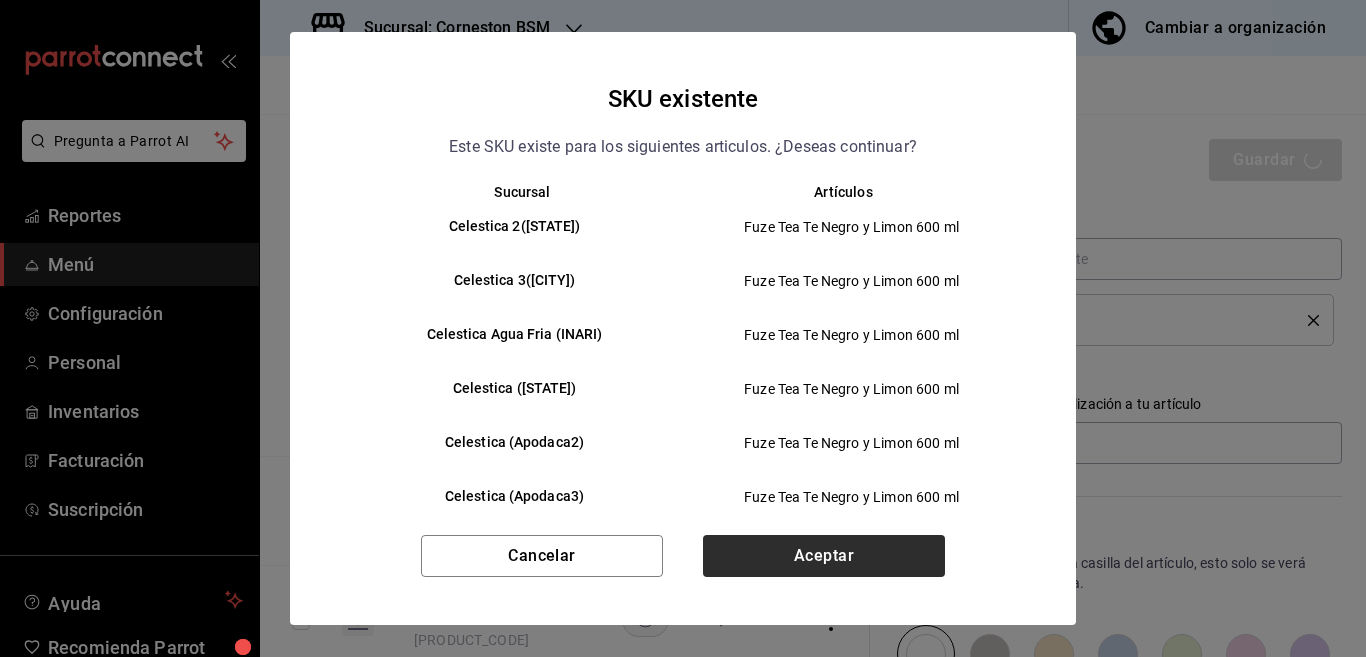 type on "x" 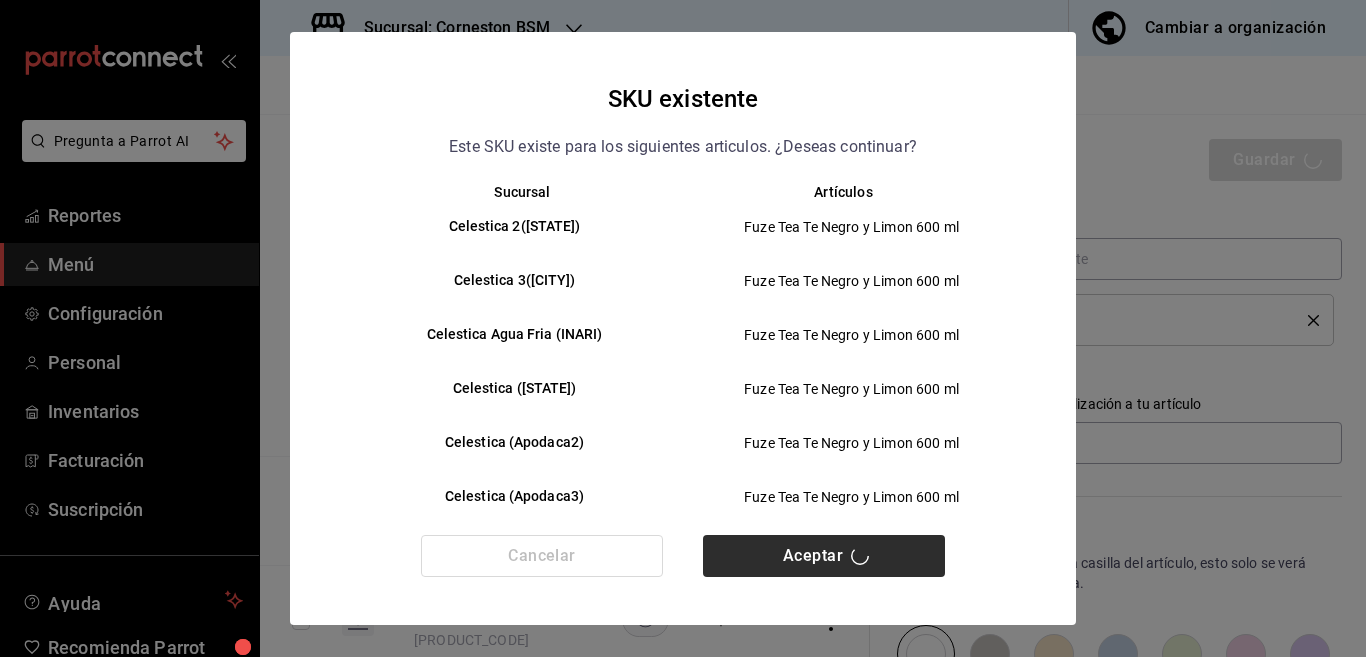 type 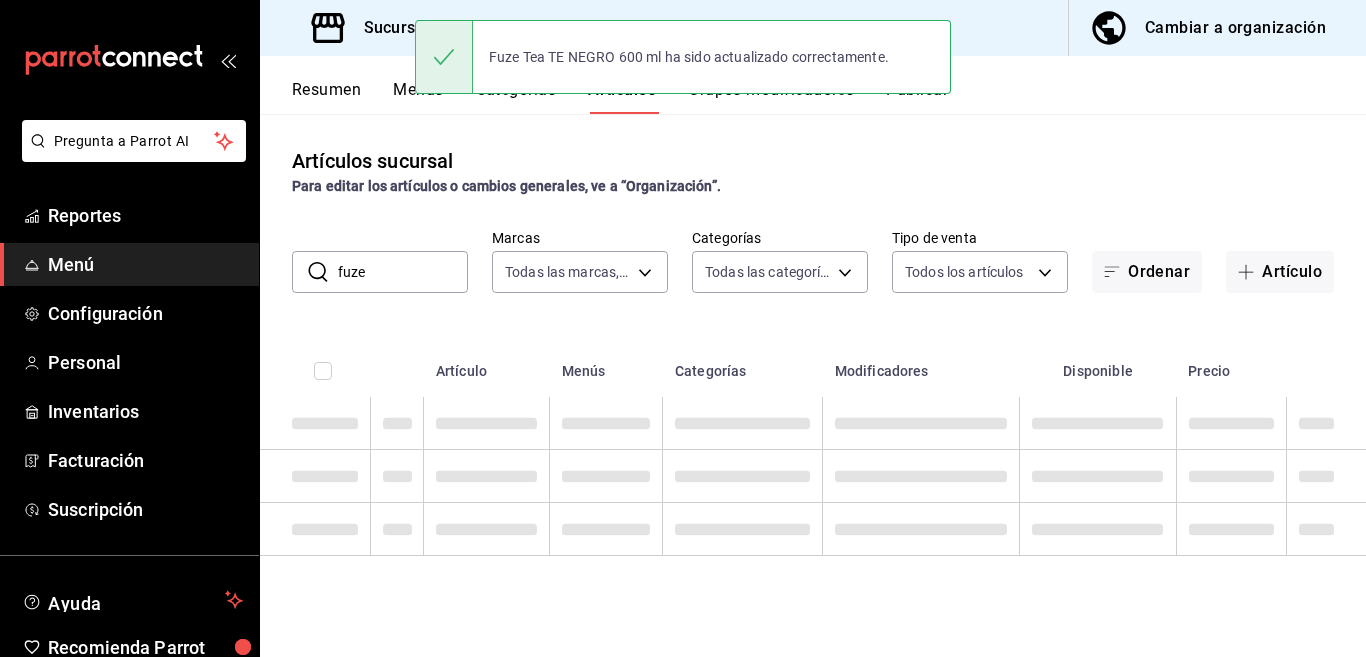 scroll, scrollTop: 0, scrollLeft: 0, axis: both 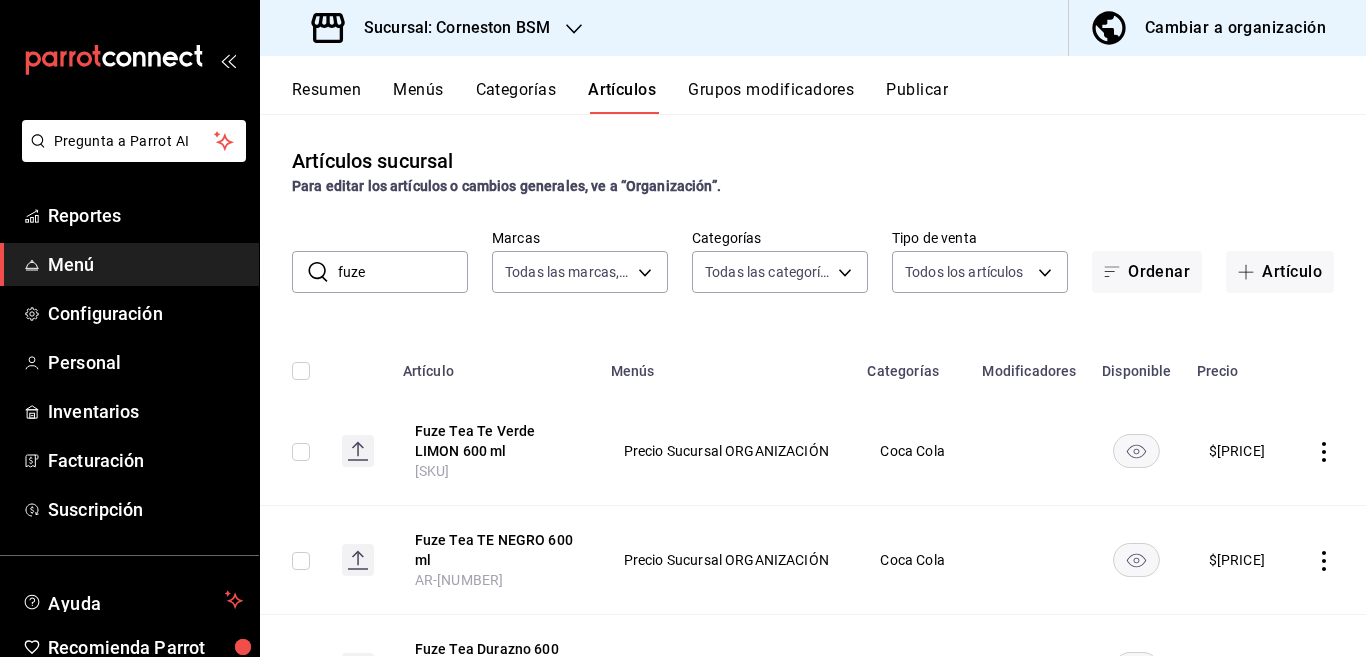 click 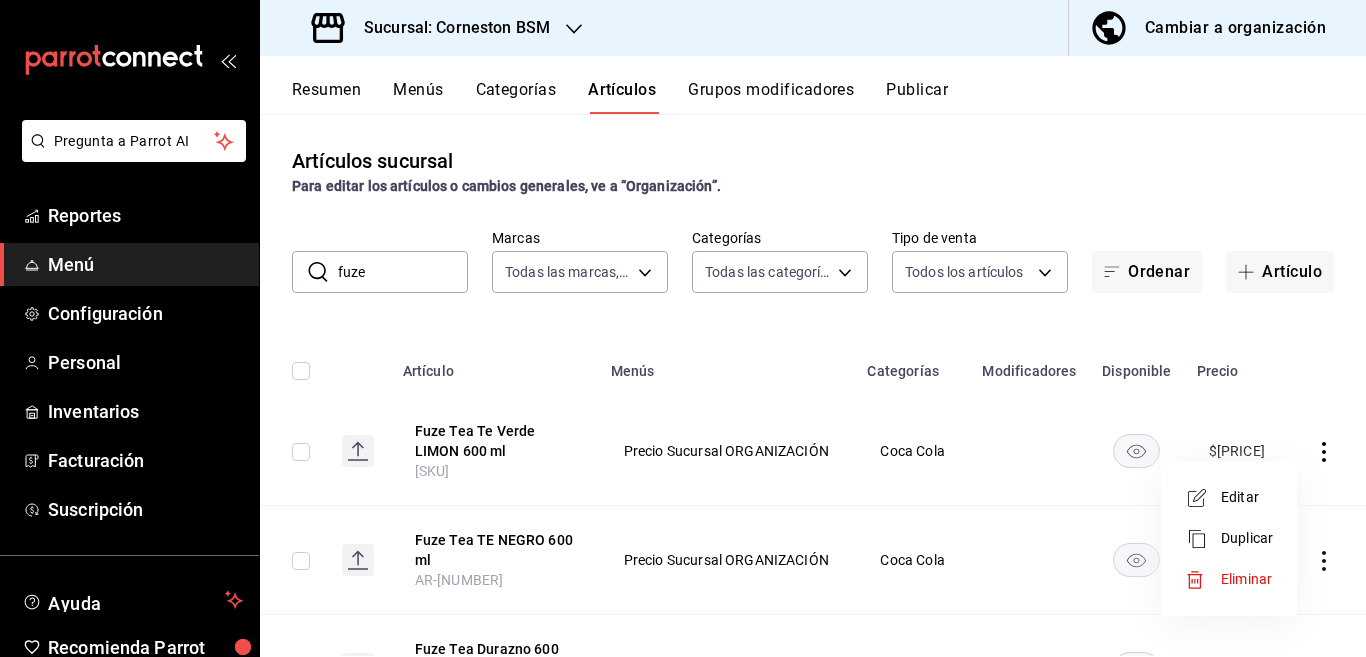 click on "Editar" at bounding box center [1247, 497] 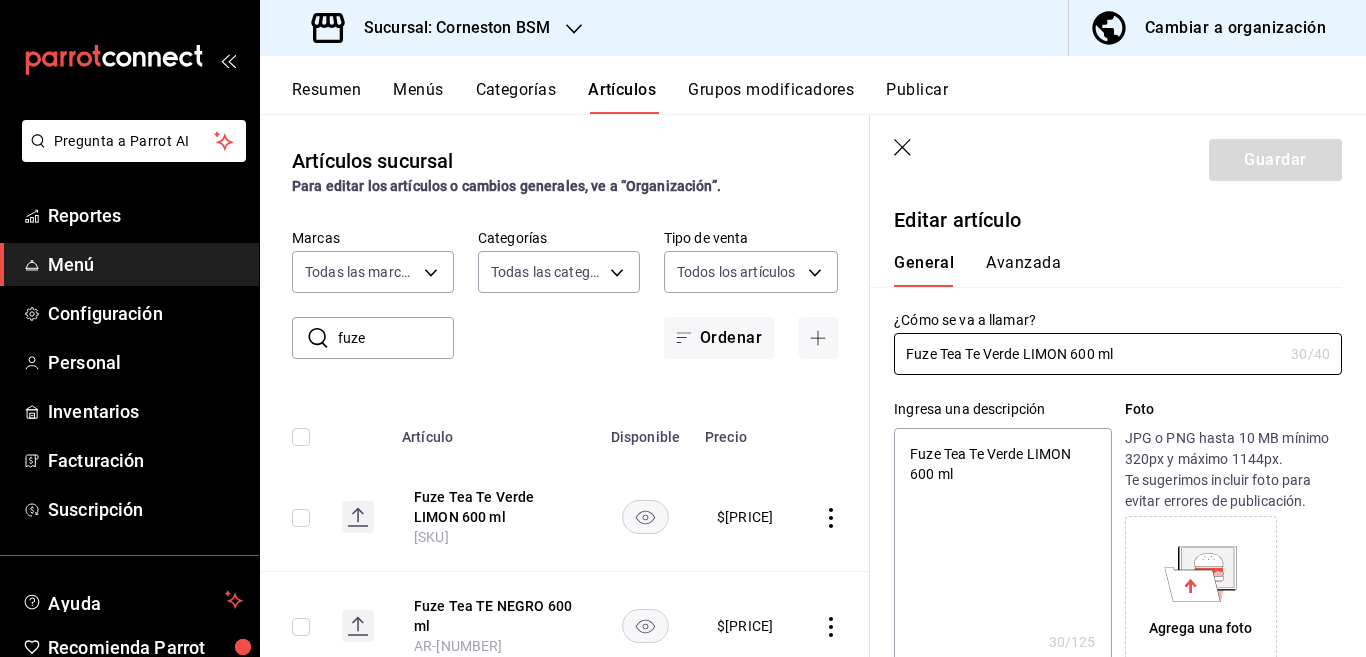 type on "x" 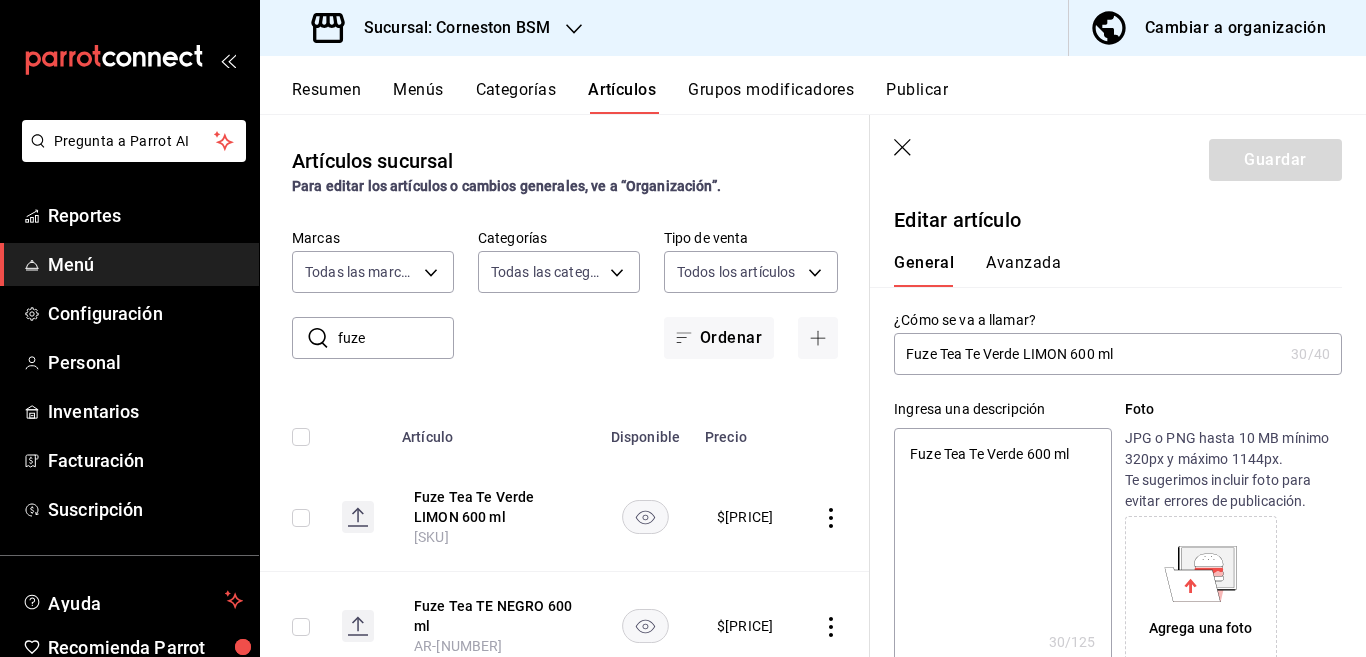 type on "Fuze Tea Te Verd 600 ml" 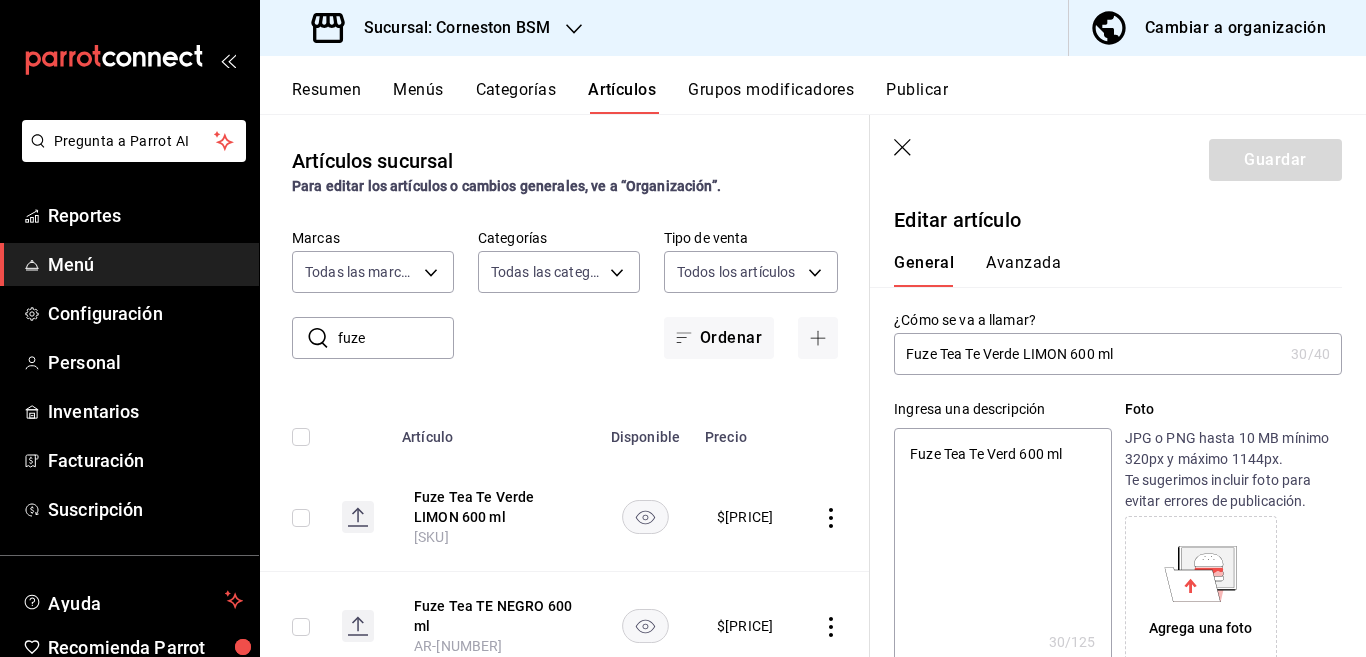 type on "x" 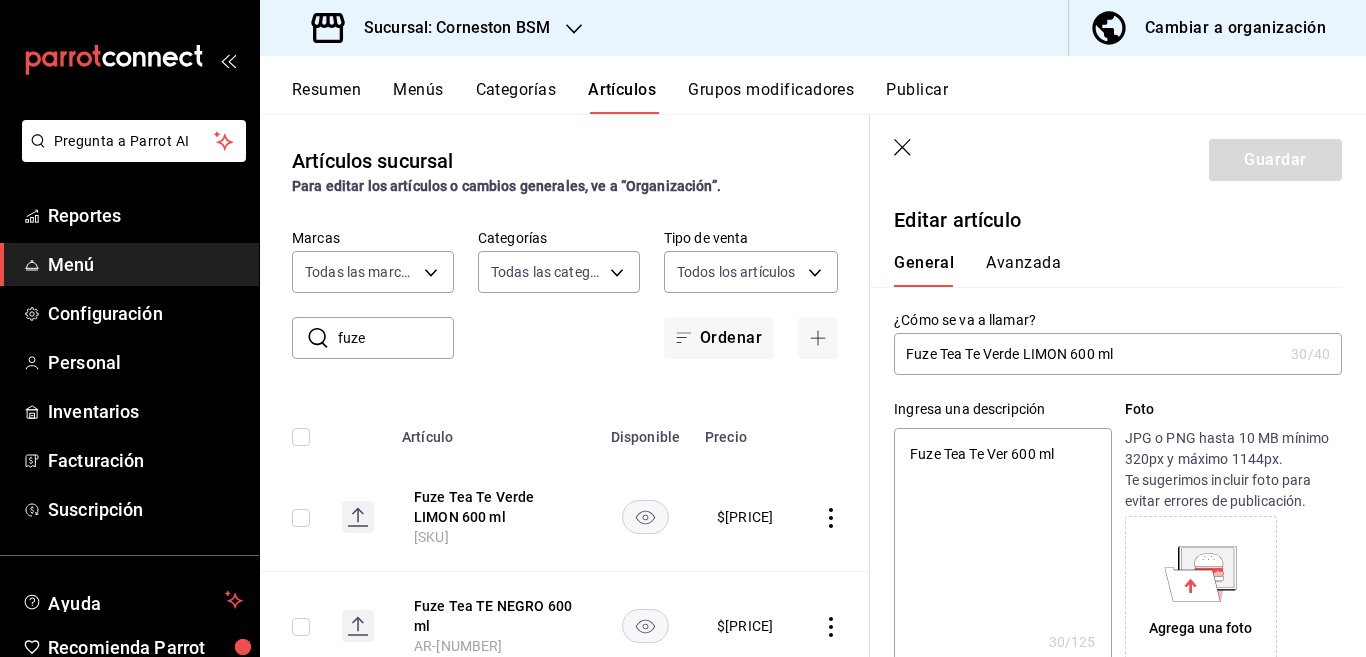 type on "Fuze Tea Te Ve 600 ml" 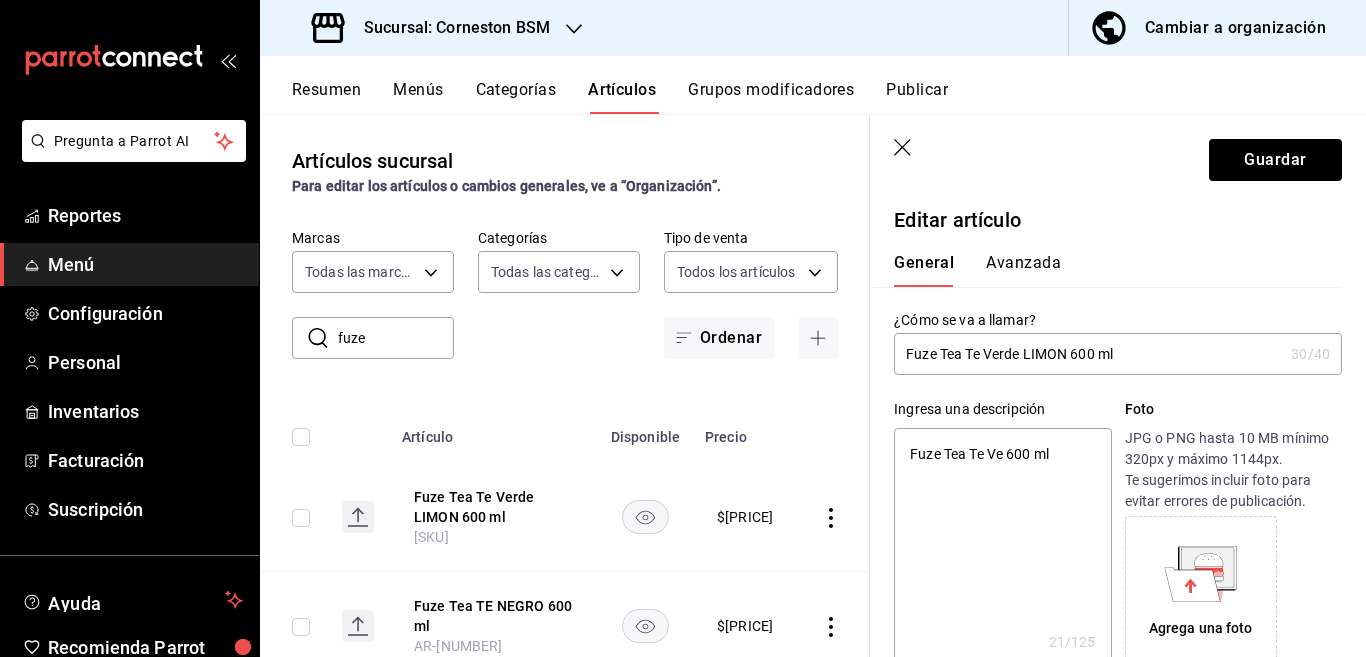 type on "x" 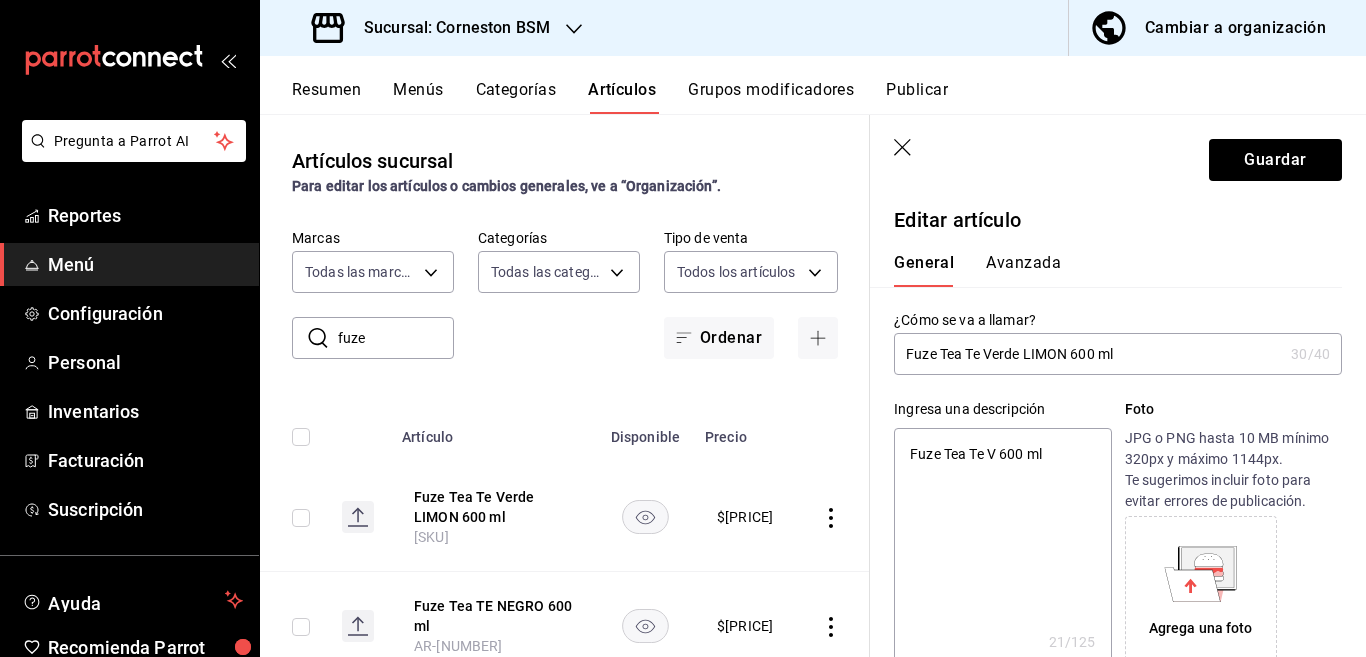 type on "Fuze Tea Te  600 ml" 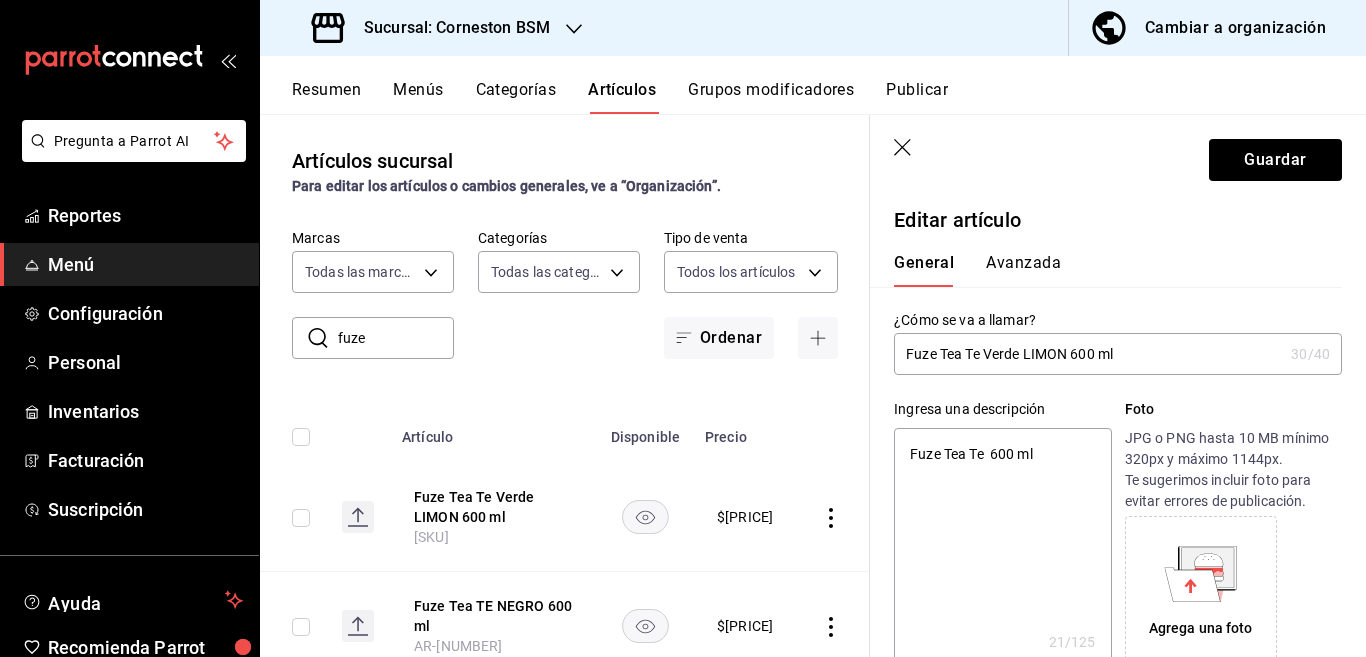 type on "x" 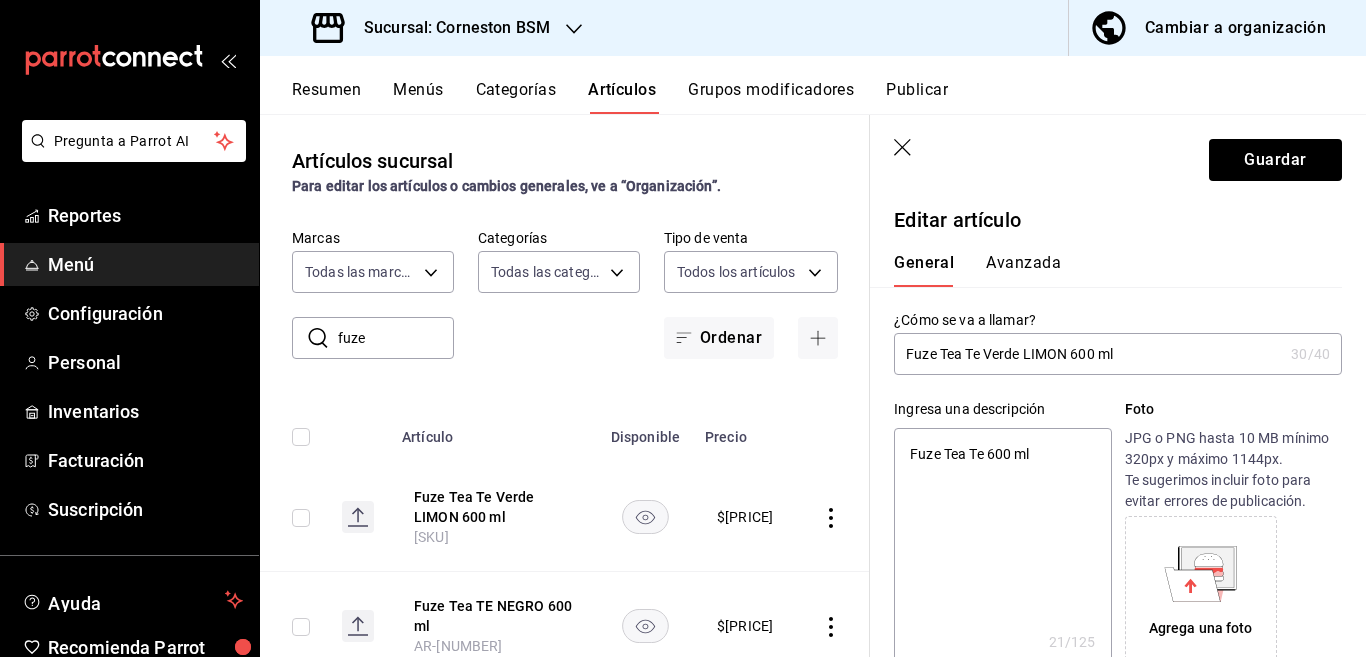 type on "Fuze Tea T 600 ml" 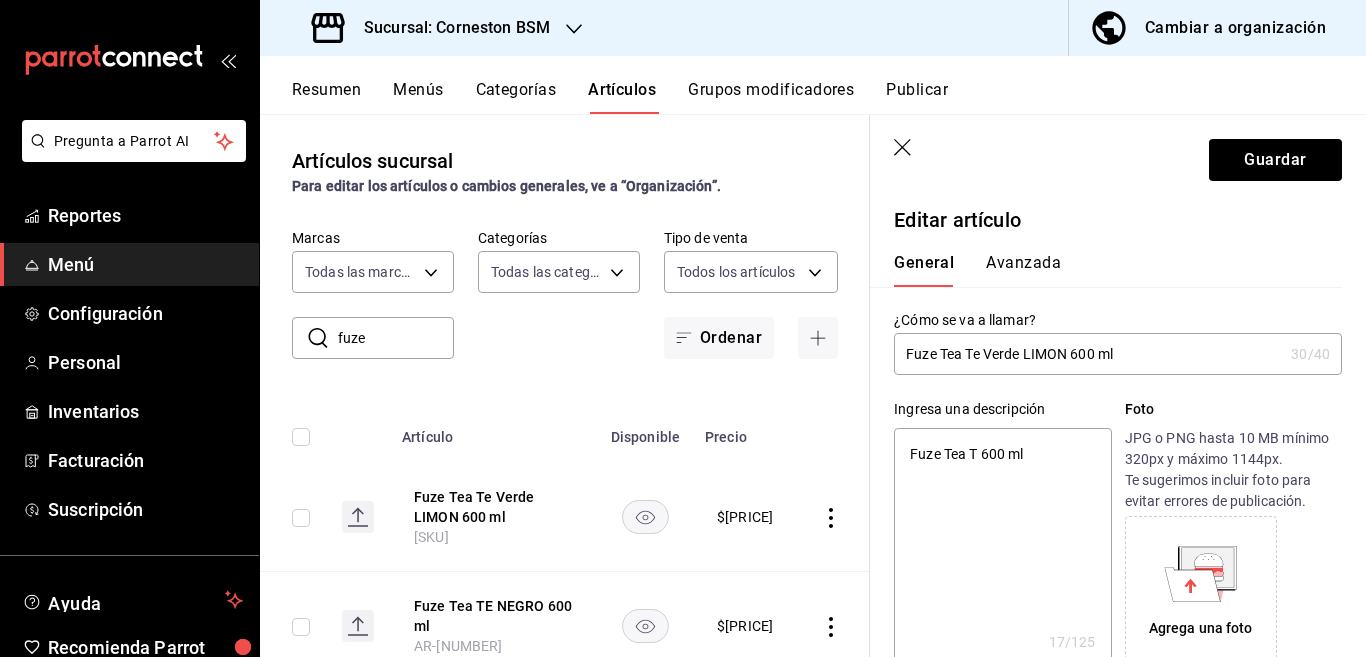 type on "x" 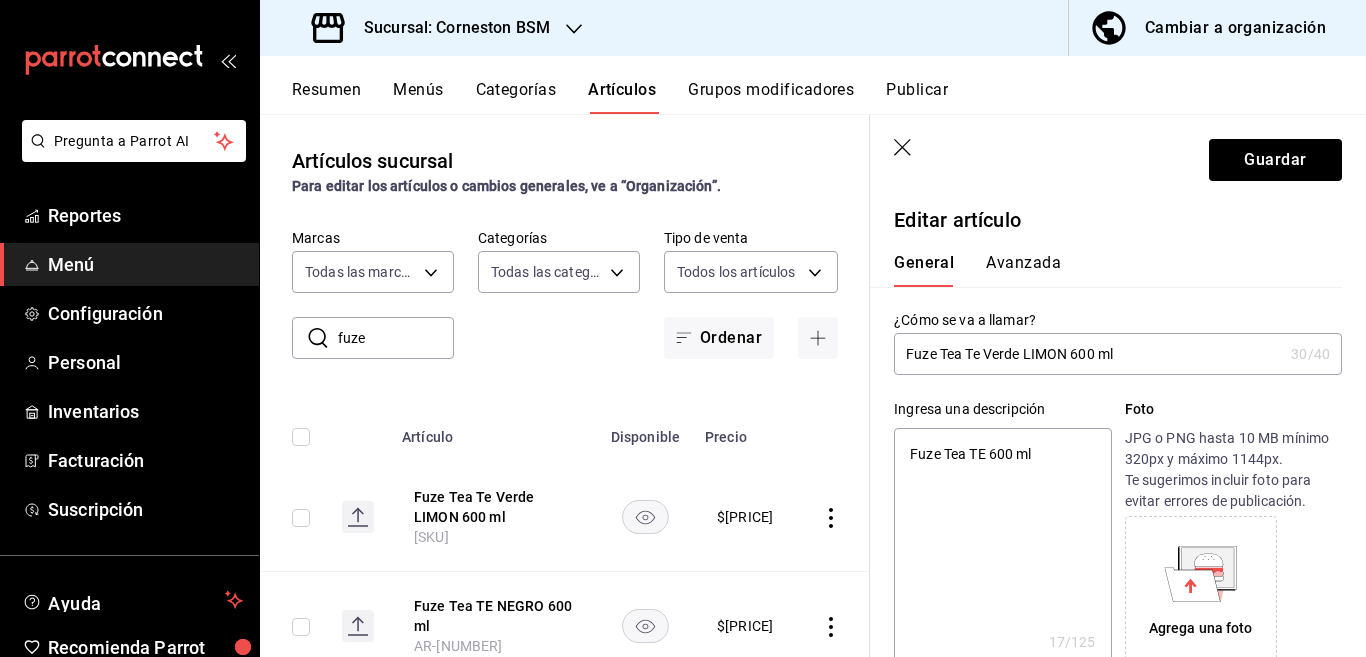 type on "Fuze Tea TE  600 ml" 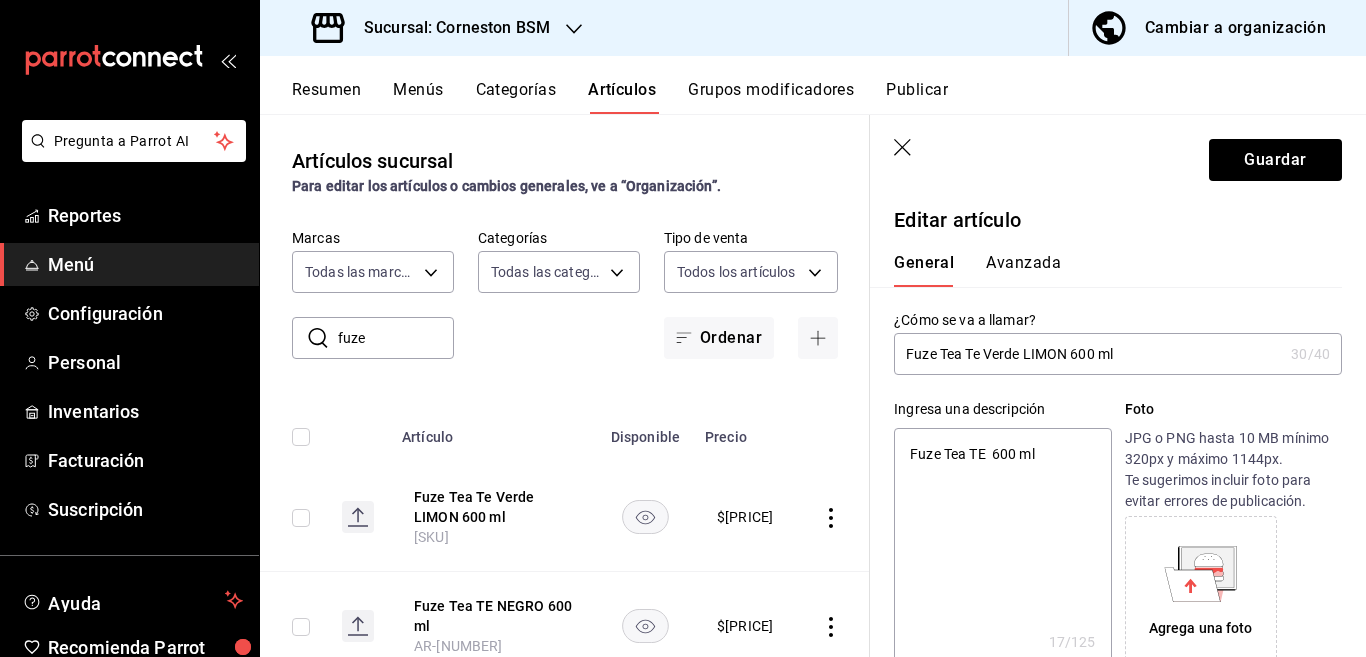 type on "x" 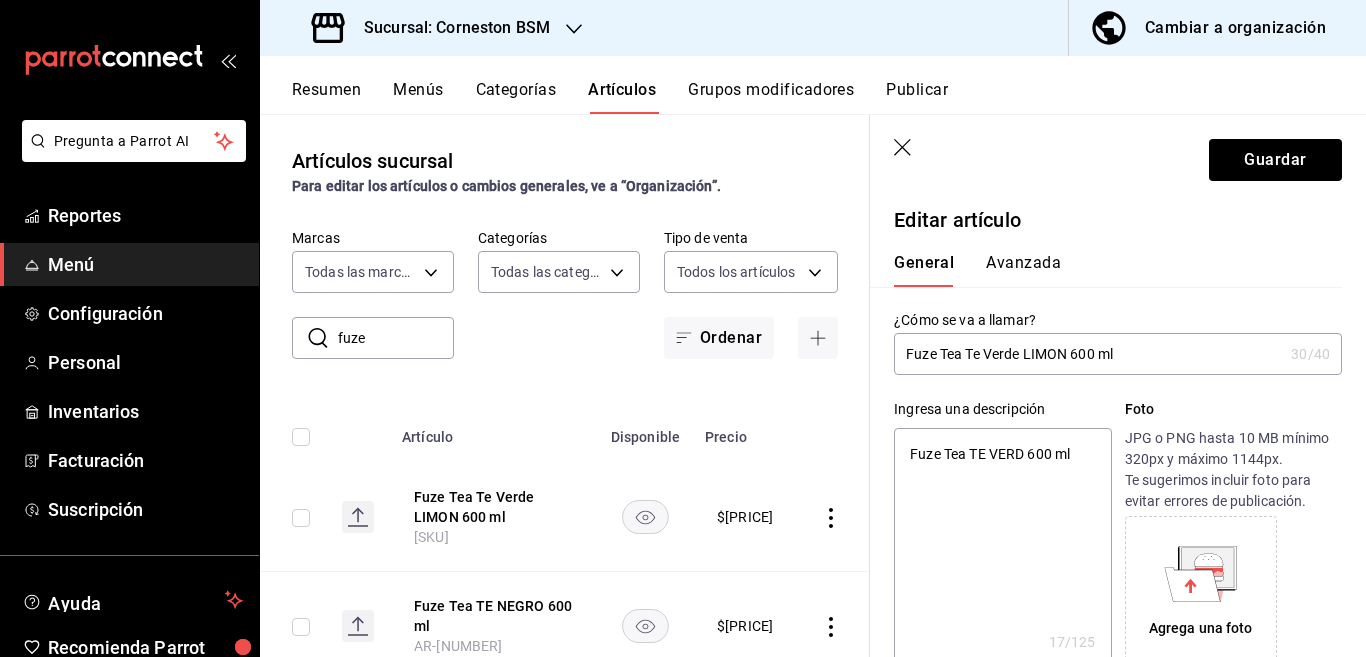 type on "Fuze Tea TE VERDE 600 ml" 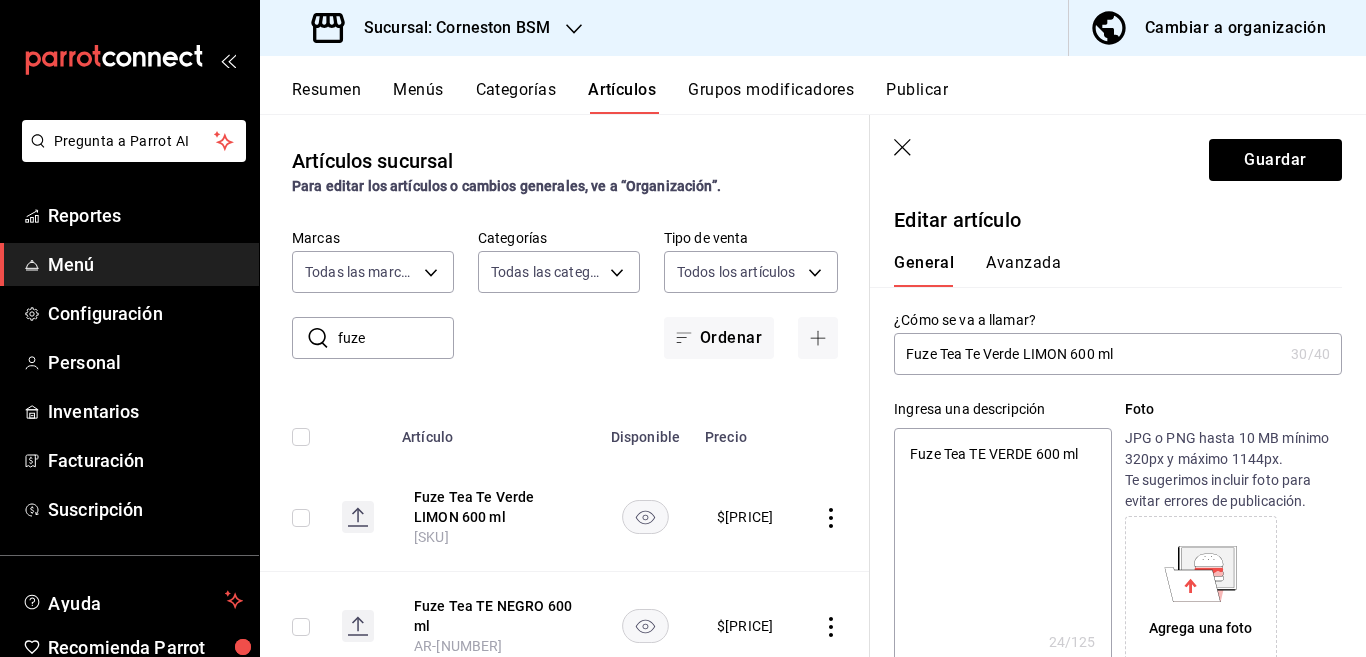 type on "x" 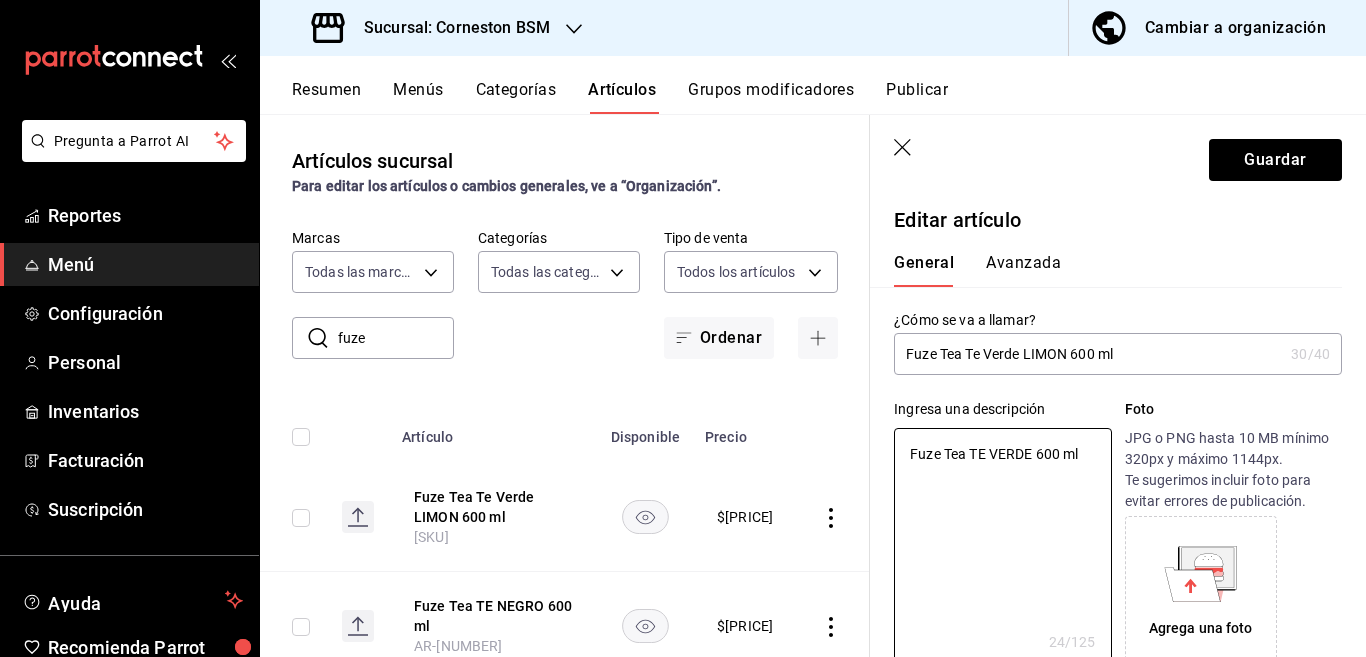 type on "Fuze Tea TE VERDE 600 ml" 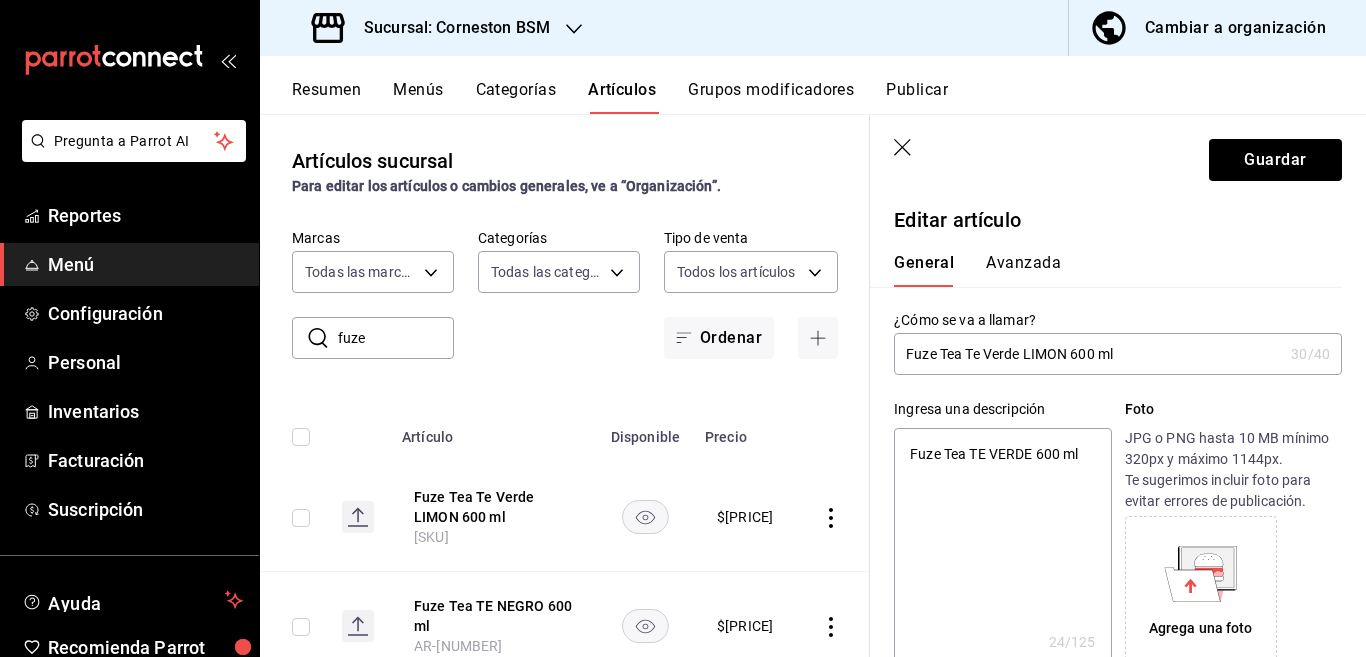 click on "Fuze Tea Te Verde LIMON 600 ml" at bounding box center [1088, 354] 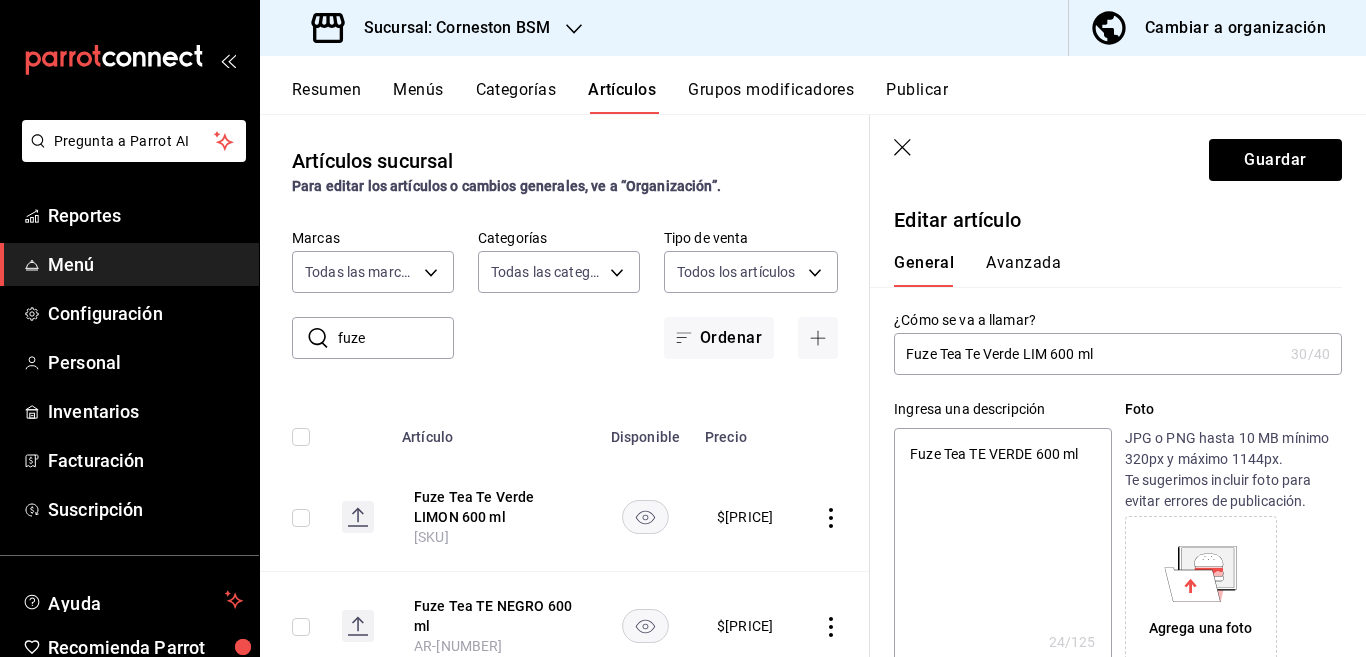 type on "Fuze Tea Te Verde LI 600 ml" 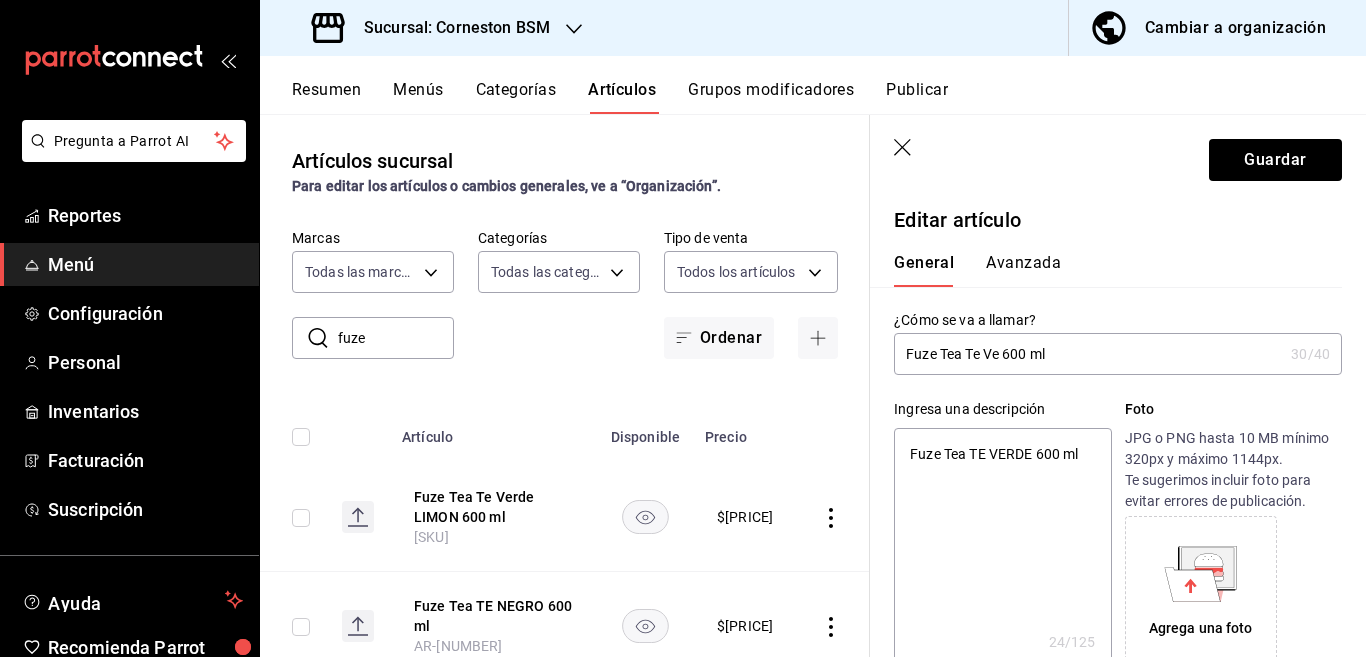 type on "Fuze Tea Te V 600 ml" 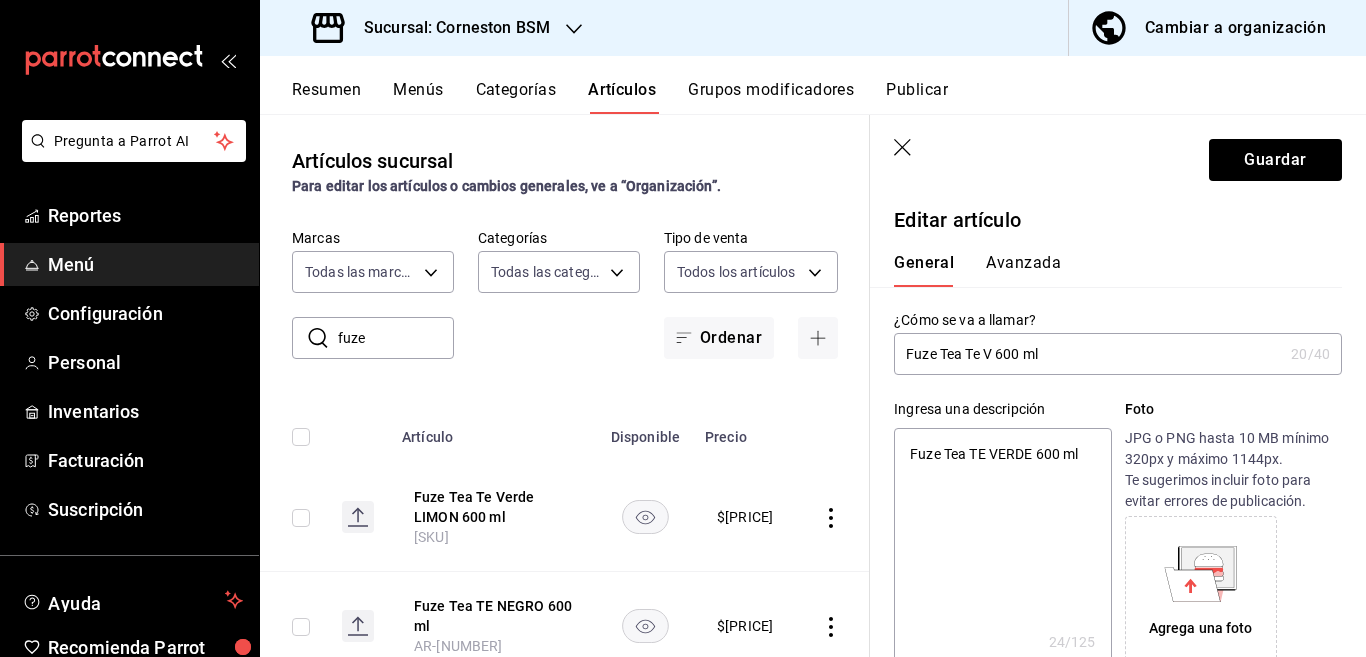 type on "x" 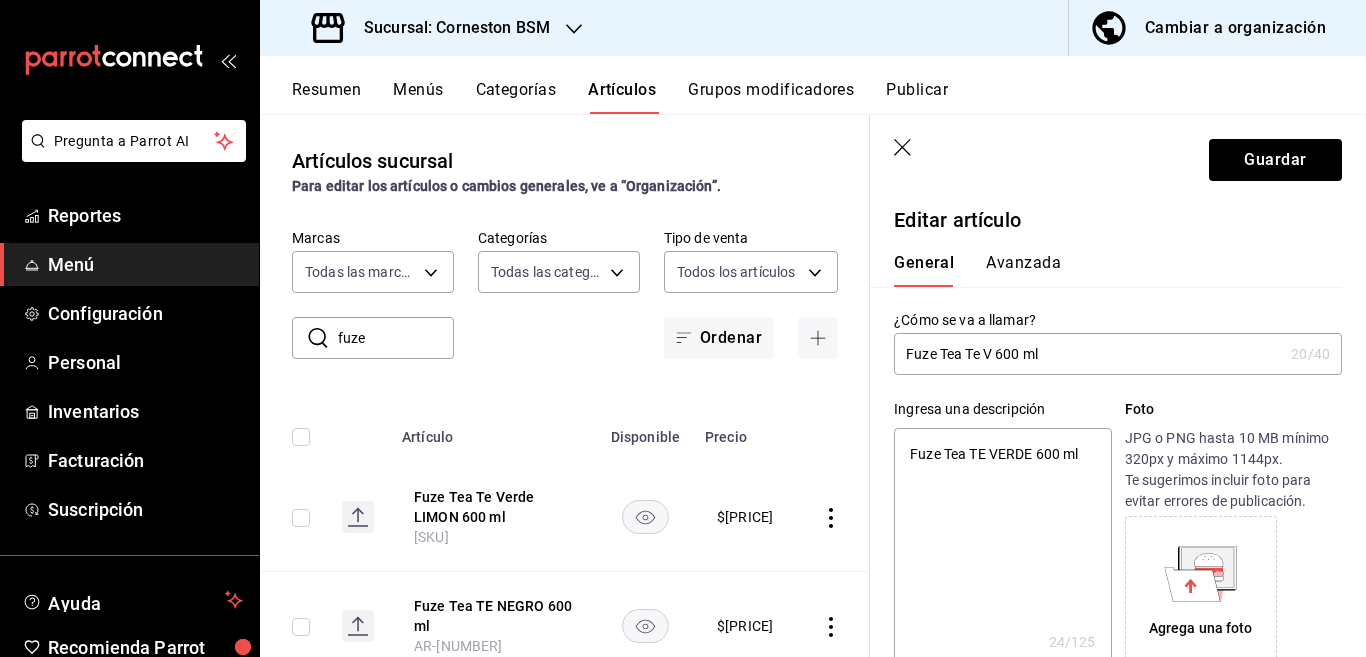 type on "Fuze Tea Te  600 ml" 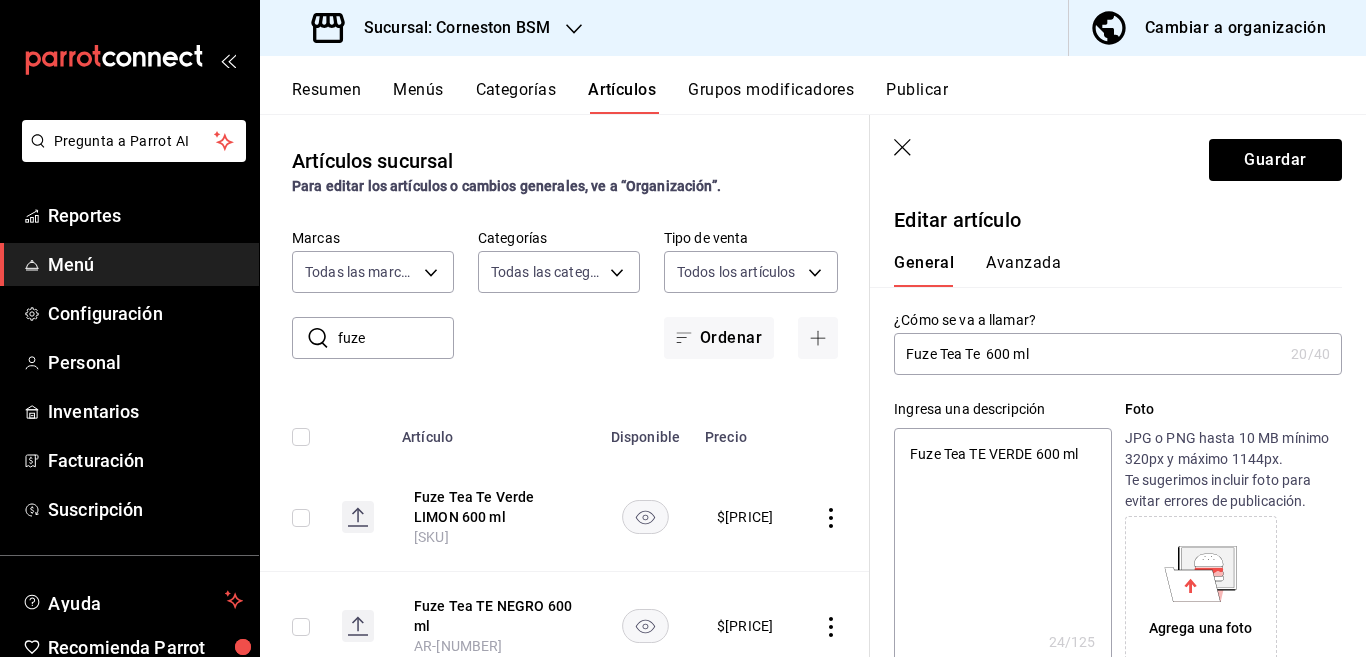 type on "x" 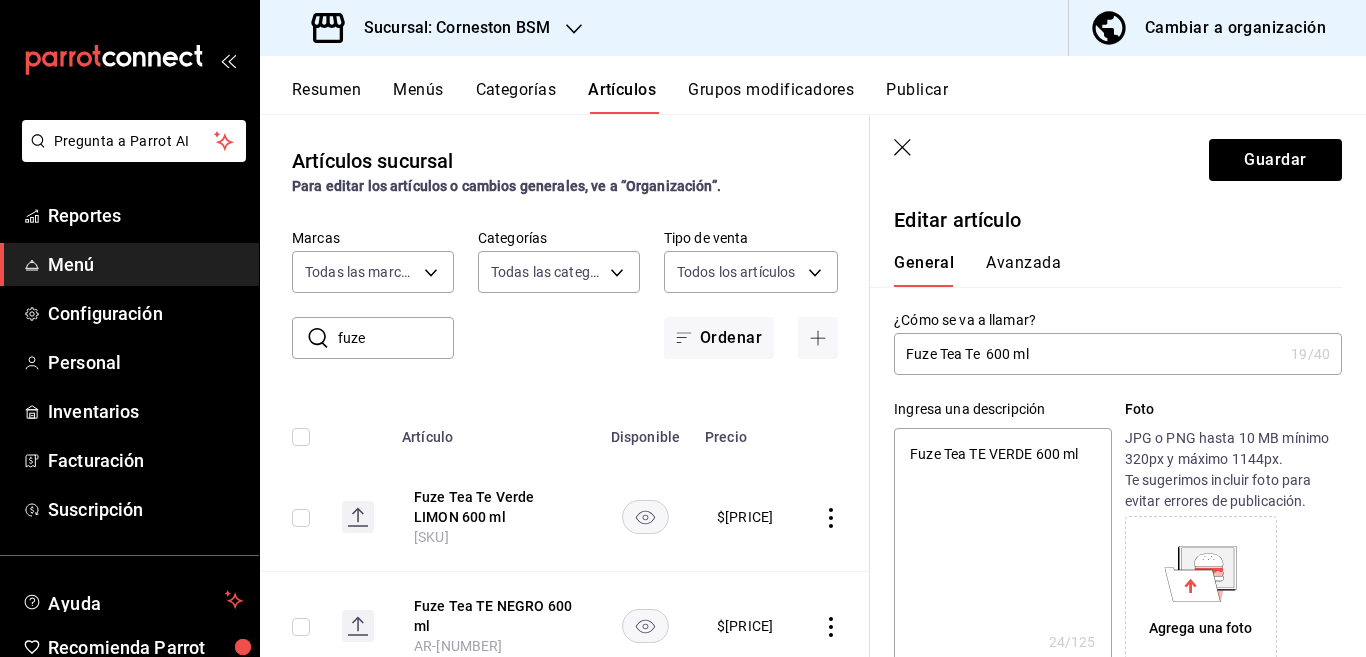 type on "Fuze Tea Te 600 ml" 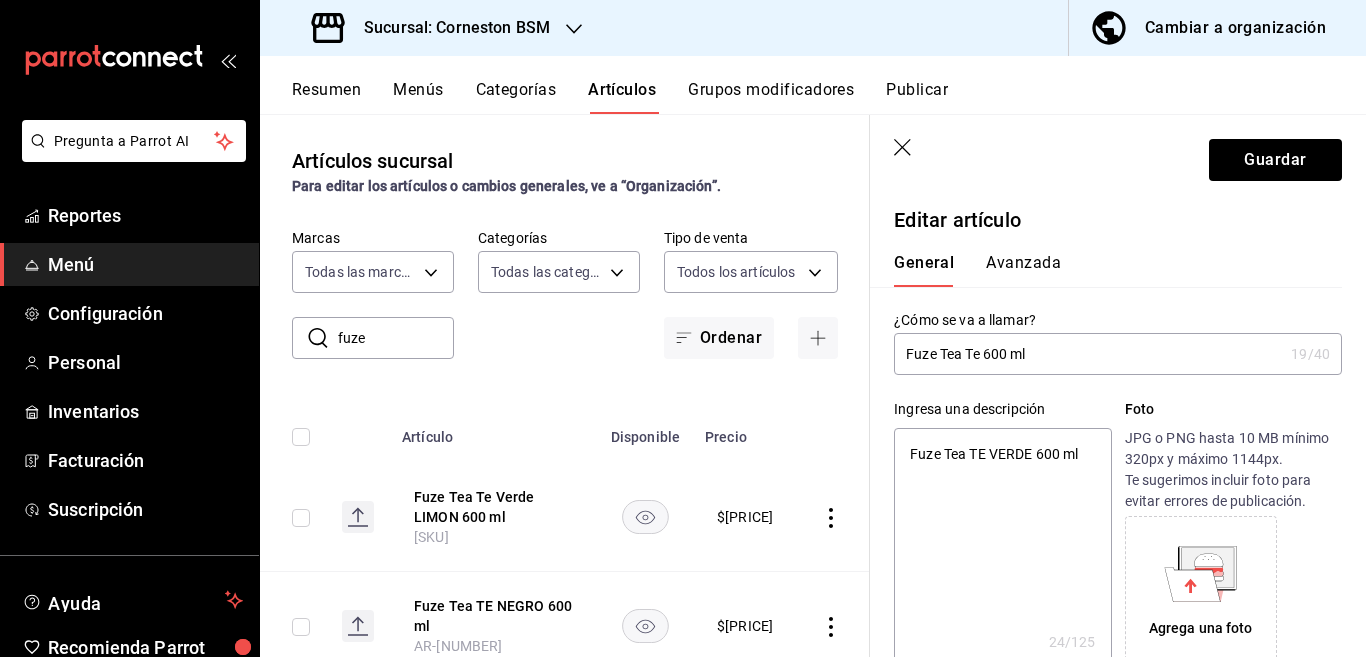 type on "x" 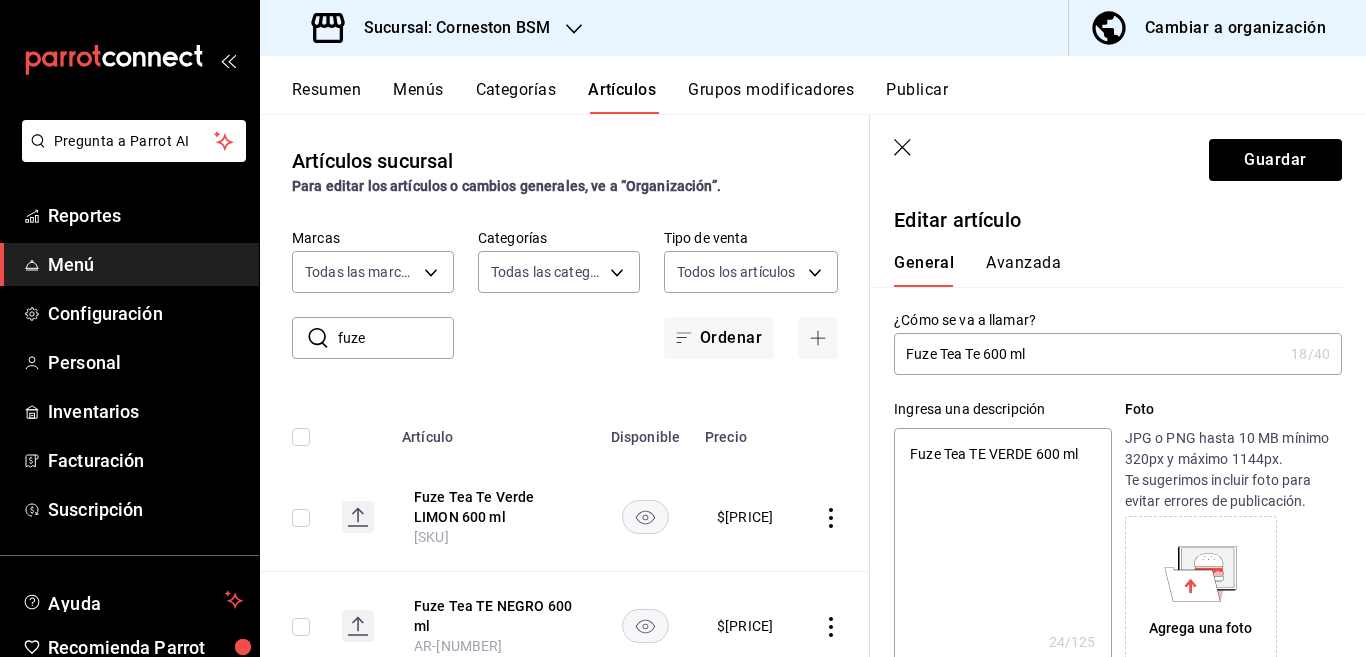 type on "Fuze Tea T 600 ml" 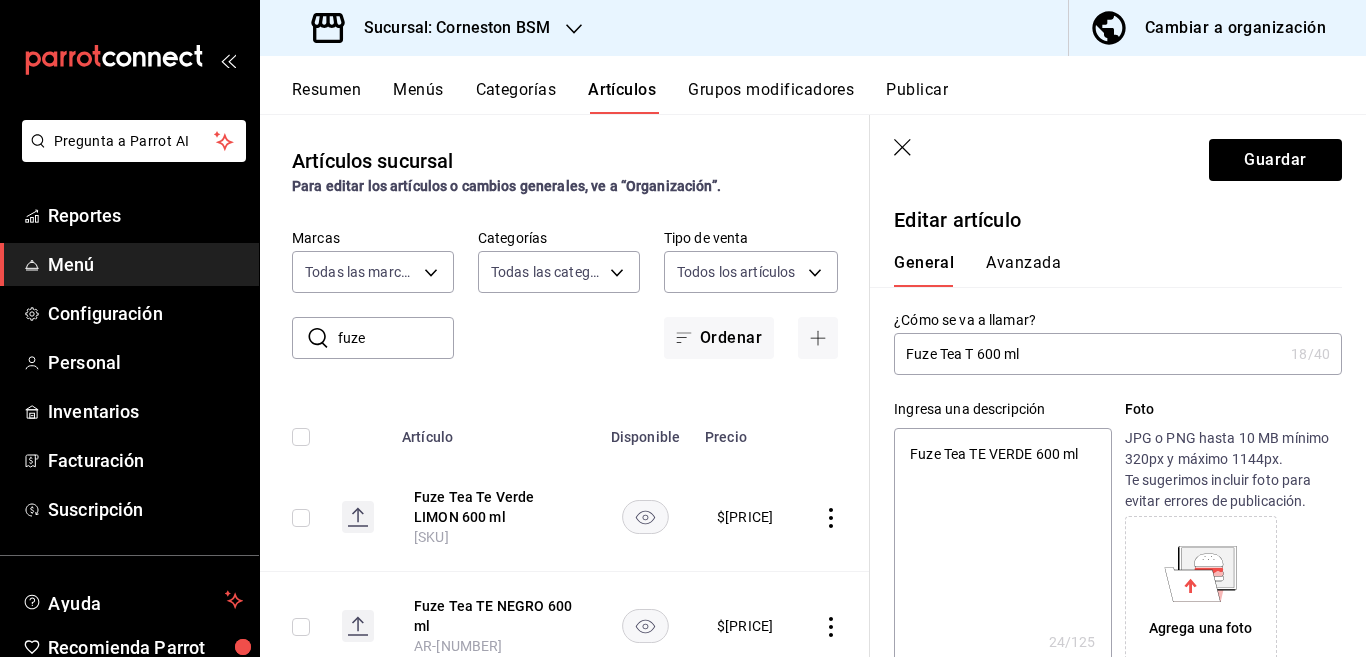 type on "x" 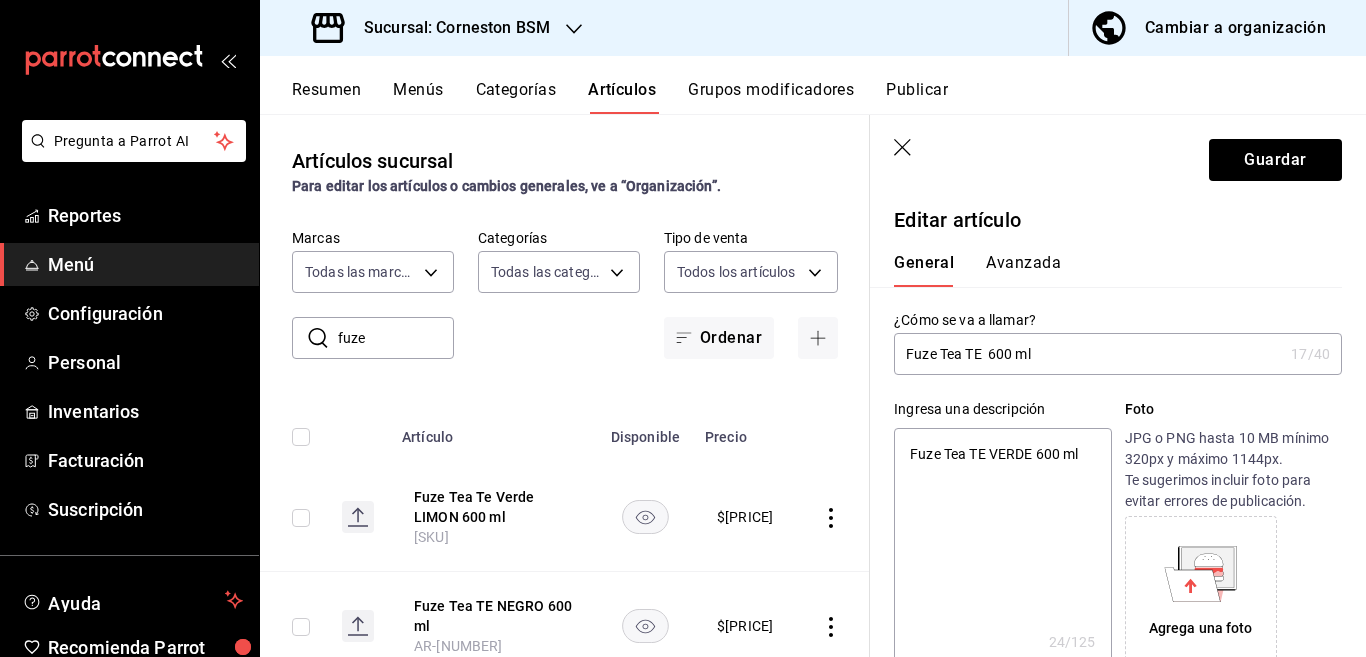 type on "Fuze Tea TE V 600 ml" 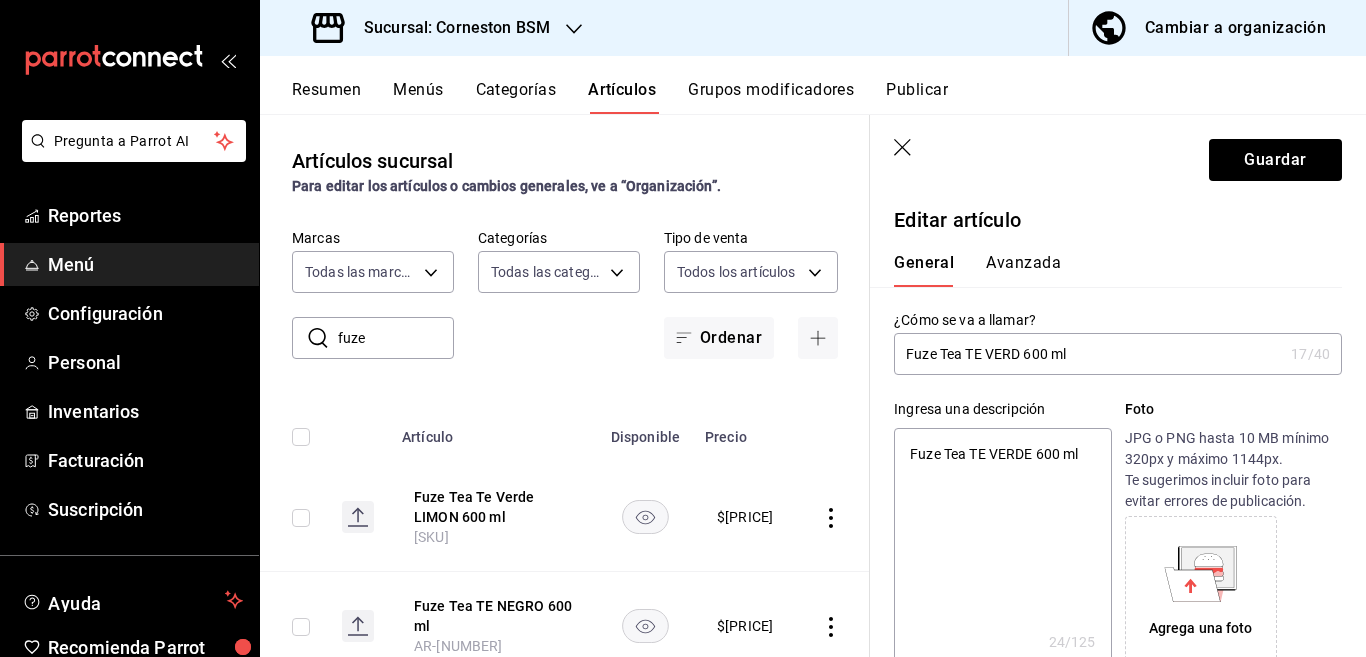 type on "Fuze Tea TE VERDE 600 ml" 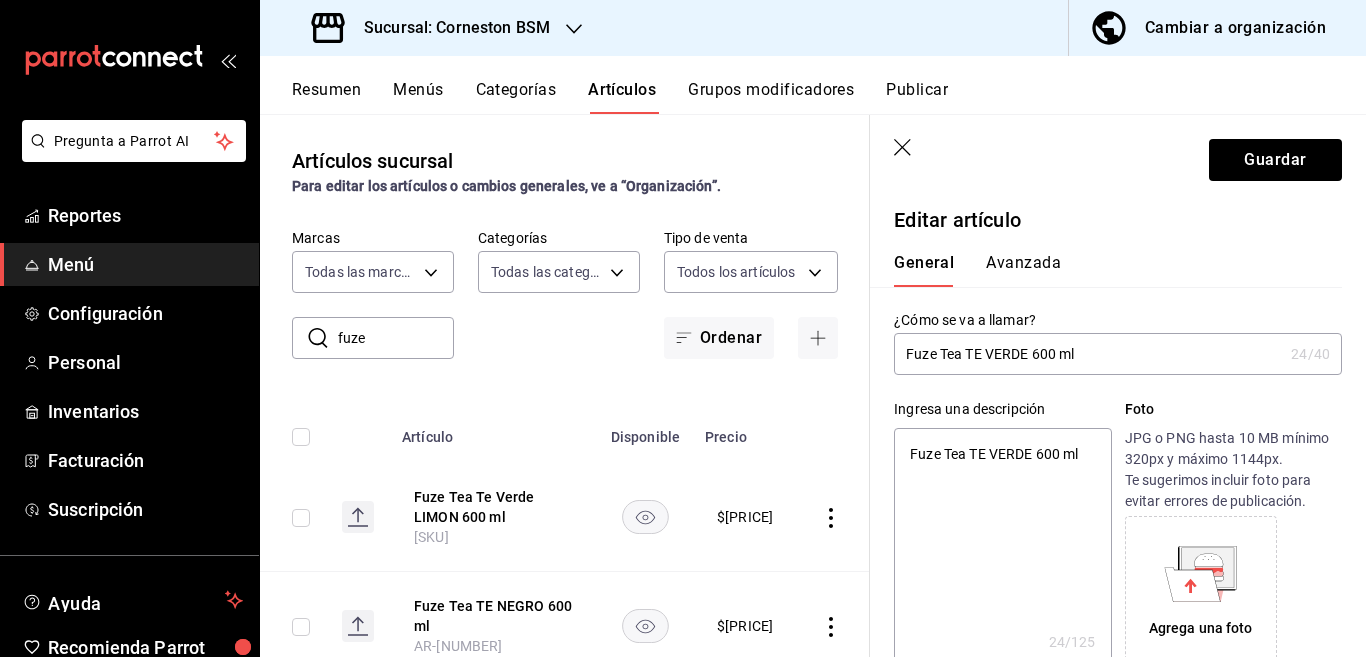 type on "x" 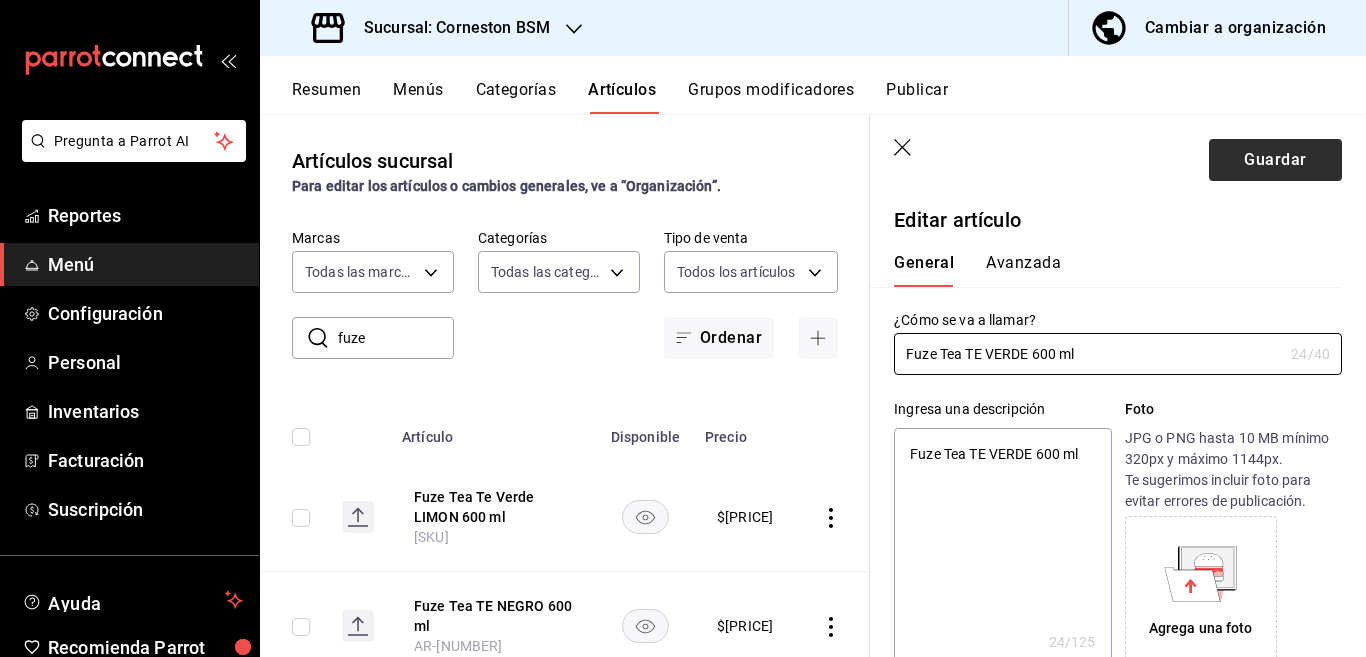type on "Fuze Tea TE VERDE 600 ml" 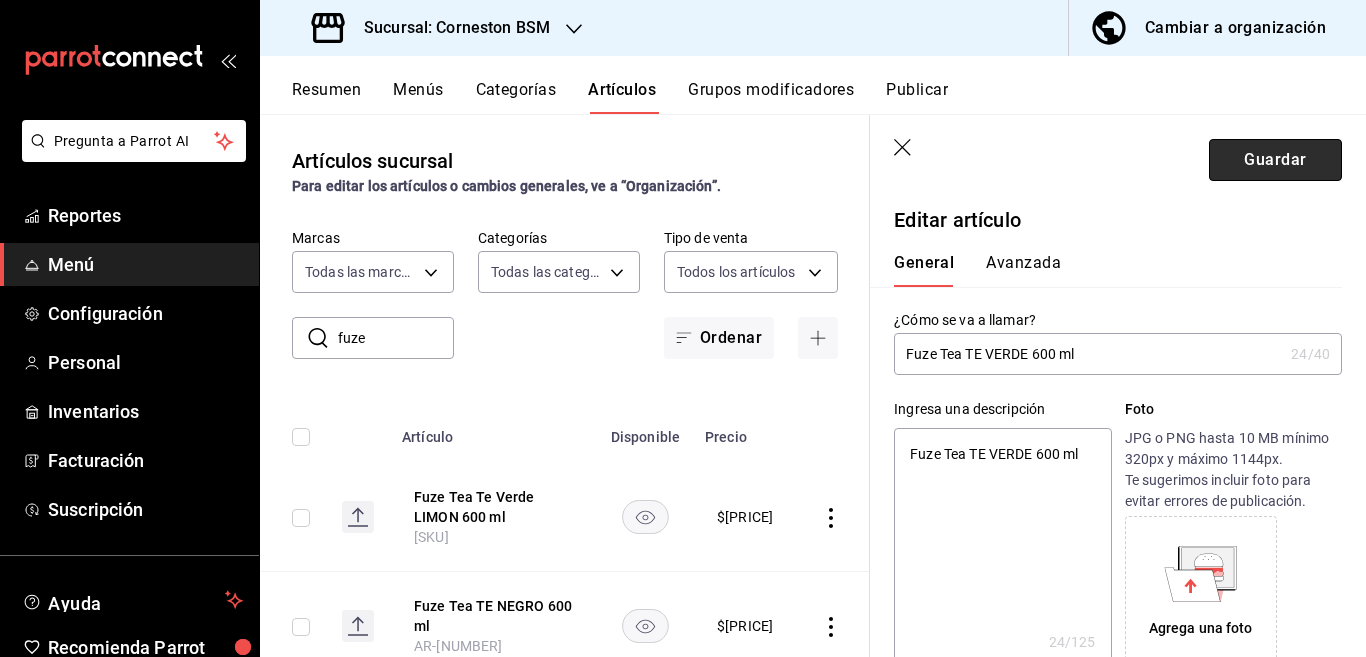 click on "Guardar" at bounding box center [1275, 160] 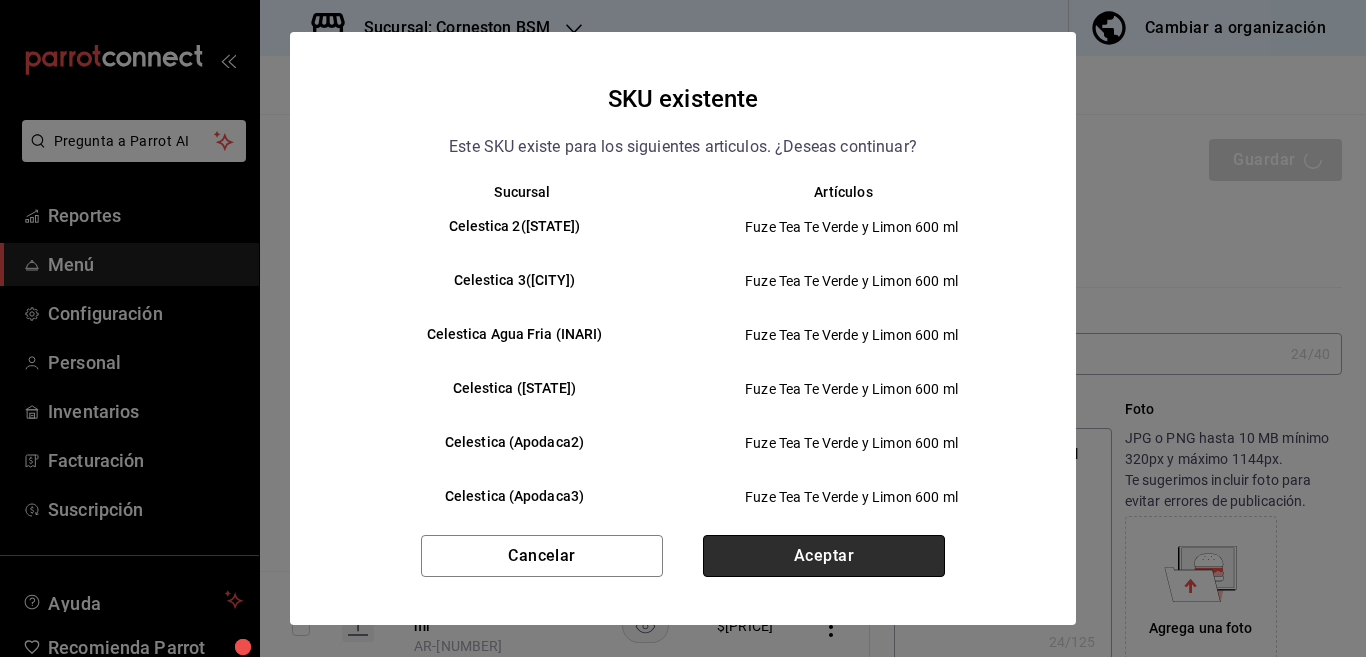 click on "Aceptar" at bounding box center [824, 556] 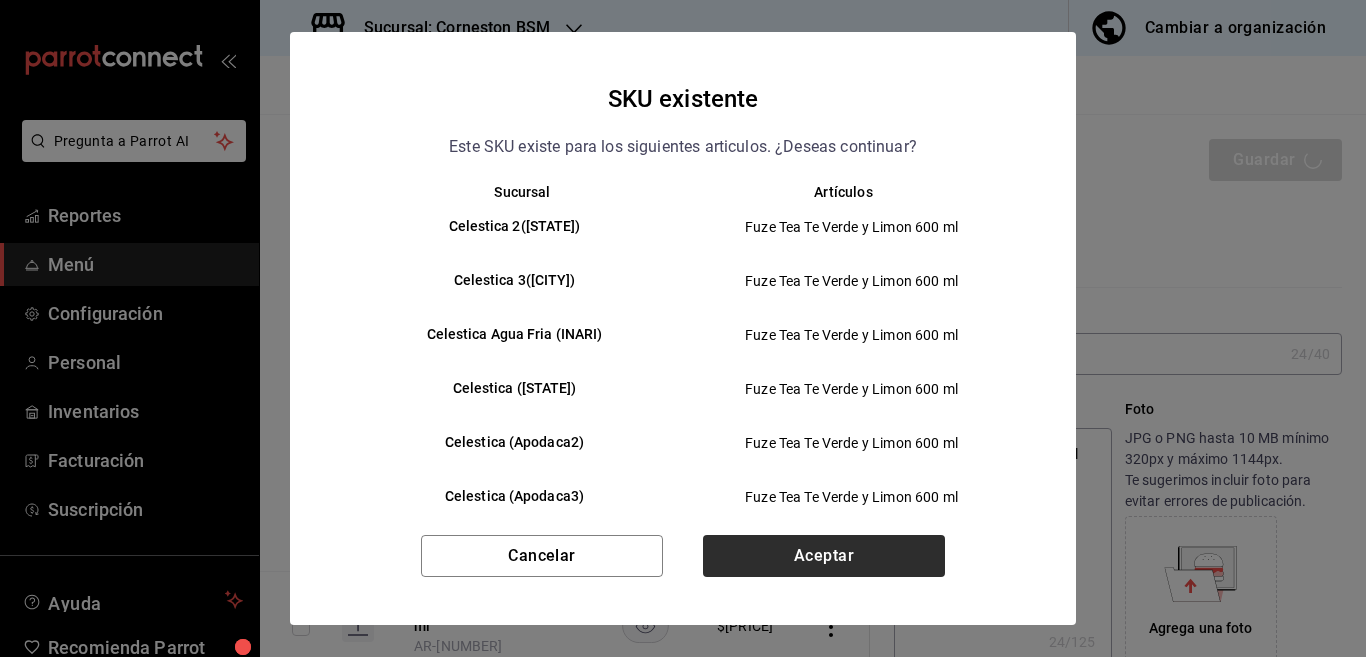 type on "x" 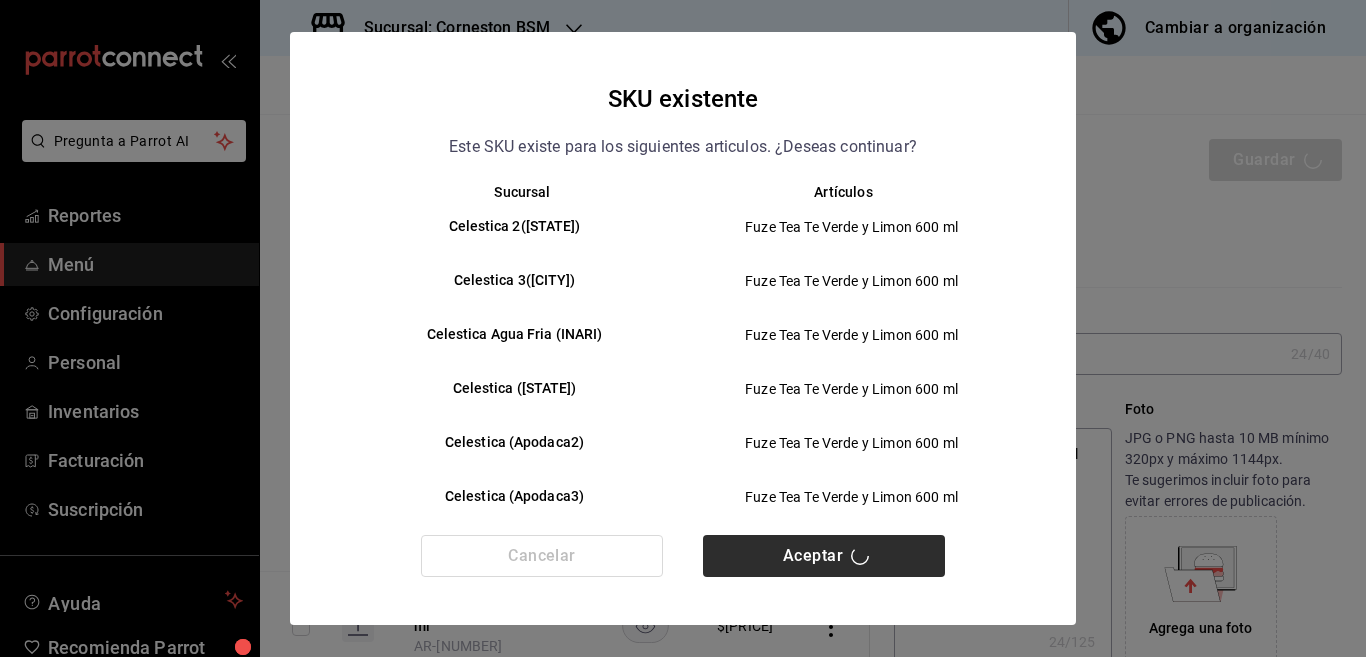 type 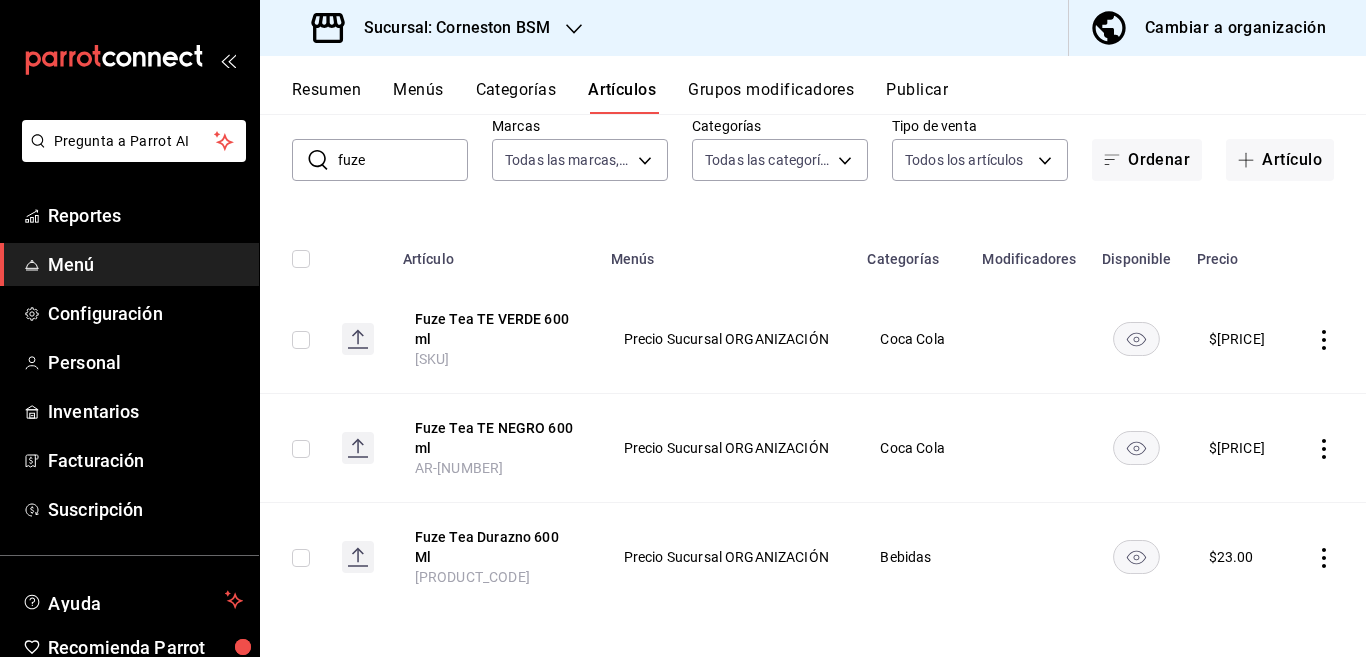 scroll, scrollTop: 115, scrollLeft: 0, axis: vertical 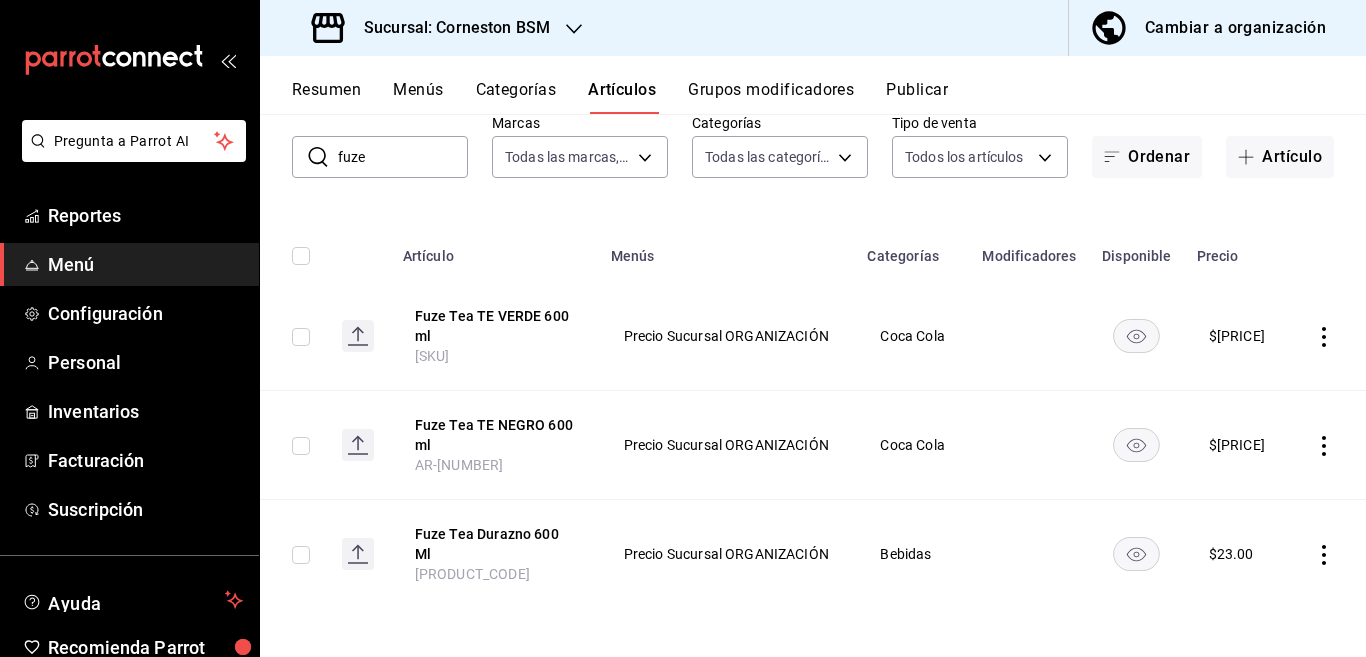 click 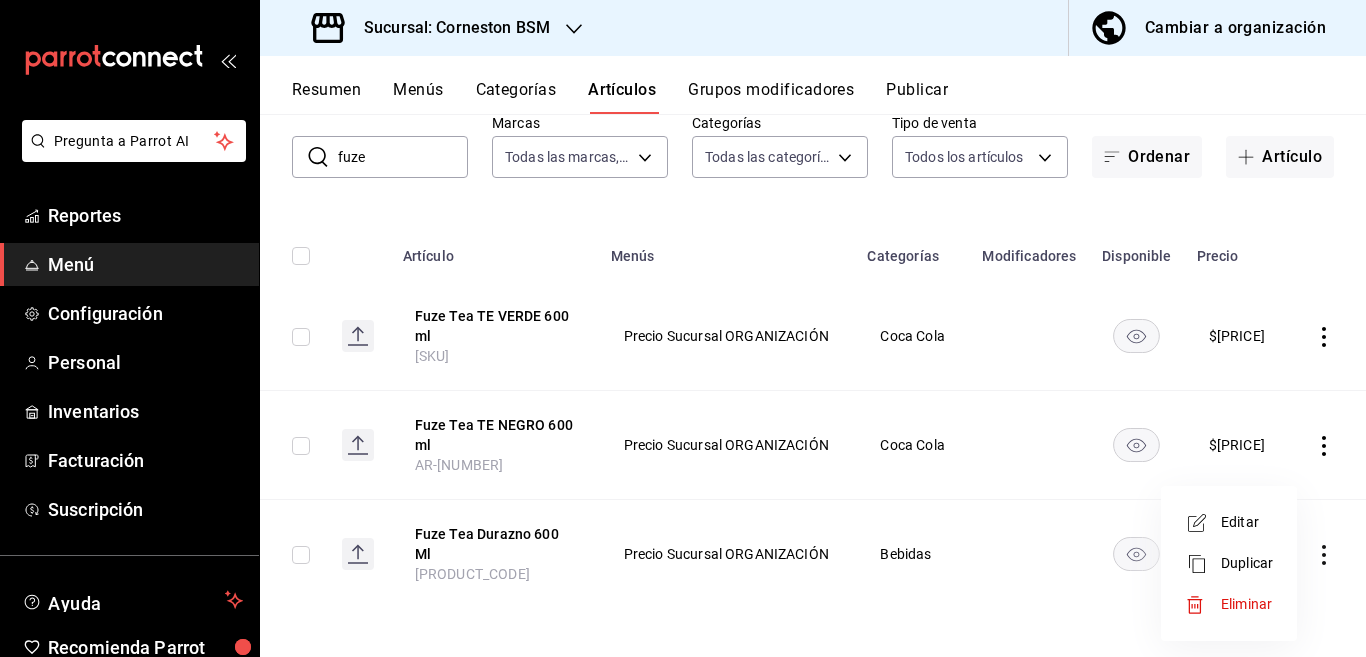 drag, startPoint x: 1241, startPoint y: 515, endPoint x: 980, endPoint y: 489, distance: 262.2918 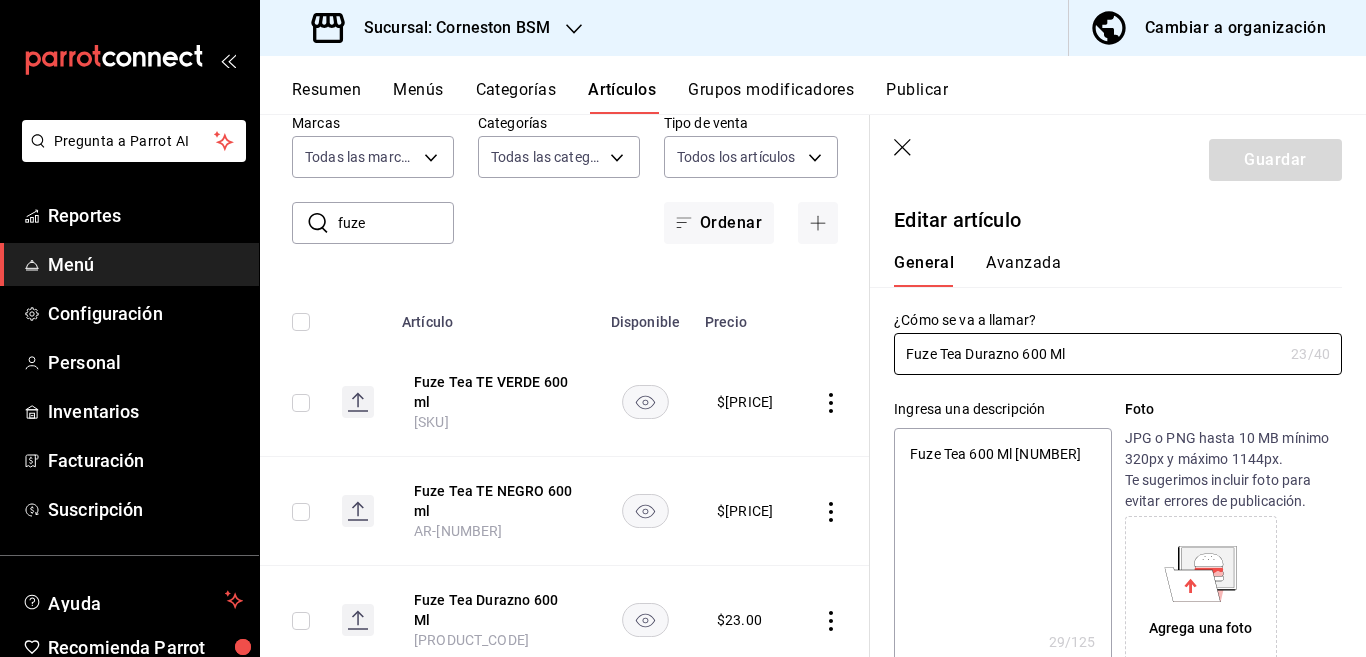 type on "x" 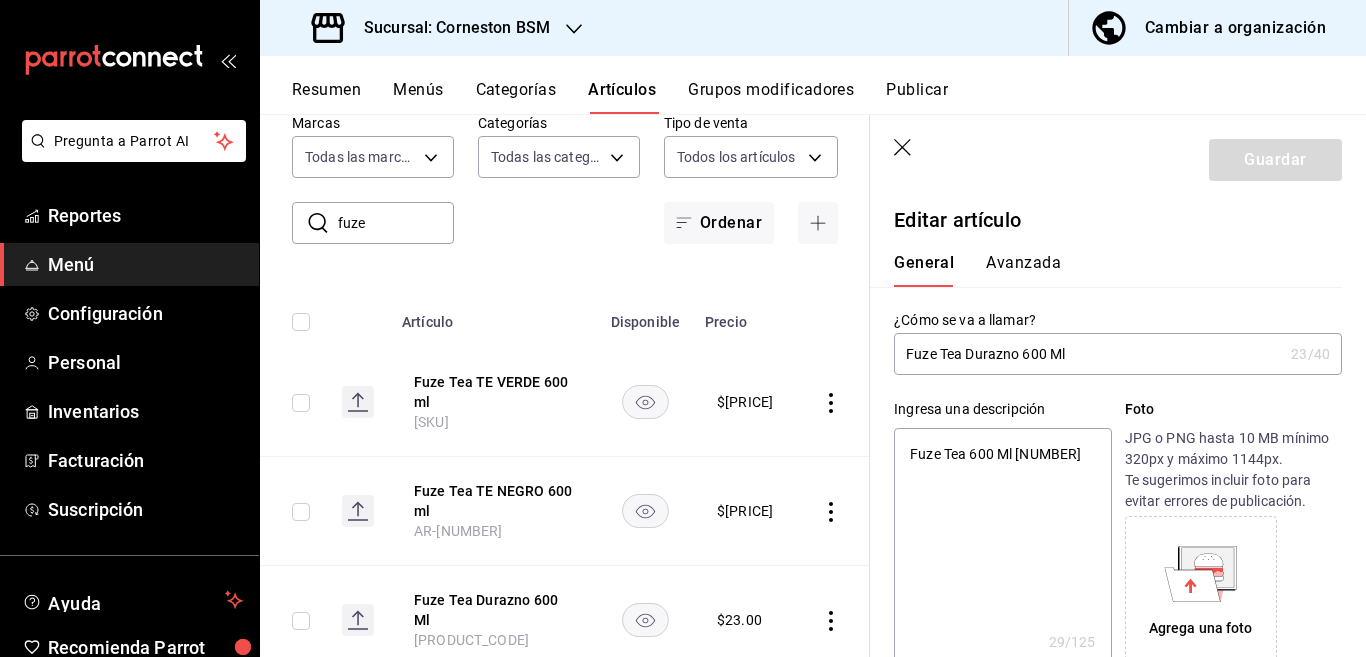 click on "Fuze Tea 600 Ml [NUMBER]" at bounding box center (1002, 548) 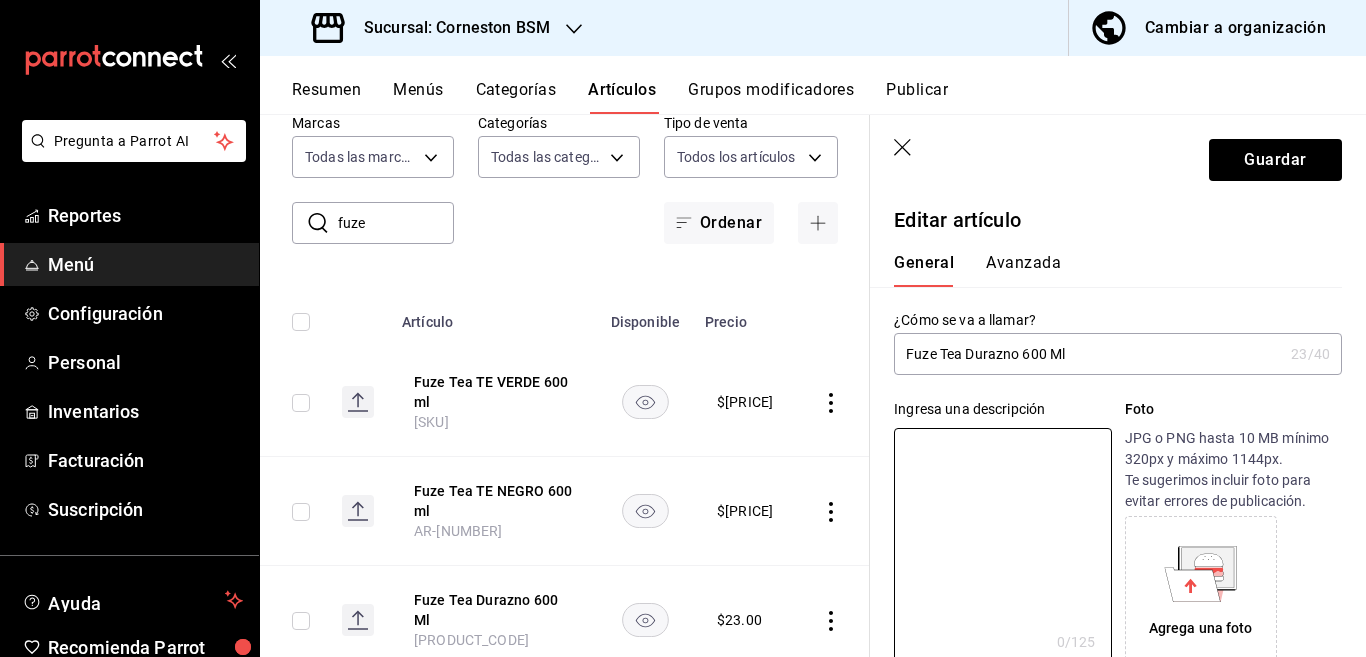 type 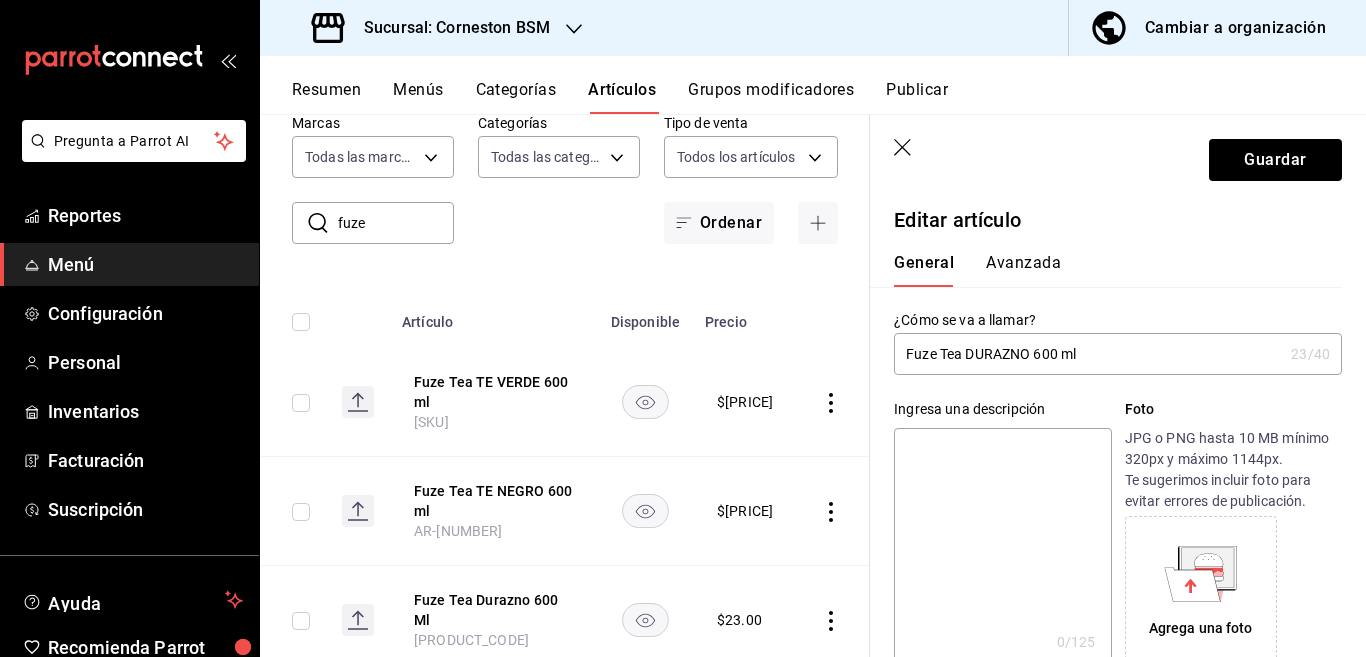 click on "Fuze Tea DURAZNO 600 ml" at bounding box center [1088, 354] 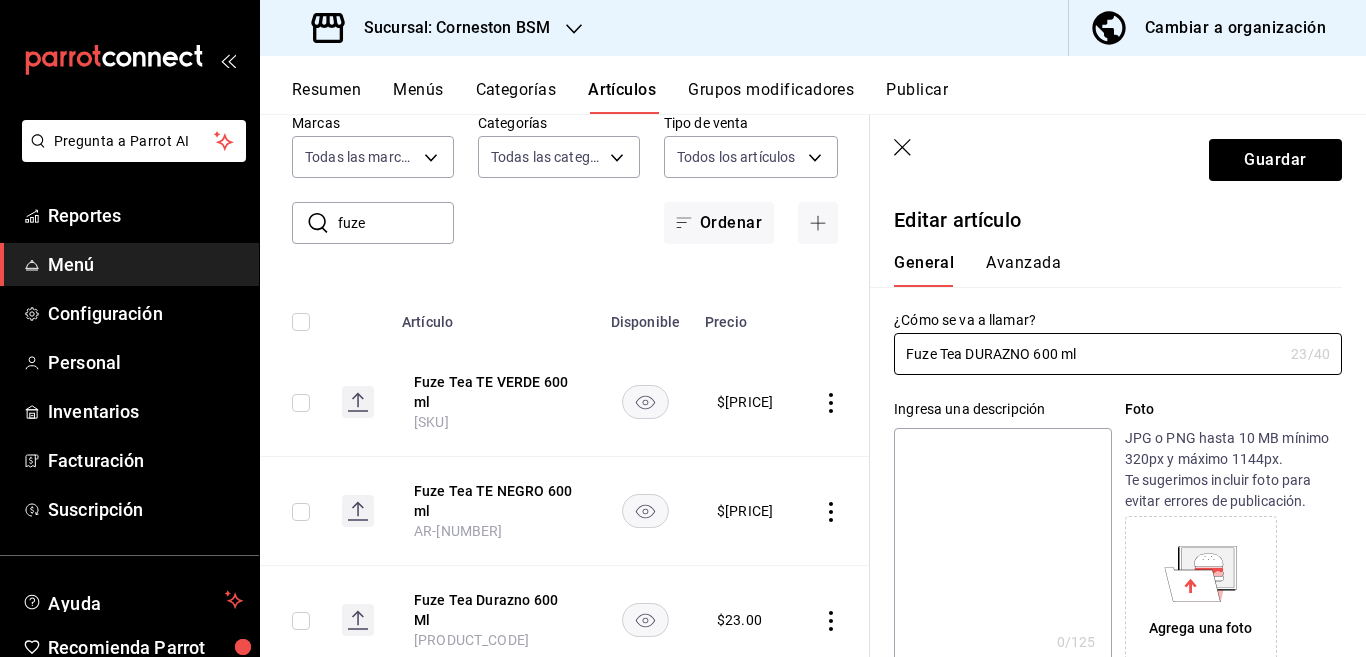 type on "Fuze Tea DURAZNO 600 ml" 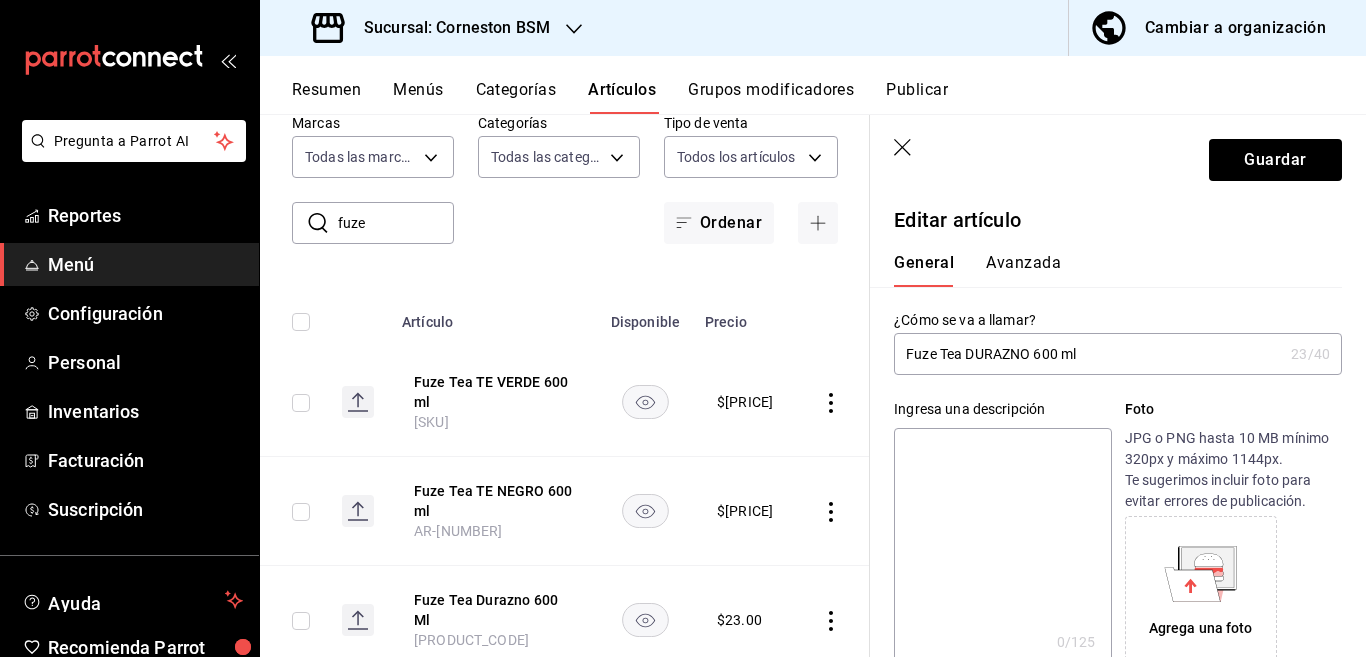click at bounding box center [1002, 548] 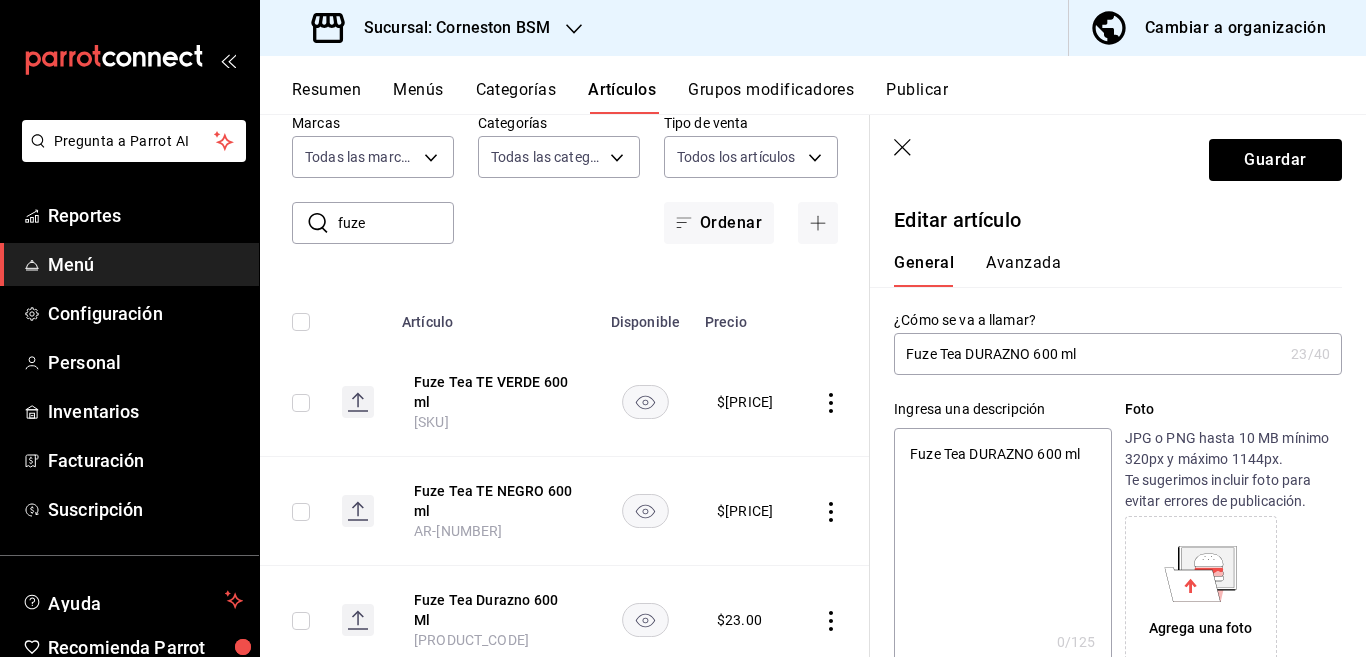 type on "x" 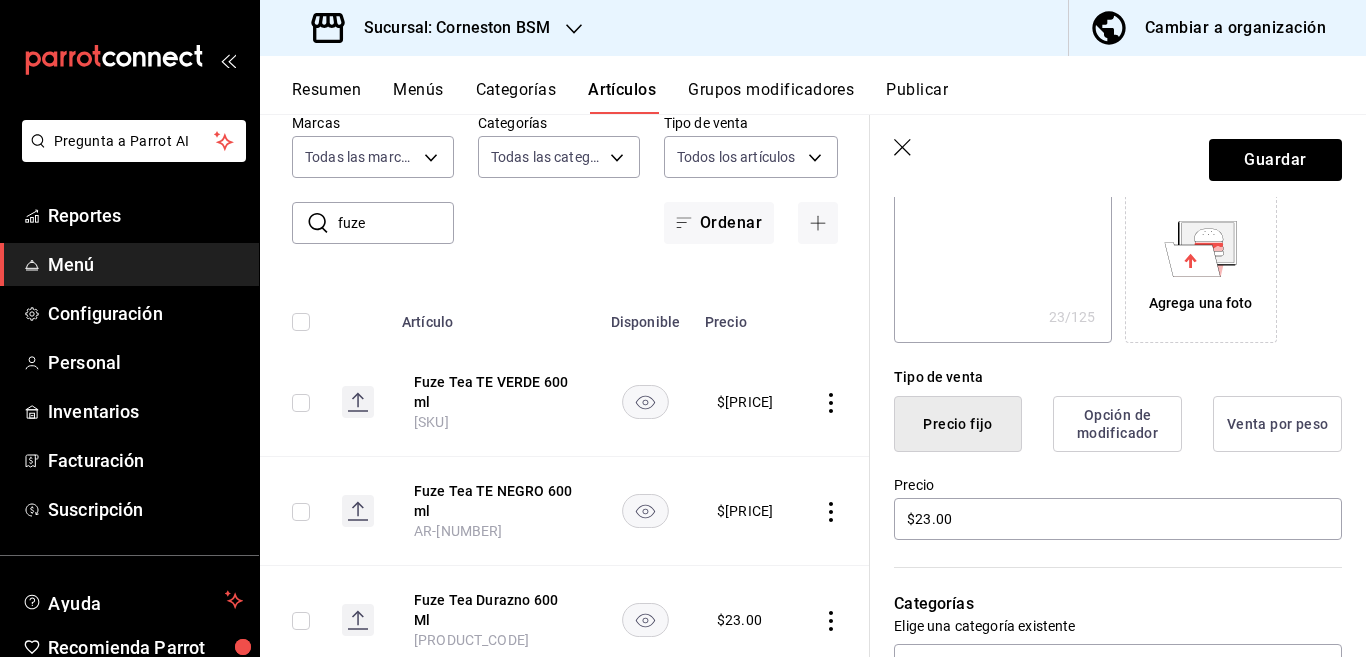 scroll, scrollTop: 406, scrollLeft: 0, axis: vertical 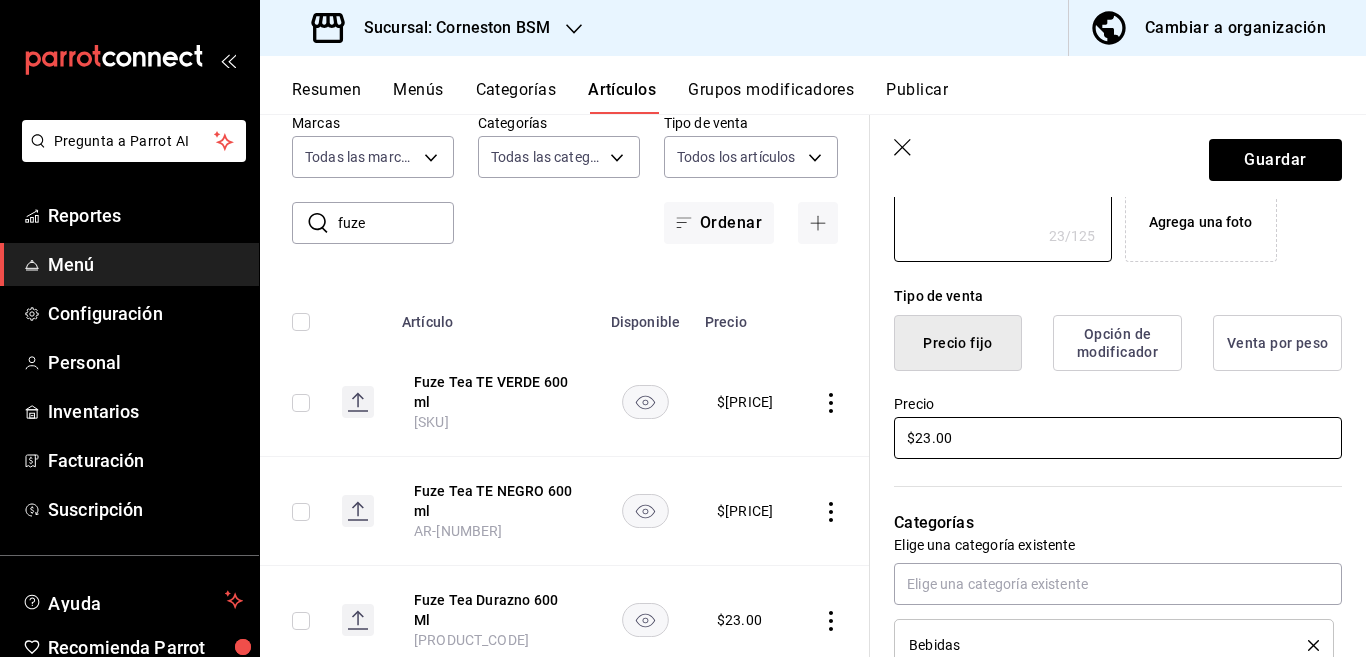 type on "Fuze Tea DURAZNO 600 ml" 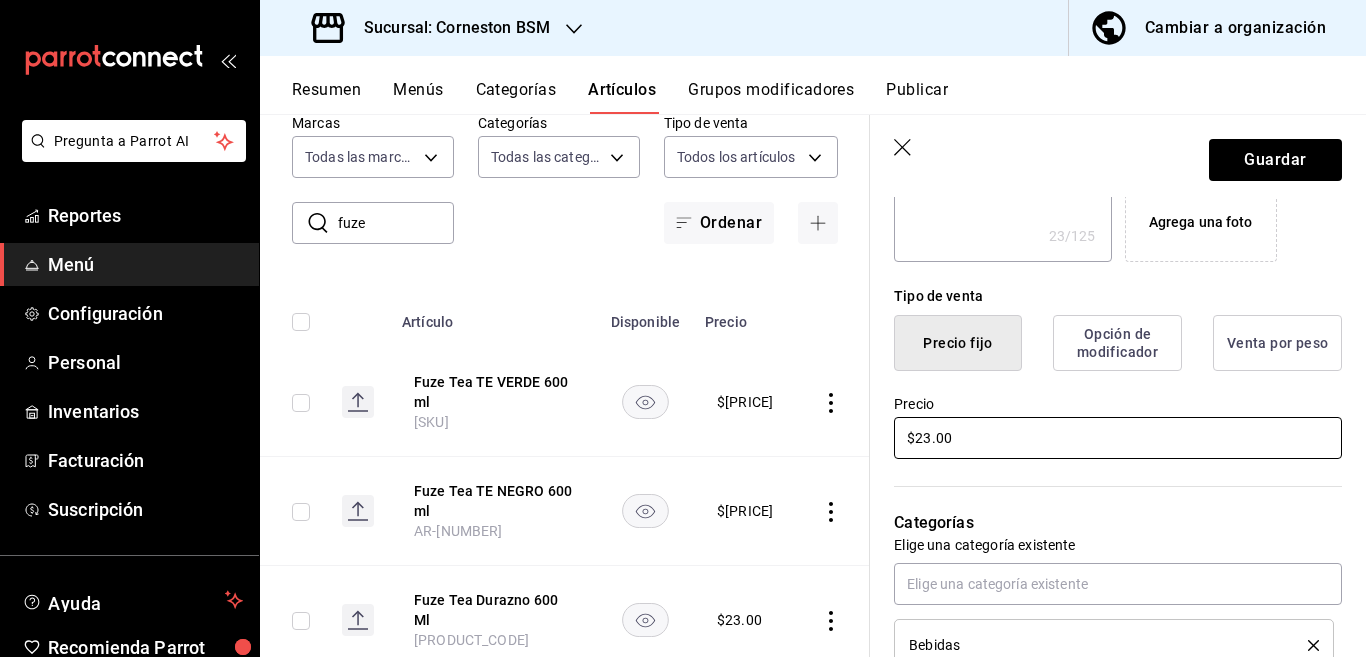 scroll, scrollTop: 407, scrollLeft: 0, axis: vertical 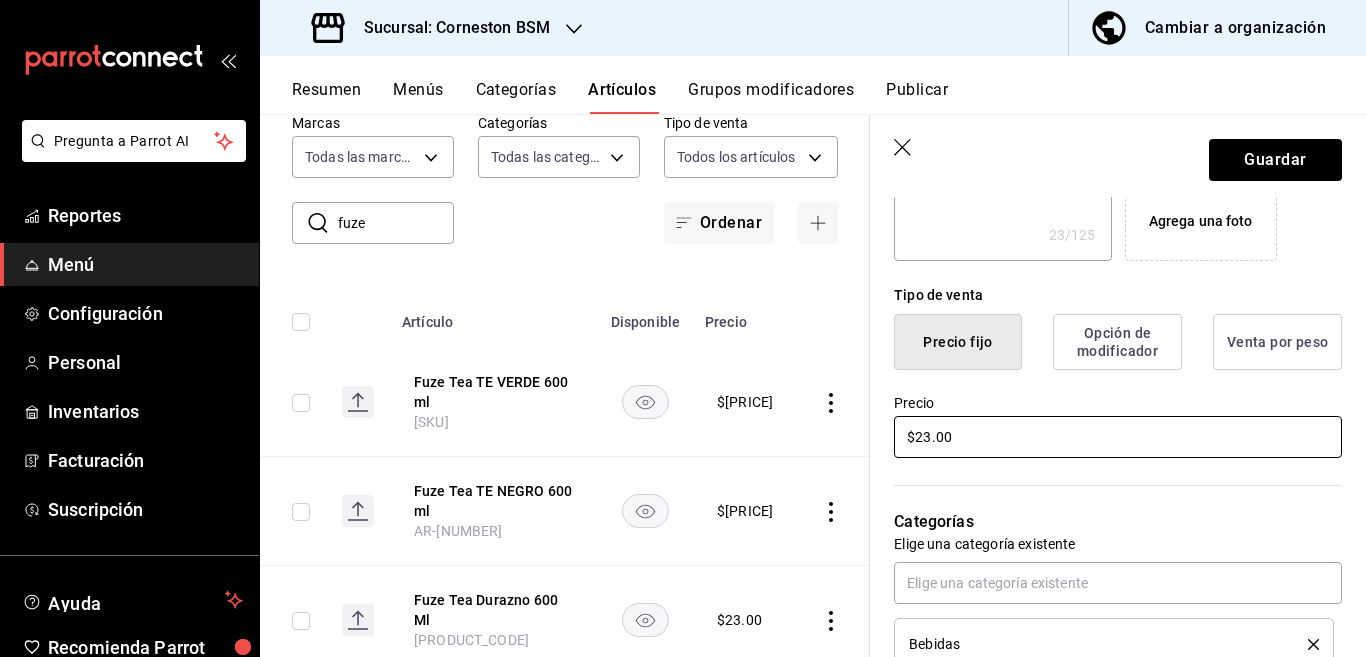 type on "$2.00" 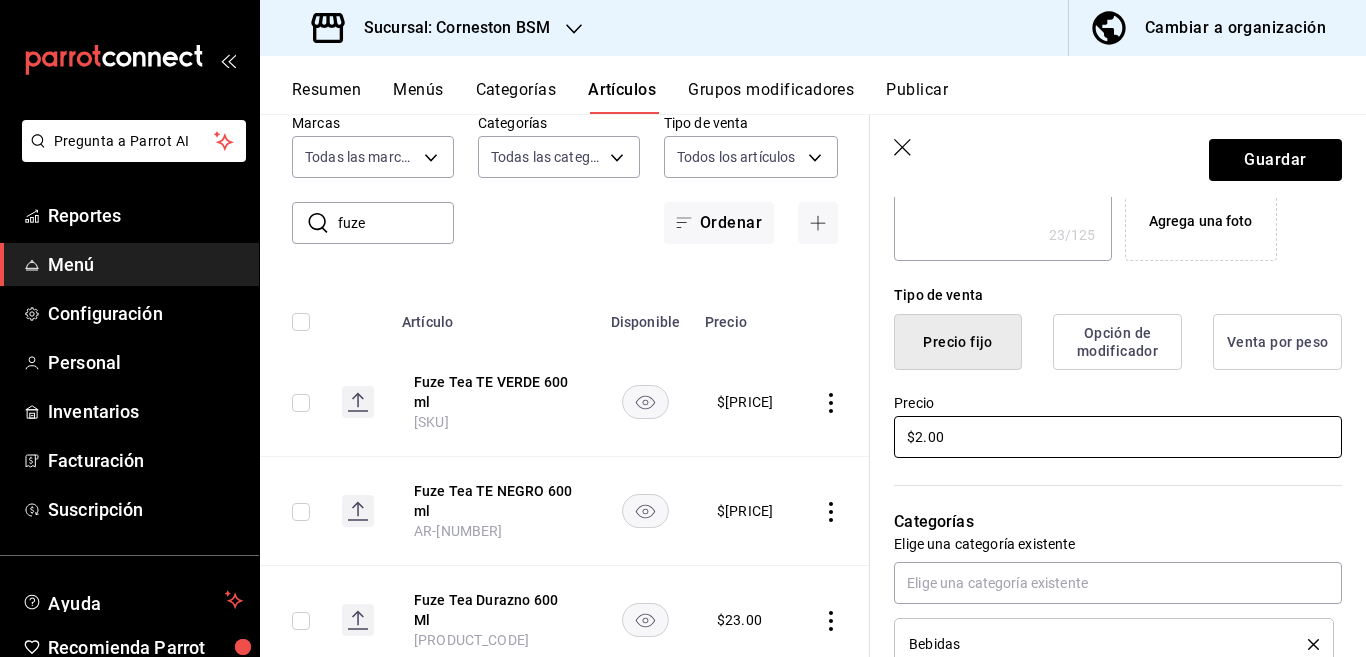 type on "x" 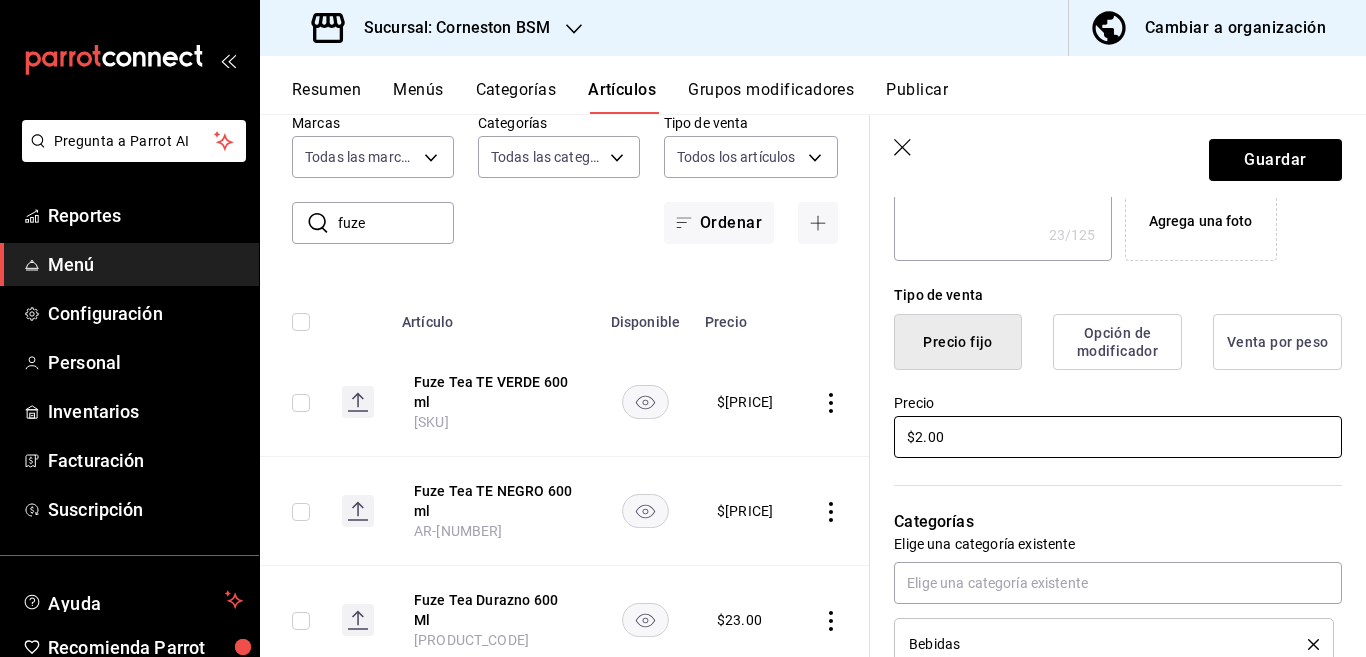 type on "$[PRICE]" 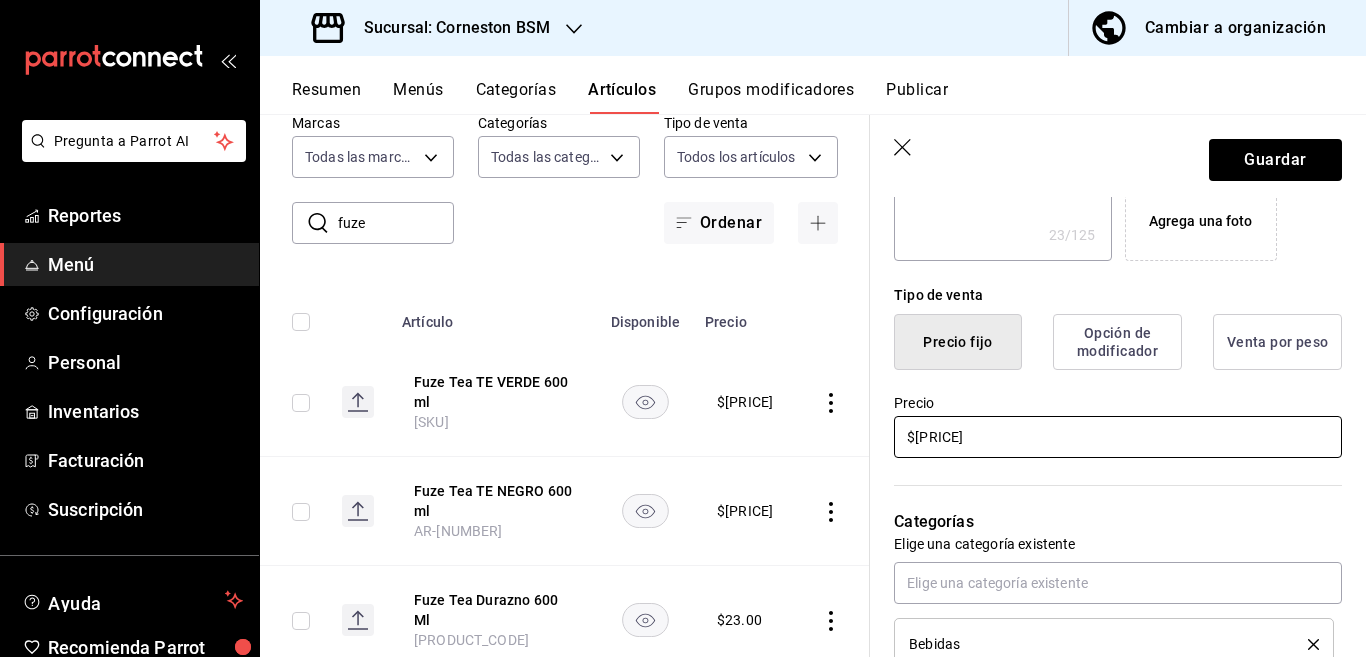type on "x" 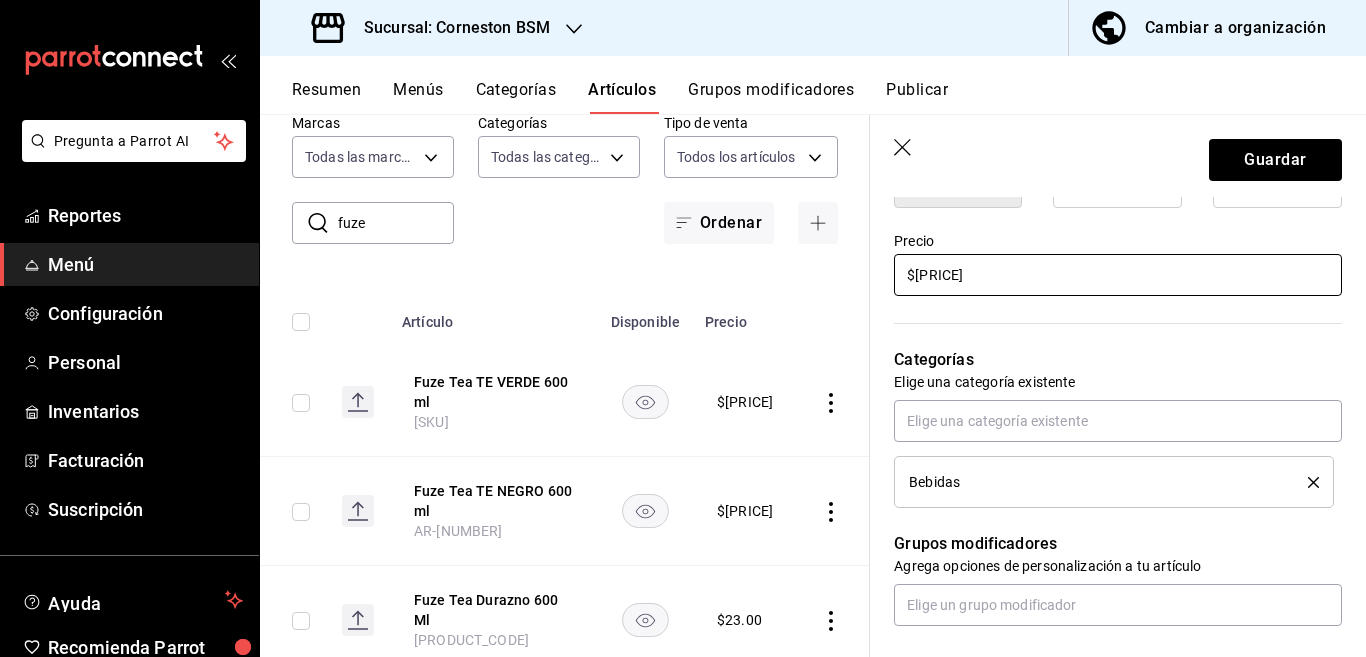 scroll, scrollTop: 650, scrollLeft: 0, axis: vertical 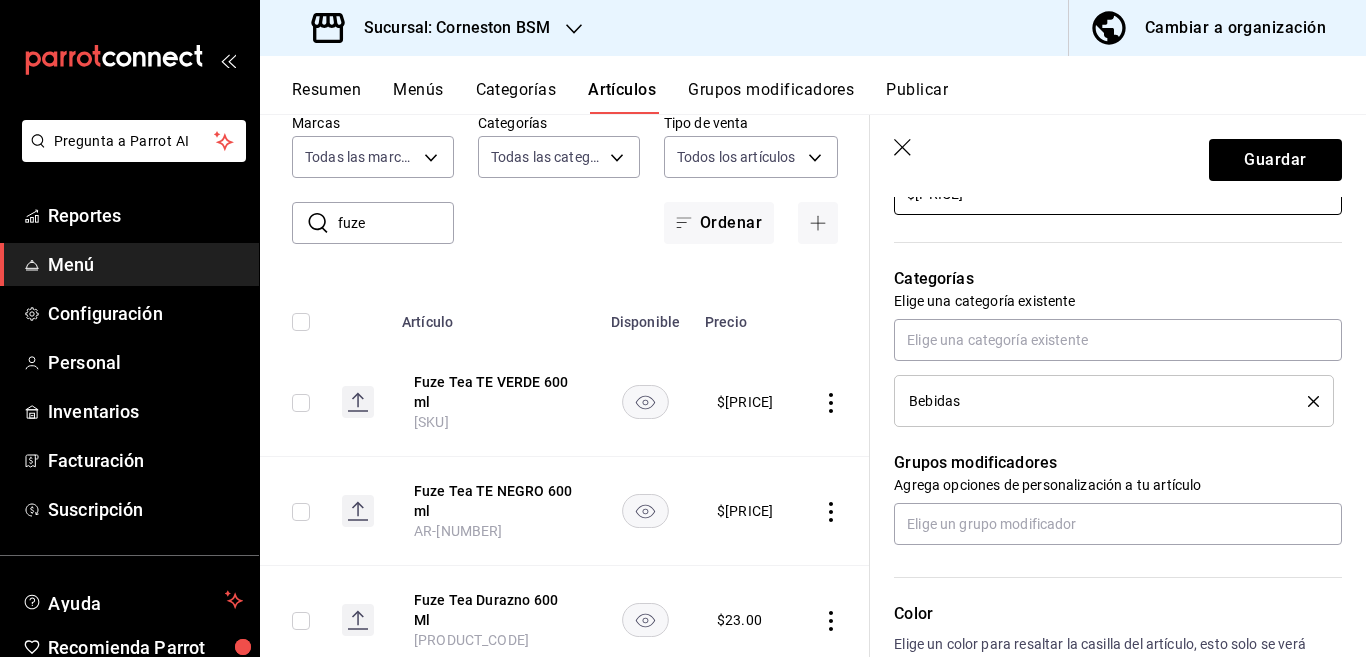 type on "$[PRICE]" 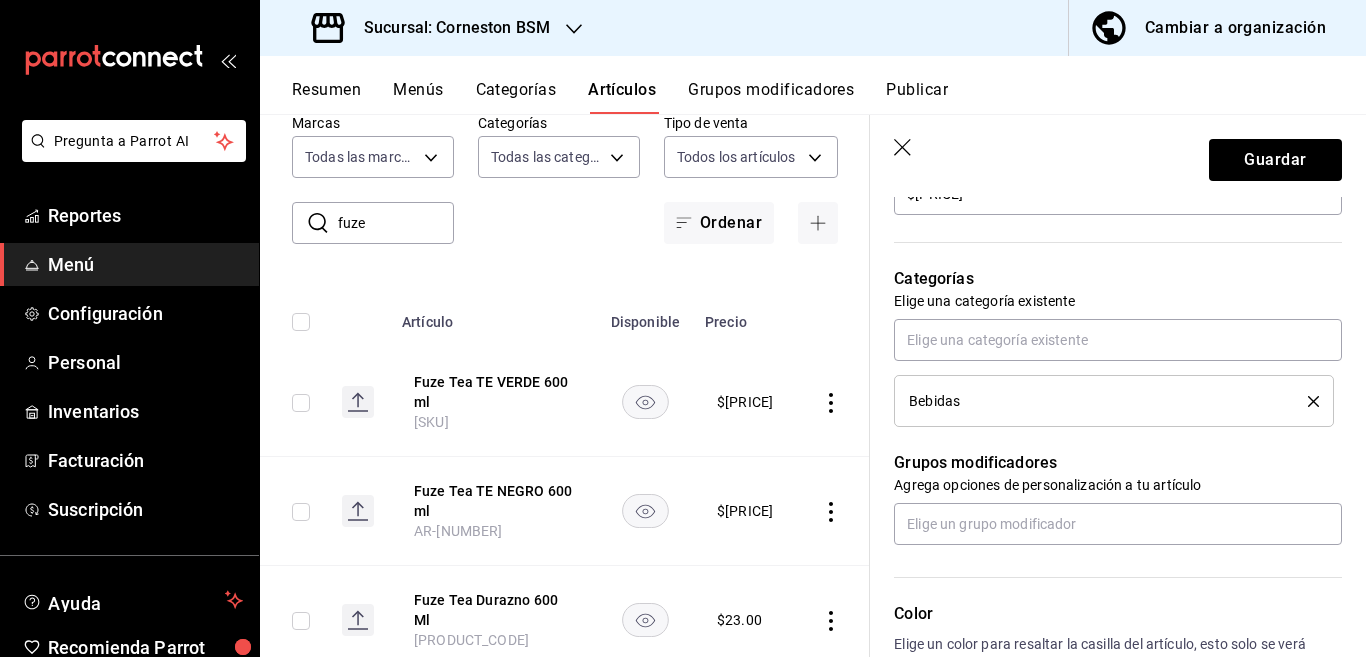 click 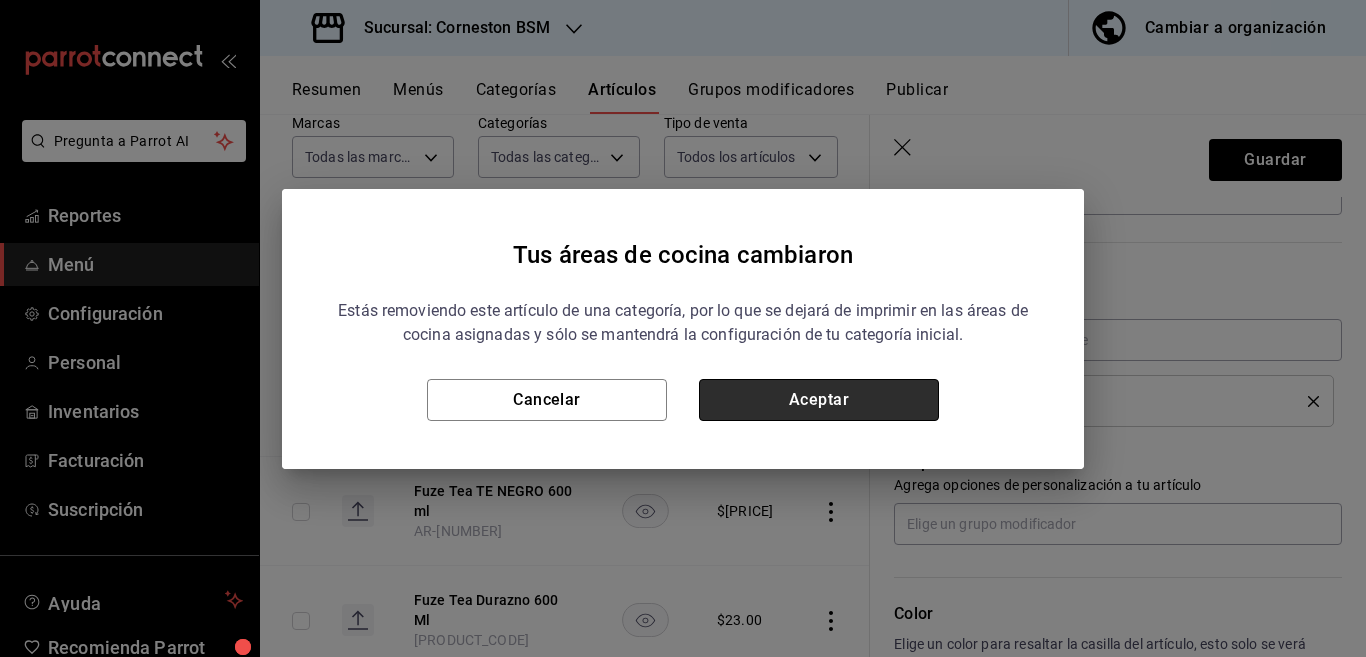 click on "Aceptar" at bounding box center (819, 400) 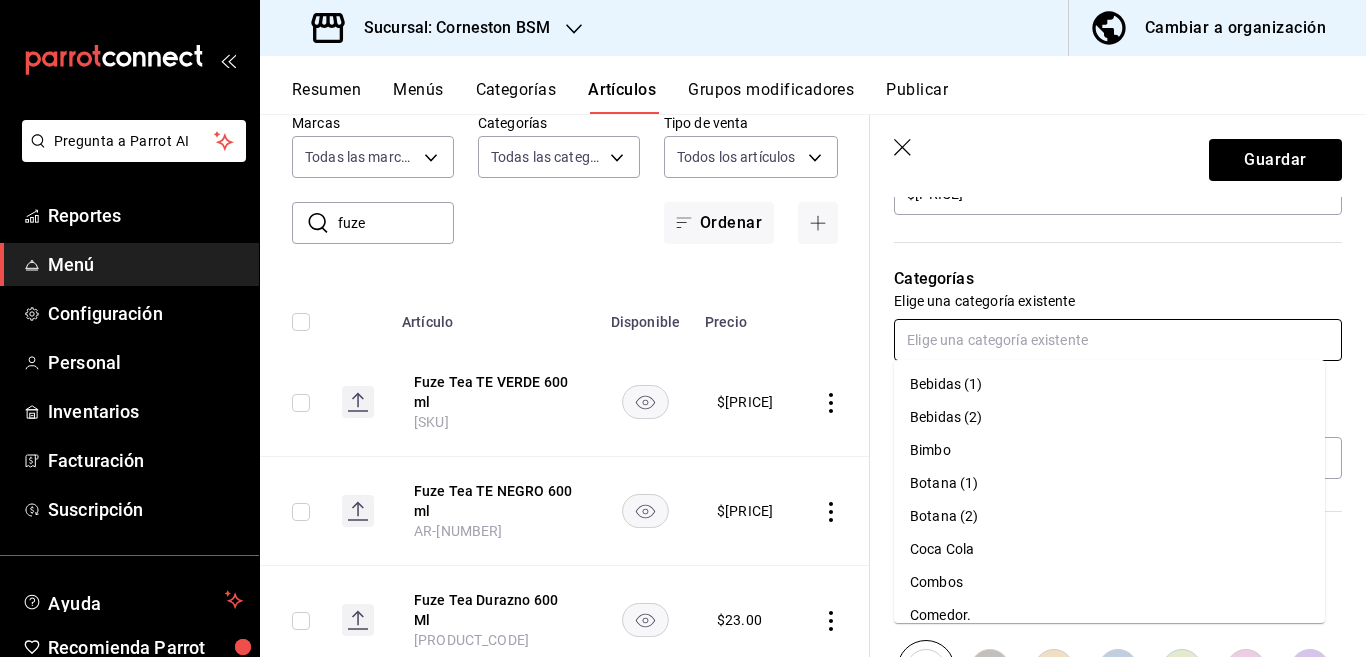 click at bounding box center (1118, 340) 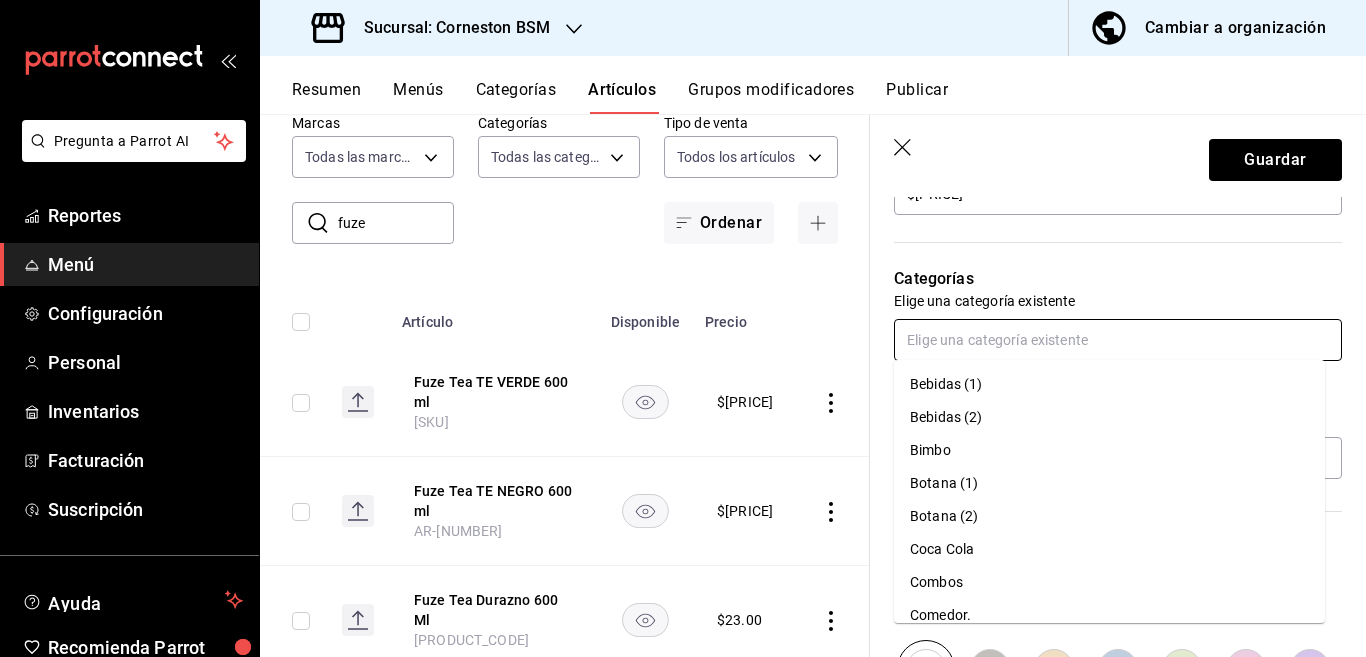 click on "Coca Cola" at bounding box center [1109, 549] 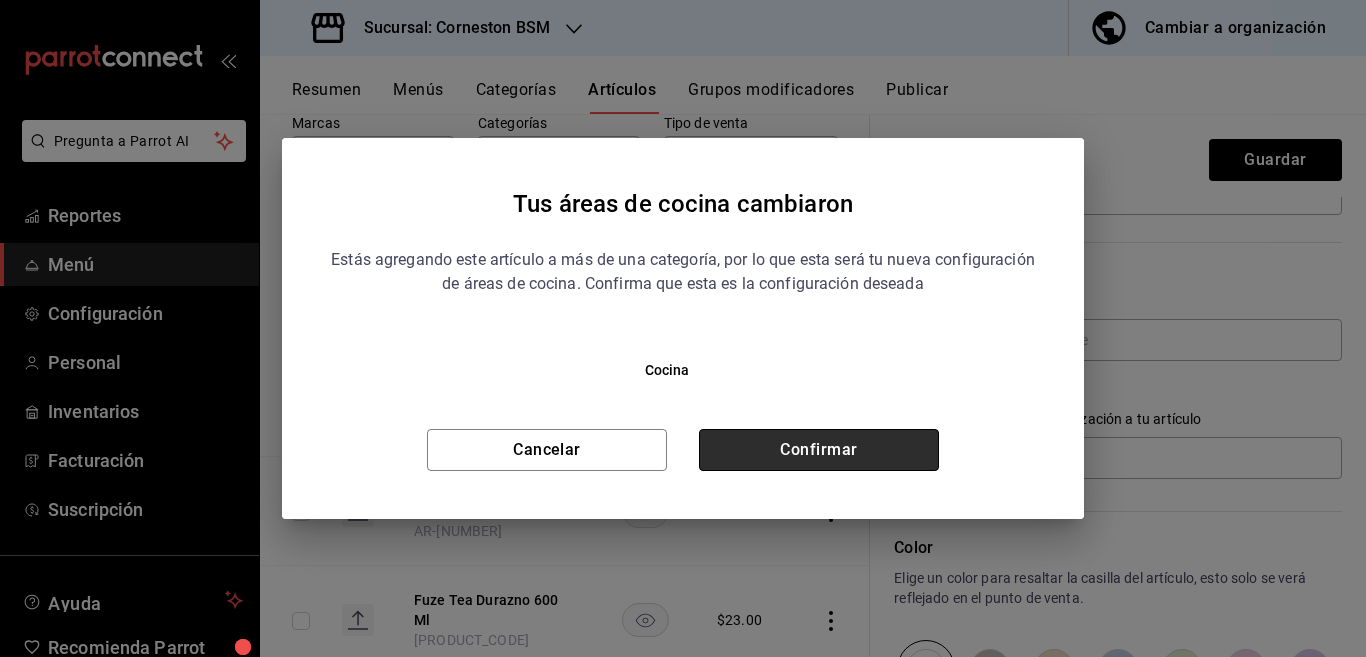 click on "Confirmar" at bounding box center [819, 450] 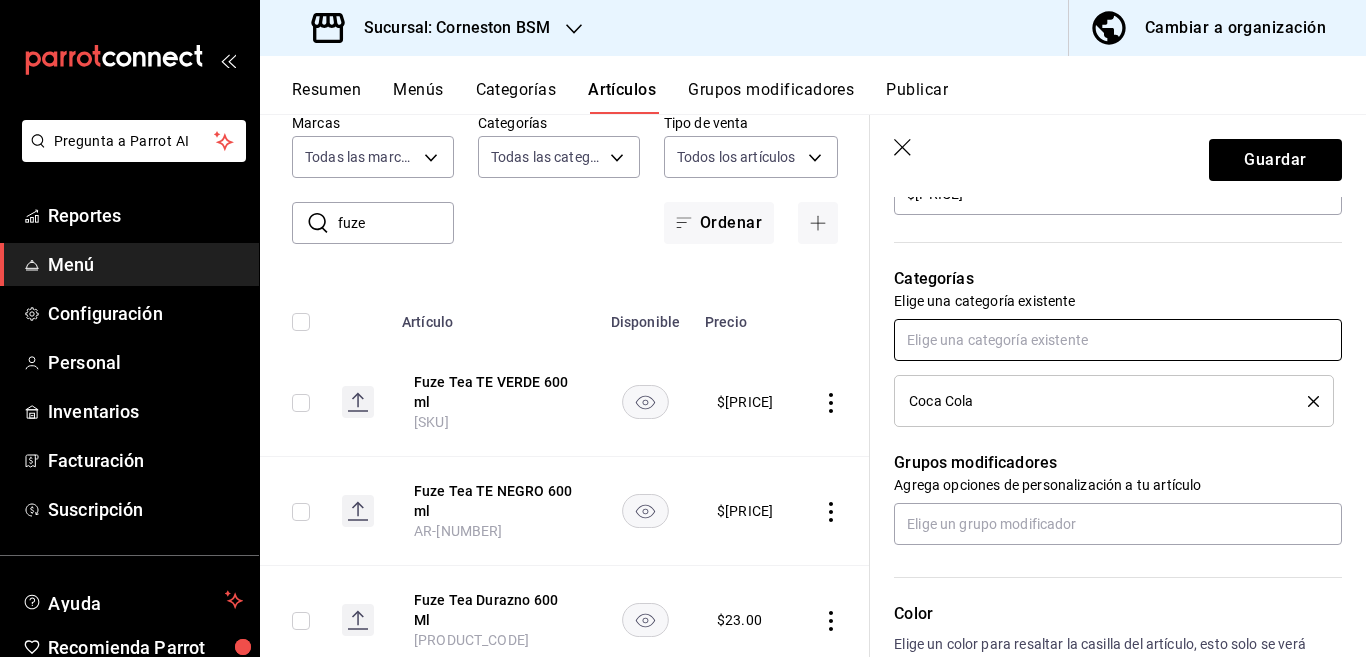 scroll, scrollTop: 651, scrollLeft: 0, axis: vertical 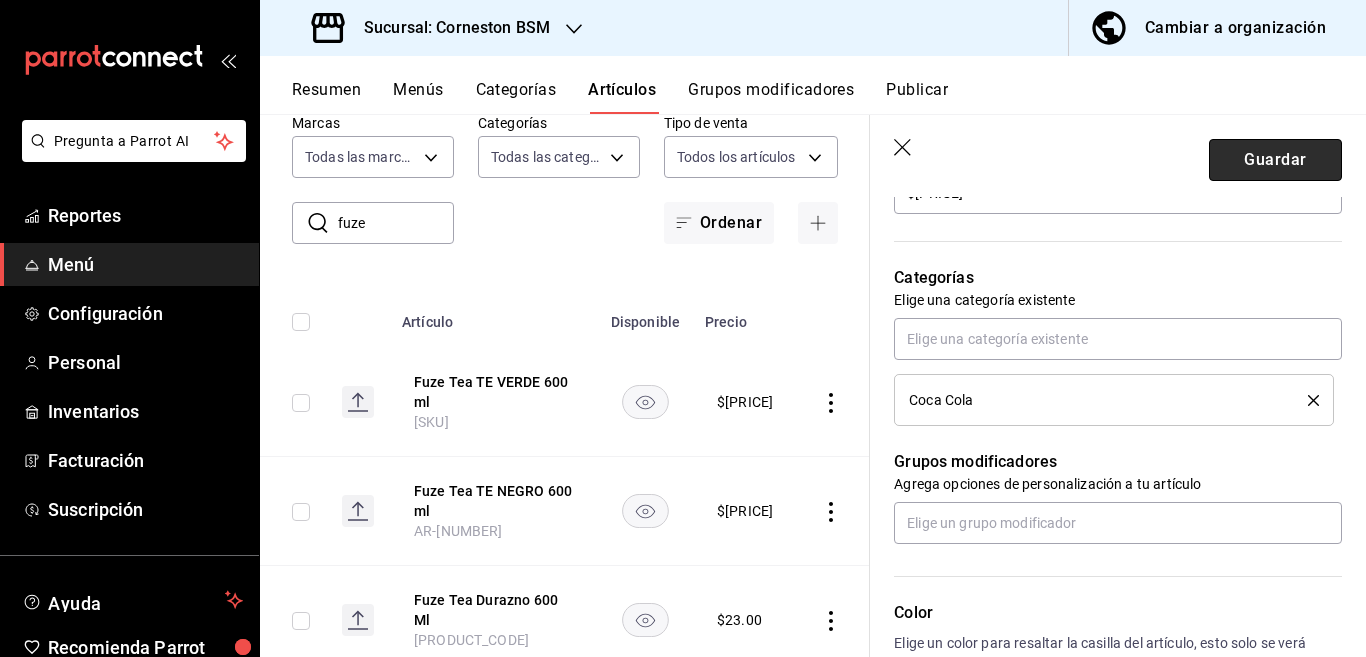 click on "Guardar" at bounding box center (1275, 160) 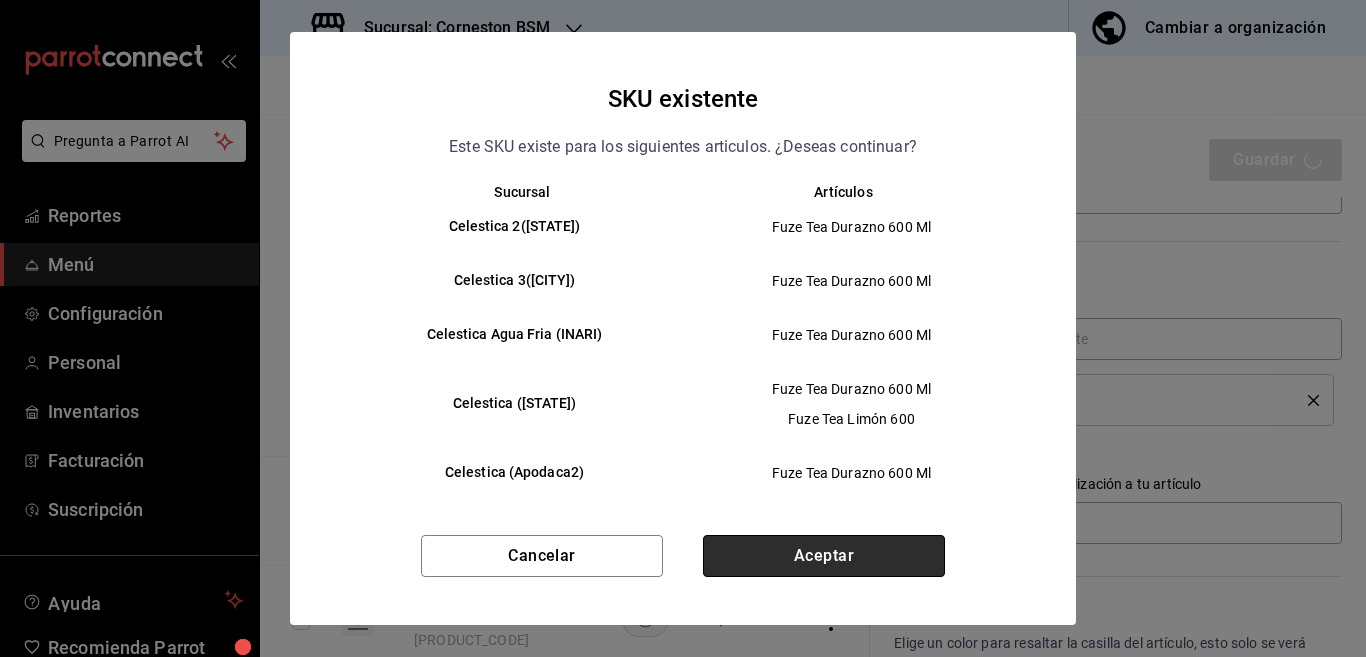 click on "Aceptar" at bounding box center [824, 556] 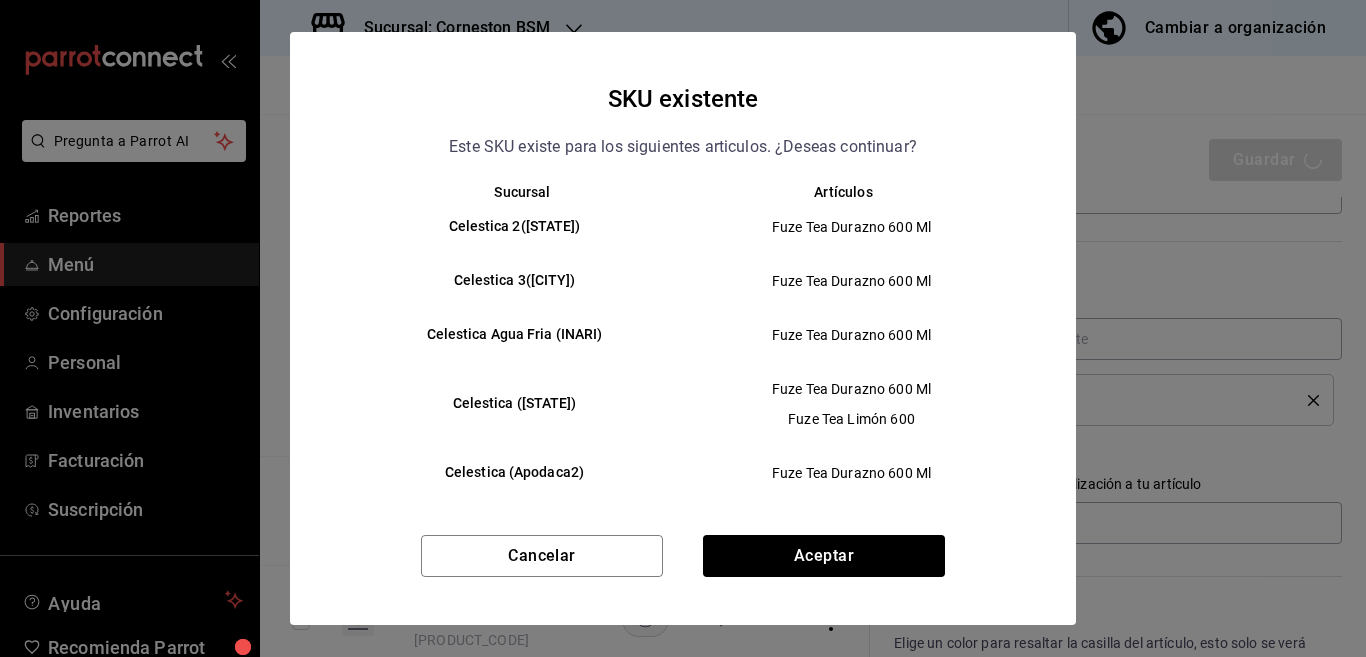type on "x" 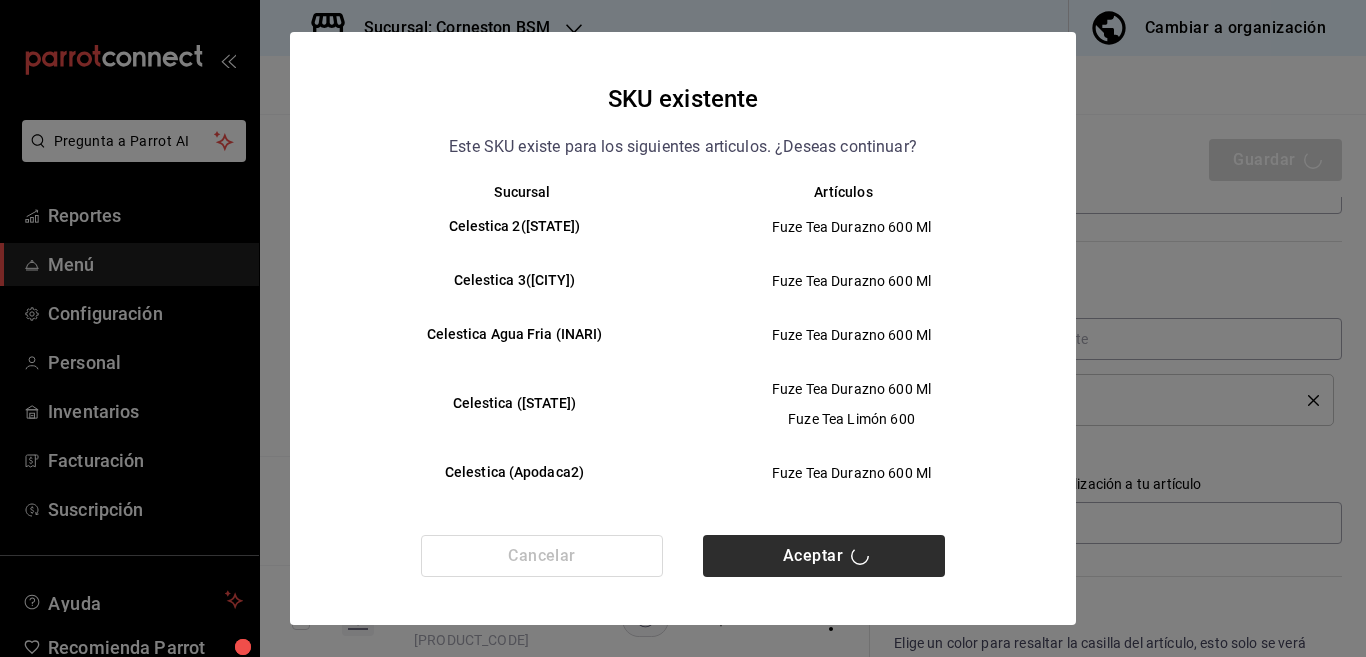 type 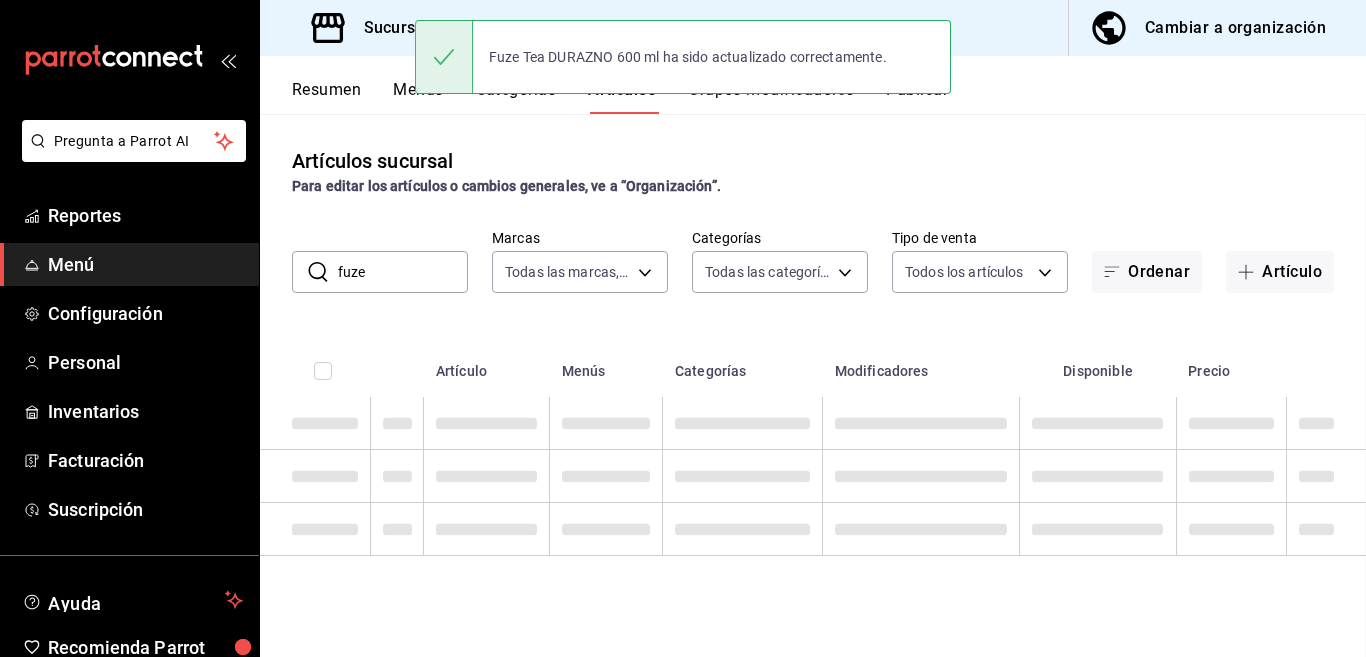 scroll, scrollTop: 0, scrollLeft: 0, axis: both 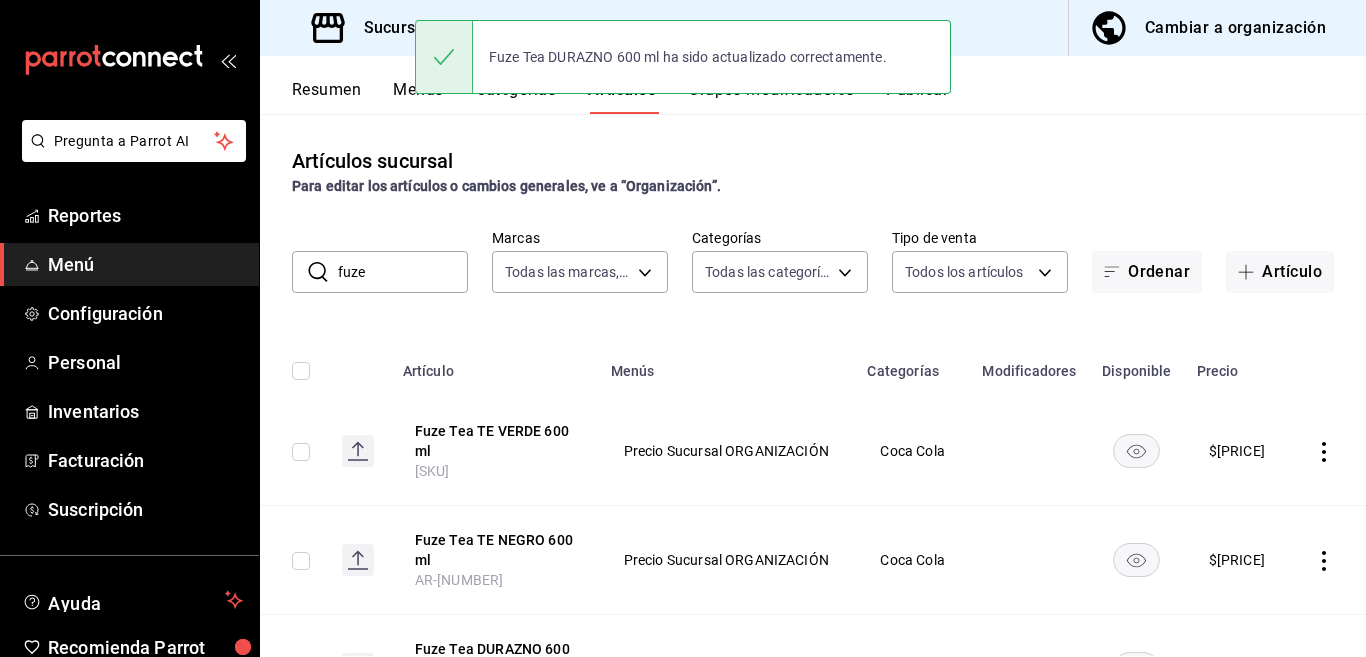 click at bounding box center [358, 451] 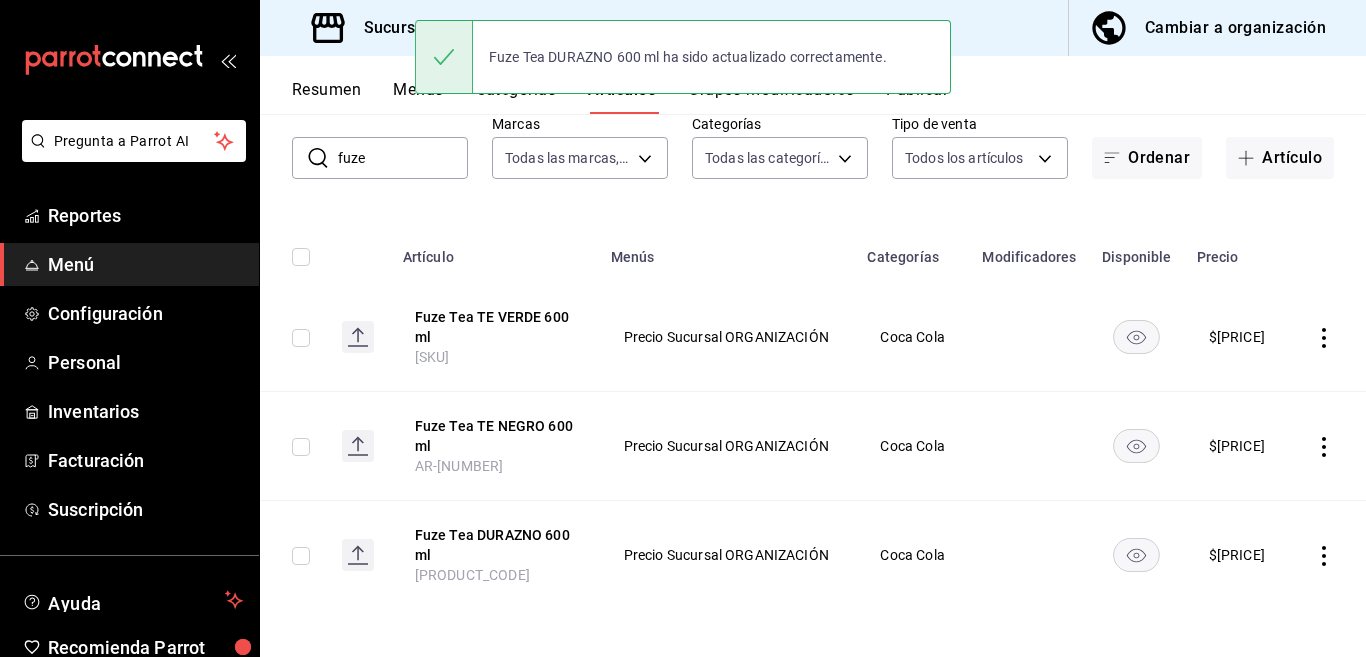 scroll, scrollTop: 115, scrollLeft: 0, axis: vertical 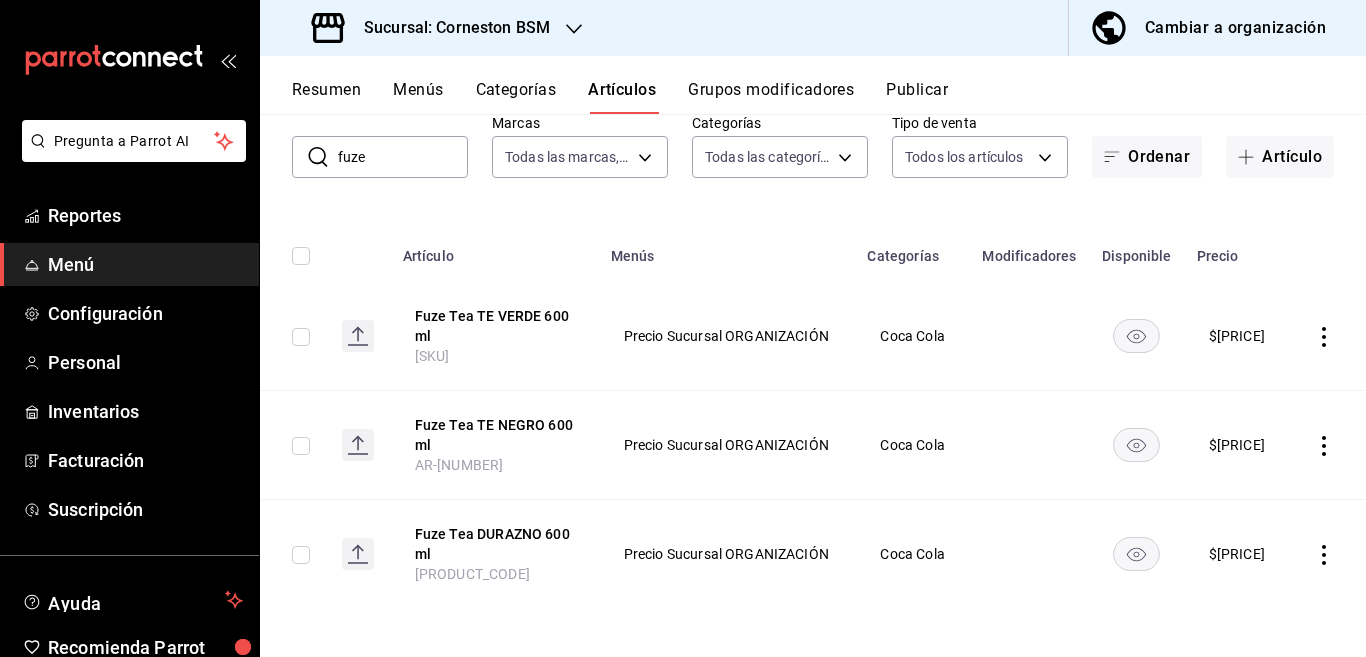 click on "fuze" at bounding box center (403, 157) 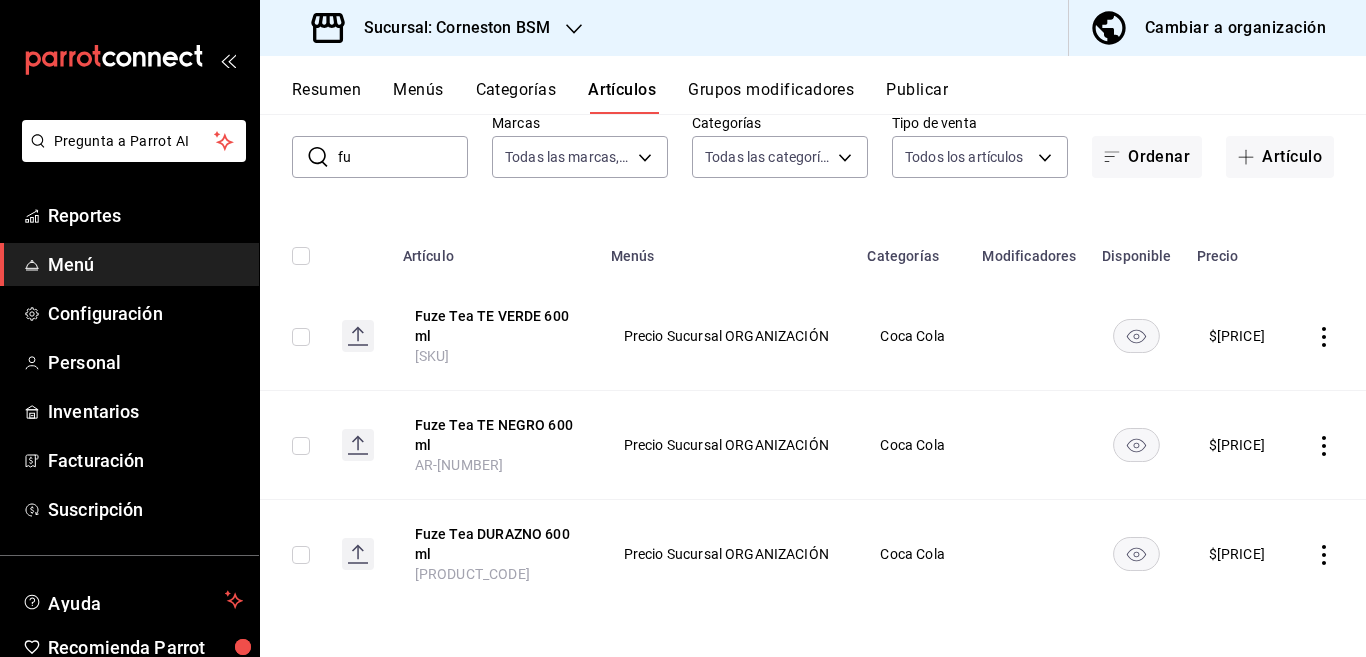 type on "f" 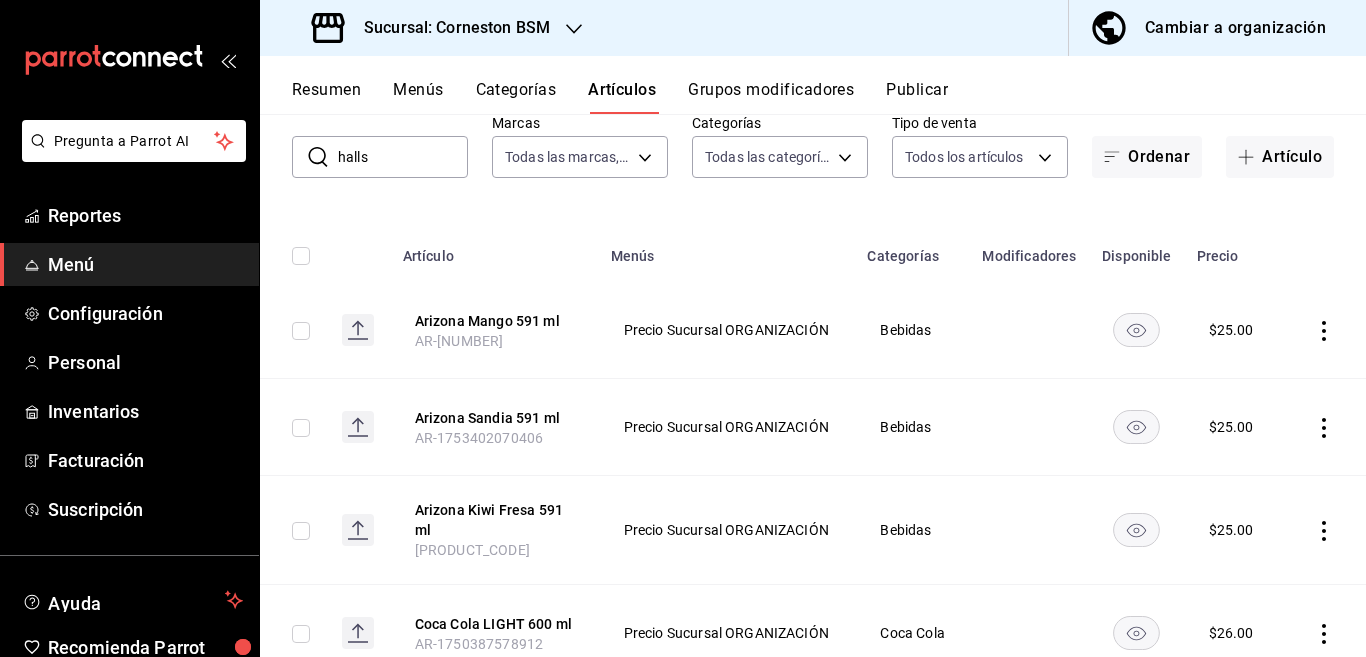 scroll, scrollTop: 0, scrollLeft: 0, axis: both 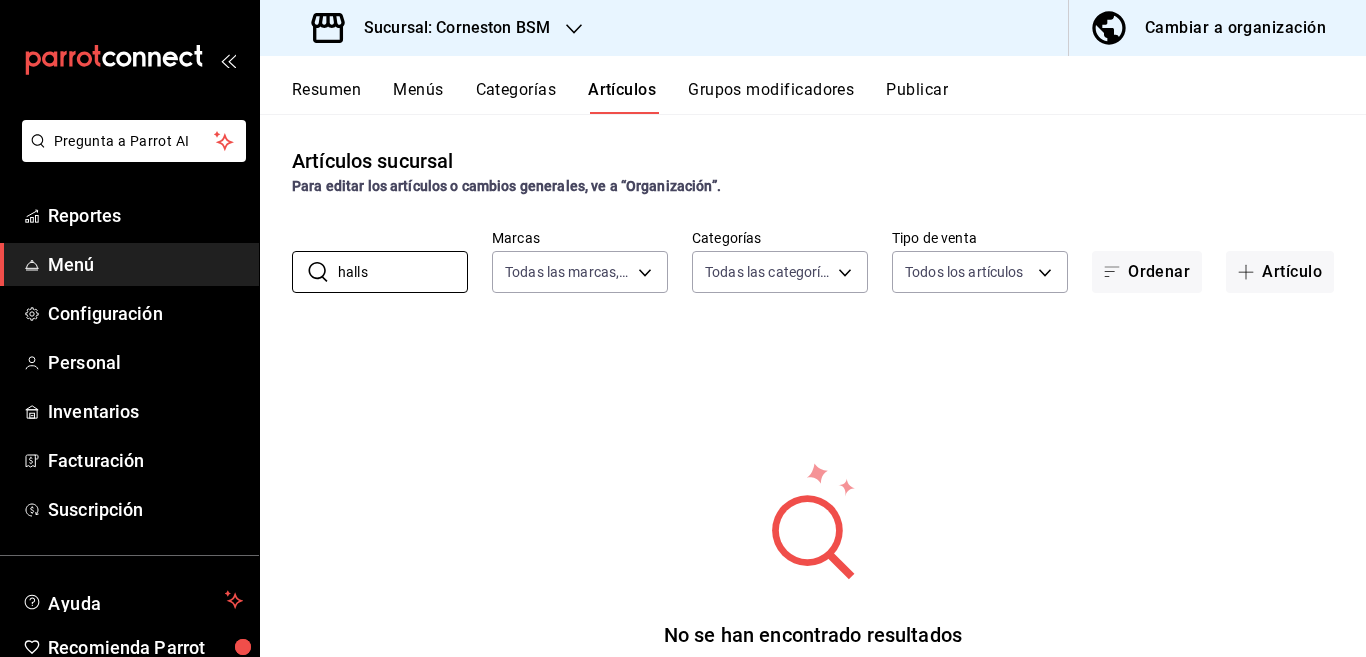 type on "halls" 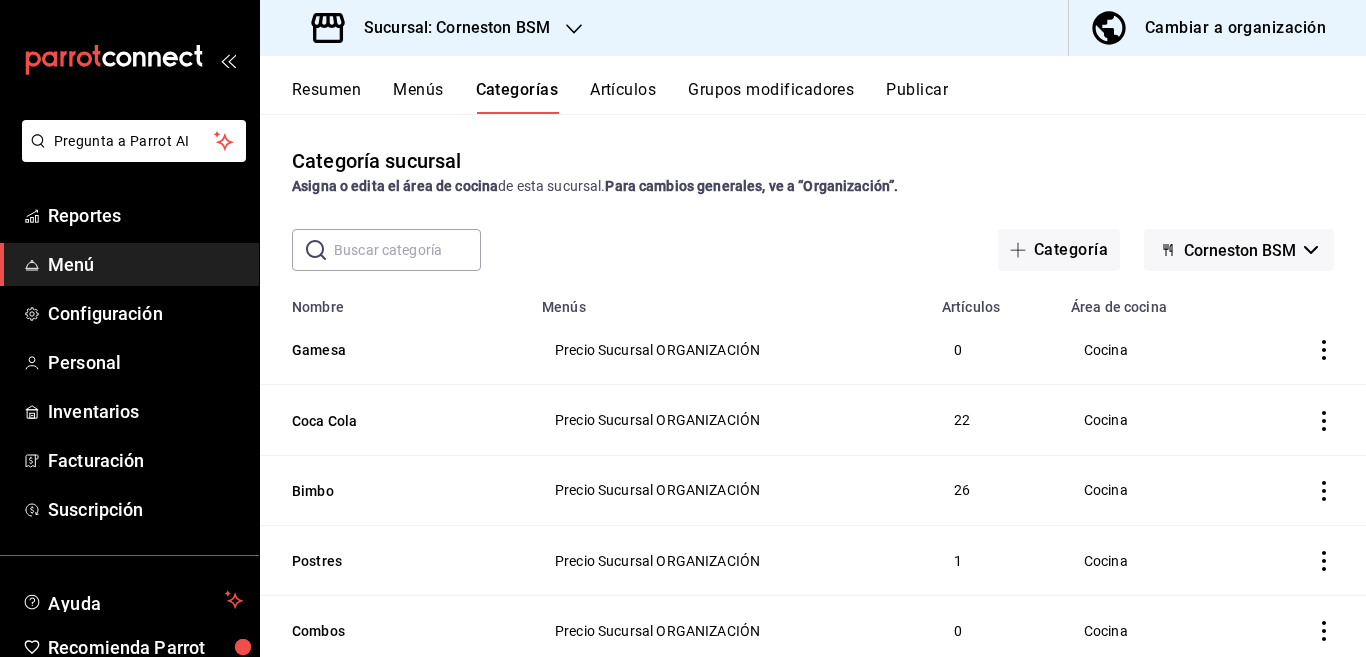 click on "Artículos" at bounding box center (623, 97) 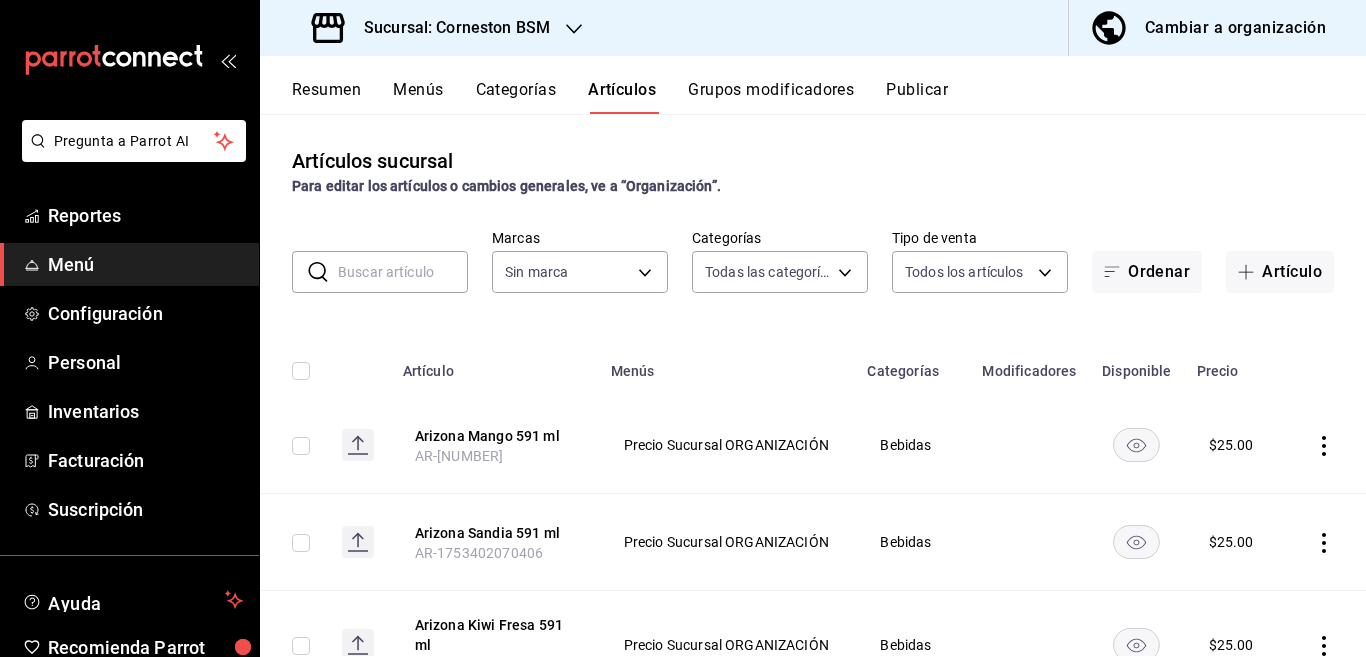type on "[UUID],[UUID],[UUID],[UUID],[UUID],[UUID],[UUID],[UUID],[UUID],[UUID],[UUID],[UUID],[UUID],[UUID],[UUID],[UUID],[UUID],[UUID],[UUID],[UUID],[UUID]" 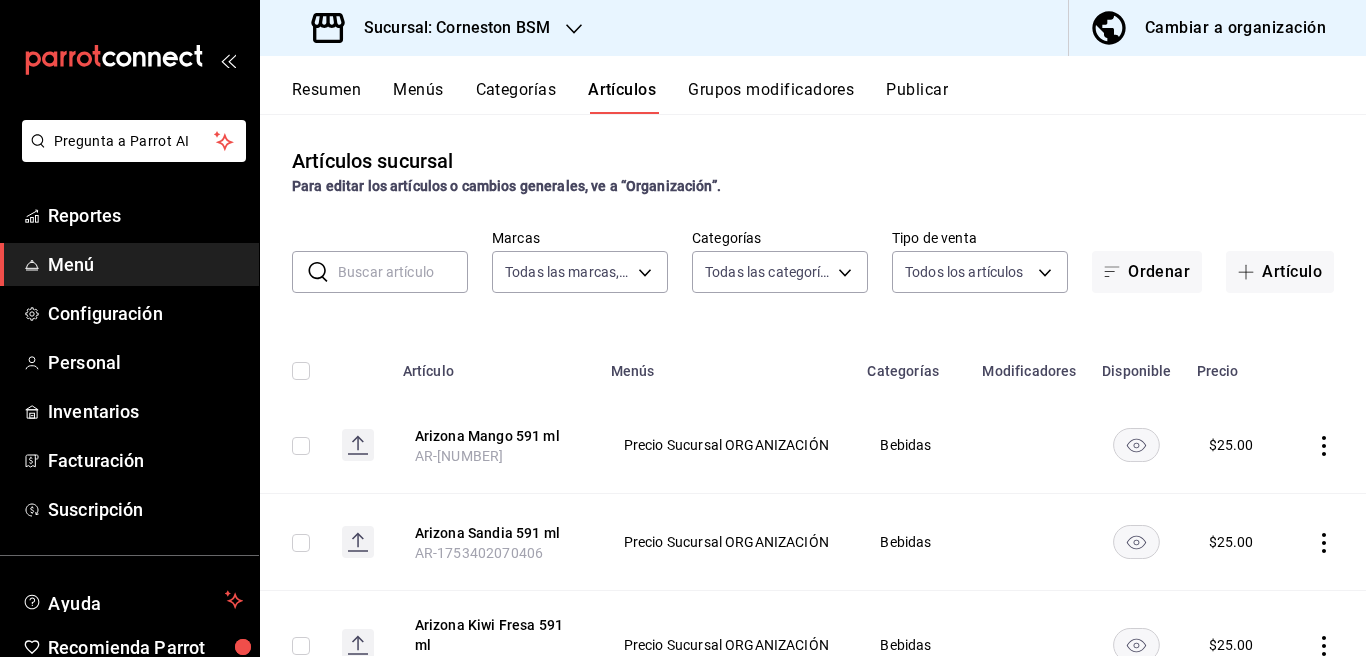type on "[UUID]" 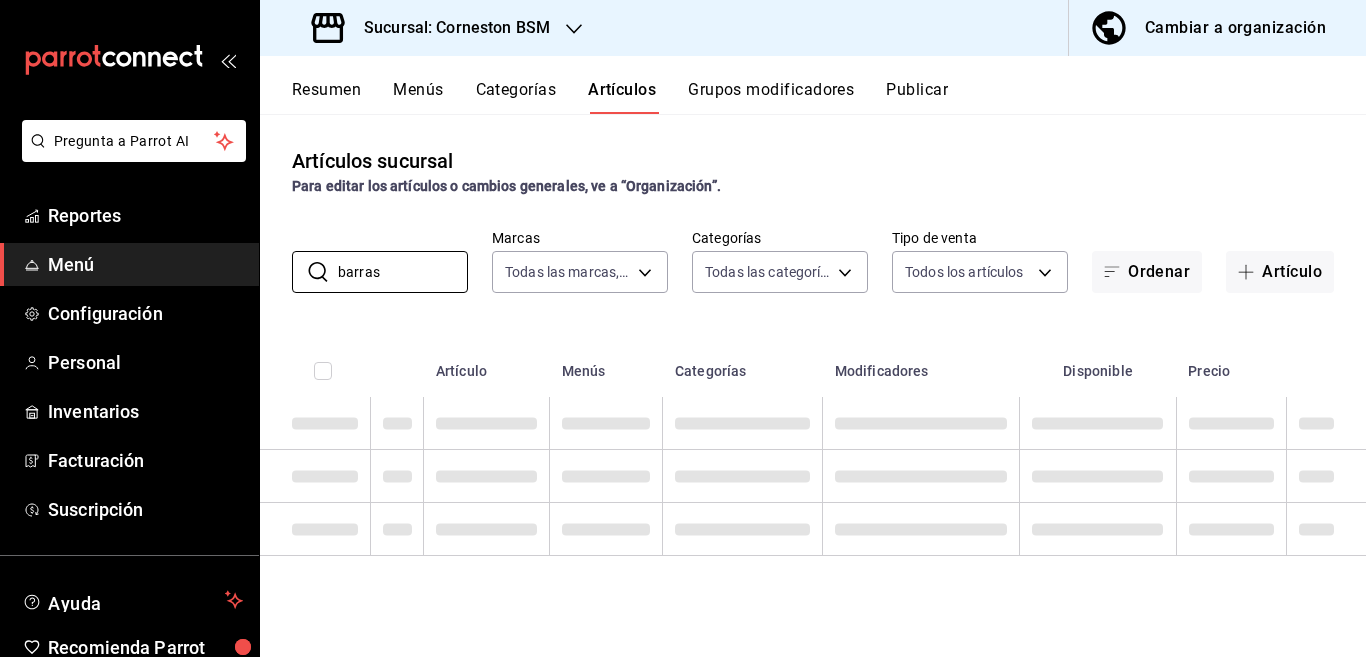 type on "barras" 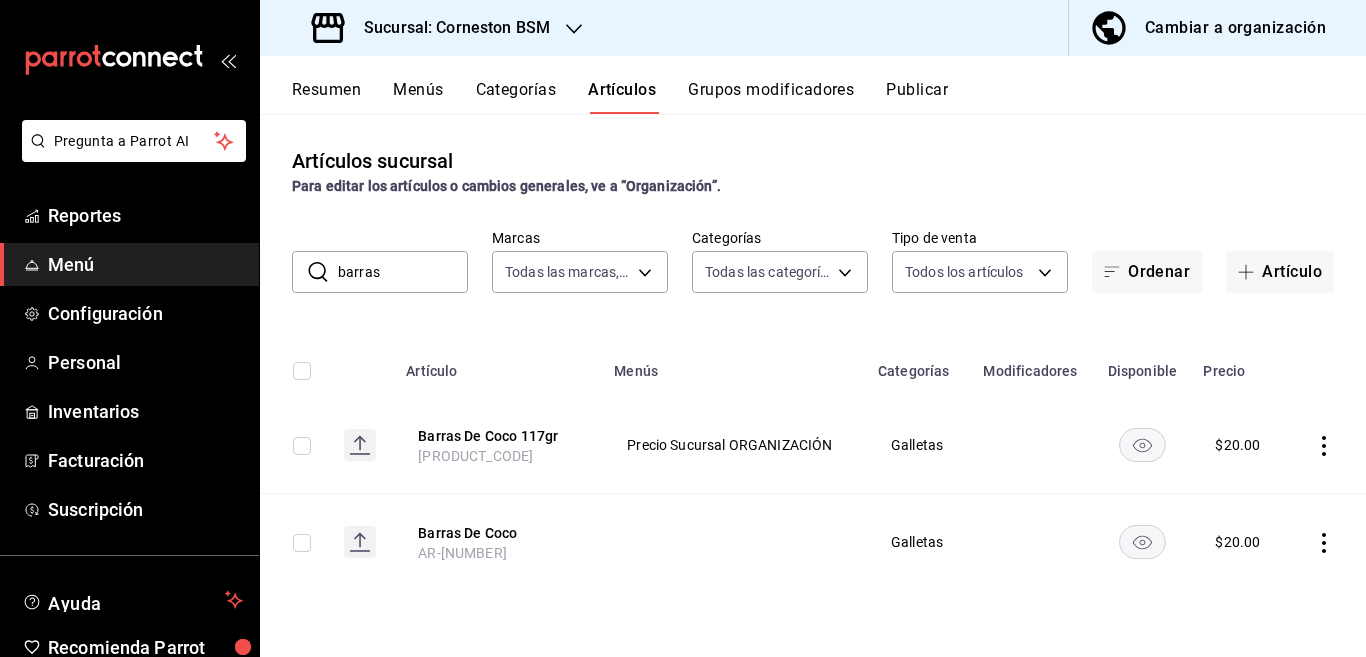 click 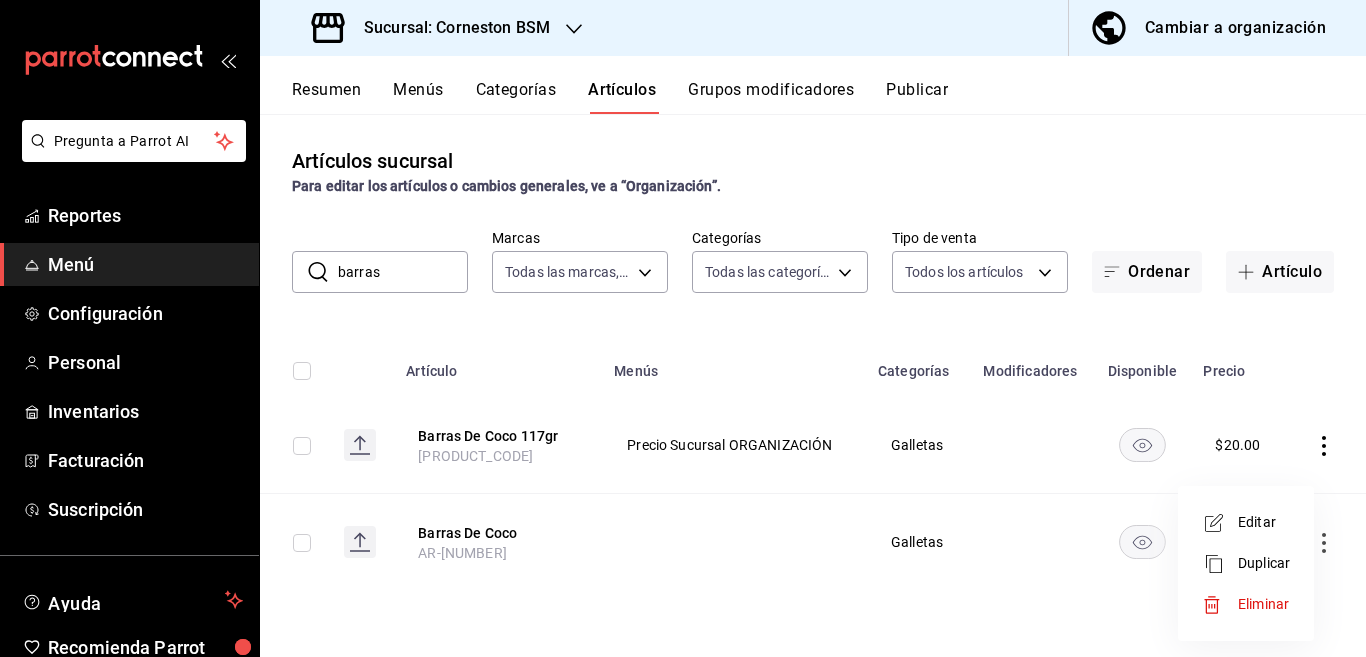 click on "Eliminar" at bounding box center [1263, 604] 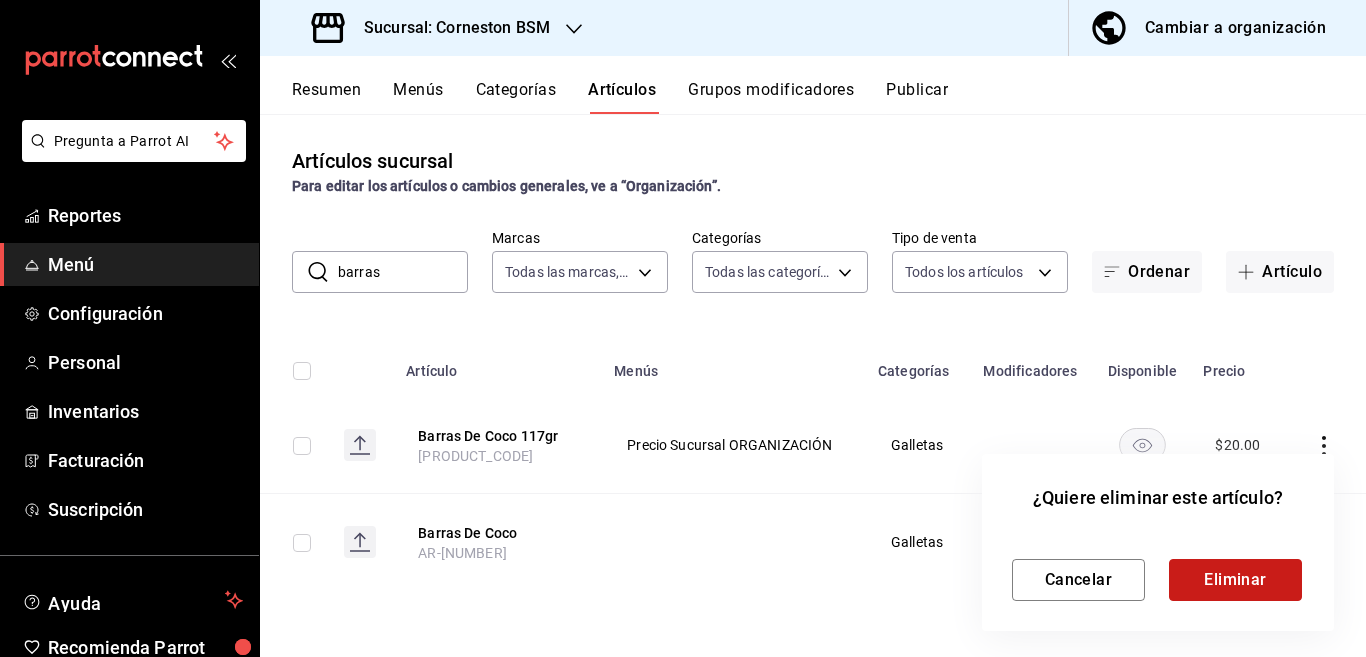 click on "Eliminar" at bounding box center (1235, 580) 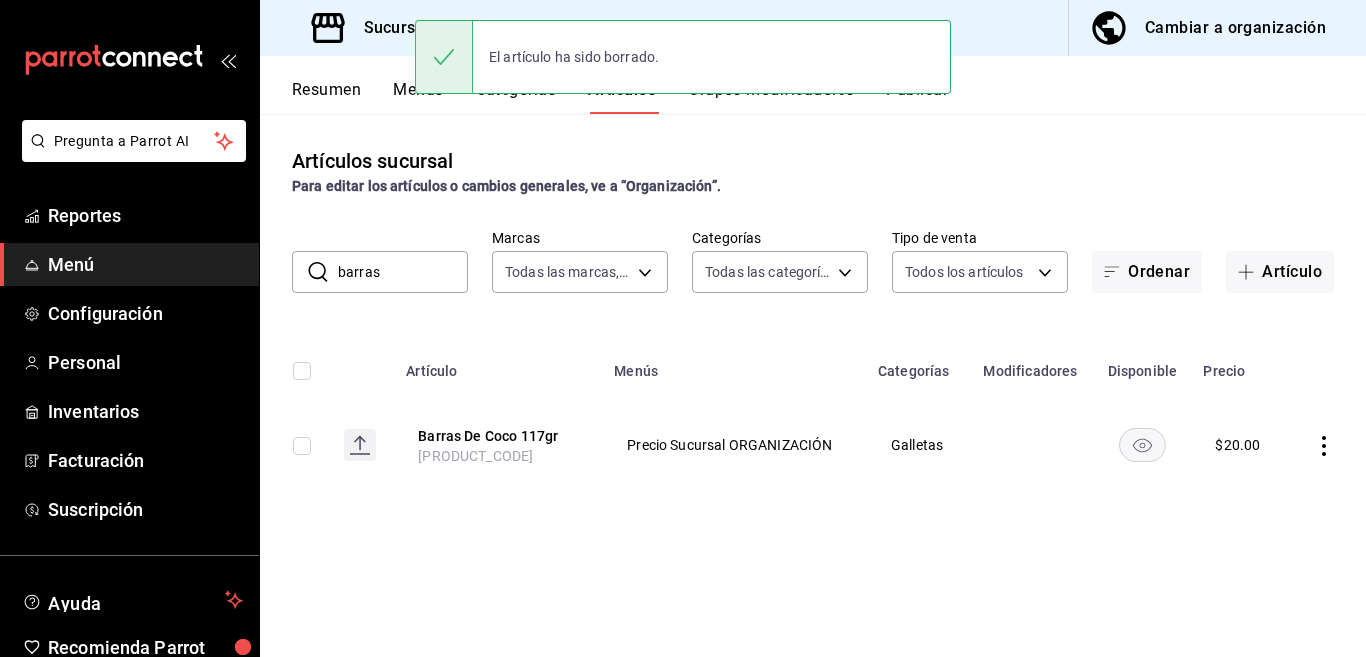 click 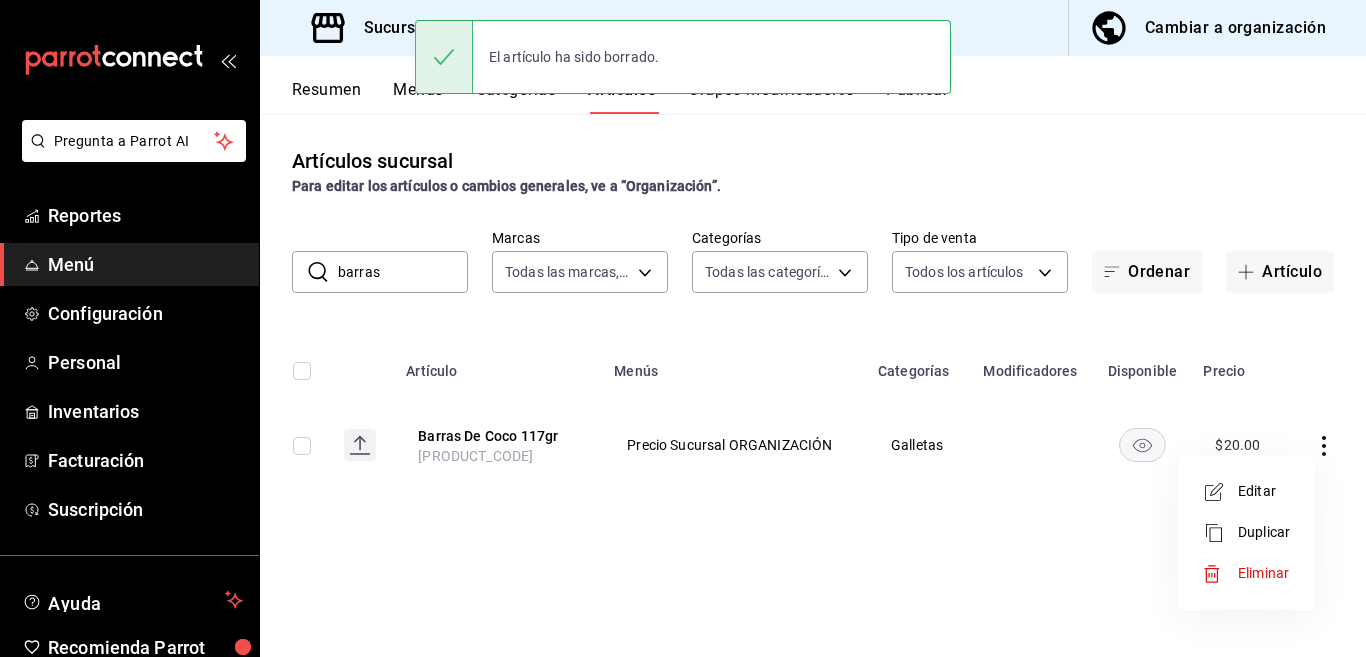 click on "Editar" at bounding box center (1264, 491) 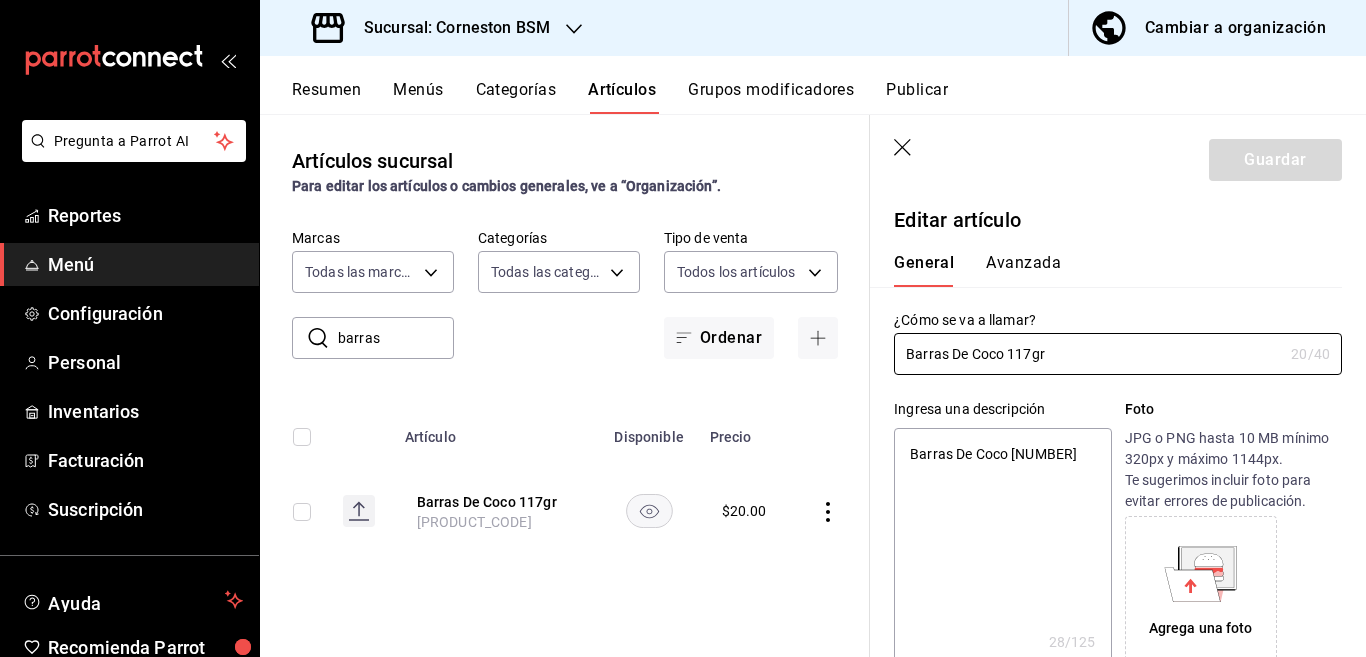 type on "x" 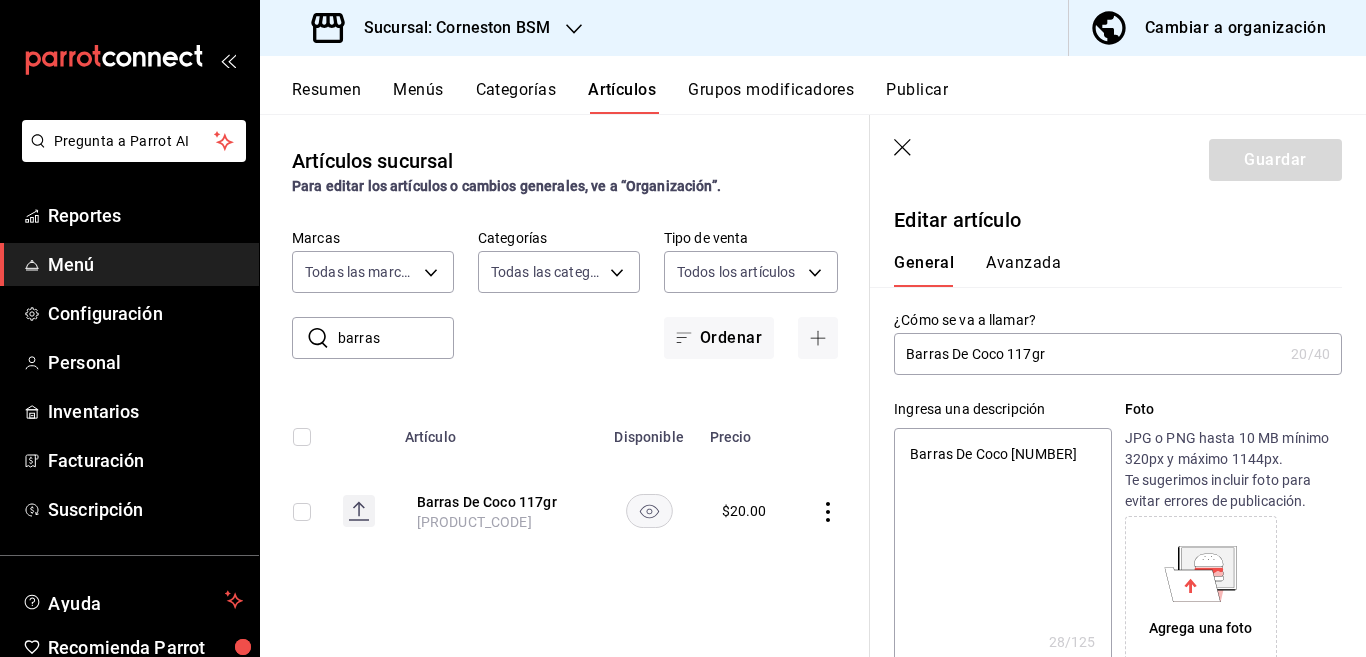 type on "Barras De Coco" 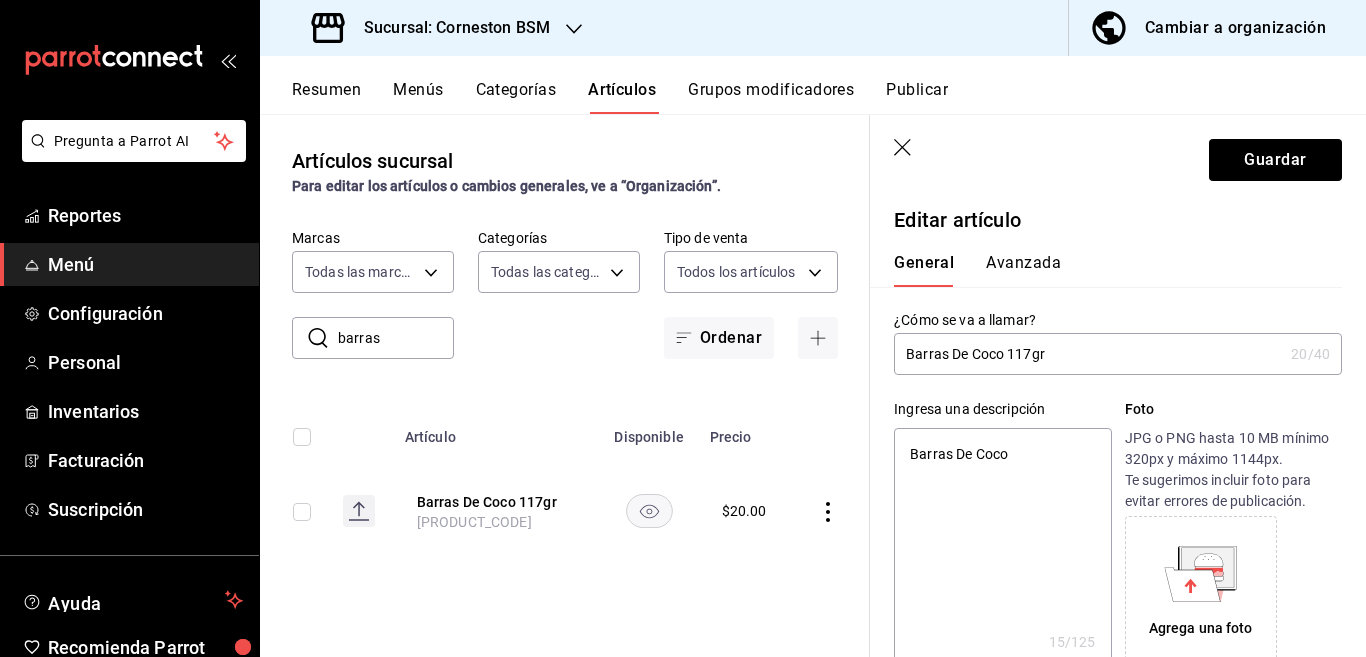 type on "x" 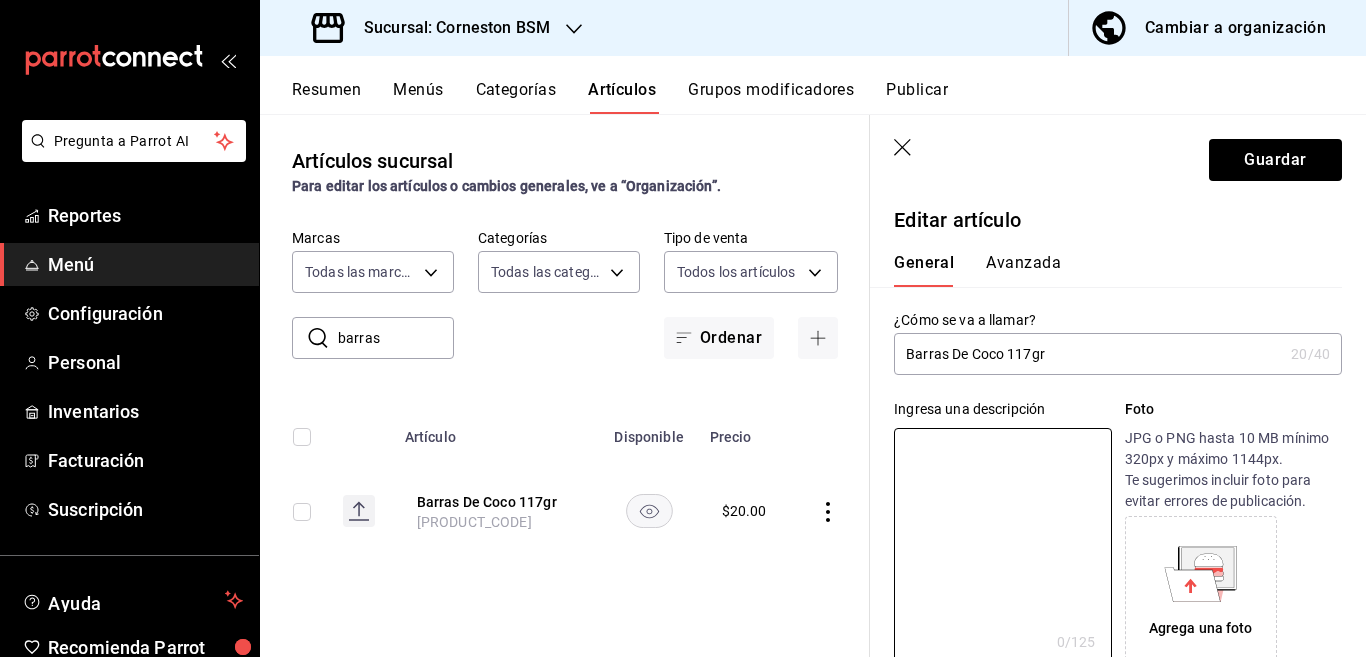 type 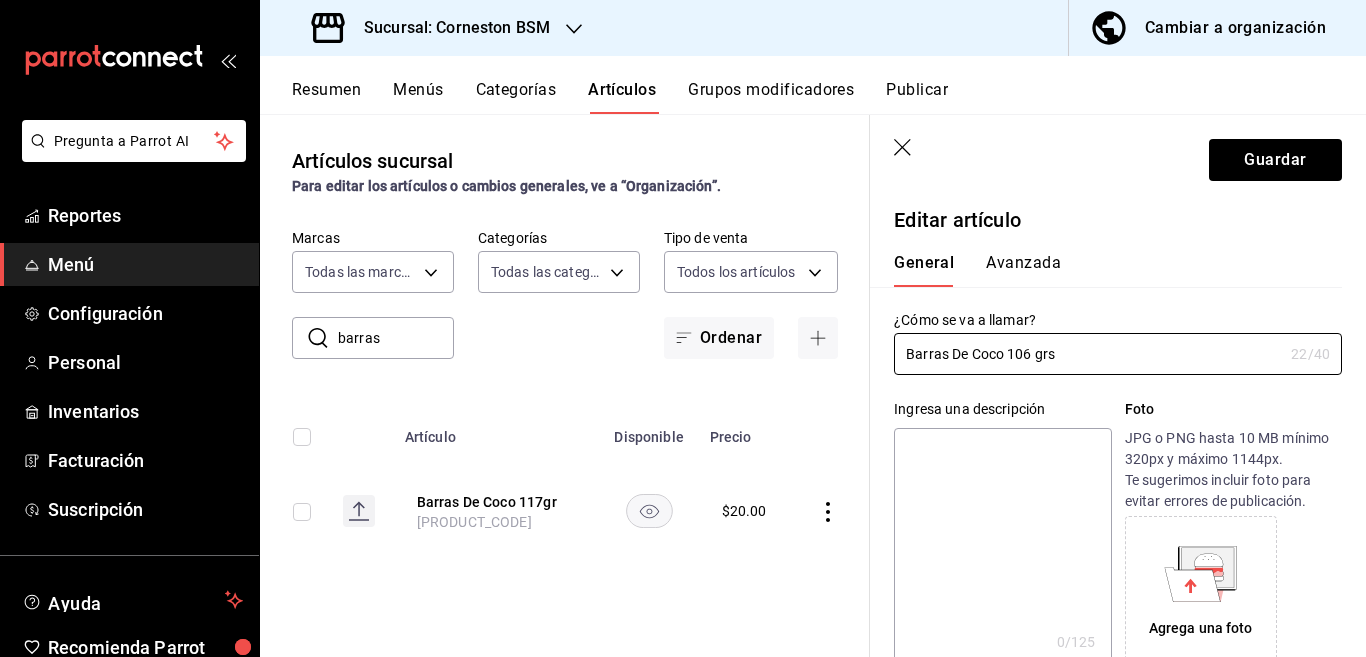 type on "Barras De Coco 106 grs" 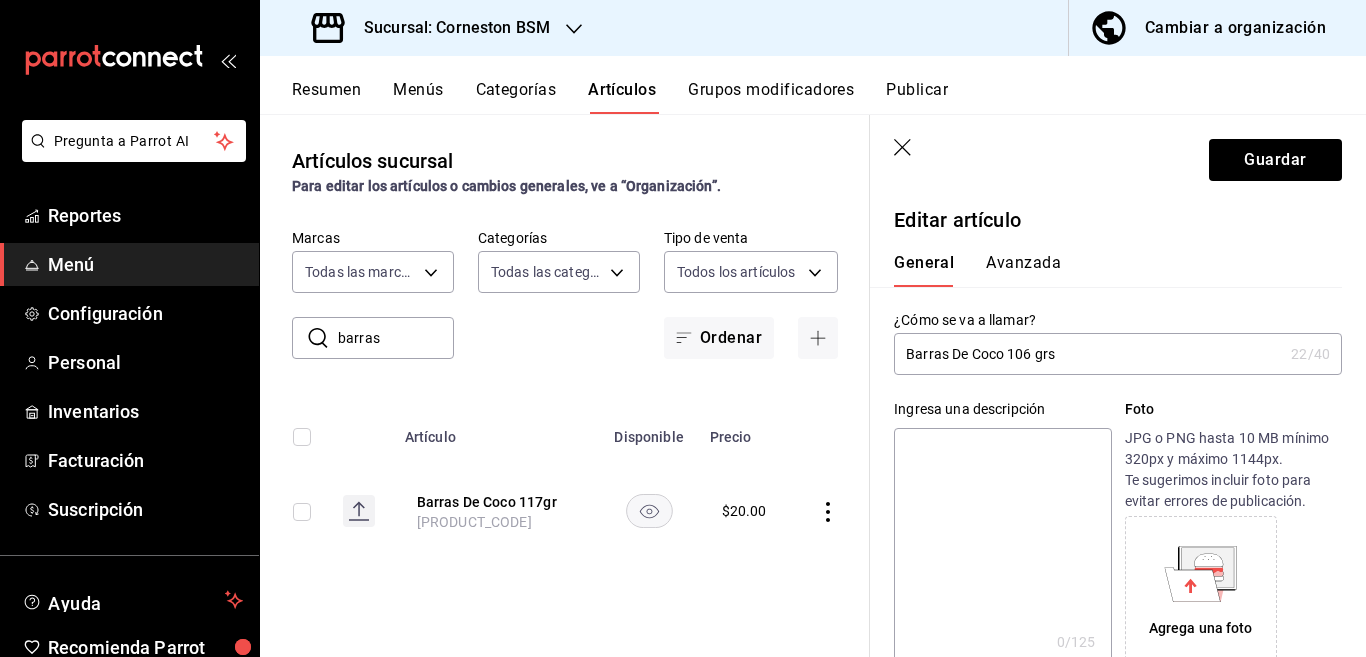 paste on "Barras De Coco 106 grs" 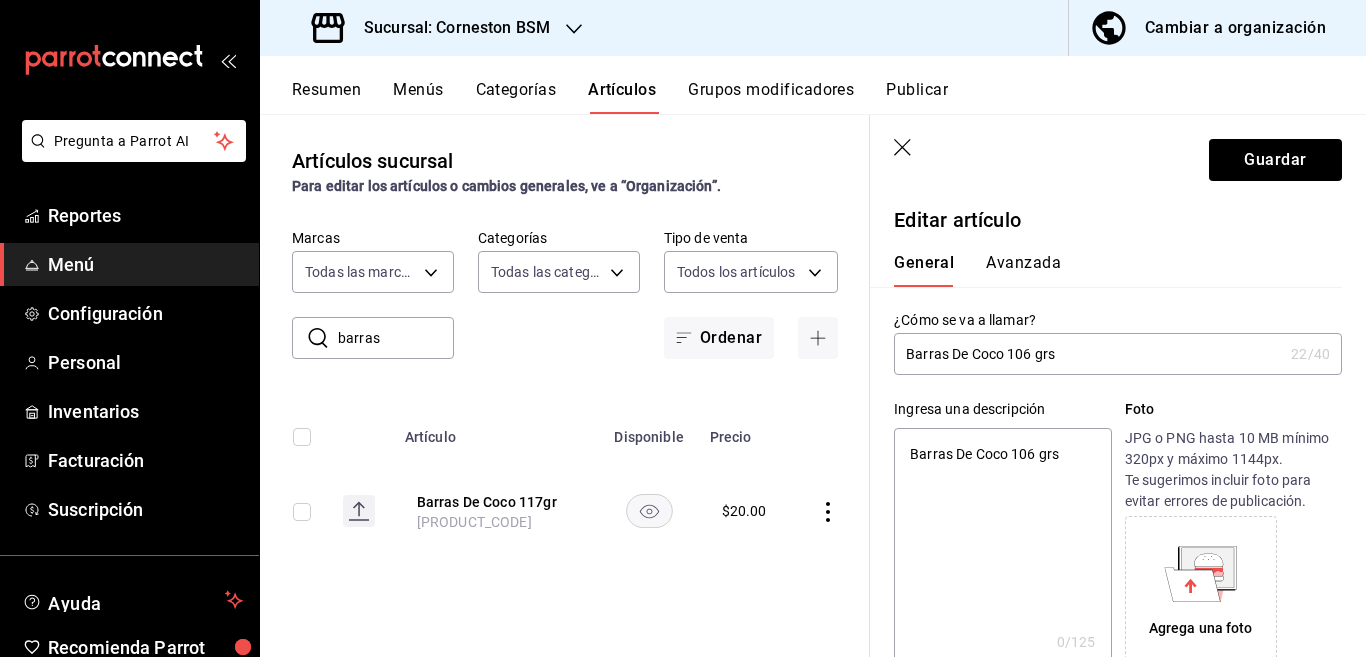 type on "x" 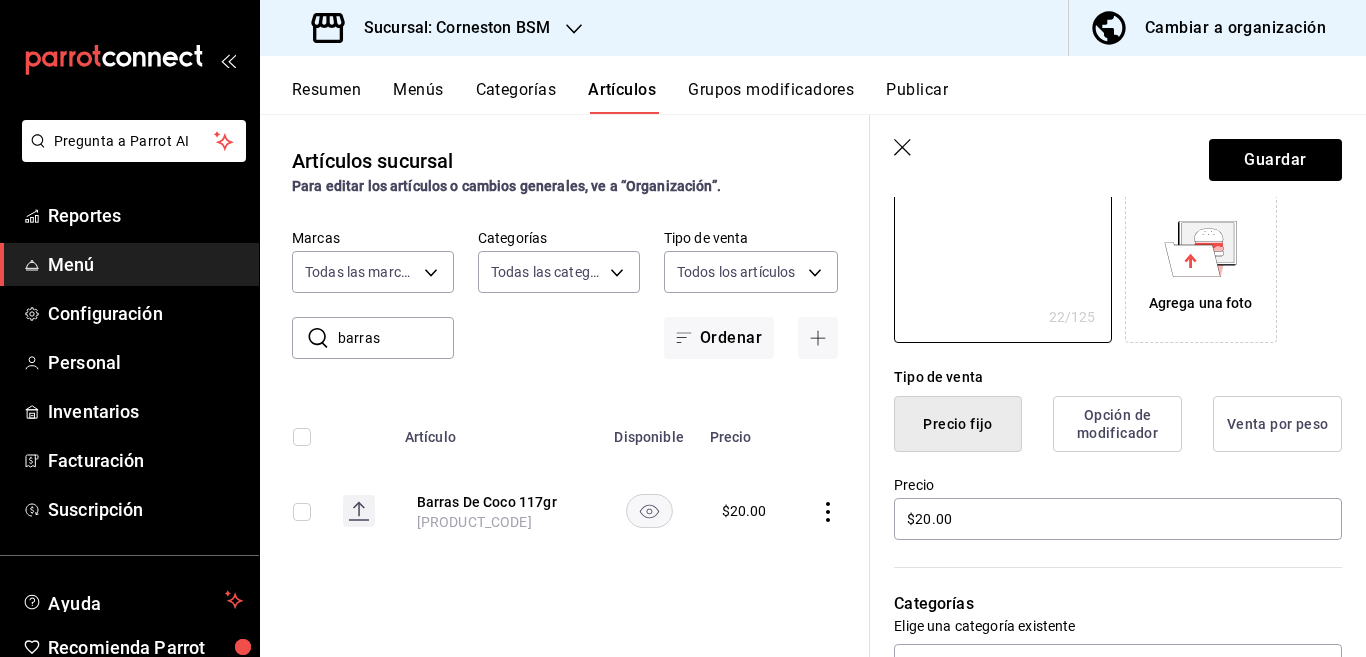 scroll, scrollTop: 406, scrollLeft: 0, axis: vertical 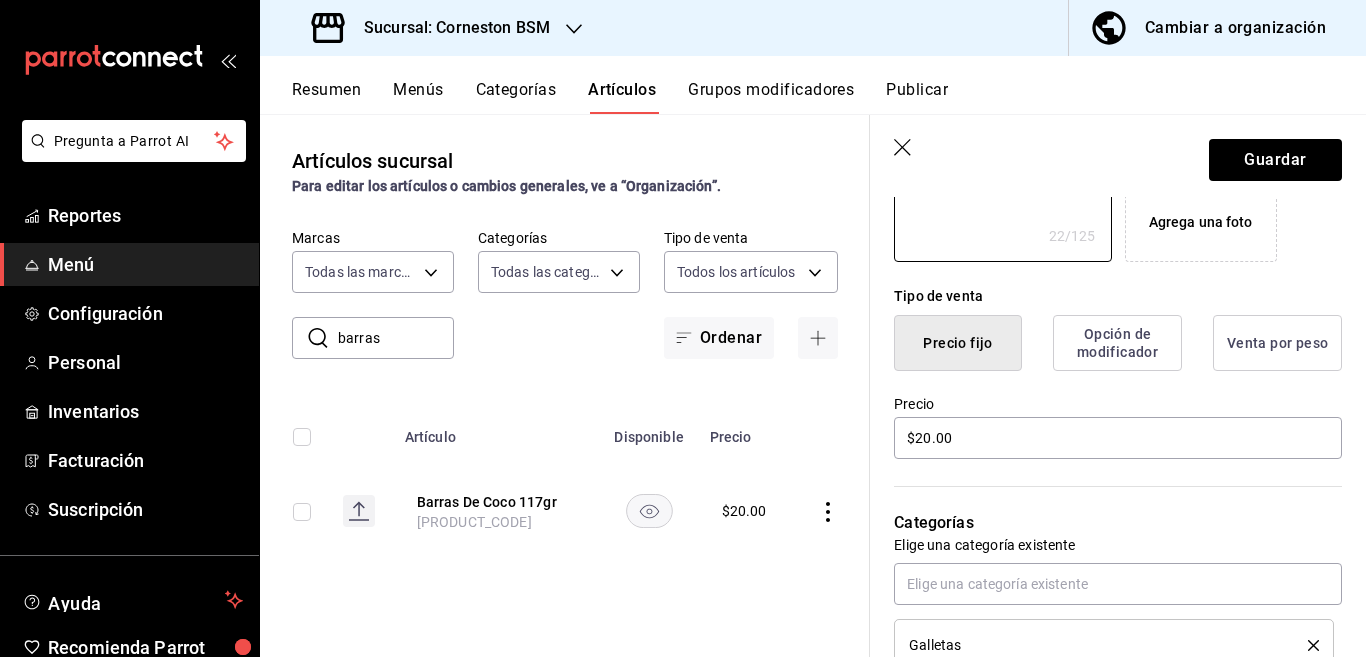 type on "Barras De Coco 106 grs" 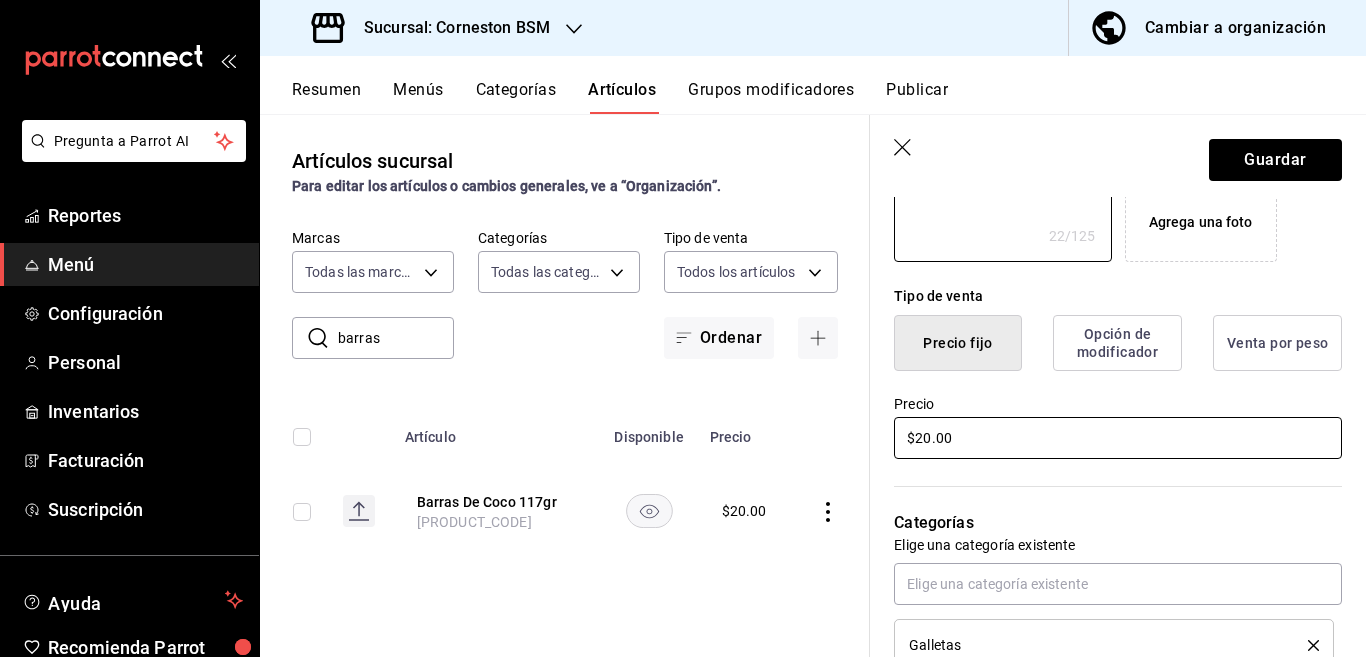 click on "$20.00" at bounding box center [1118, 438] 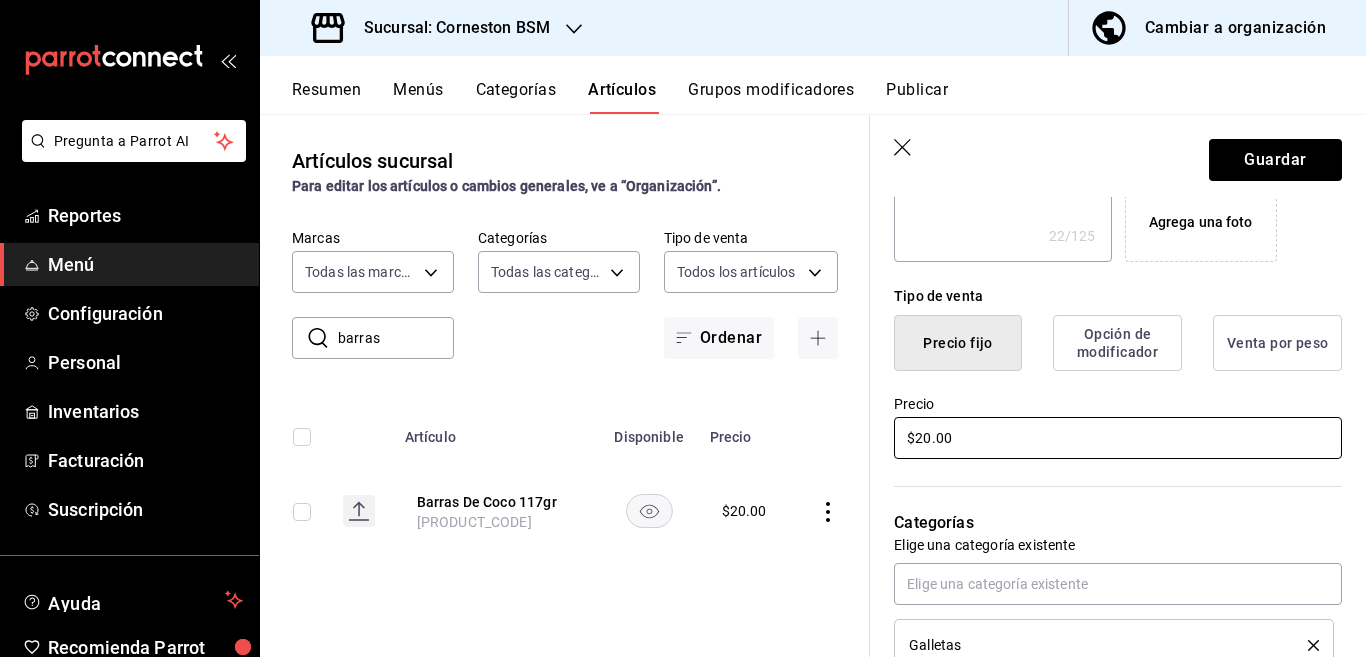 scroll, scrollTop: 407, scrollLeft: 0, axis: vertical 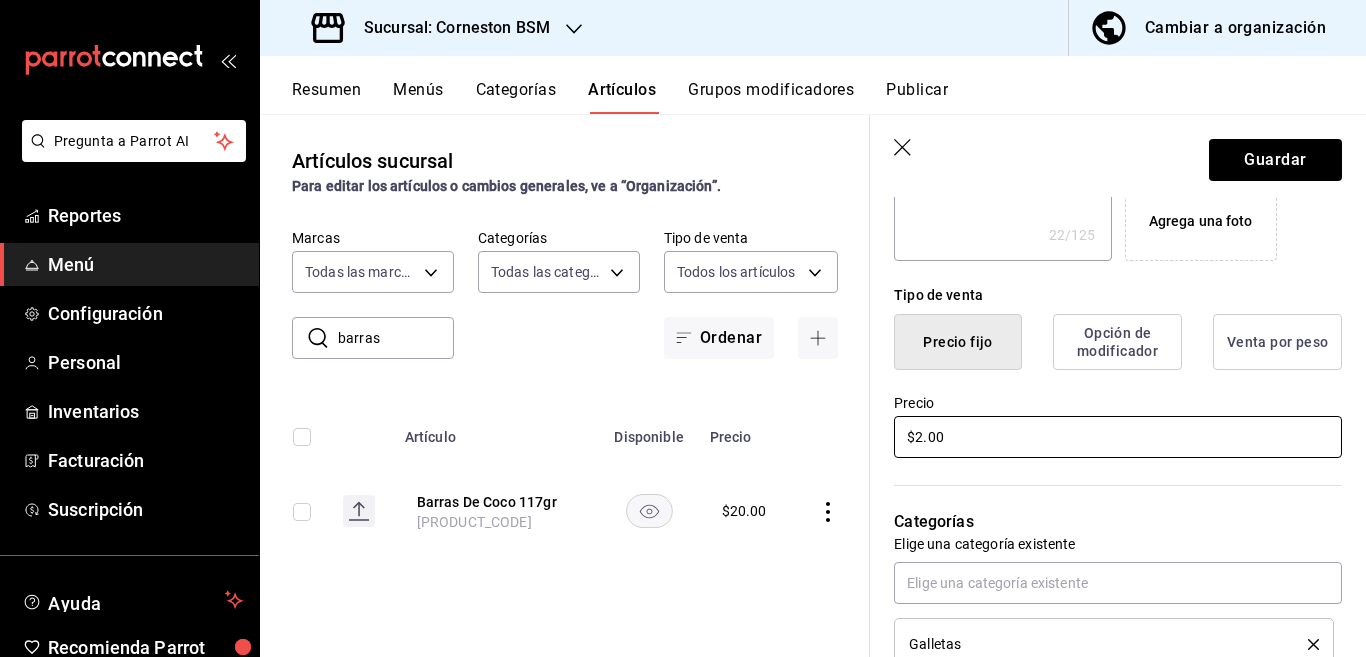 type on "$24.00" 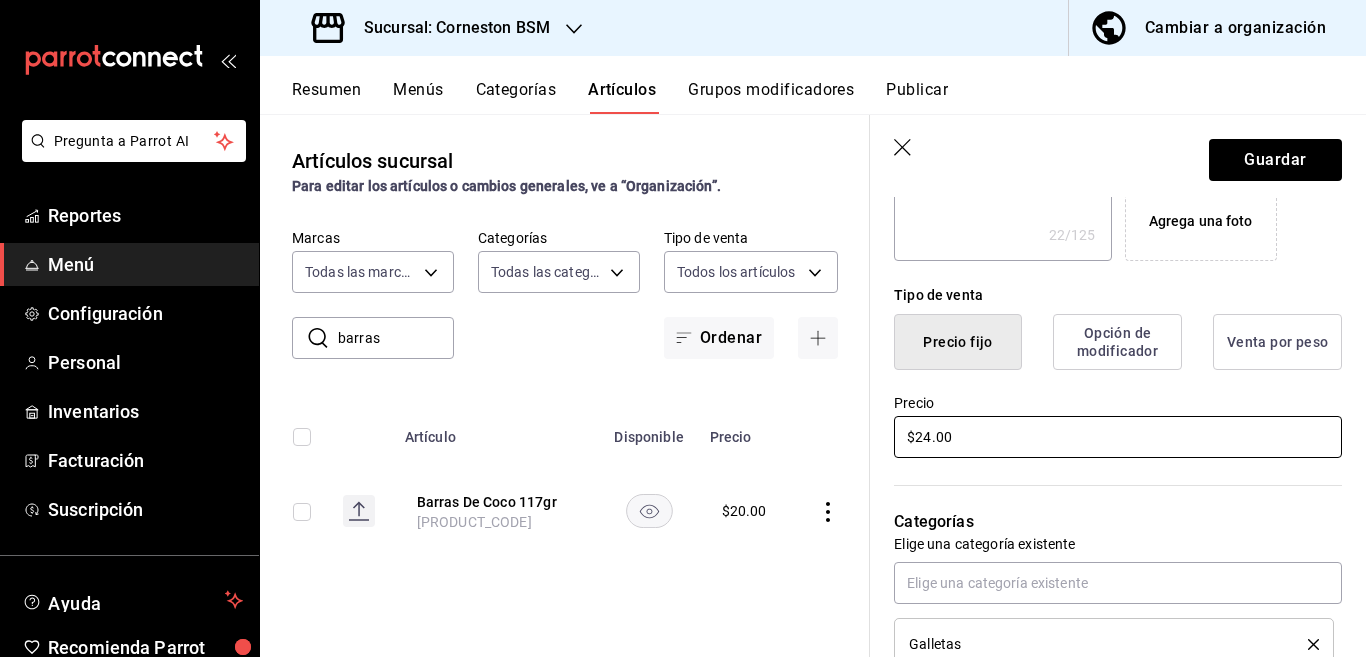 type on "x" 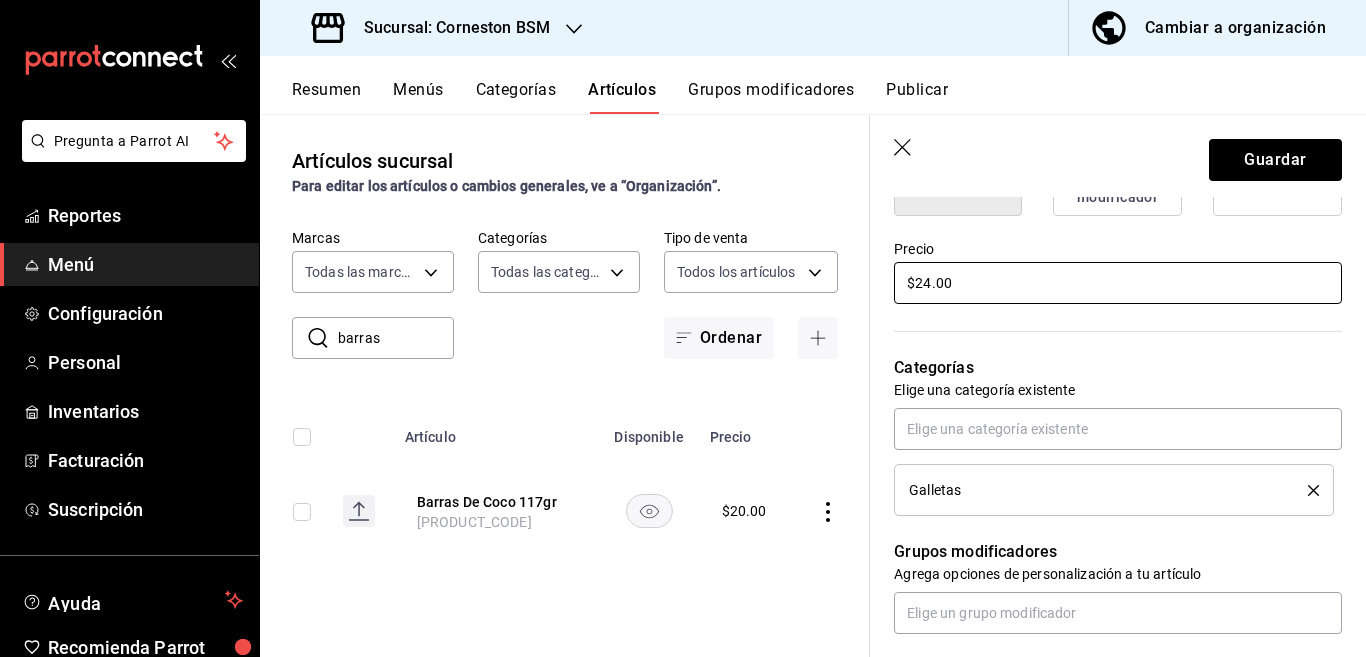 scroll, scrollTop: 569, scrollLeft: 0, axis: vertical 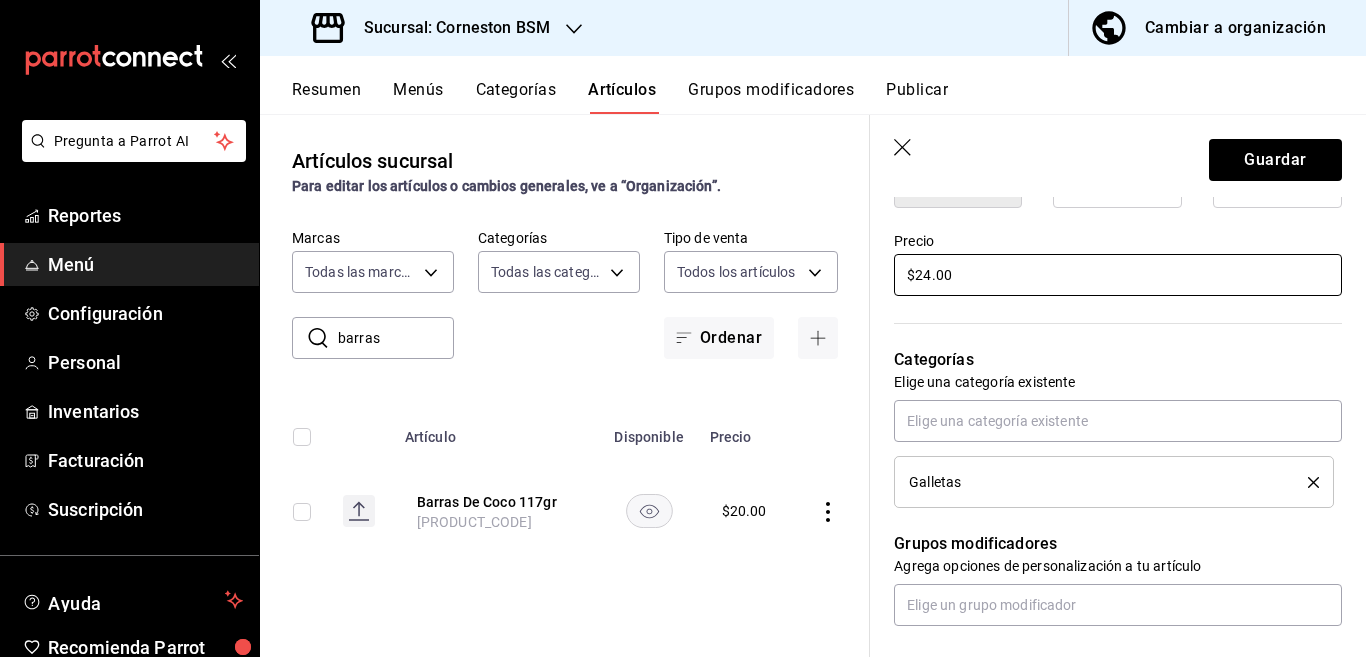type on "$24.00" 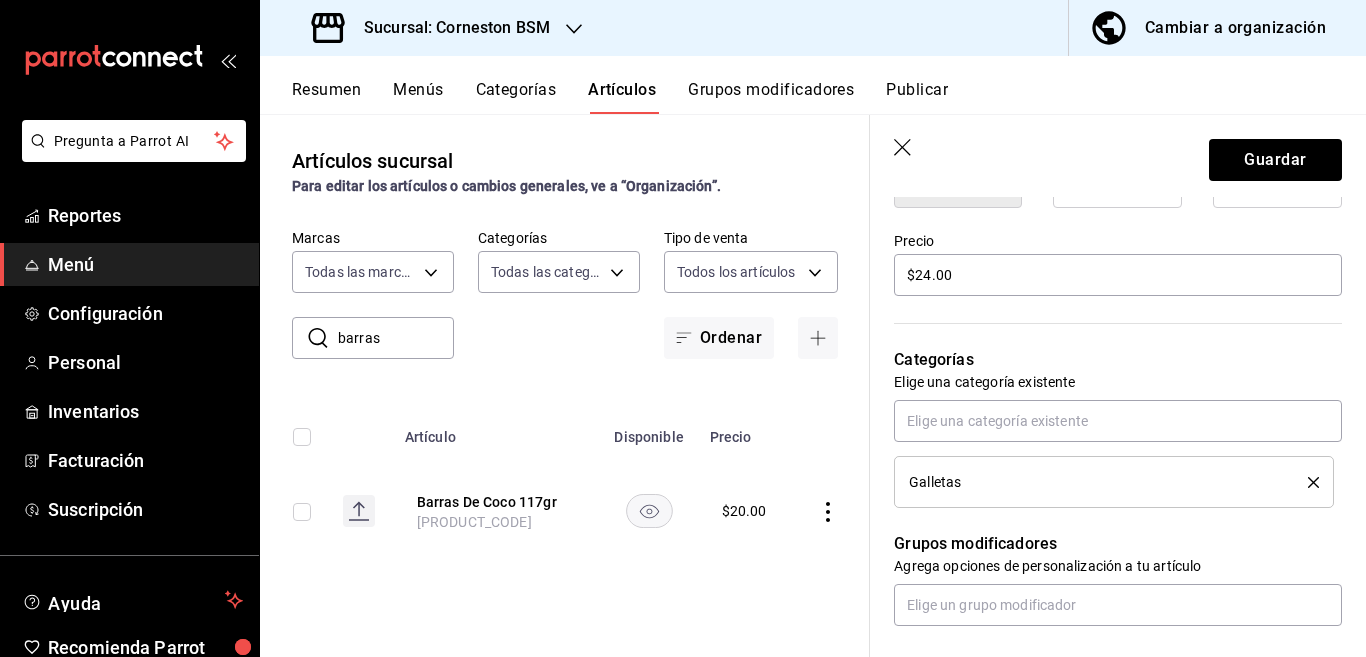 click 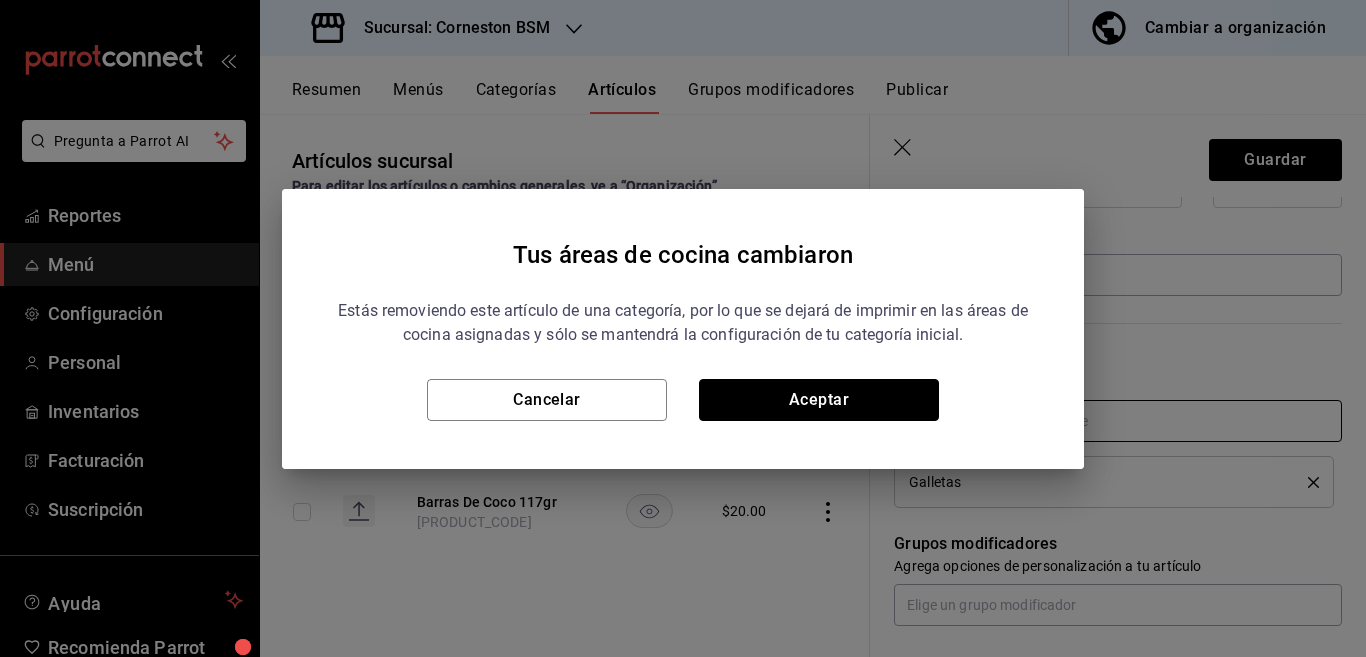 click on "Aceptar" at bounding box center [819, 400] 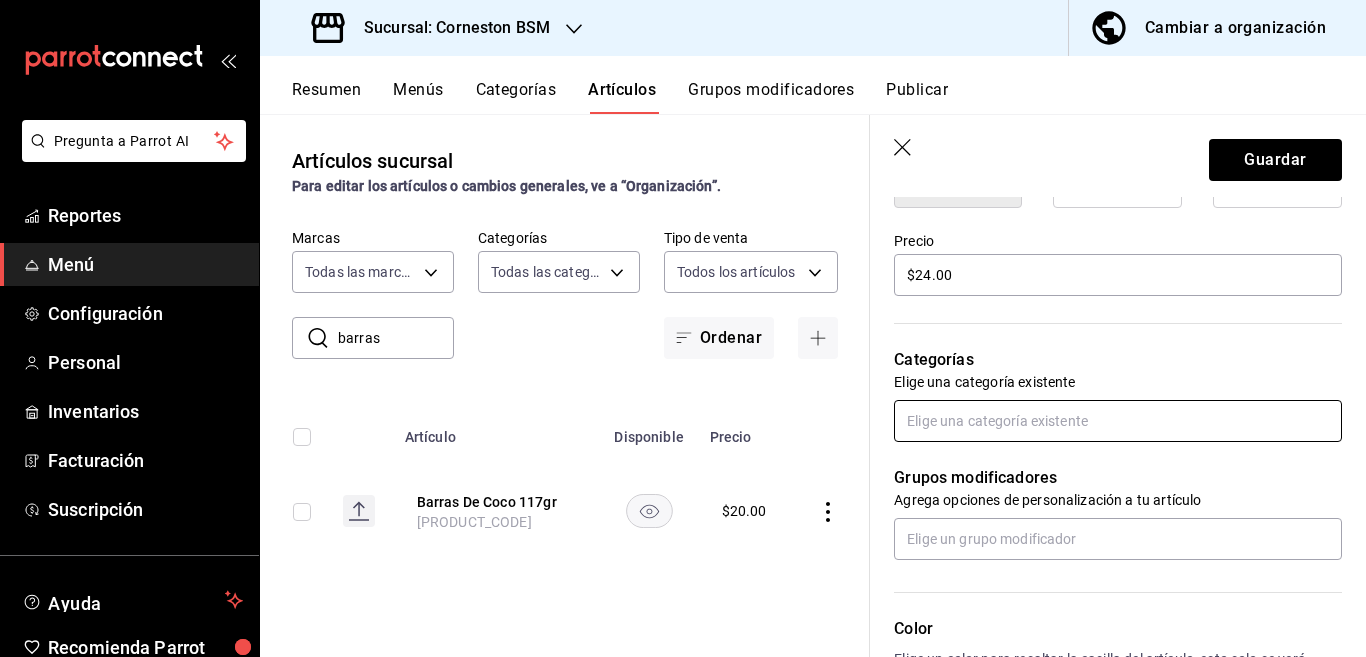 click at bounding box center [1118, 421] 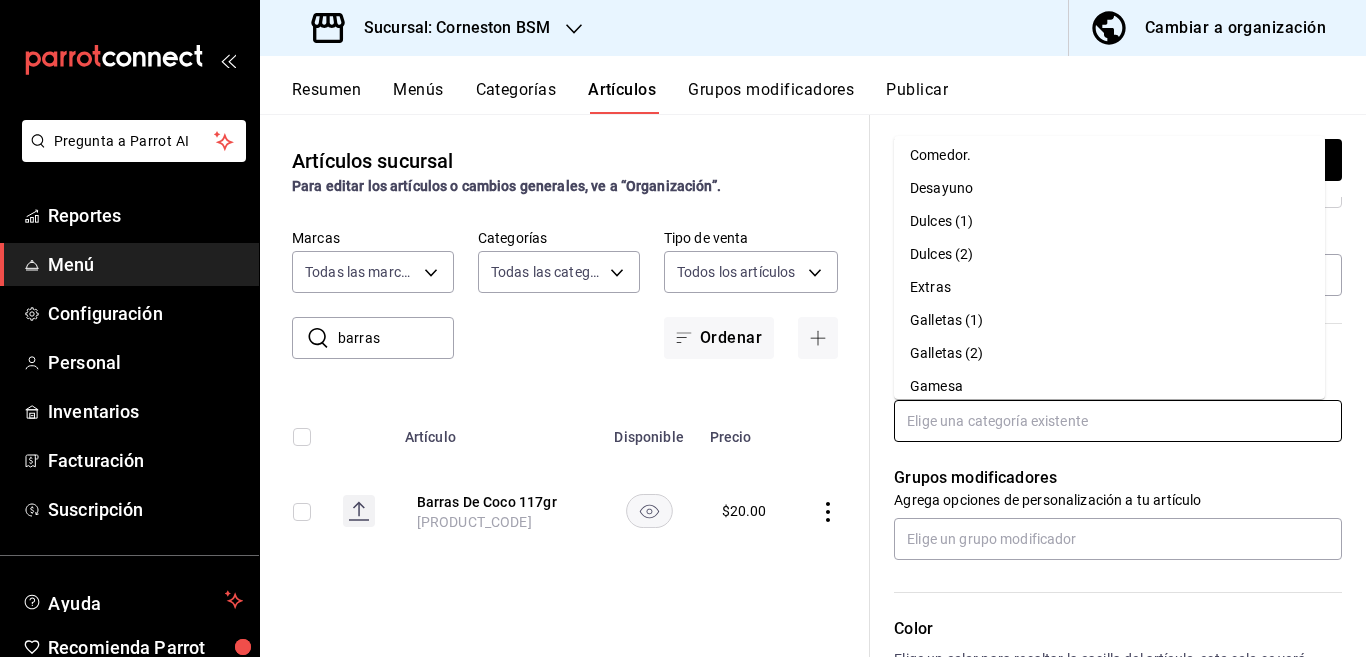 scroll, scrollTop: 276, scrollLeft: 0, axis: vertical 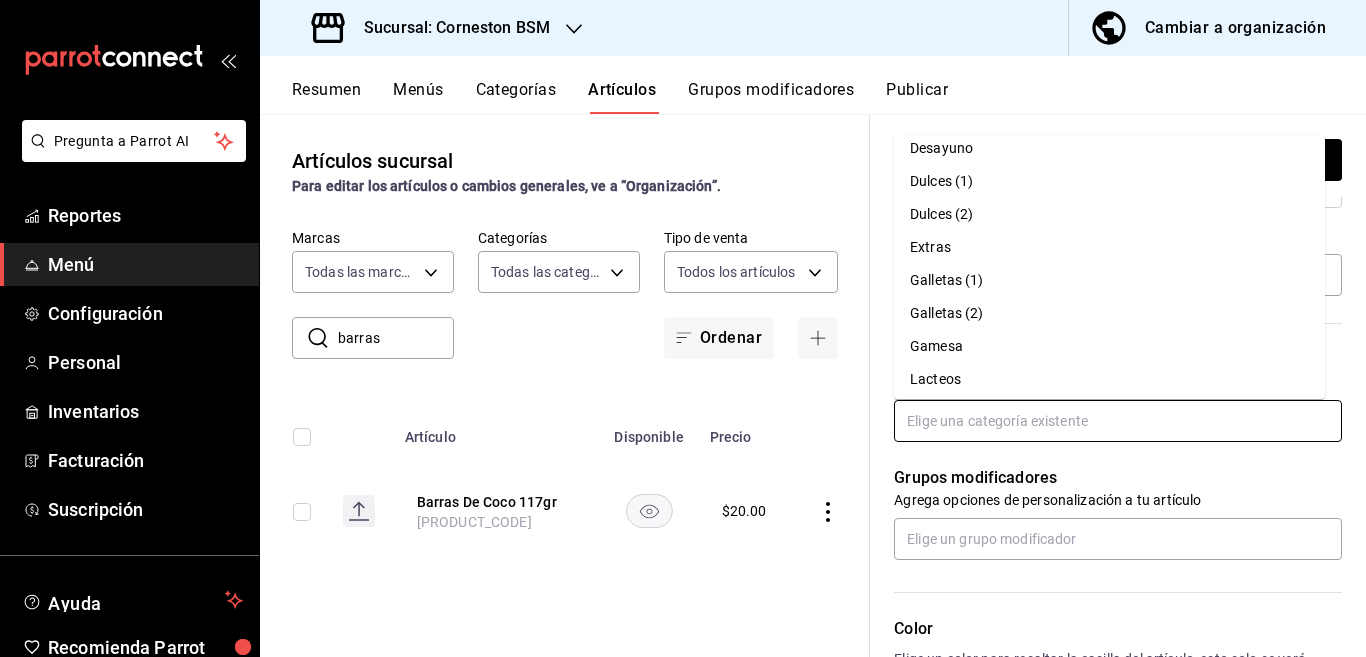 click on "Gamesa" at bounding box center [1109, 346] 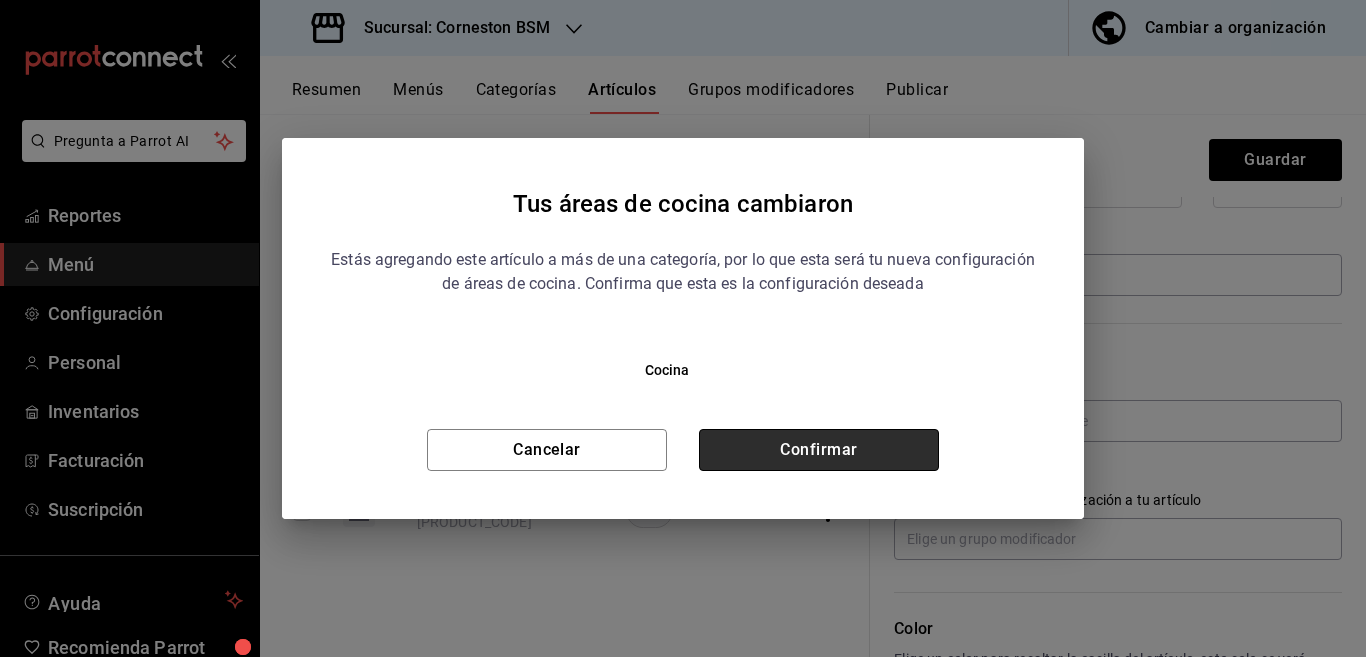 click on "Confirmar" at bounding box center [819, 450] 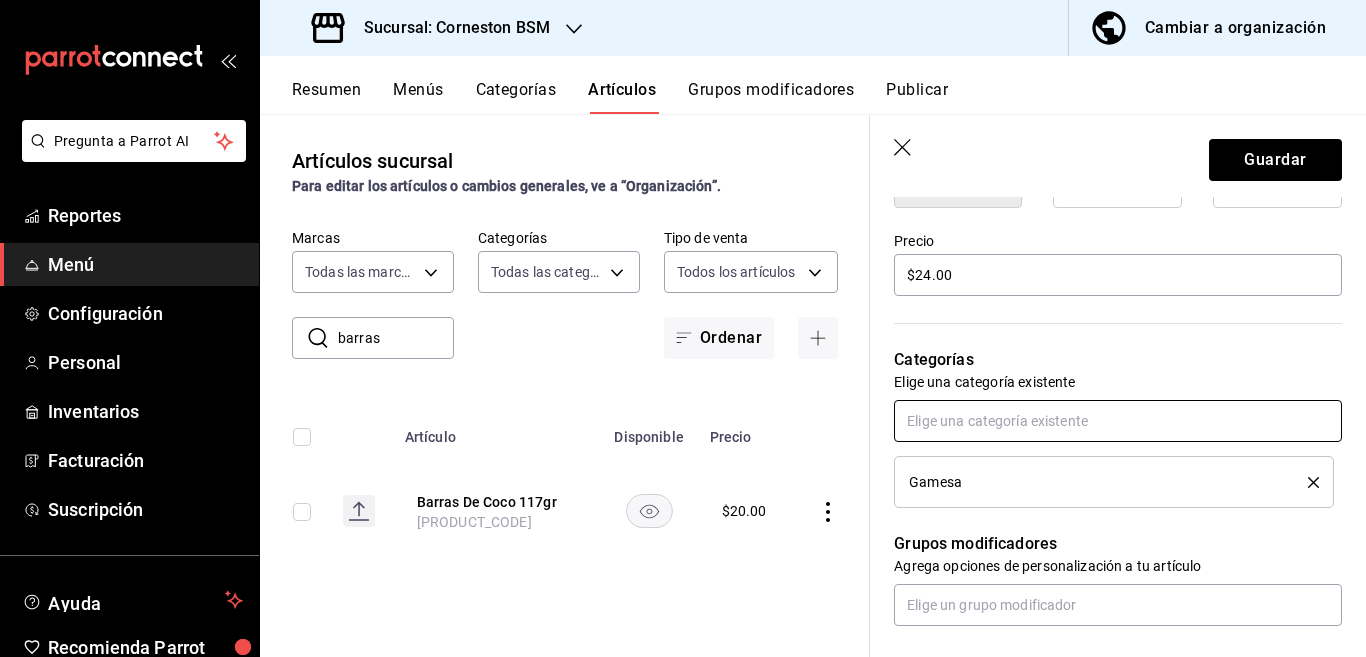 scroll, scrollTop: 570, scrollLeft: 0, axis: vertical 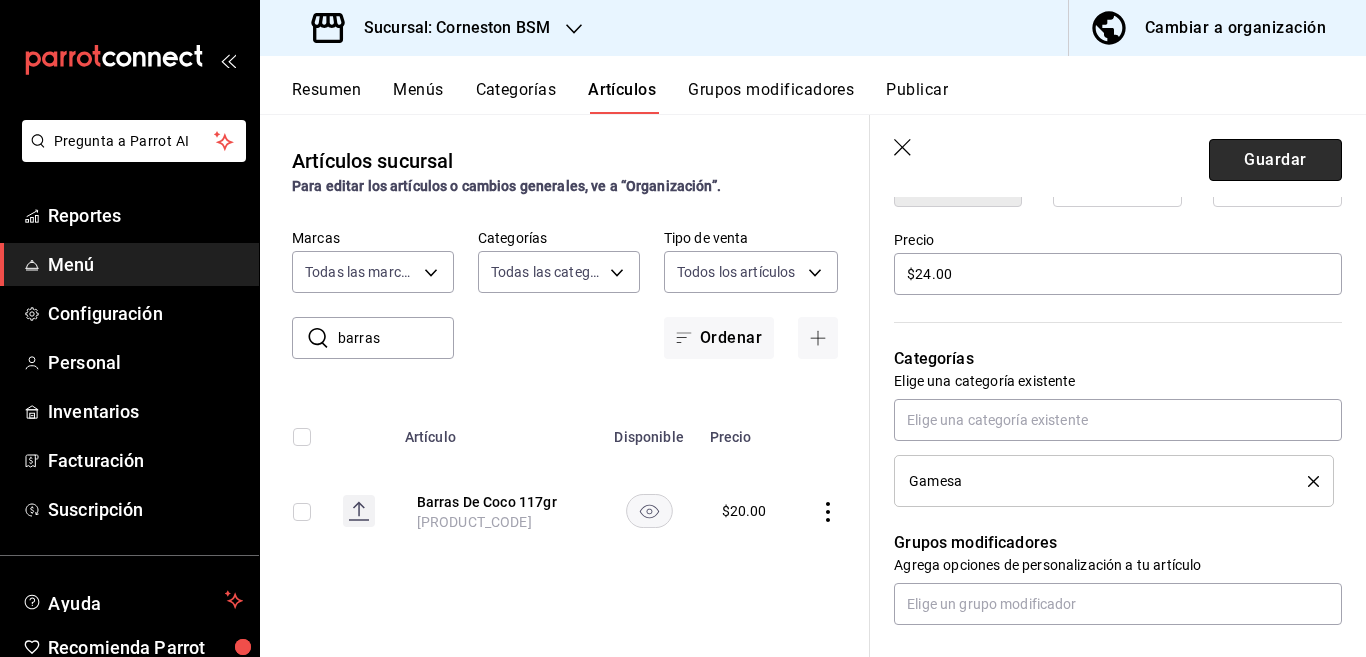 click on "Guardar" at bounding box center [1275, 160] 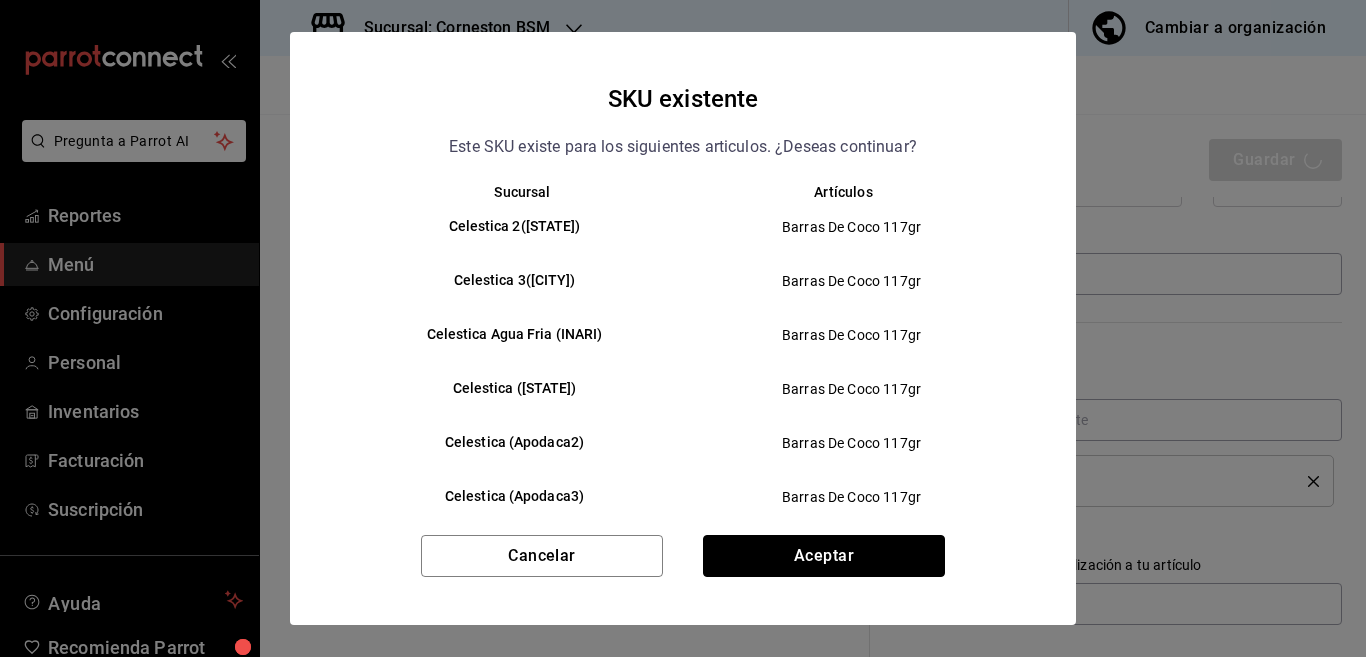 click on "Aceptar" at bounding box center (824, 556) 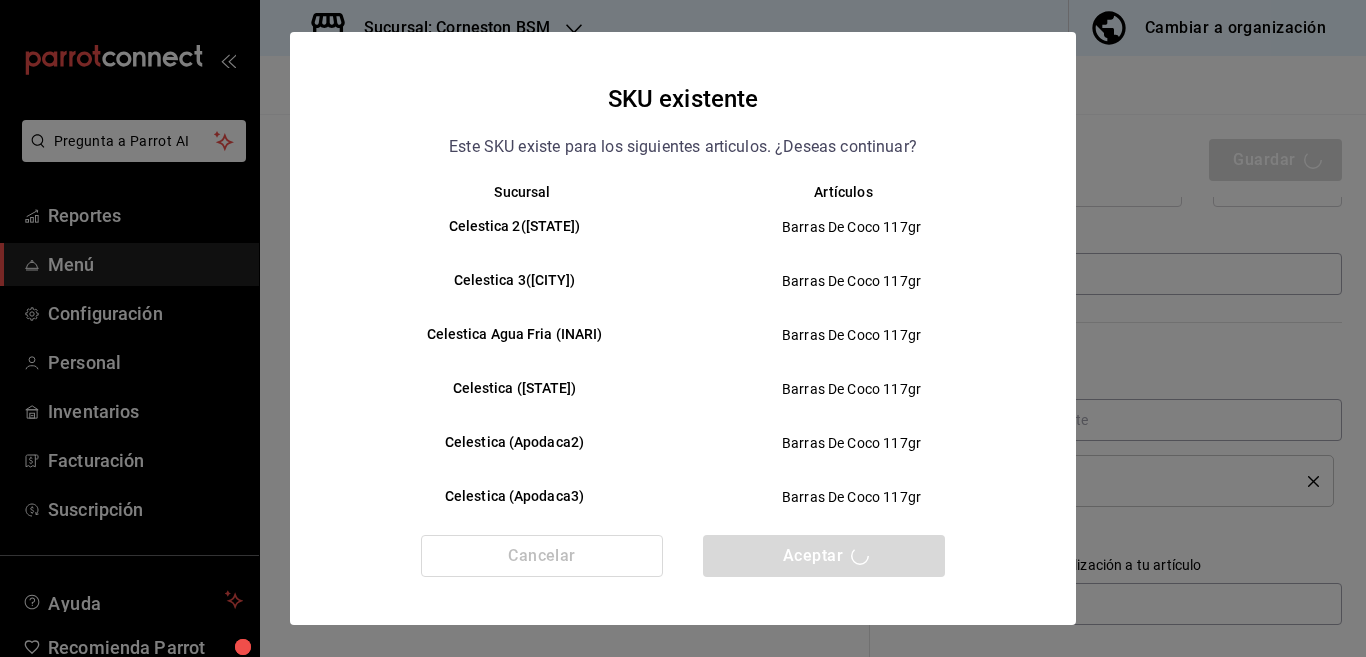 type on "x" 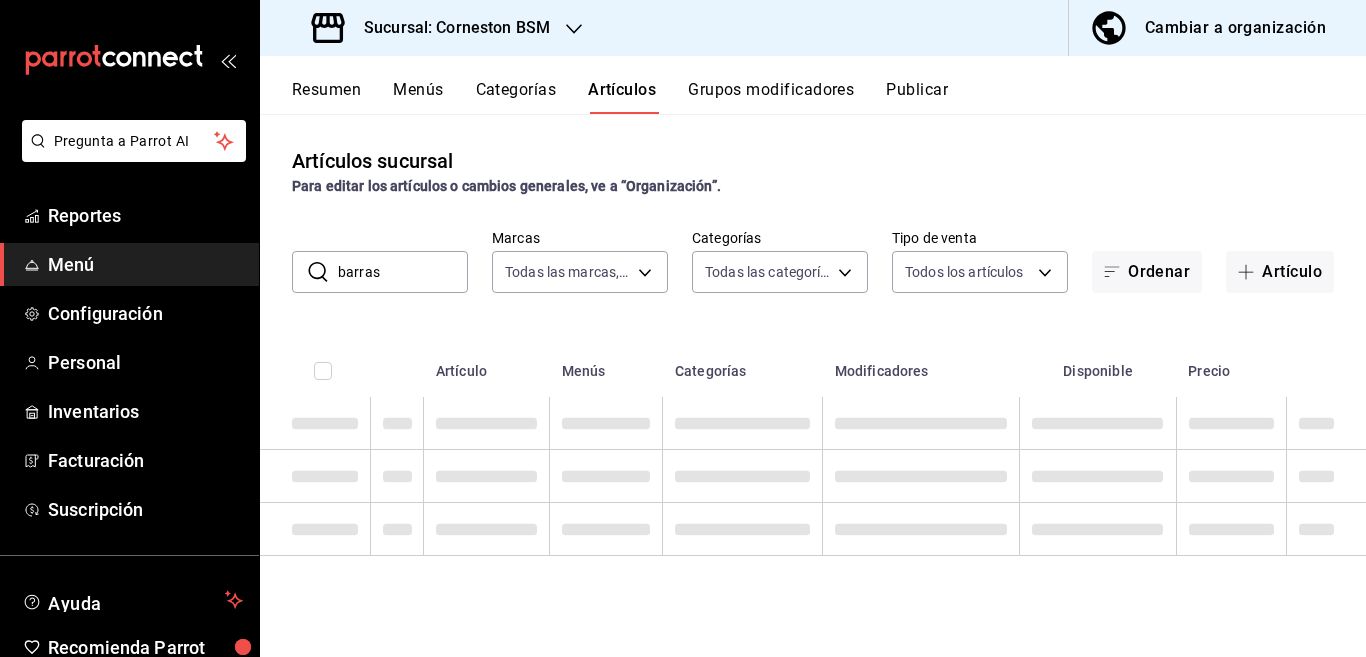 scroll, scrollTop: 0, scrollLeft: 0, axis: both 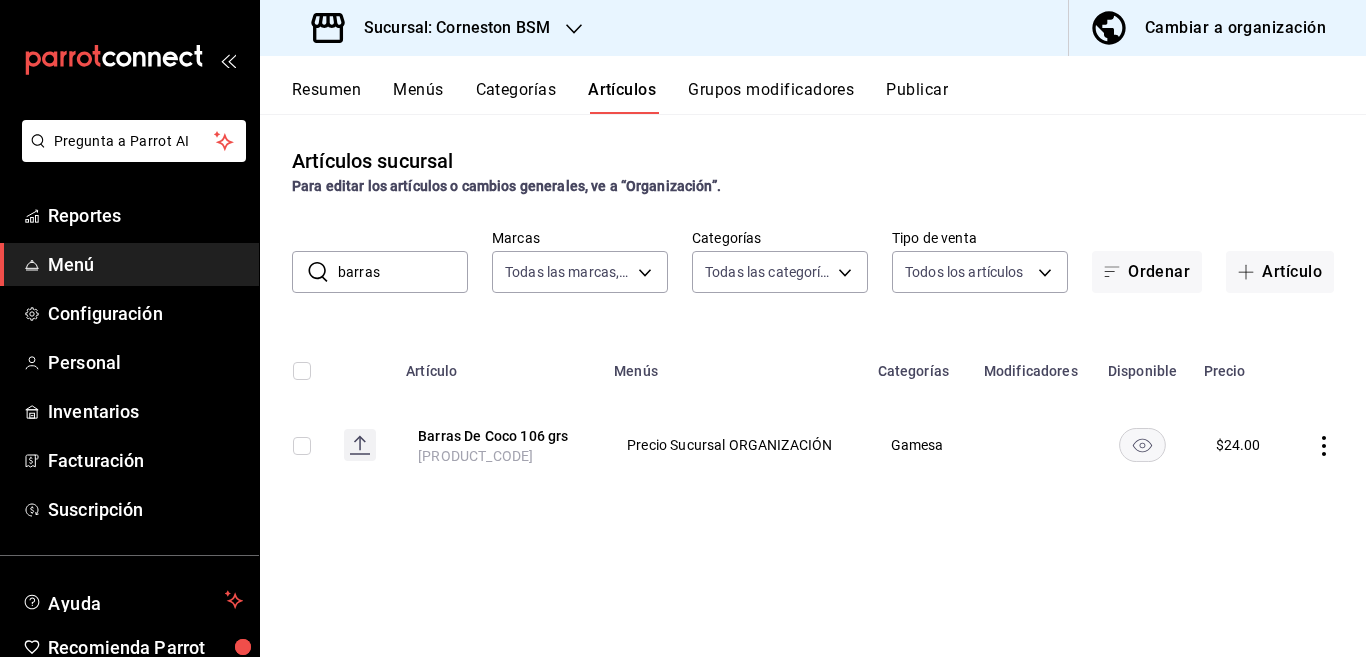 click on "barras" at bounding box center [403, 272] 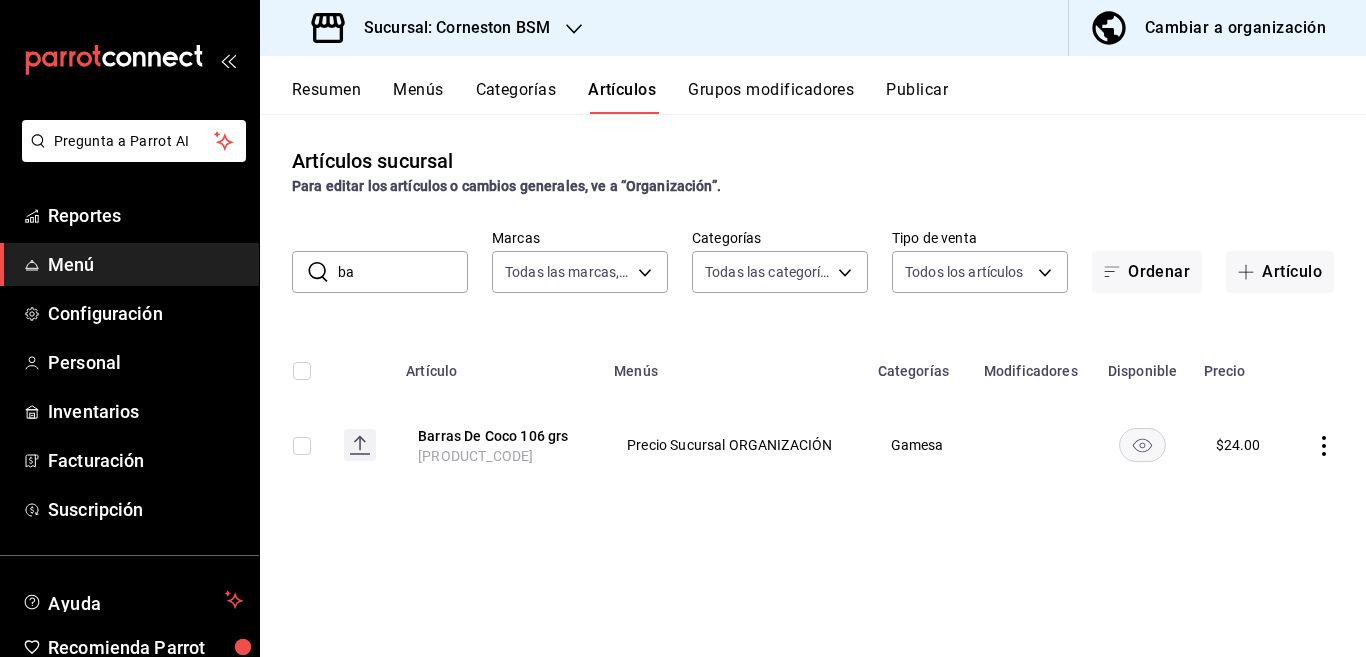 type 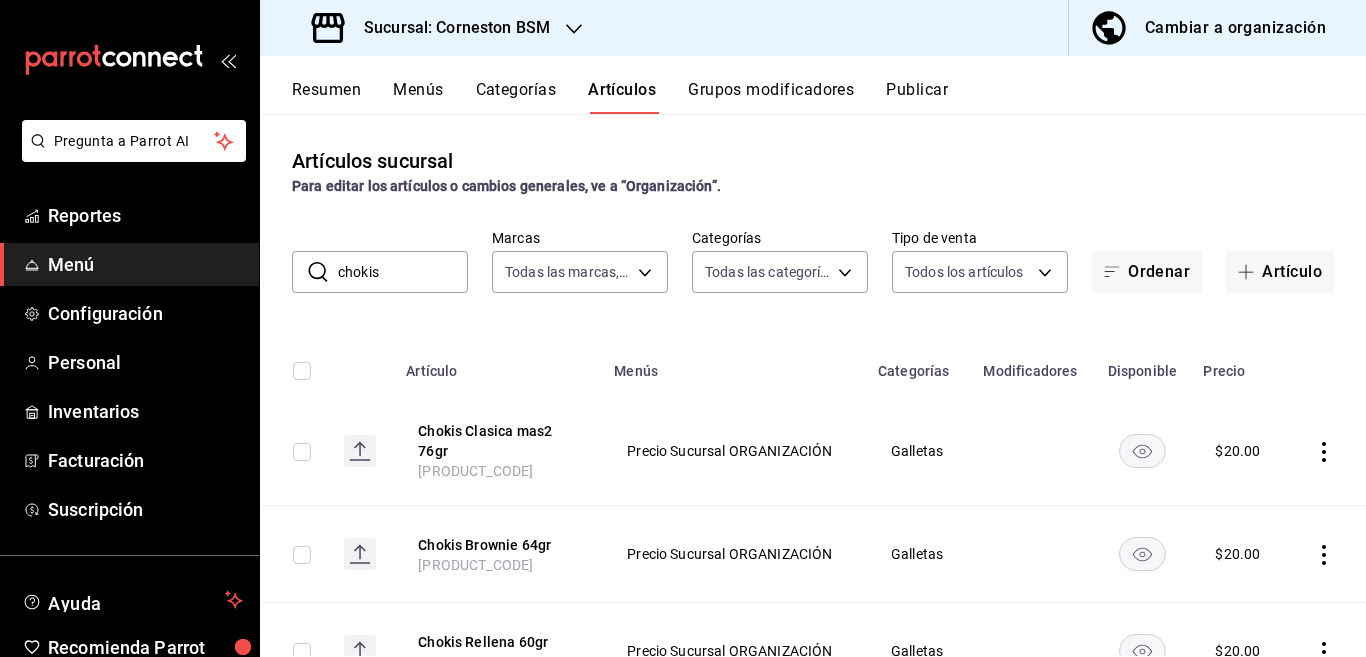 click on "Artículos sucursal Para editar los artículos o cambios generales, ve a “Organización”. ​ chokis ​ Marcas Todas las marcas, Sin marca baea13f6-8b02-44ce-b335-381c6588bfb3 Categorías Todas las categorías, Sin categoría Tipo de venta Todos los artículos ALL Ordenar Artículo Artículo Menús Categorías Modificadores Disponible Precio Chokis Clasica mas2 76gr AR-1700924770545 Precio Sucursal ORGANIZACIÓN Galletas $ 20.00 Chokis Brownie 64gr AR-1700924677349 Precio Sucursal ORGANIZACIÓN Galletas $ 20.00 Chokis Rellena 60gr AR-1693342551424 Precio Sucursal ORGANIZACIÓN Galletas $ 20.00 Chokis Clasica 57gr AR-1693342551415 Precio Sucursal ORGANIZACIÓN Galletas $ 20.00 Chokis Chocotella 64gr AR-1693342551431 Precio Sucursal ORGANIZACIÓN Galletas $ 20.00 Chokis Chocobase 84gr AR-1693342551430 Precio Sucursal ORGANIZACIÓN Galletas $ 20.00" at bounding box center (813, 385) 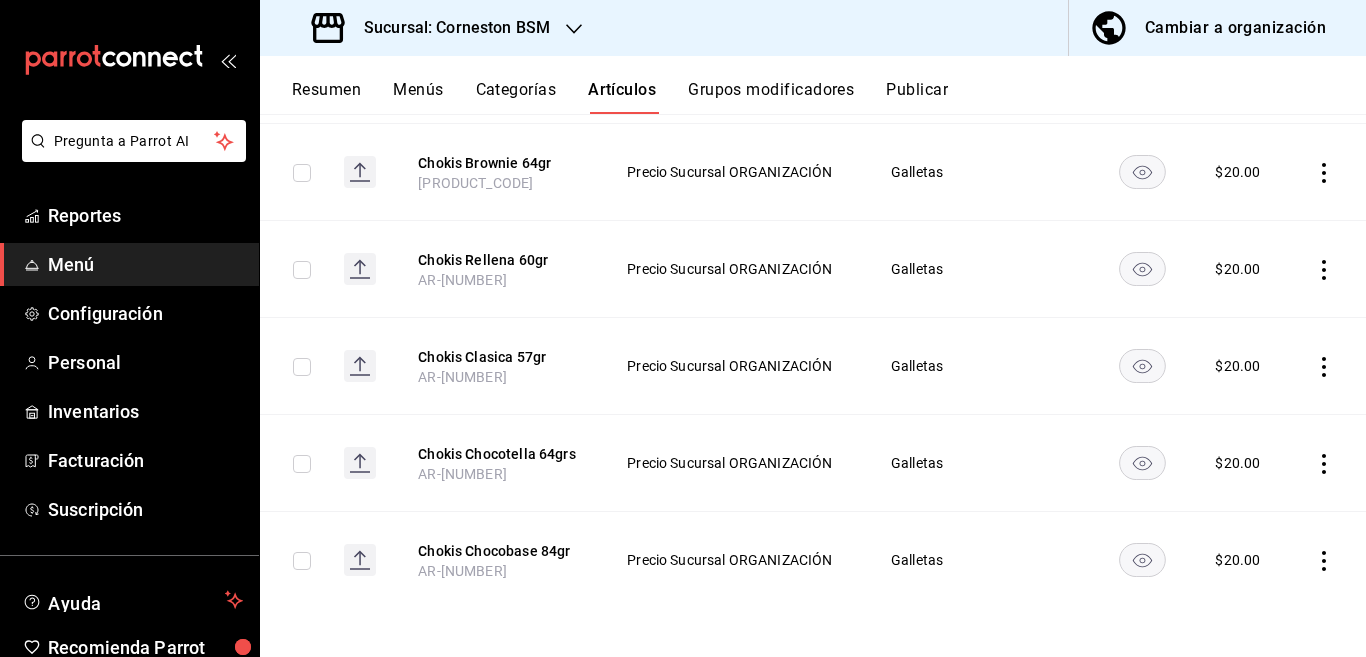 scroll, scrollTop: 138, scrollLeft: 0, axis: vertical 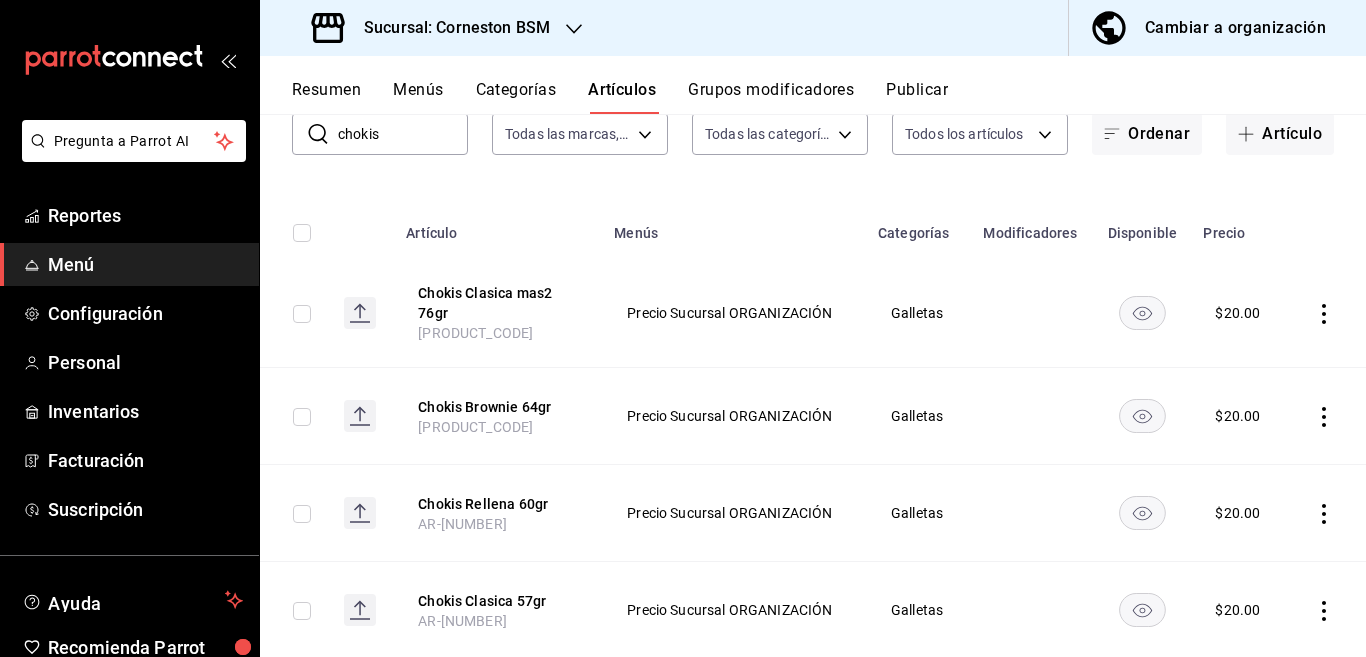 click 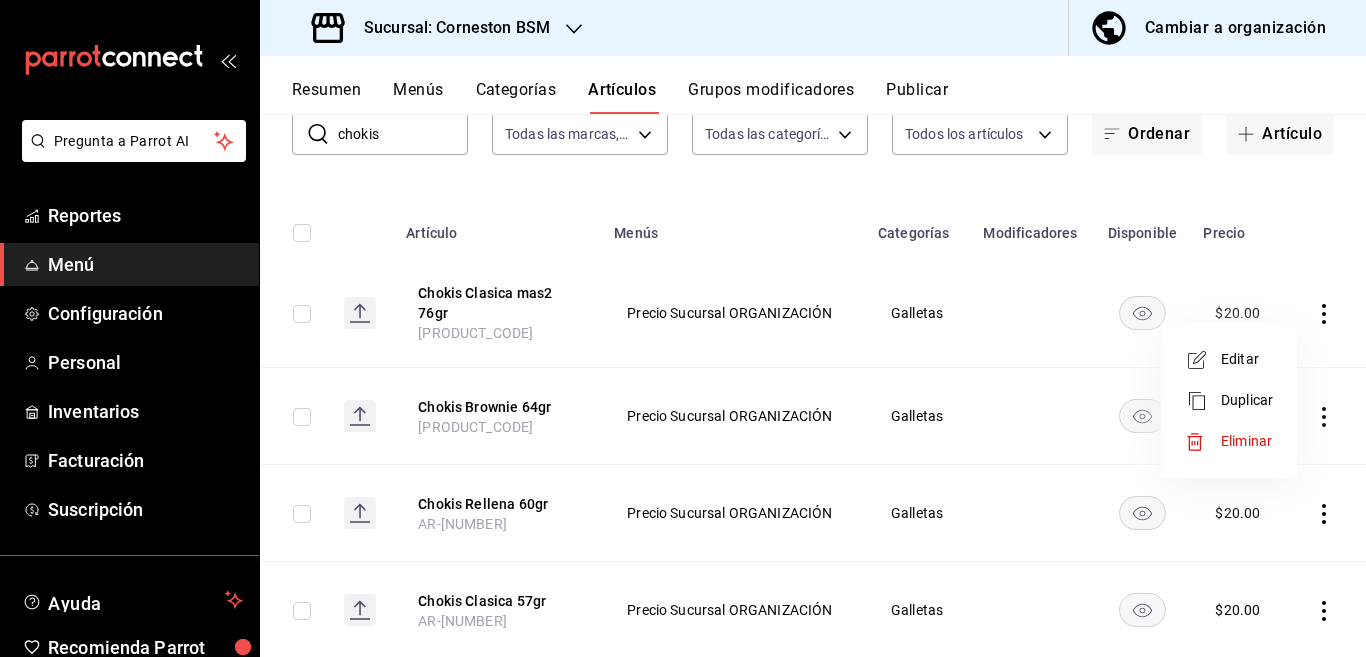 click on "Editar" at bounding box center (1247, 359) 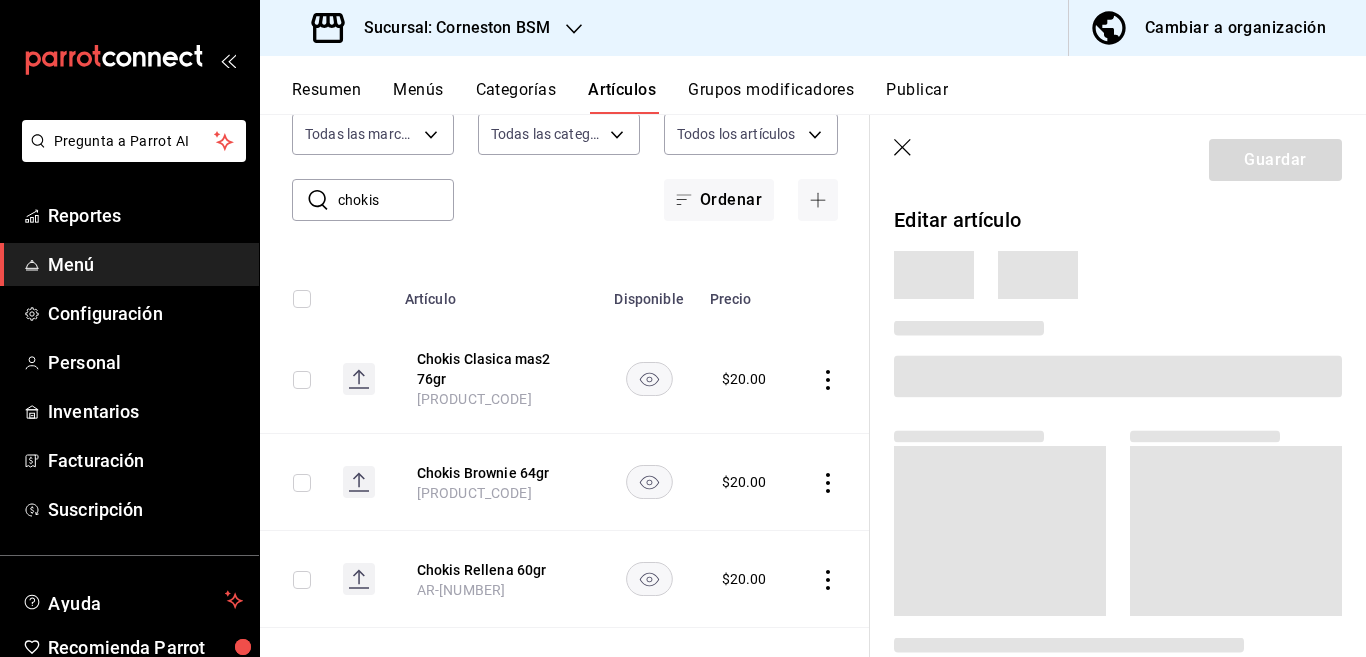 scroll, scrollTop: 138, scrollLeft: 0, axis: vertical 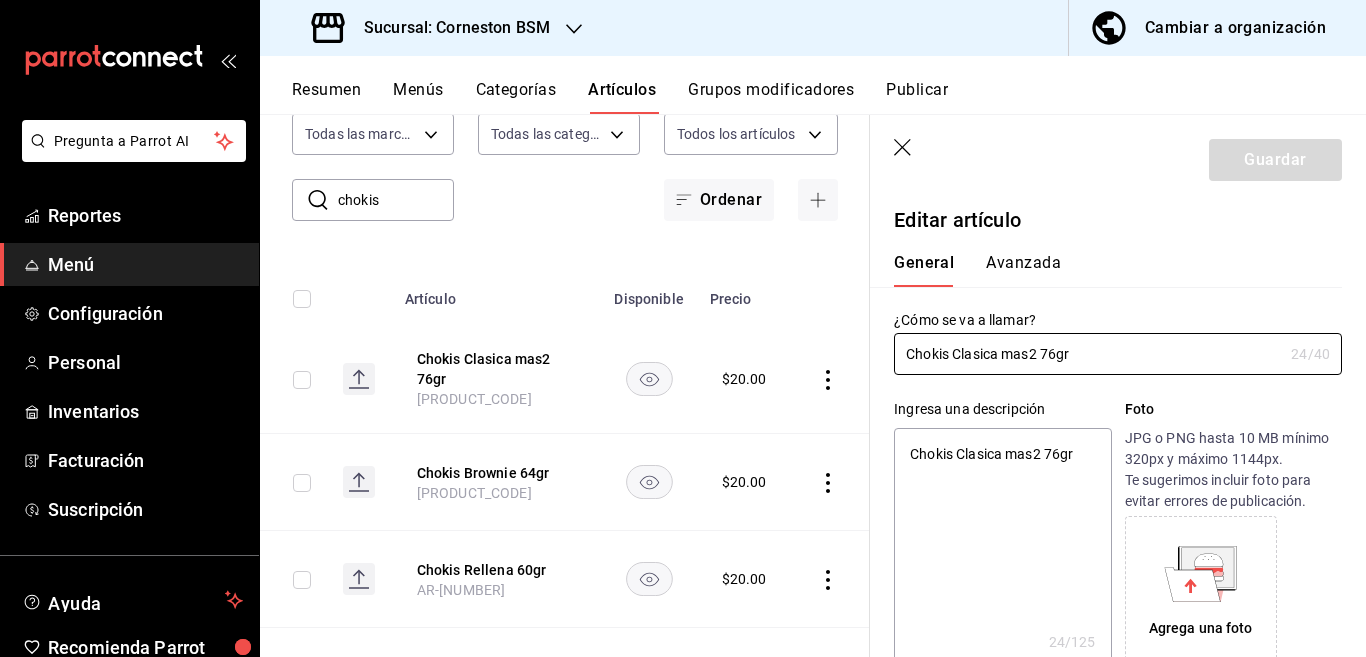 click on "Chokis Clasica mas2 76gr" at bounding box center (1002, 548) 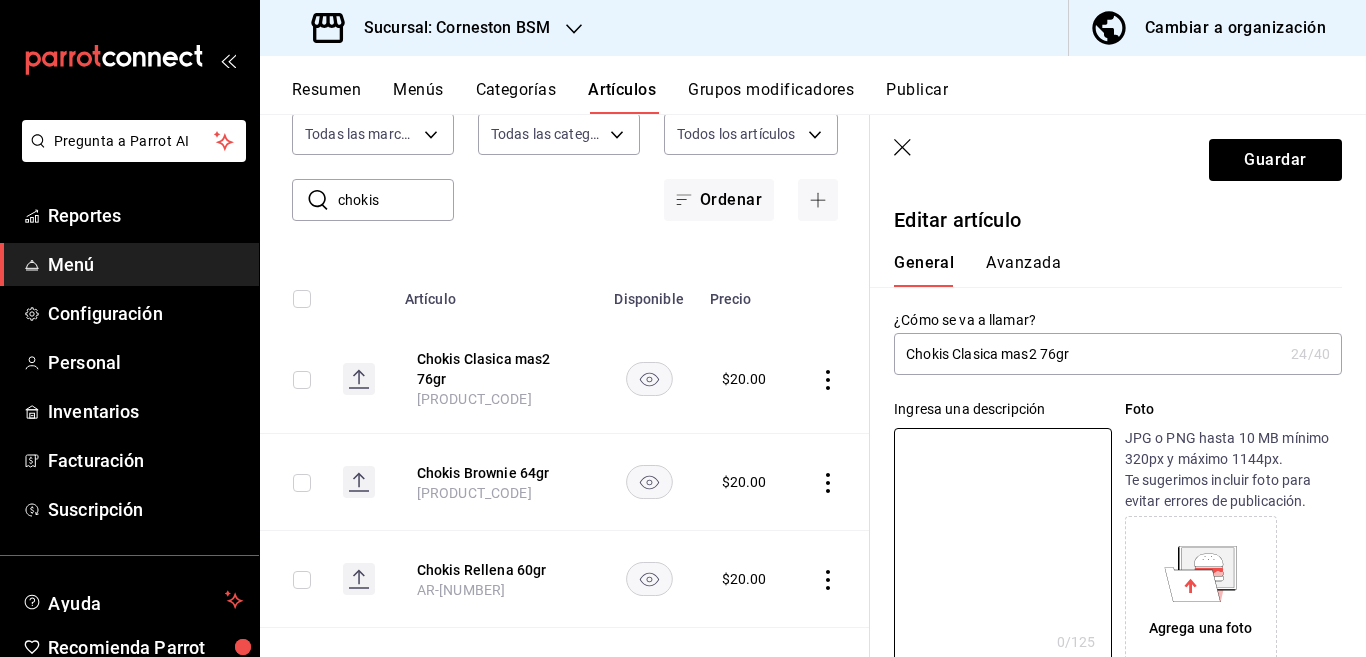 click on "Chokis Clasica mas2 76gr" at bounding box center (1088, 354) 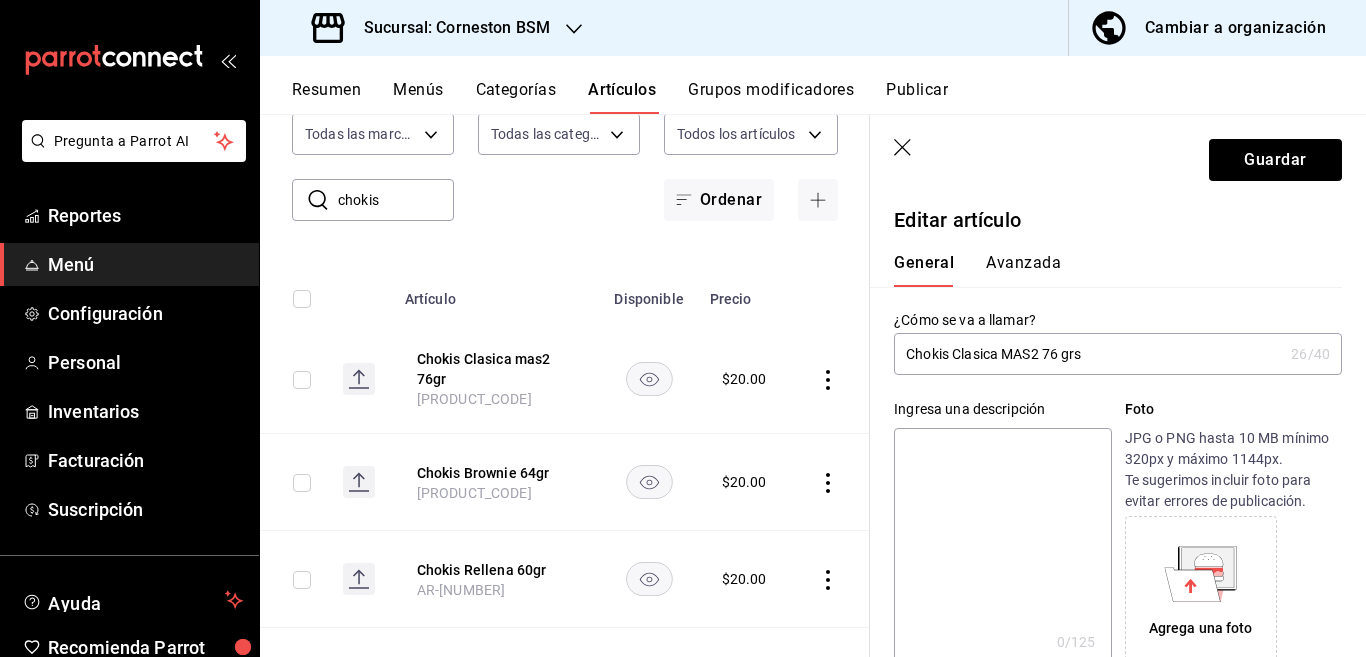 click at bounding box center [1002, 548] 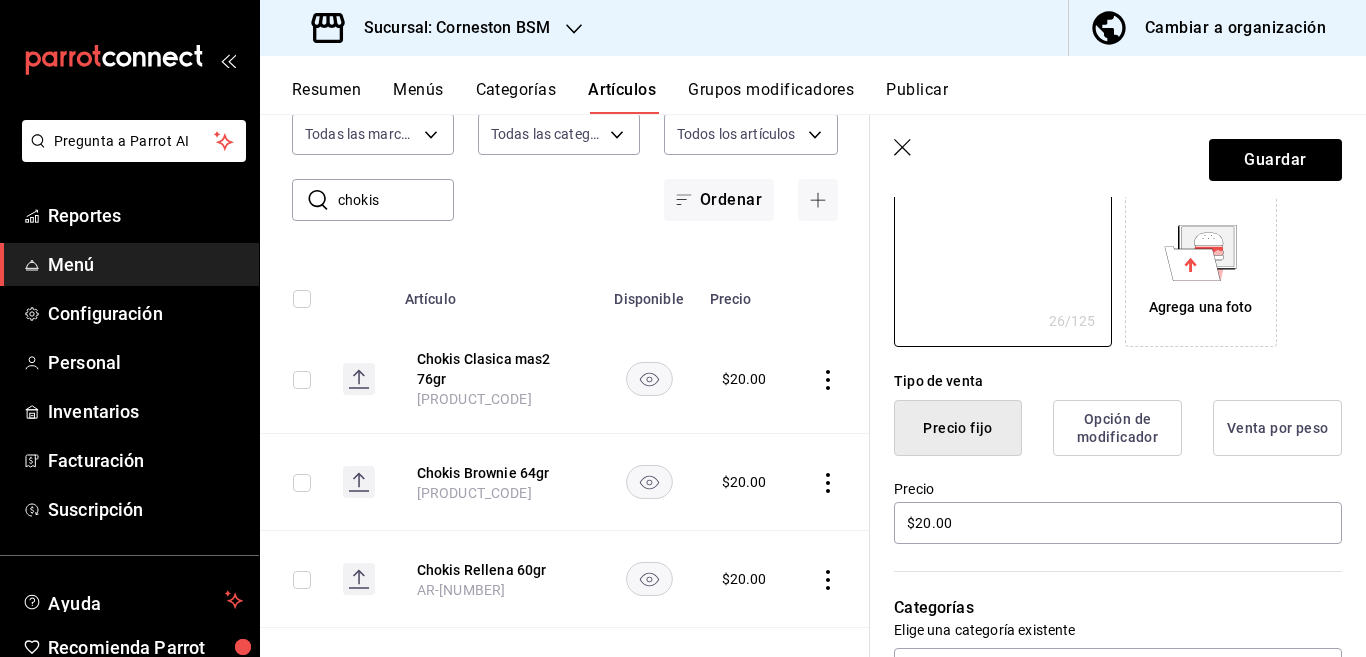 scroll, scrollTop: 325, scrollLeft: 0, axis: vertical 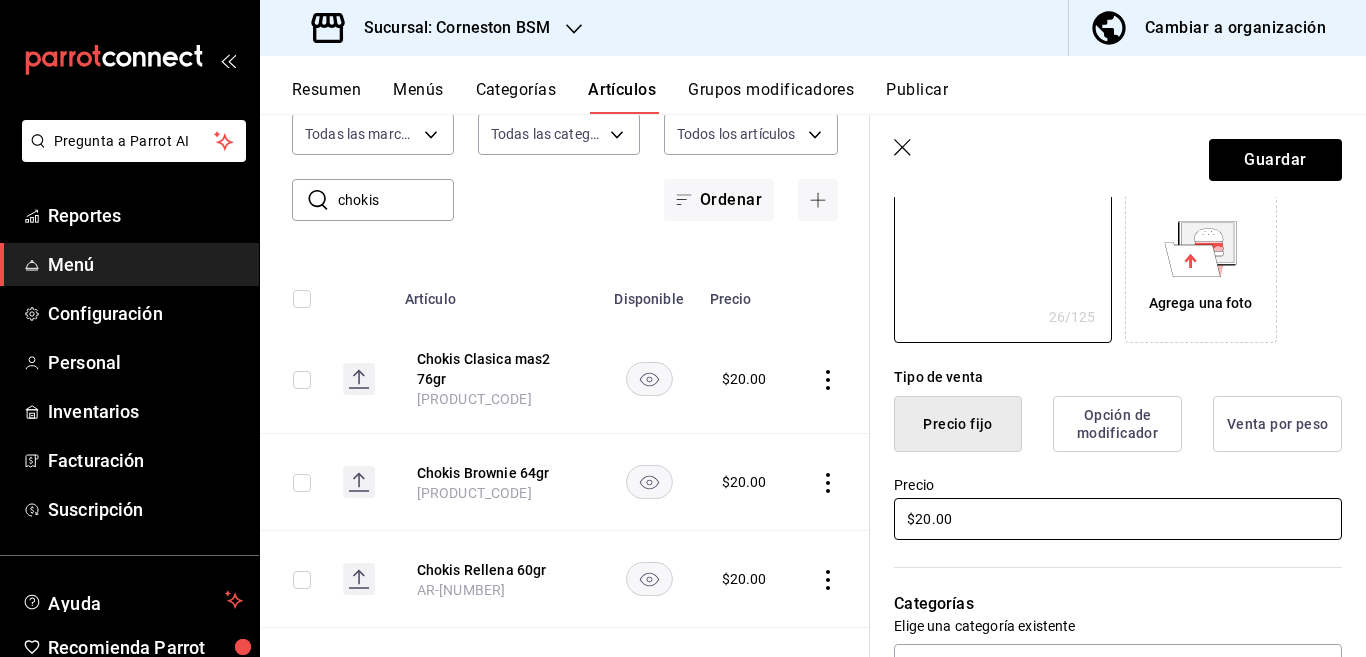click on "$20.00" at bounding box center [1118, 519] 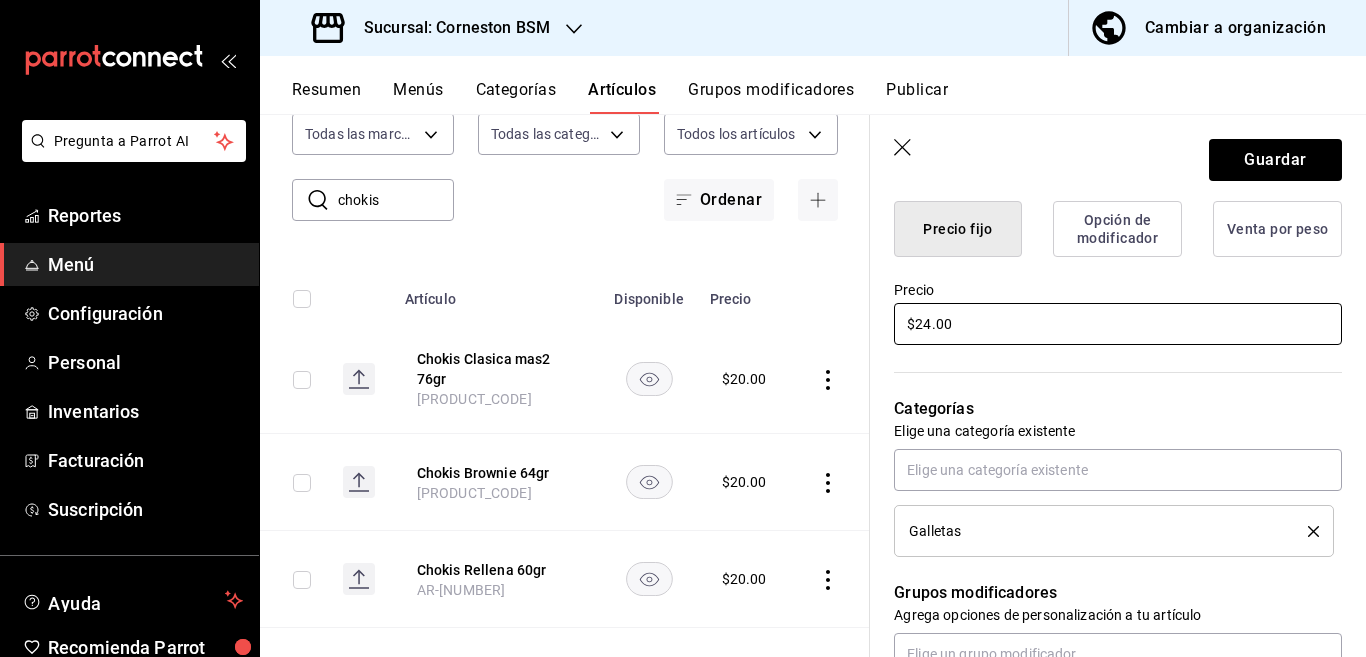 scroll, scrollTop: 568, scrollLeft: 0, axis: vertical 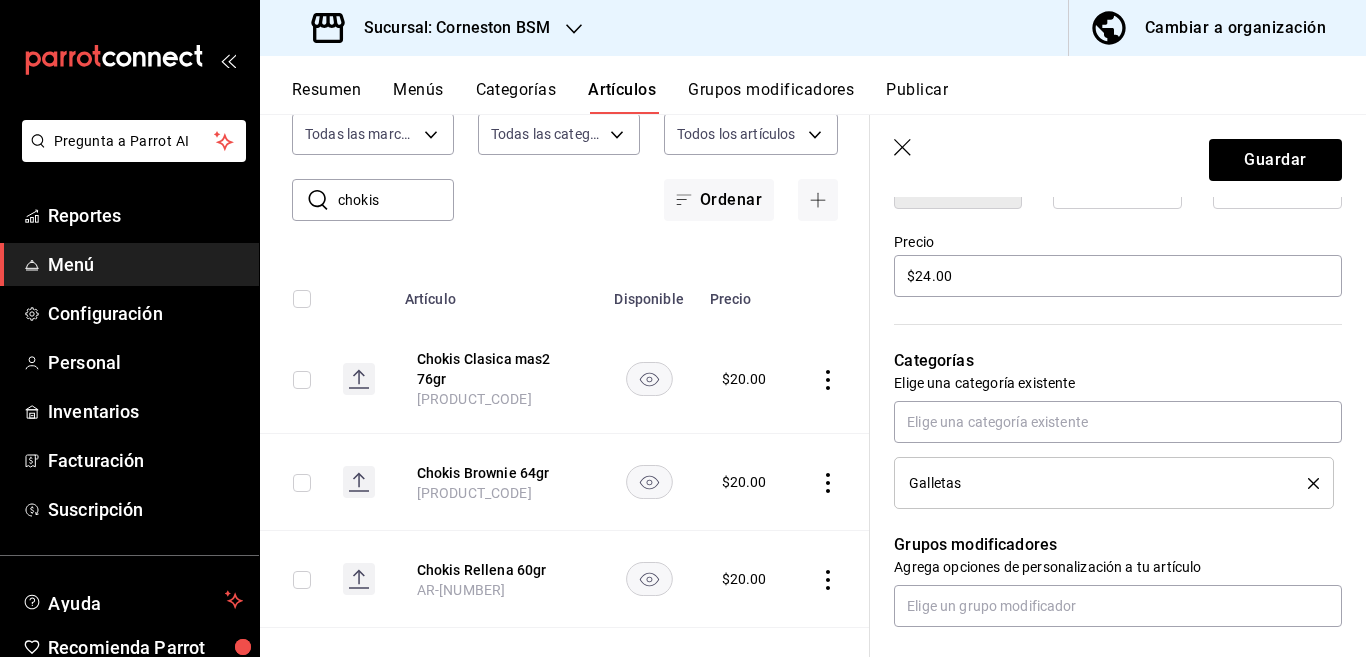 click 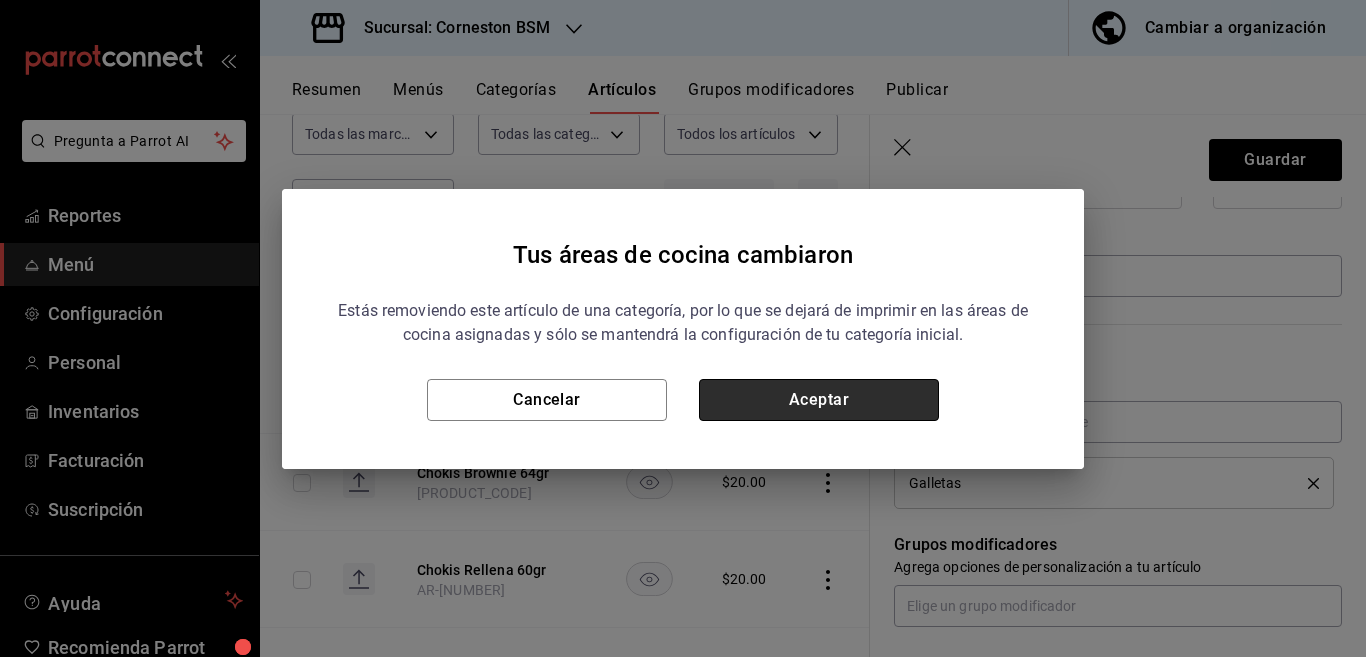 click on "Aceptar" at bounding box center (819, 400) 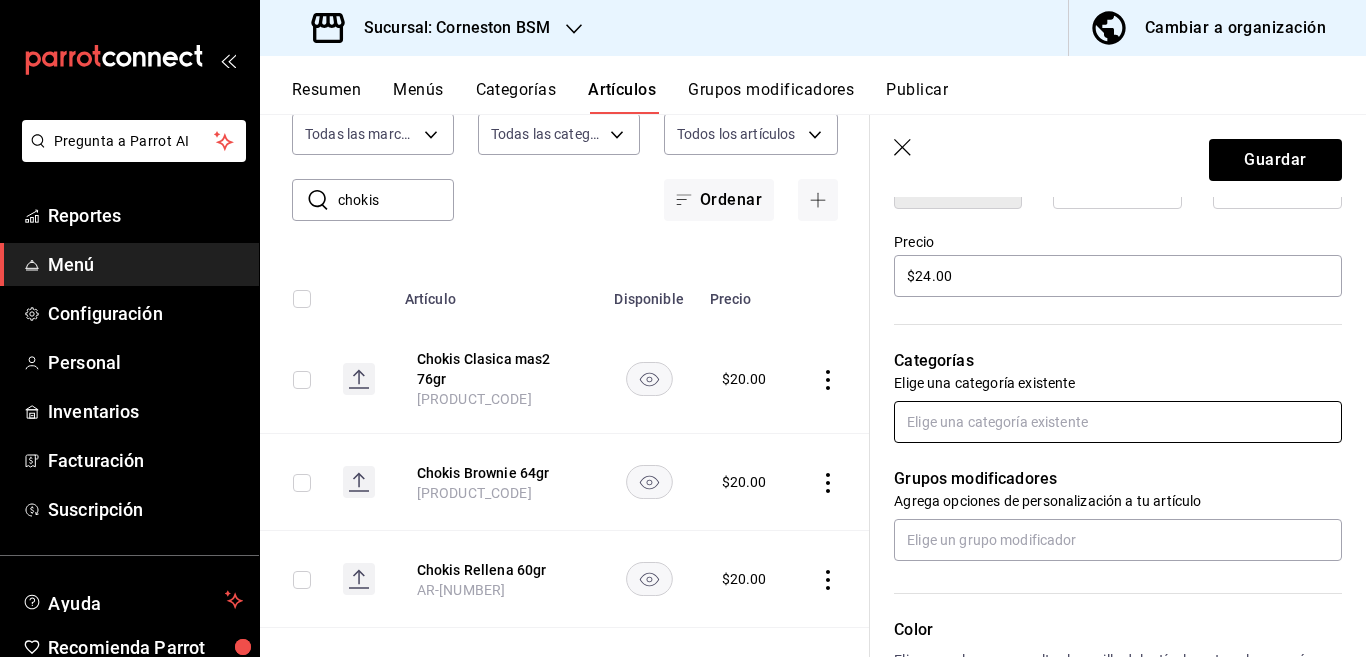 click at bounding box center (1118, 422) 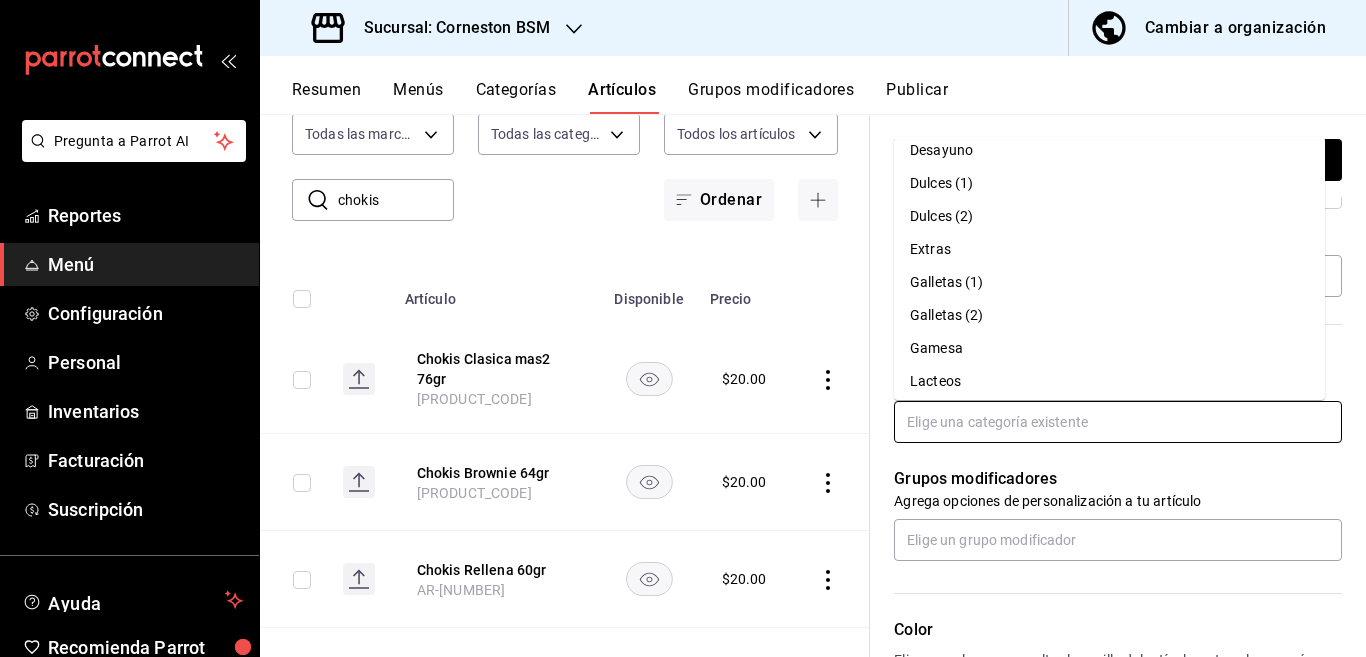 scroll, scrollTop: 276, scrollLeft: 0, axis: vertical 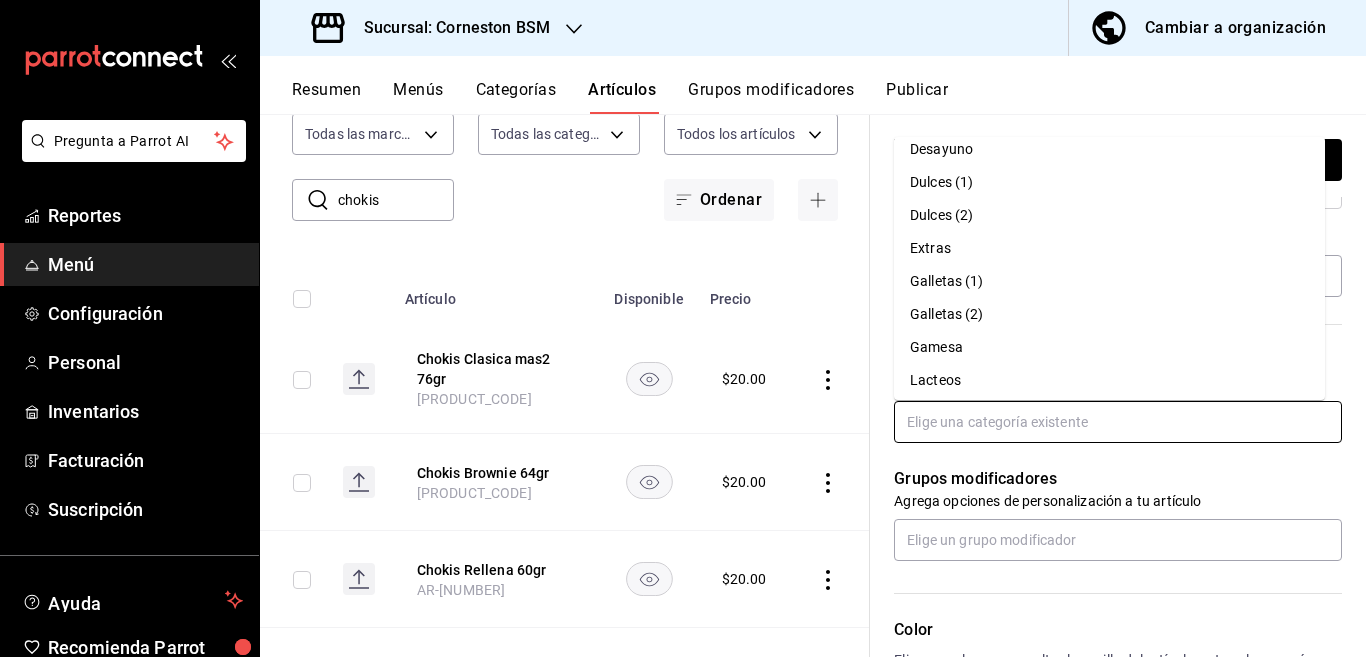 click on "Gamesa" at bounding box center [1109, 347] 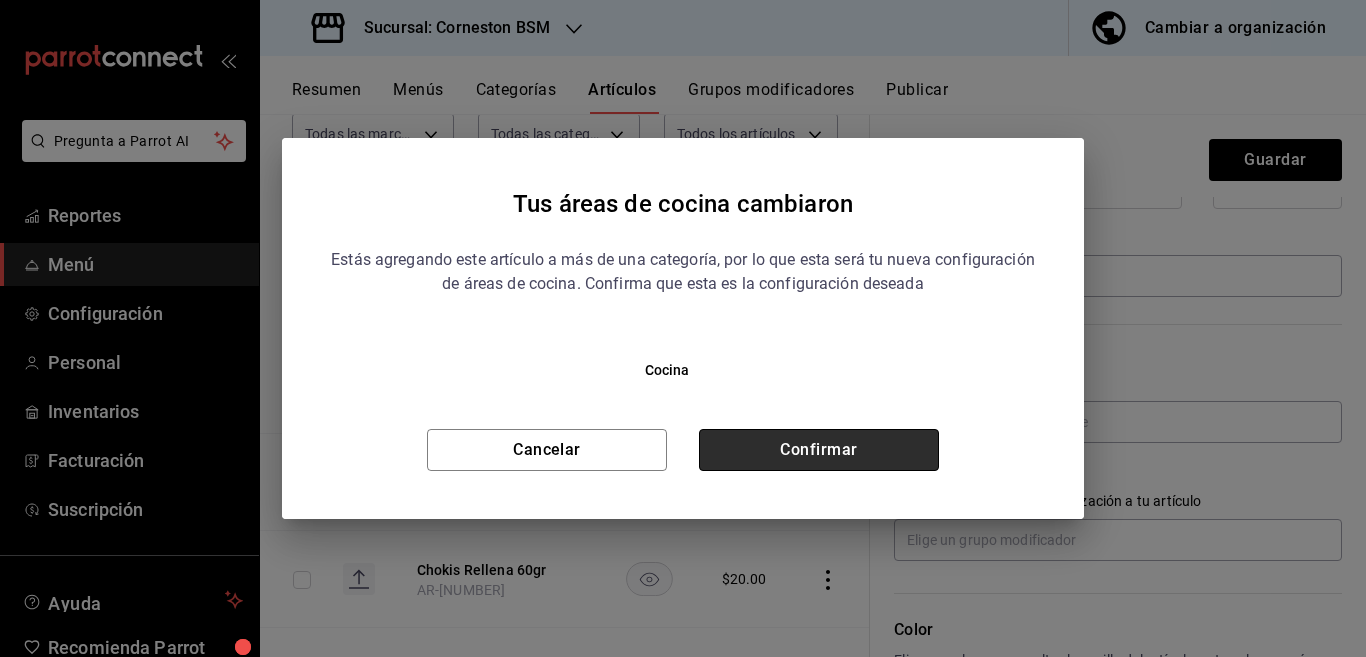 click on "Confirmar" at bounding box center [819, 450] 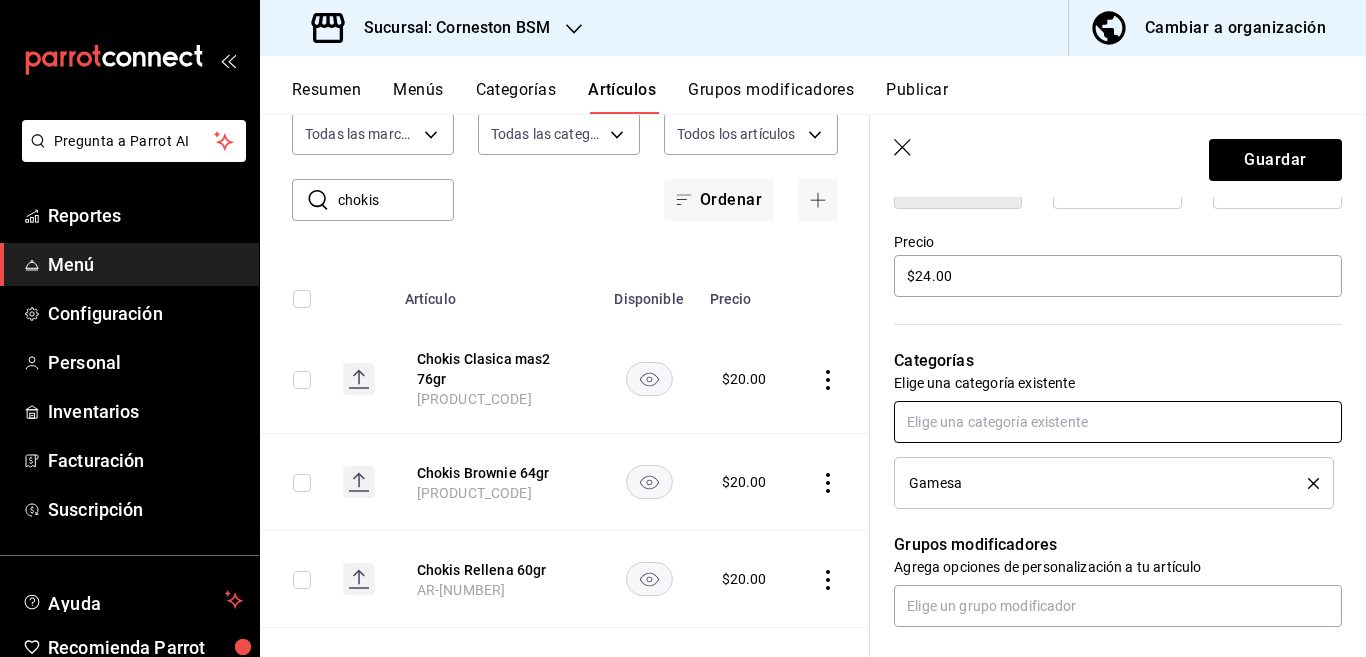 scroll, scrollTop: 569, scrollLeft: 0, axis: vertical 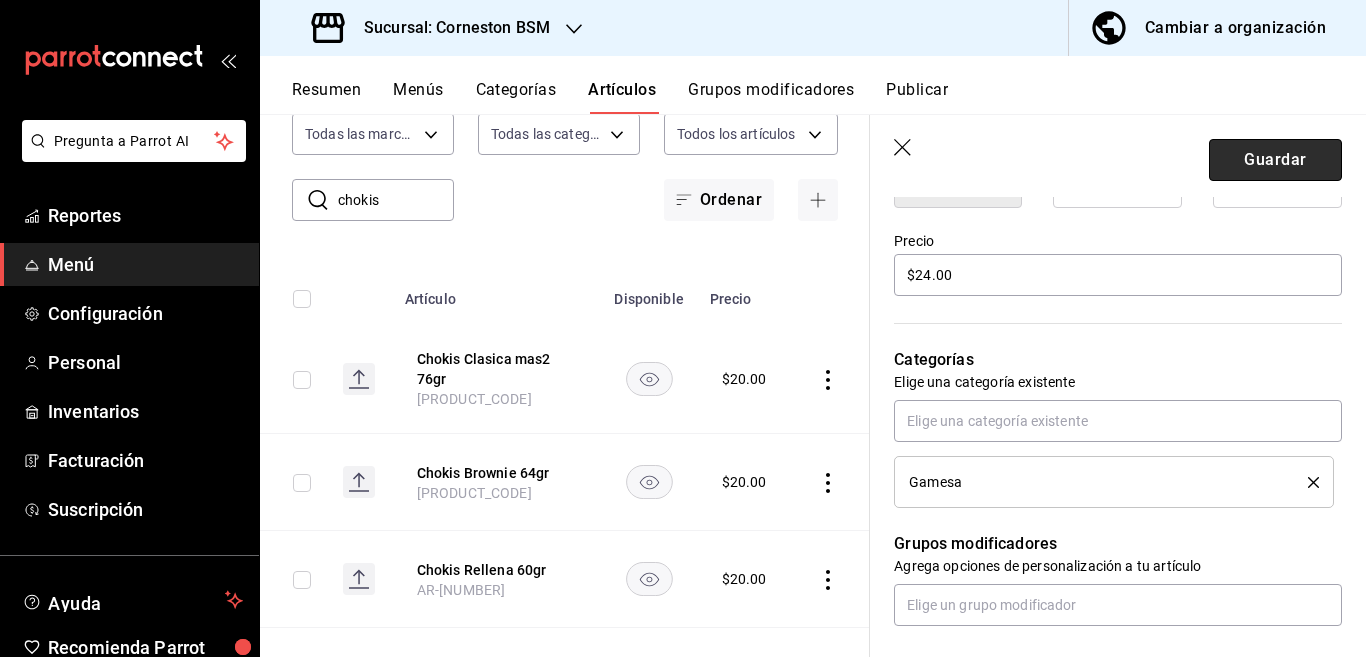 click on "Guardar" at bounding box center [1275, 160] 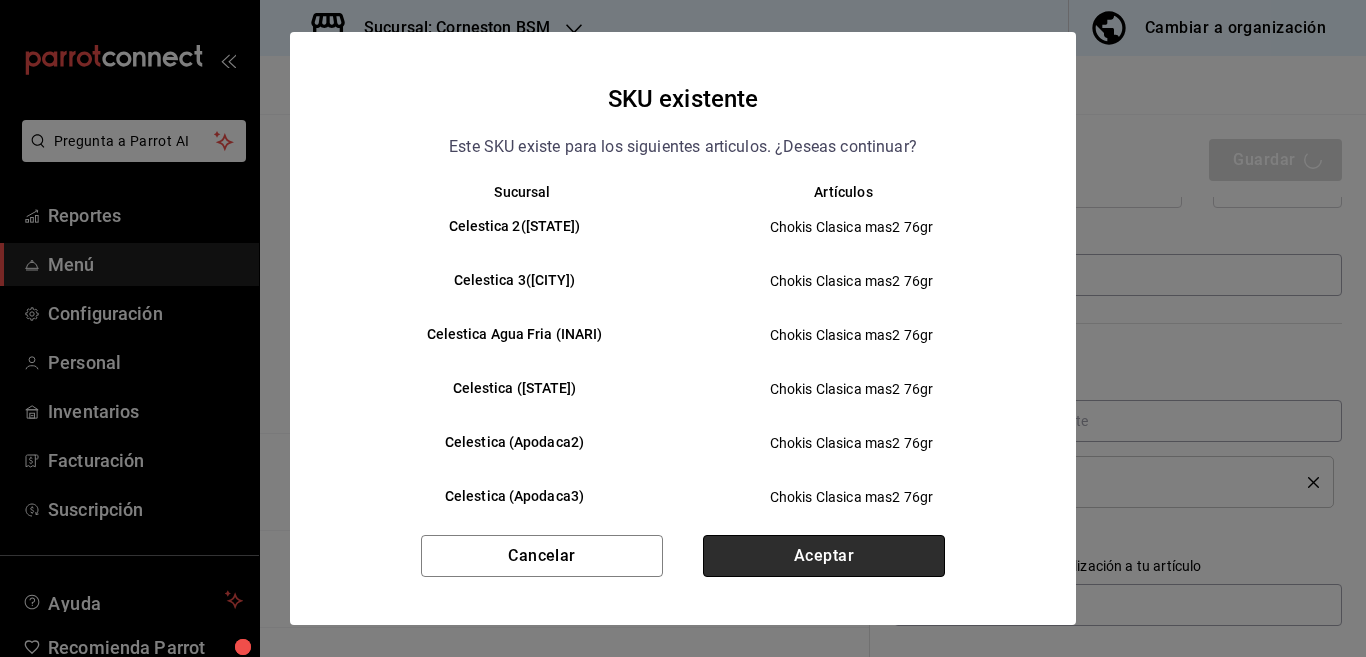 click on "Aceptar" at bounding box center [824, 556] 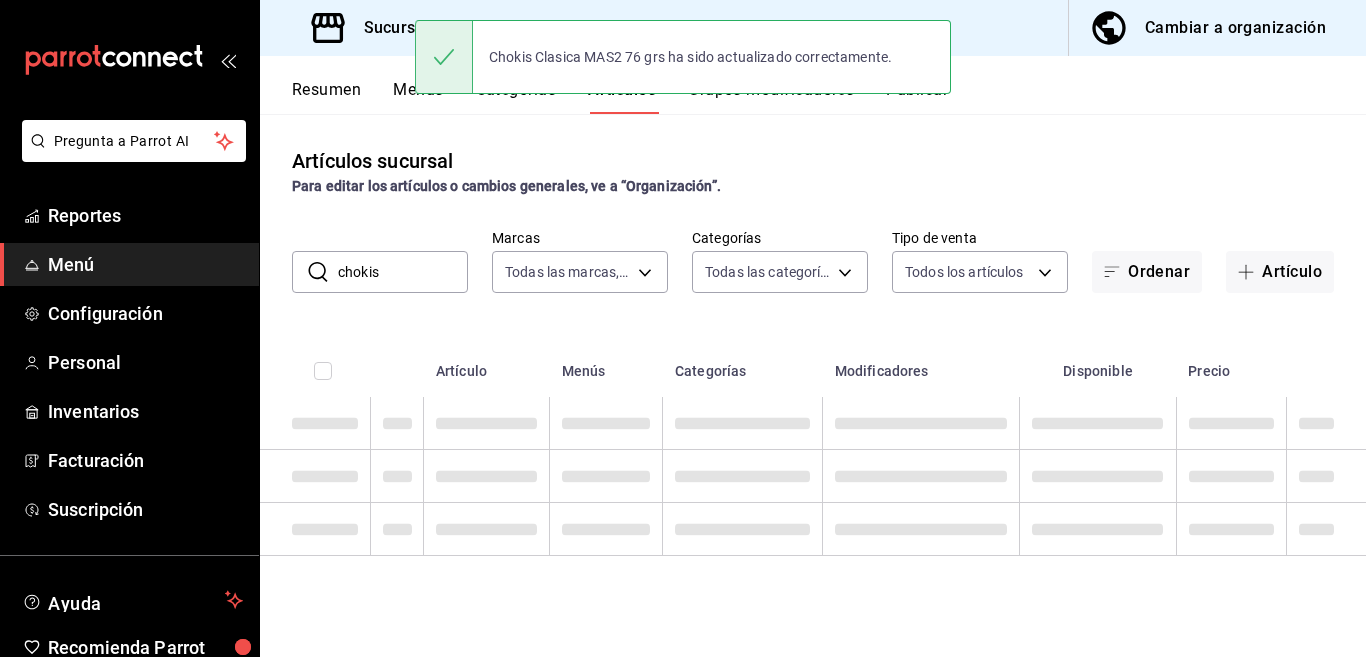 scroll, scrollTop: 0, scrollLeft: 0, axis: both 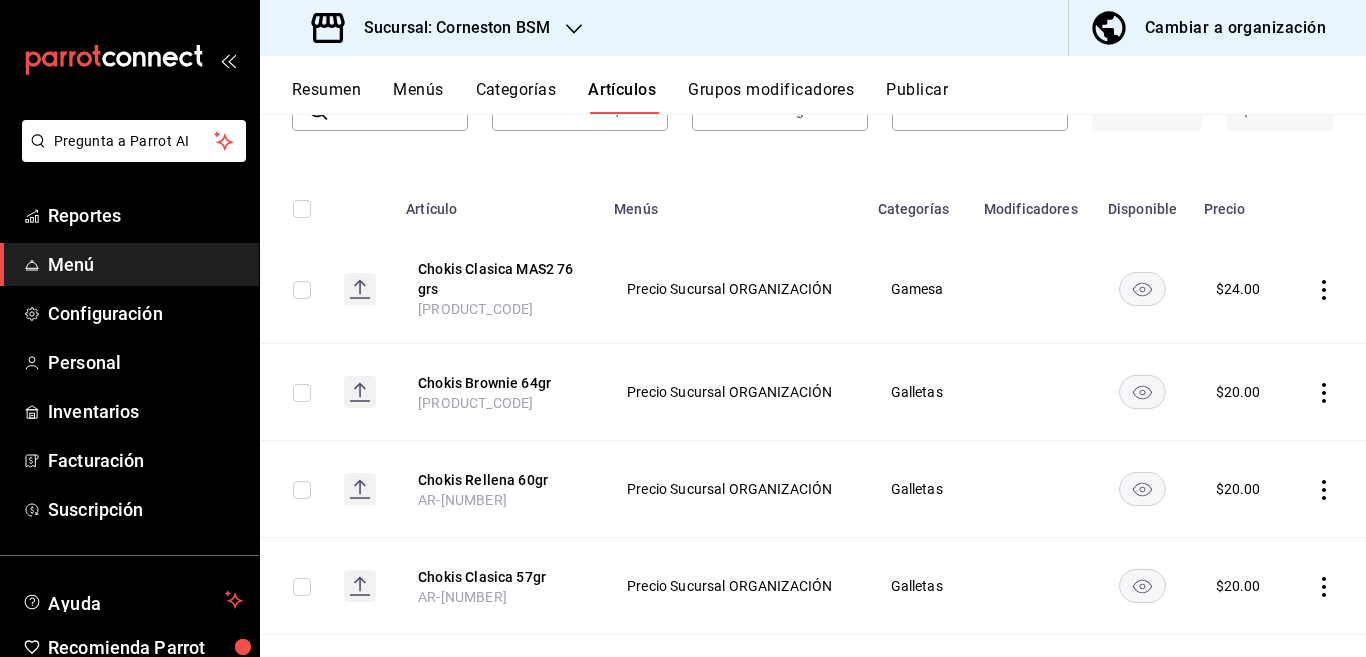 click 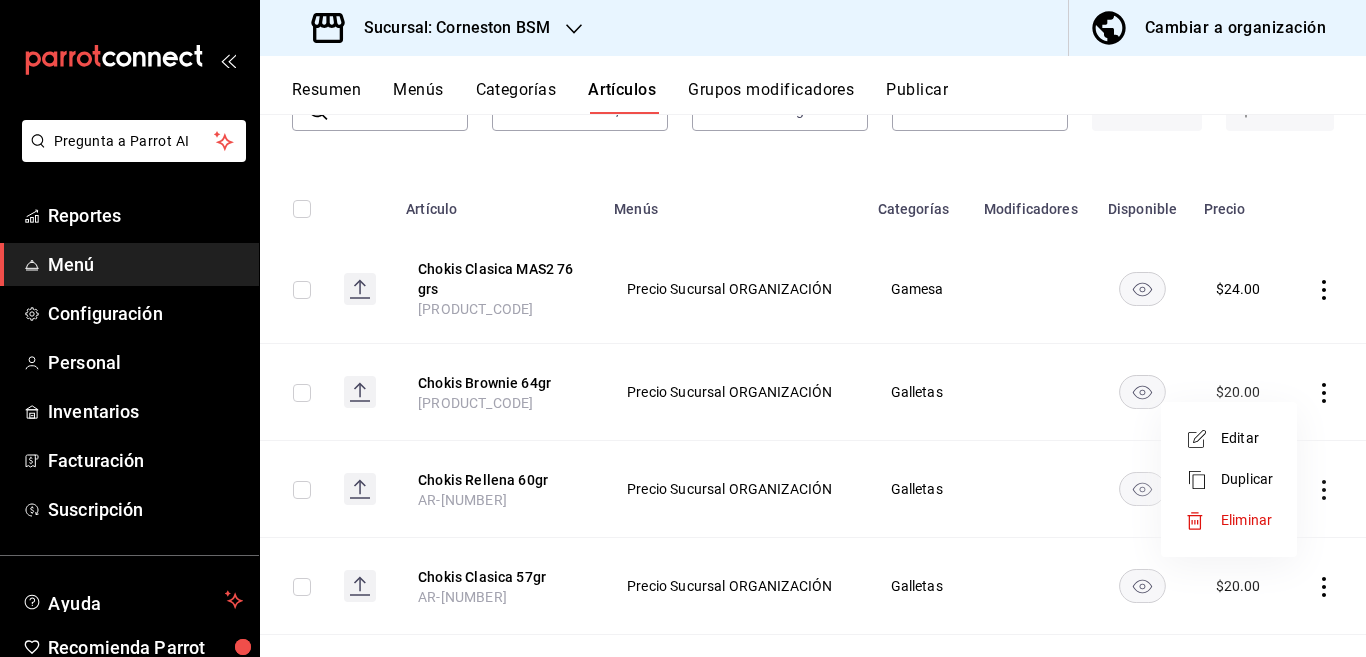 click on "Editar" at bounding box center [1247, 438] 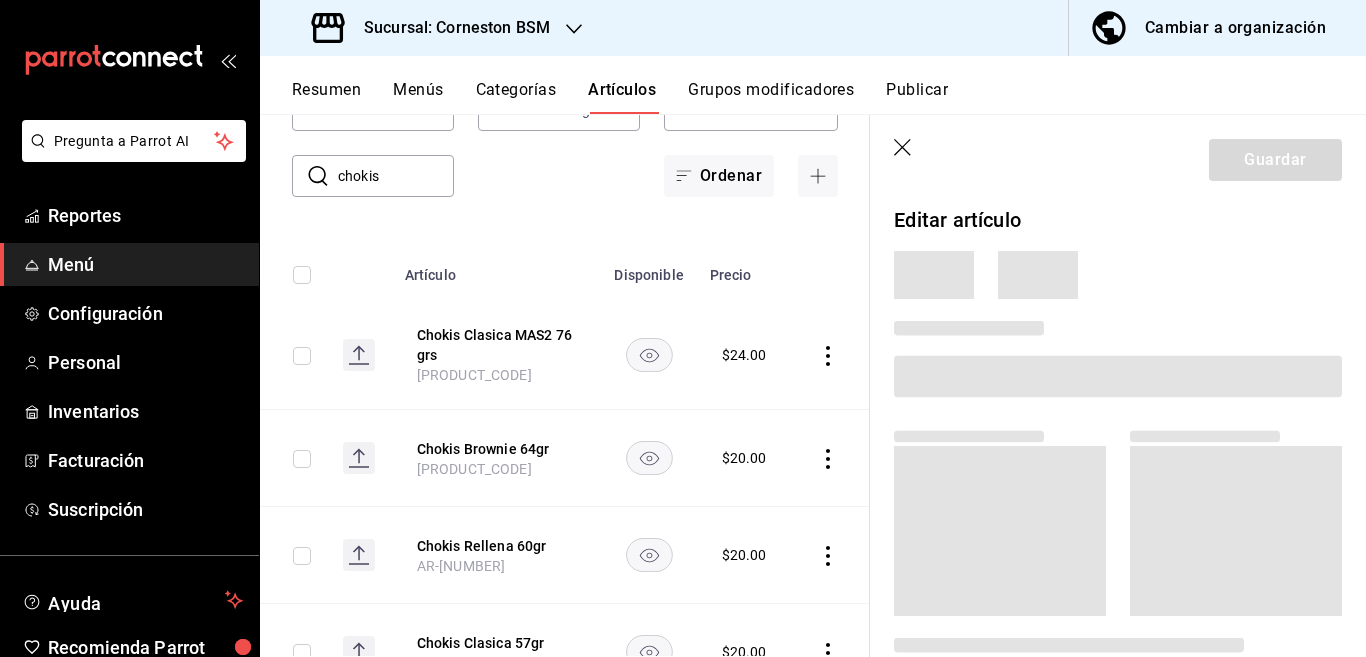scroll, scrollTop: 163, scrollLeft: 0, axis: vertical 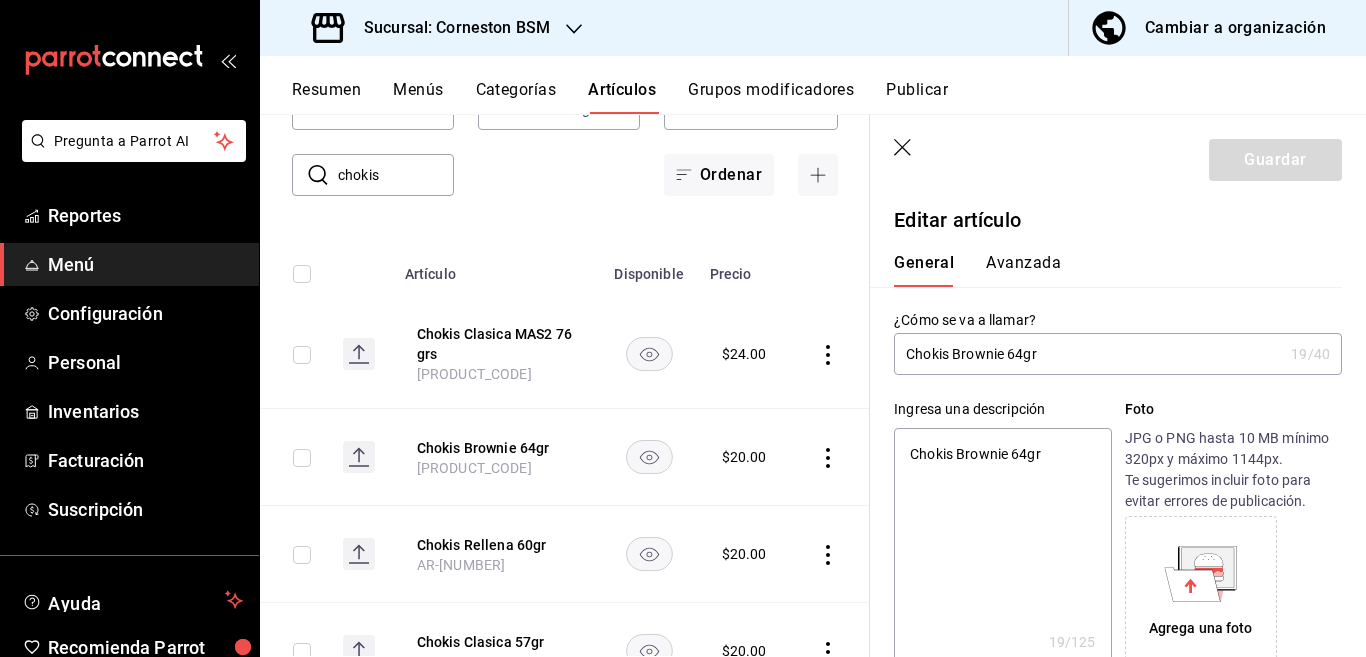 click on "Chokis Brownie 64gr" at bounding box center [1002, 548] 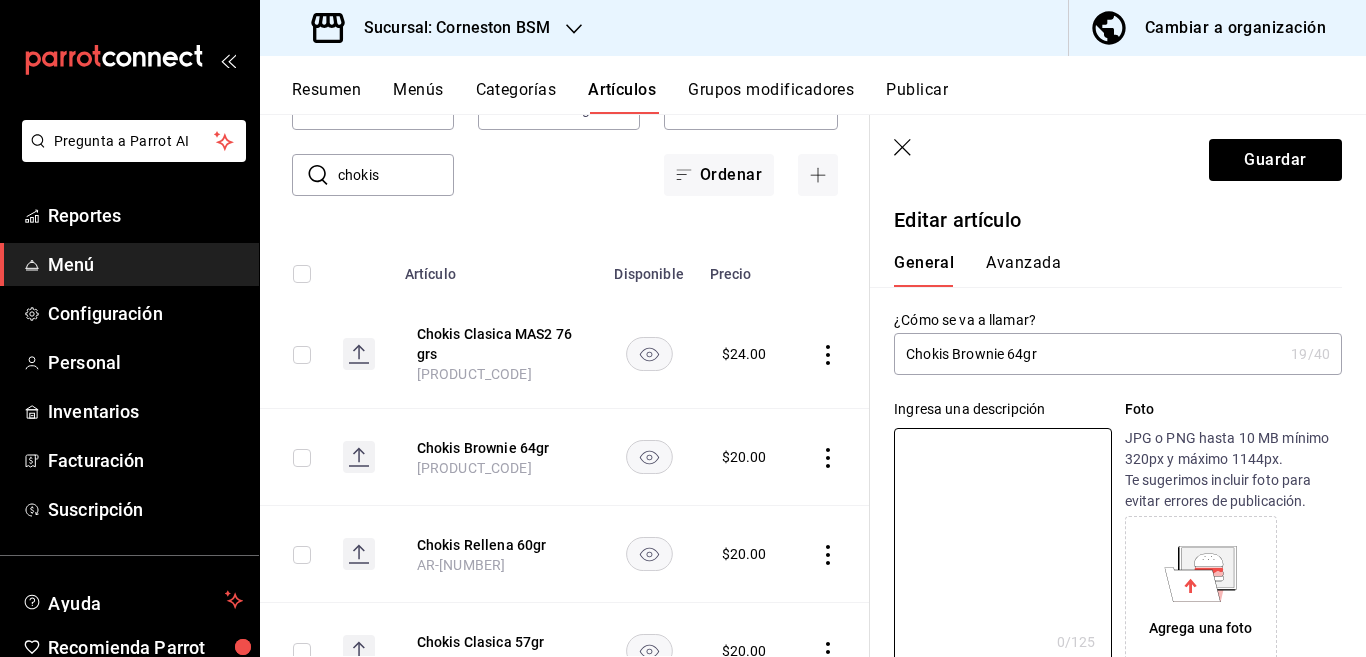 click on "Chokis Brownie 64gr" at bounding box center (1088, 354) 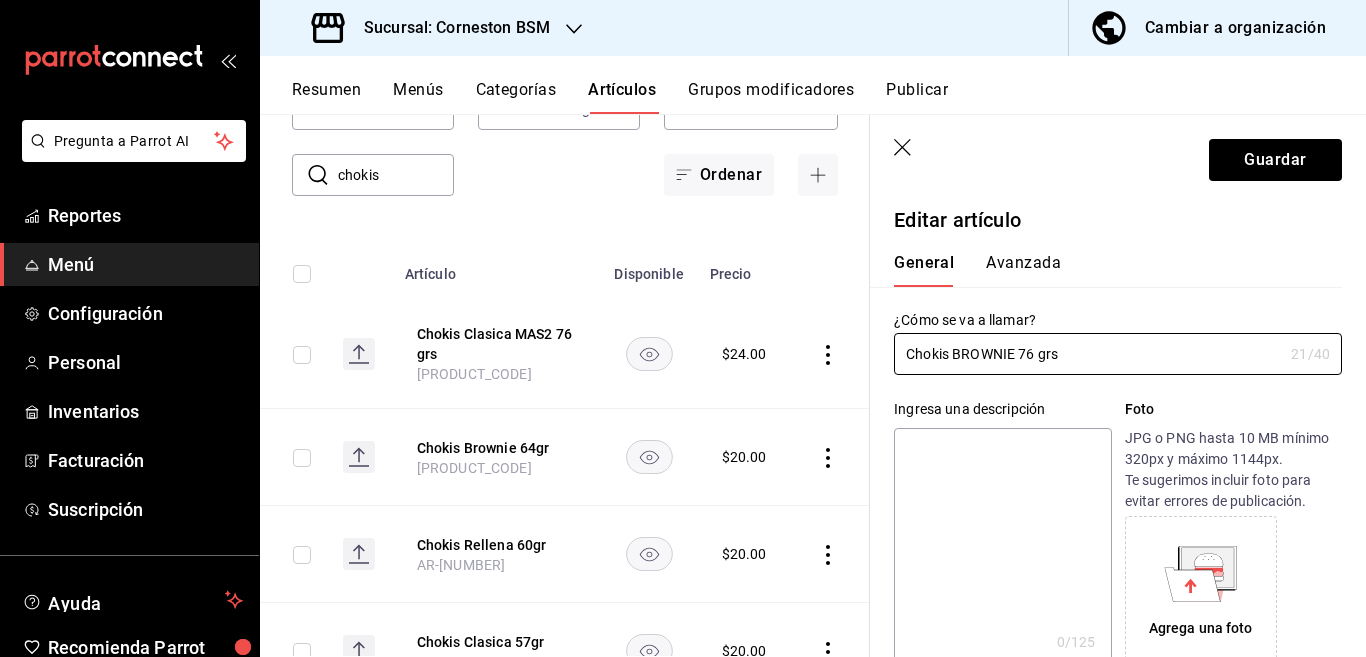 click at bounding box center [1002, 548] 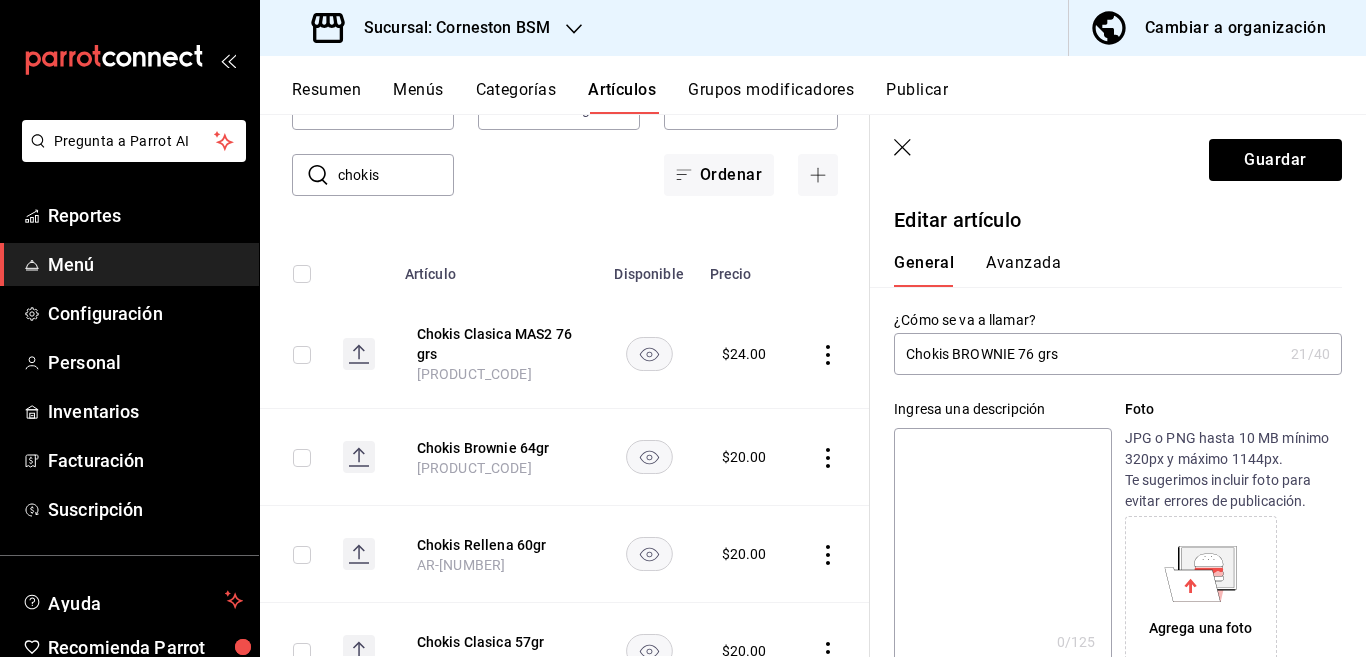 paste on "Chokis BROWNIE 76 grs" 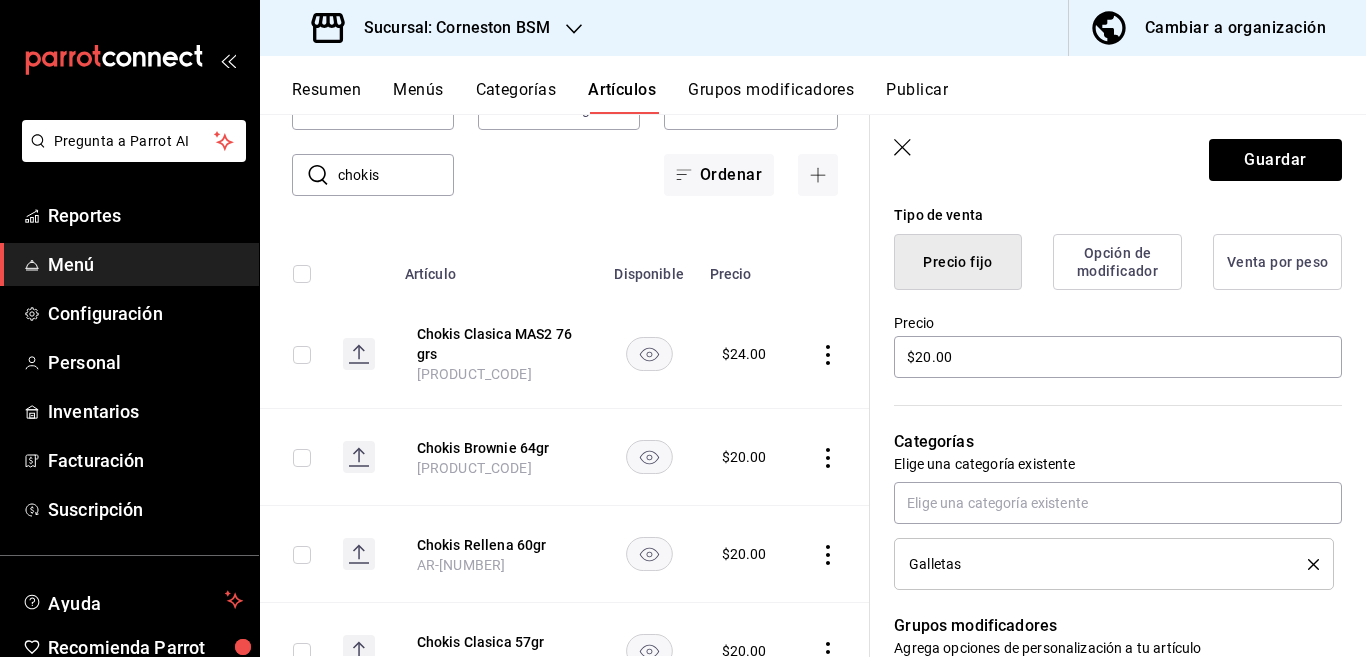 scroll, scrollTop: 487, scrollLeft: 0, axis: vertical 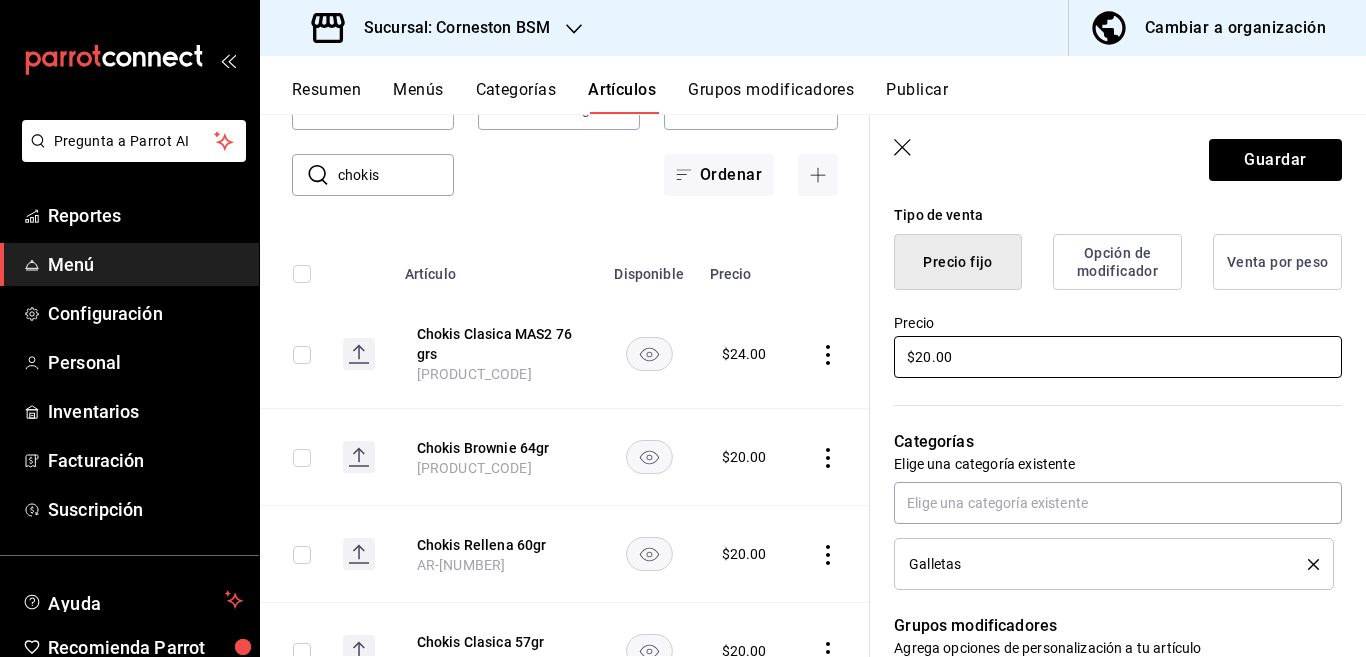 click on "$20.00" at bounding box center (1118, 357) 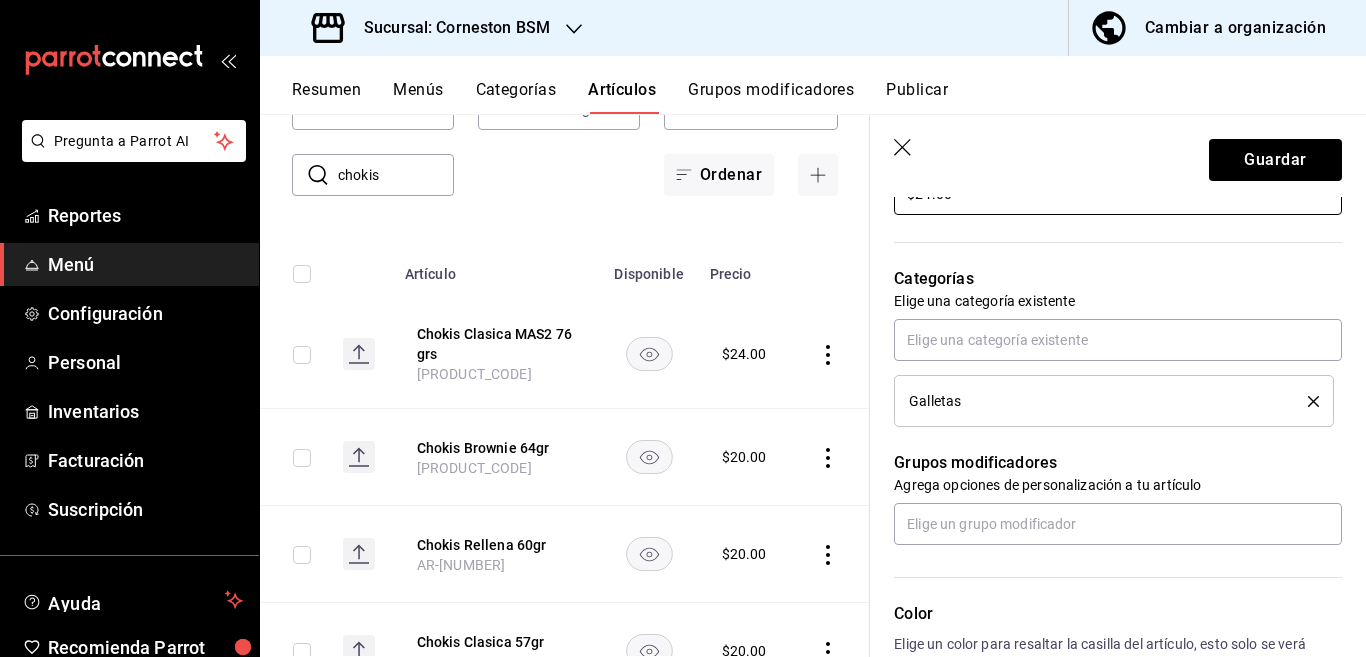 scroll, scrollTop: 650, scrollLeft: 0, axis: vertical 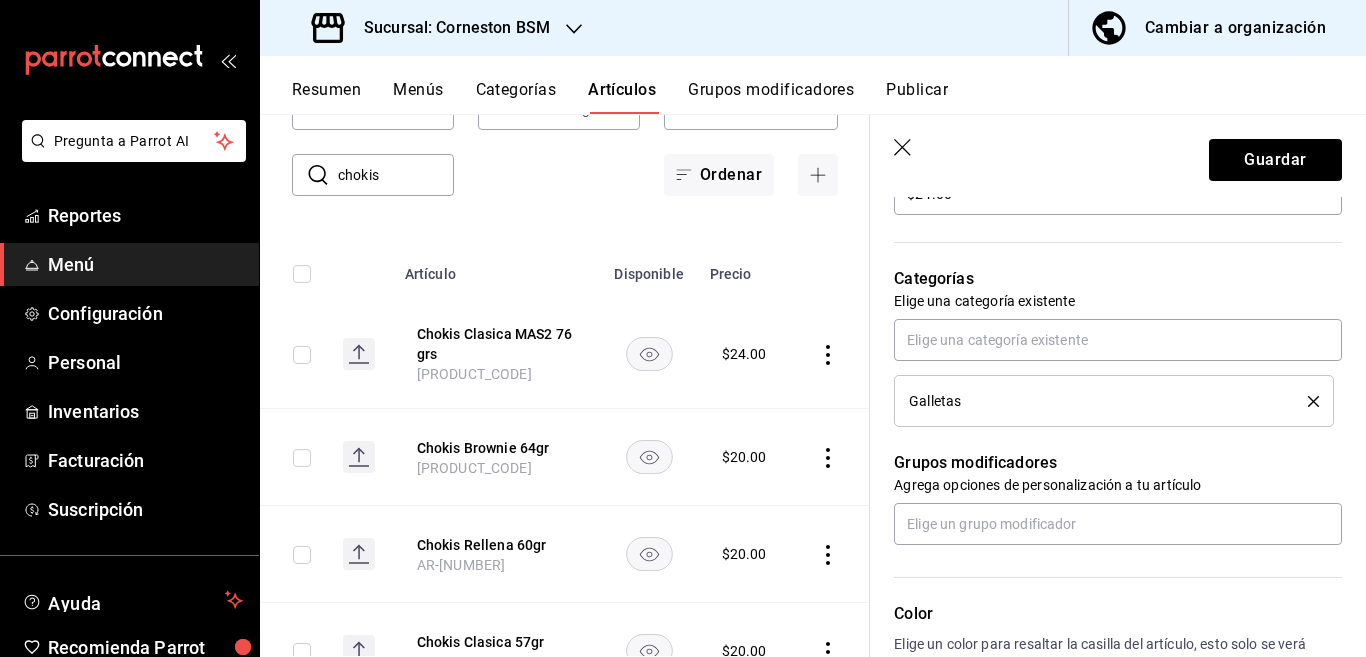 click at bounding box center [1306, 401] 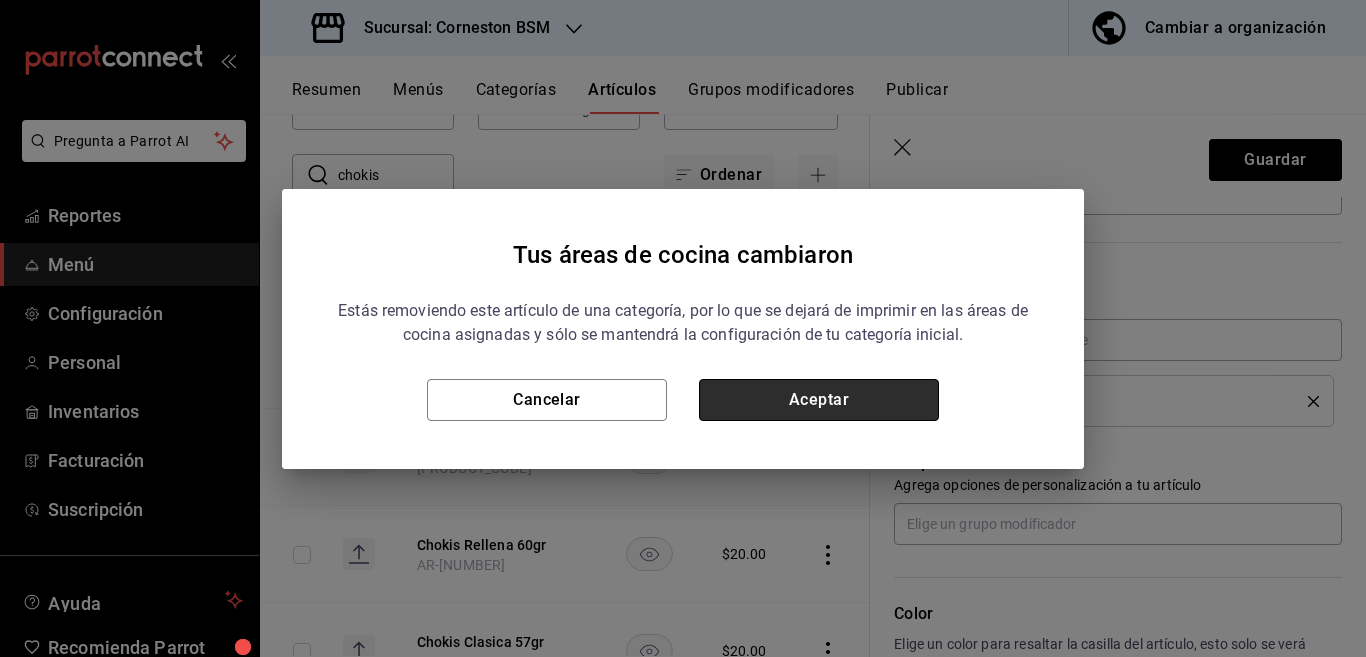 click on "Aceptar" at bounding box center [819, 400] 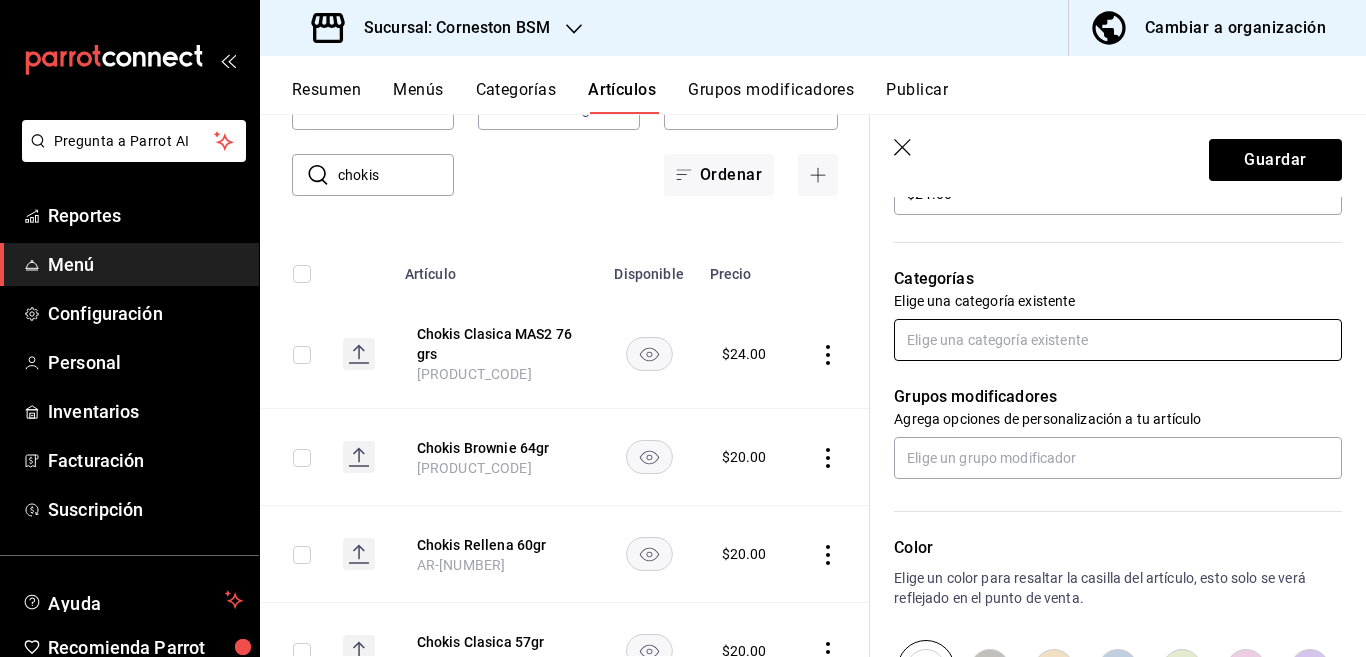 click at bounding box center (1118, 340) 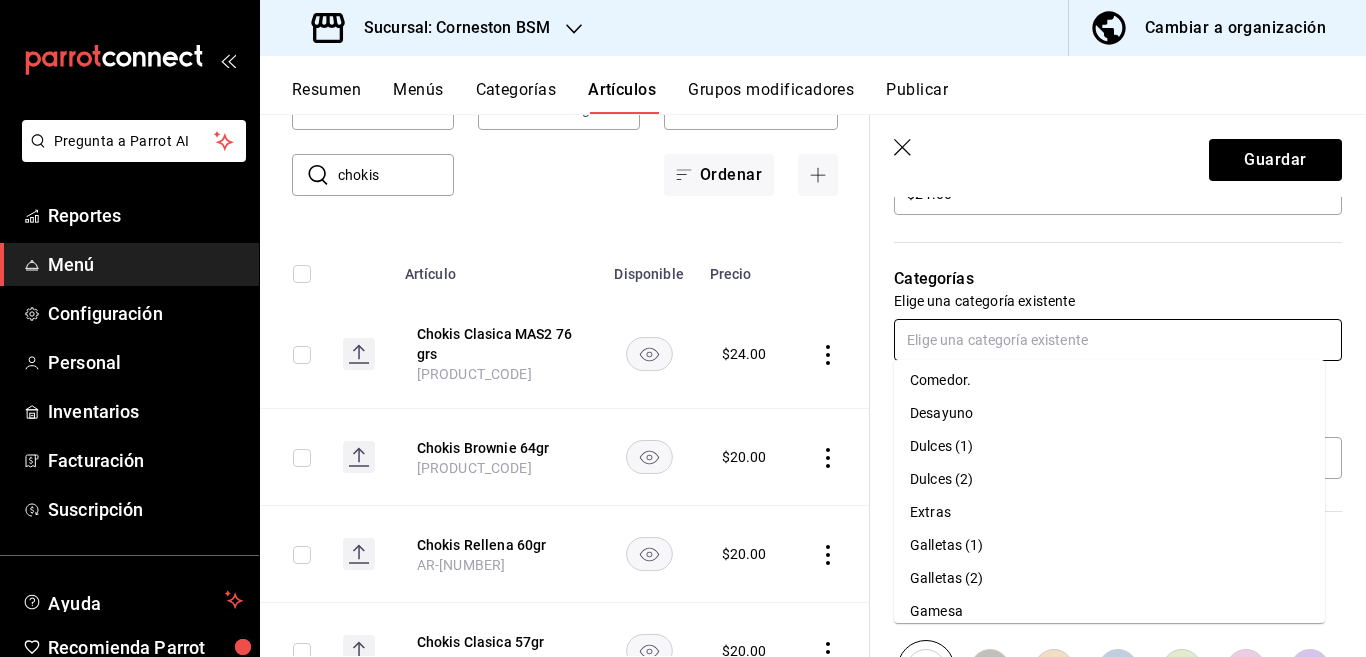scroll, scrollTop: 236, scrollLeft: 0, axis: vertical 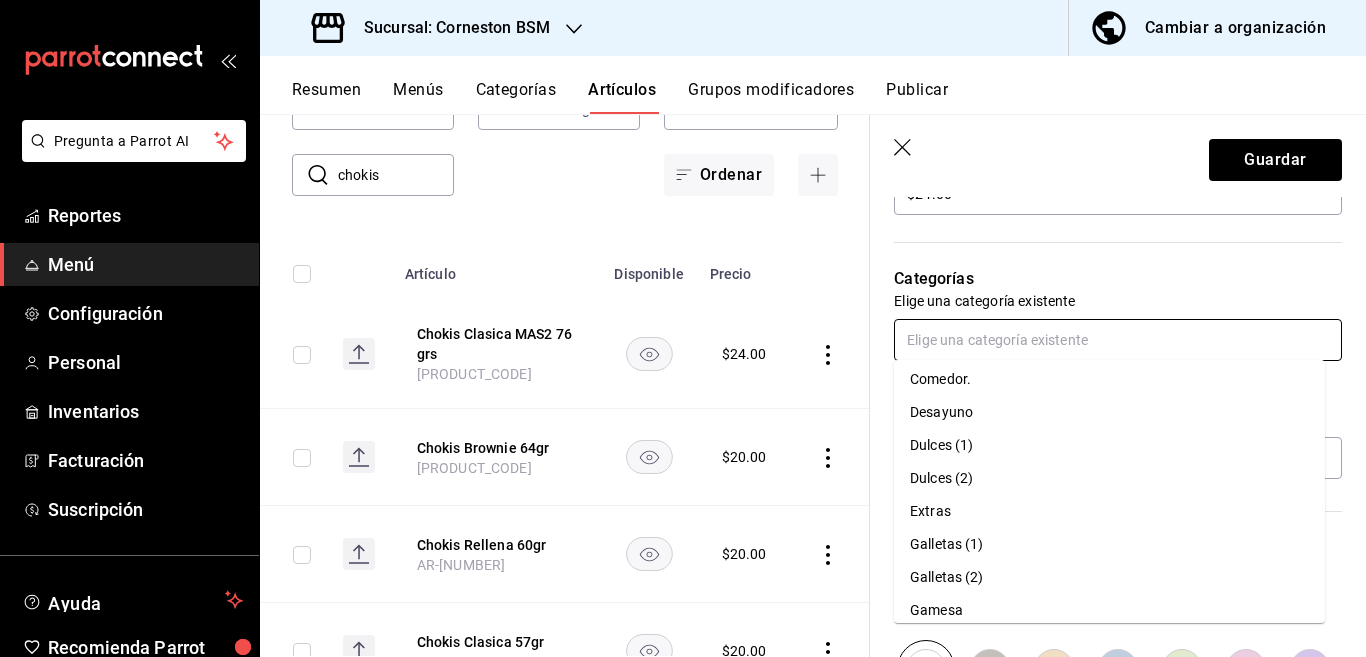 click on "Gamesa" at bounding box center [1109, 610] 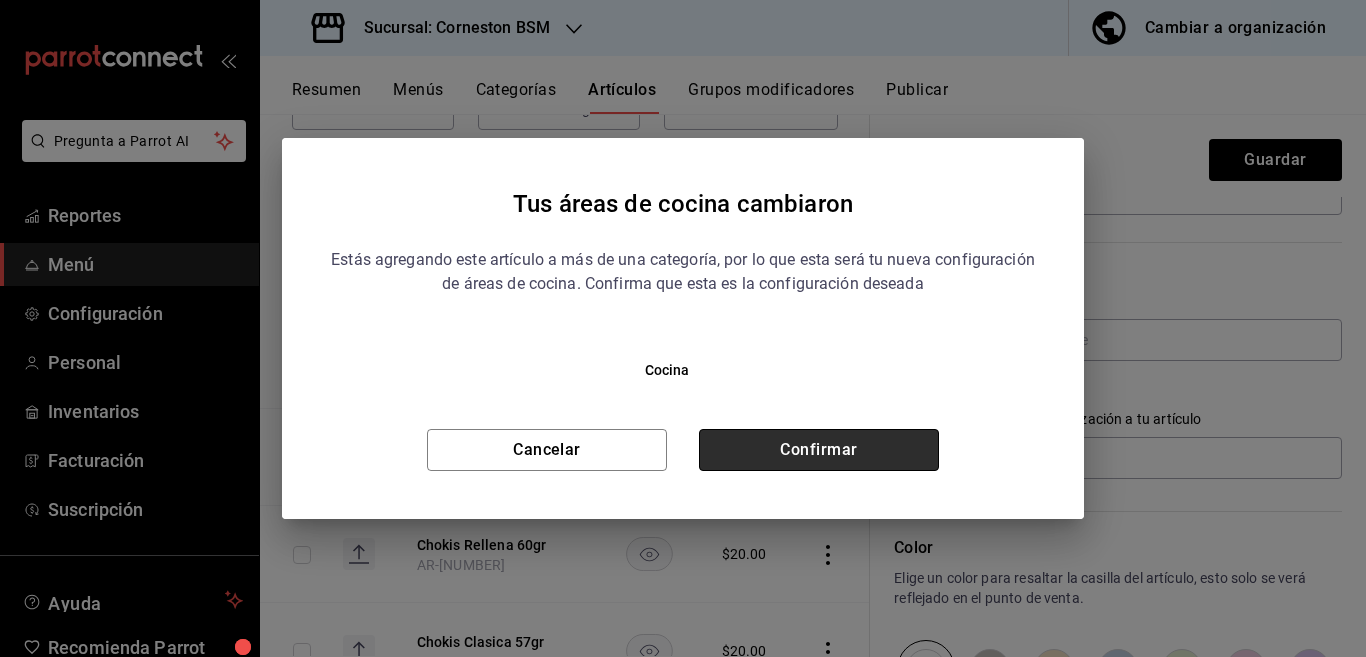 click on "Confirmar" at bounding box center (819, 450) 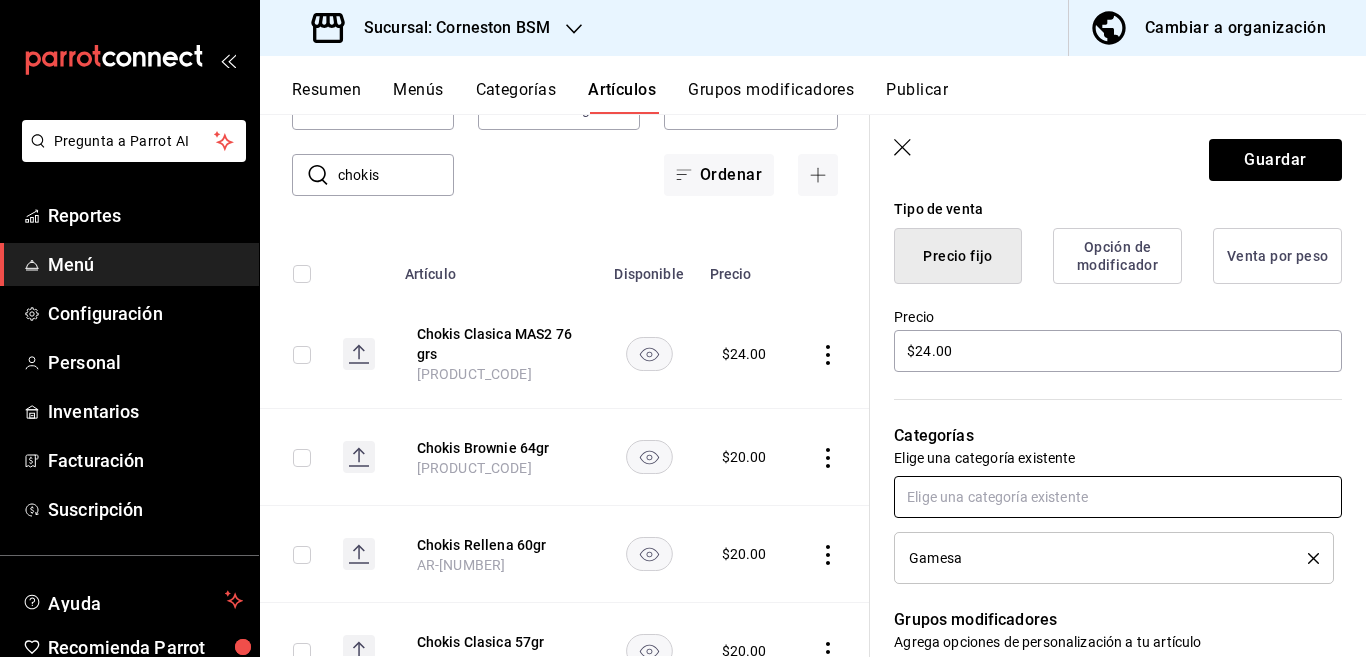 scroll, scrollTop: 488, scrollLeft: 0, axis: vertical 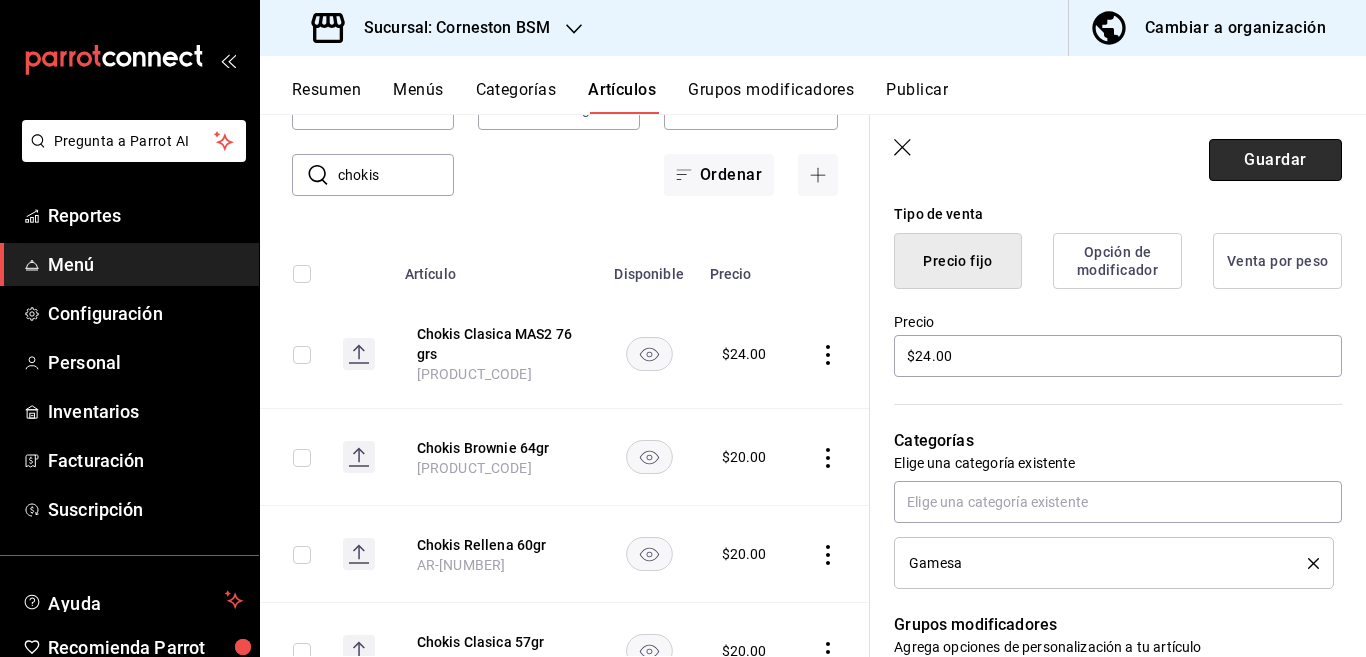 click on "Guardar" at bounding box center (1275, 160) 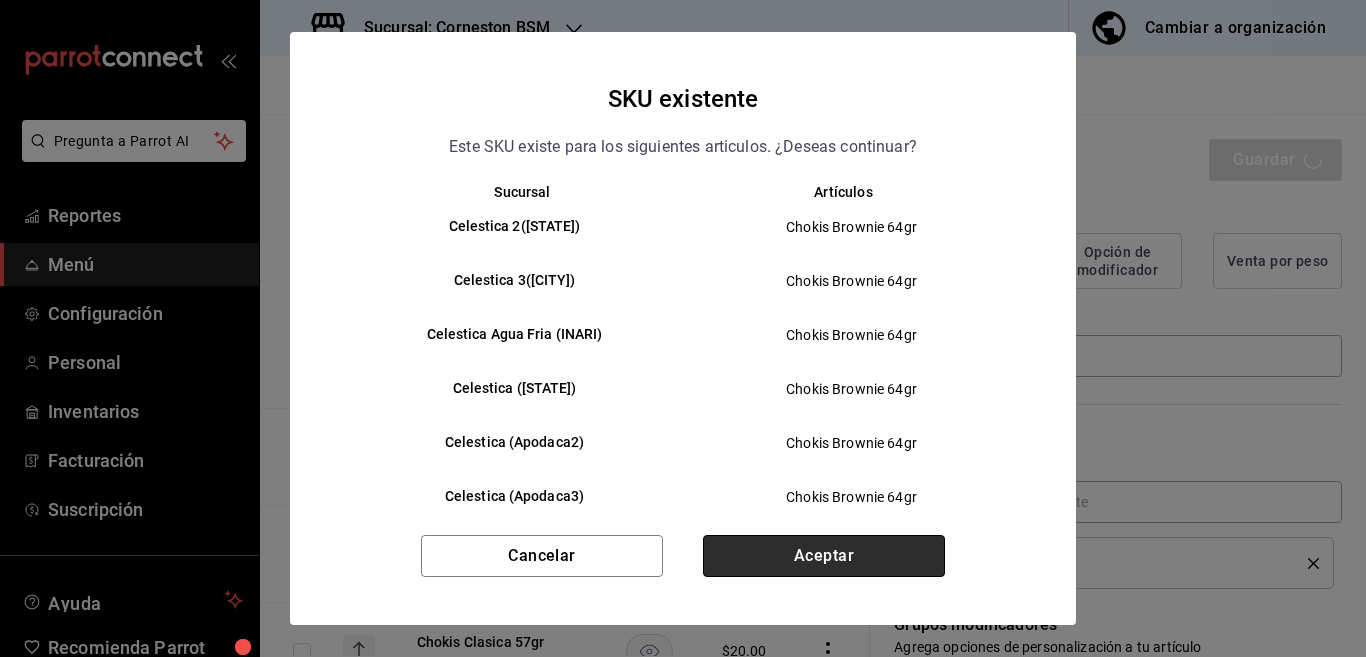 click on "Aceptar" at bounding box center [824, 556] 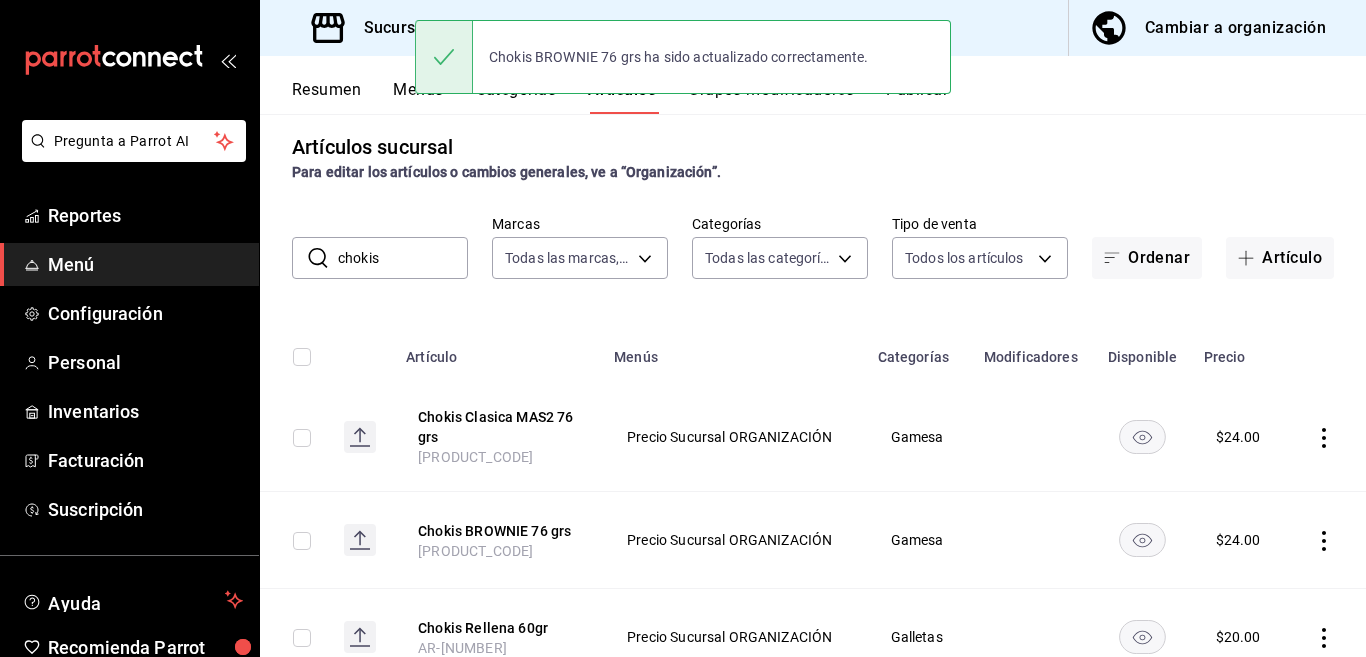 scroll, scrollTop: 0, scrollLeft: 0, axis: both 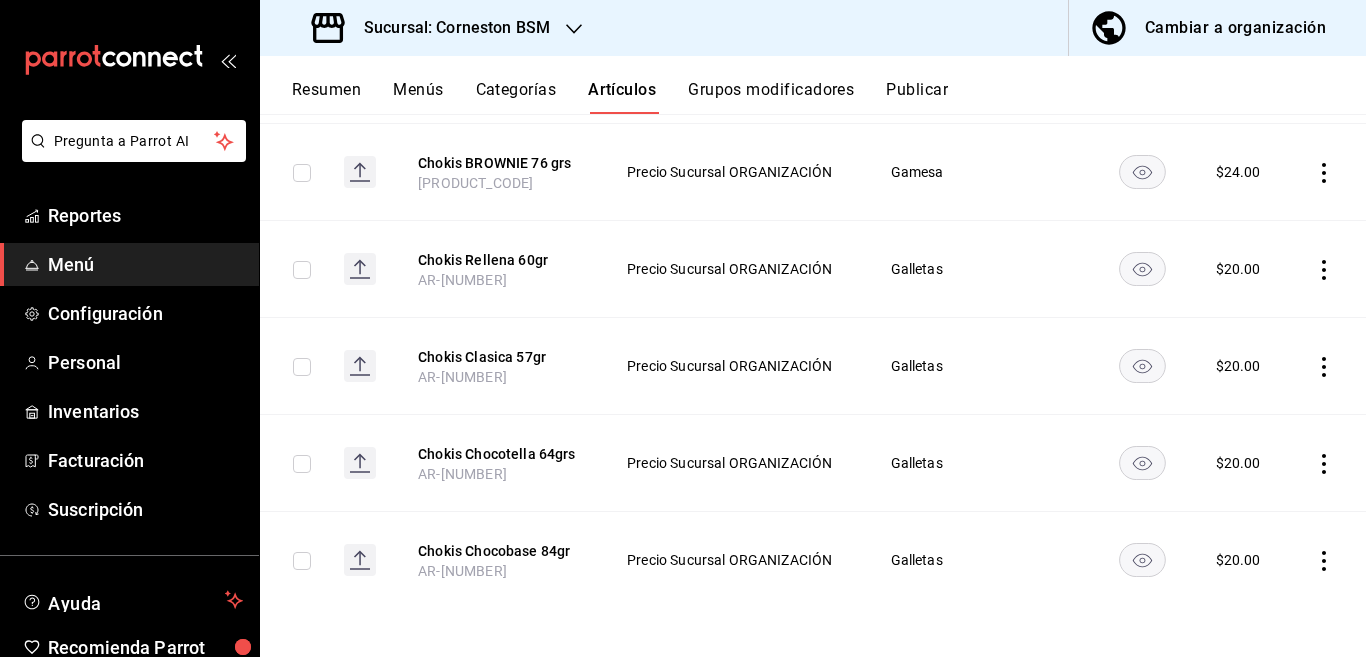 click 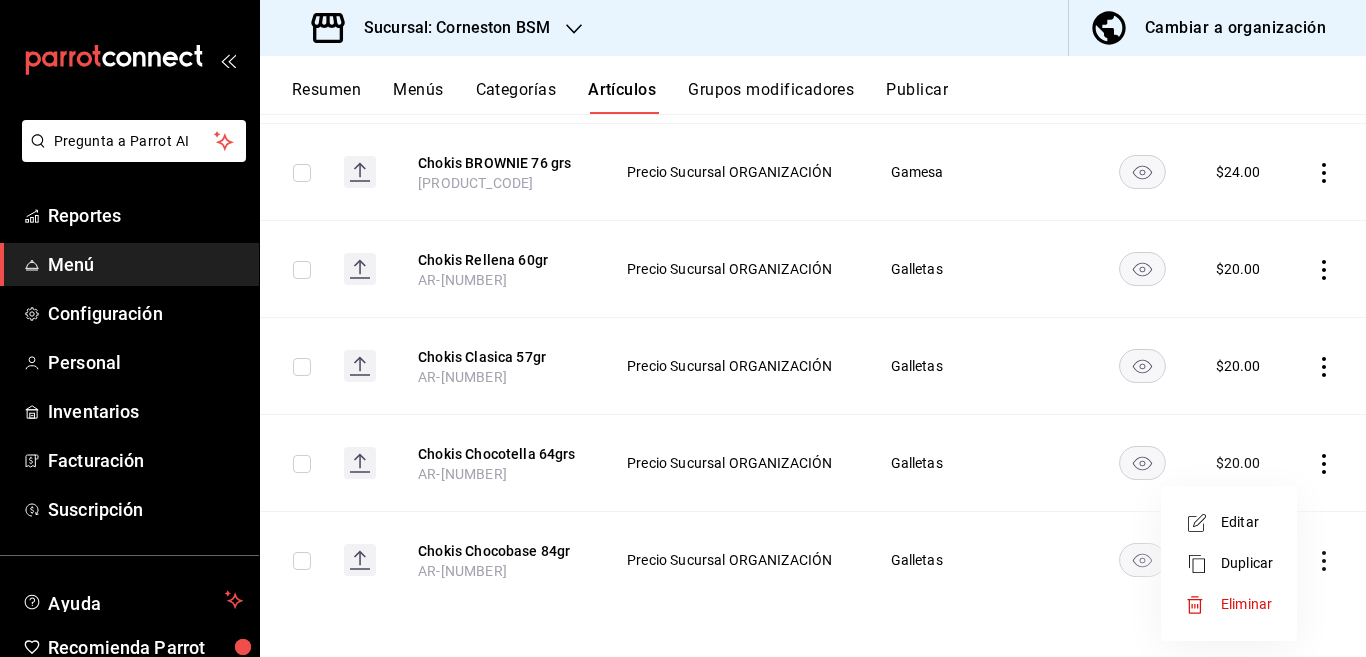 click on "Editar" at bounding box center (1229, 522) 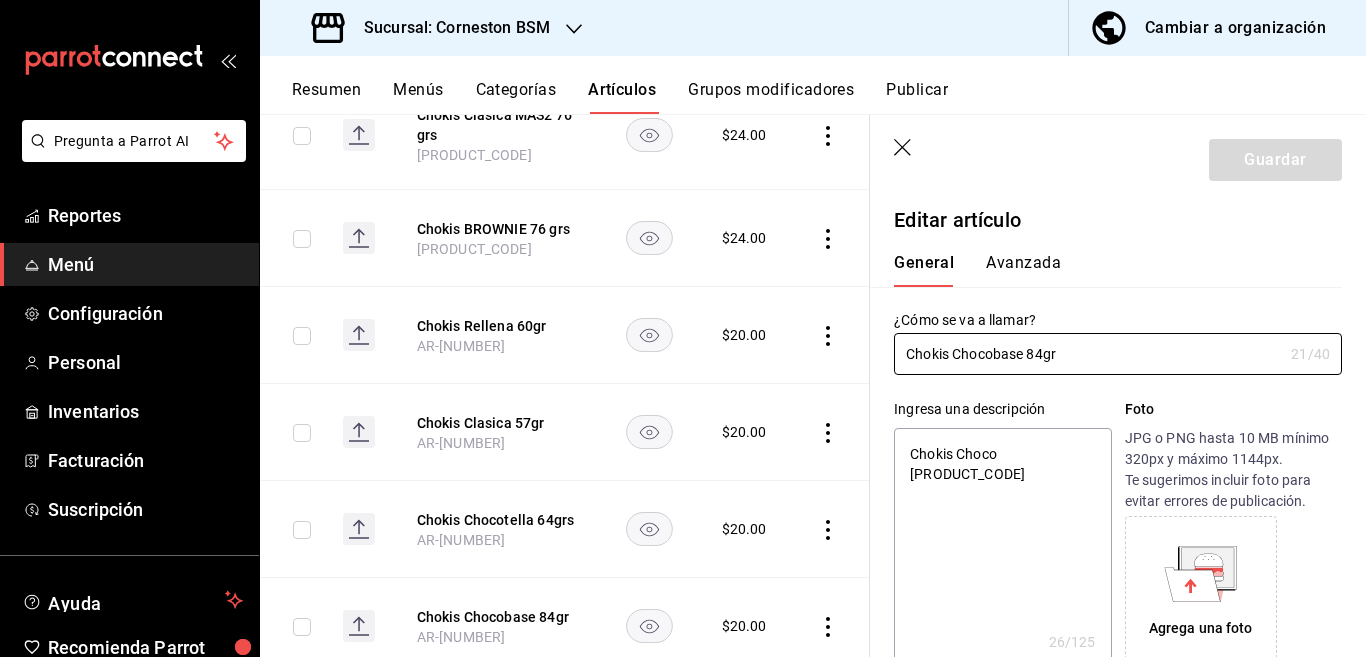 click on "Chokis Choco [PRODUCT_CODE]" at bounding box center [1002, 548] 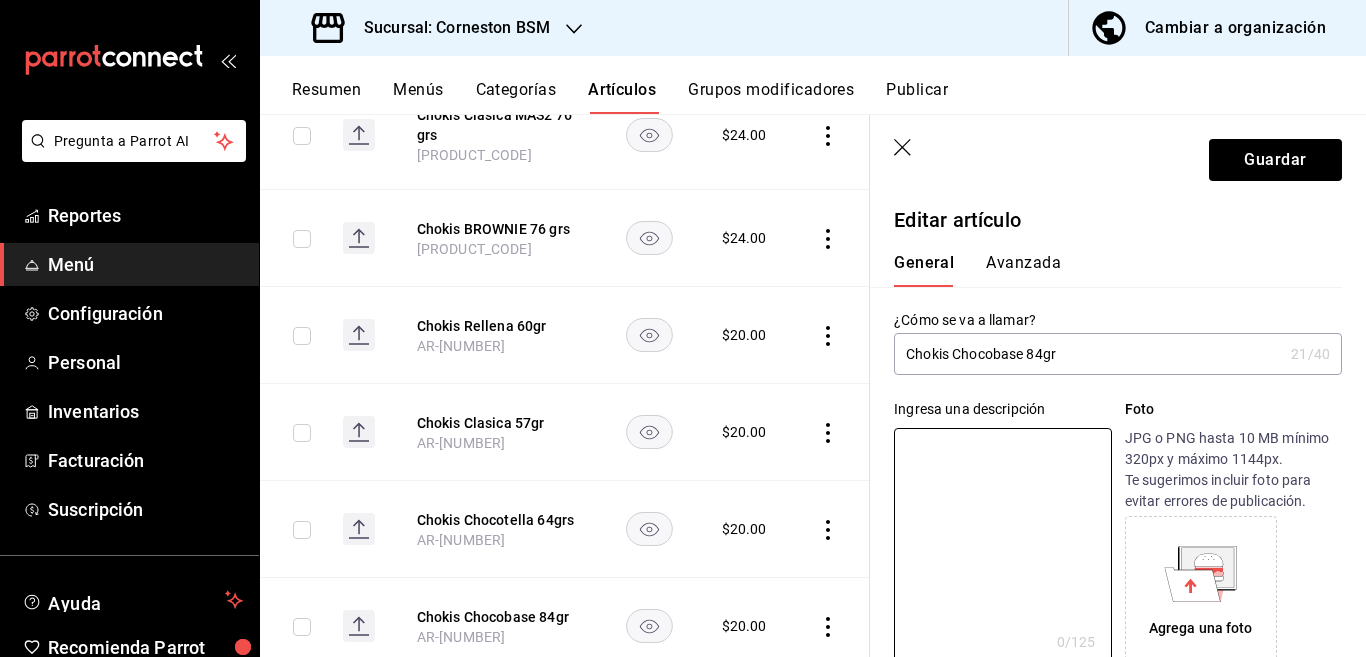 click on "Chokis Chocobase 84gr" at bounding box center (1088, 354) 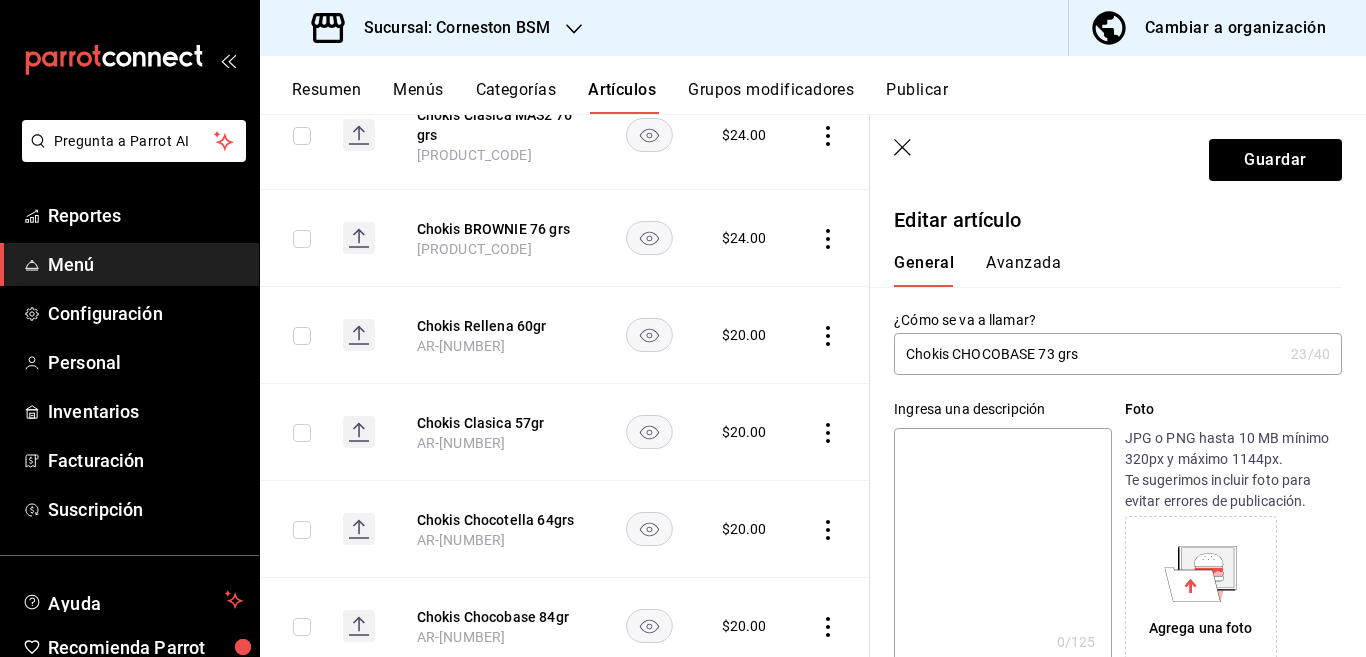 click at bounding box center [1002, 548] 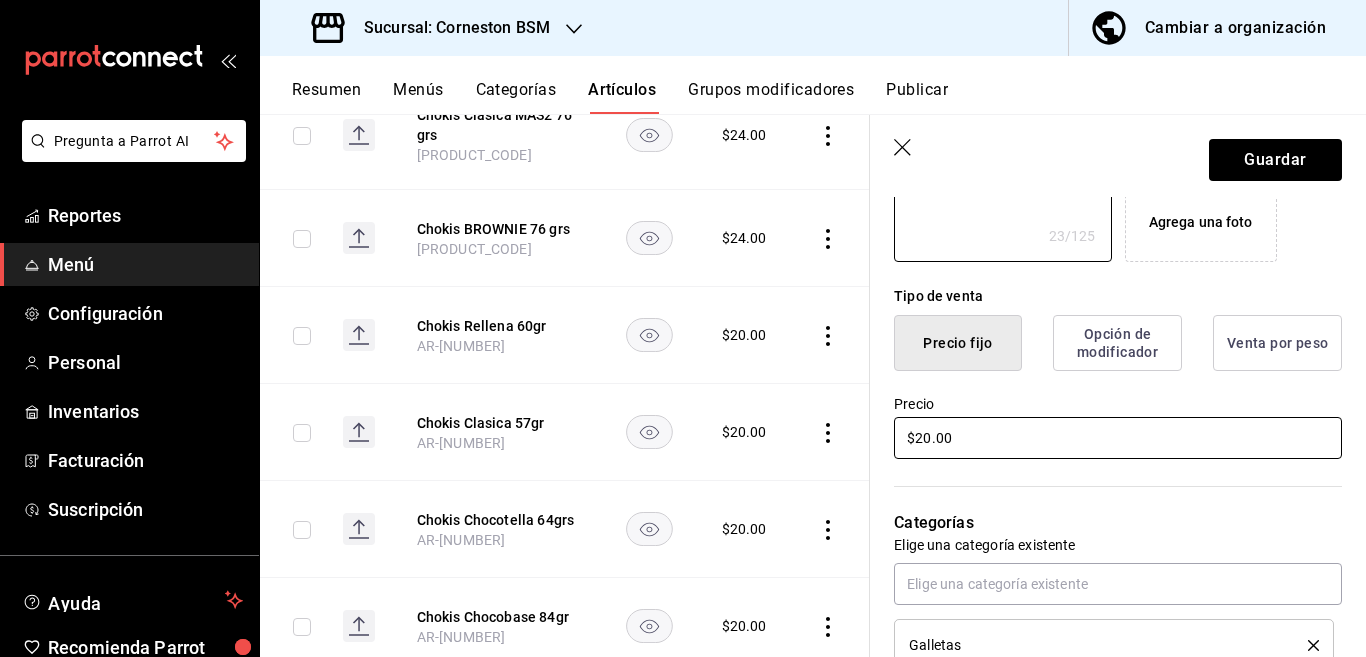 click on "$20.00" at bounding box center [1118, 438] 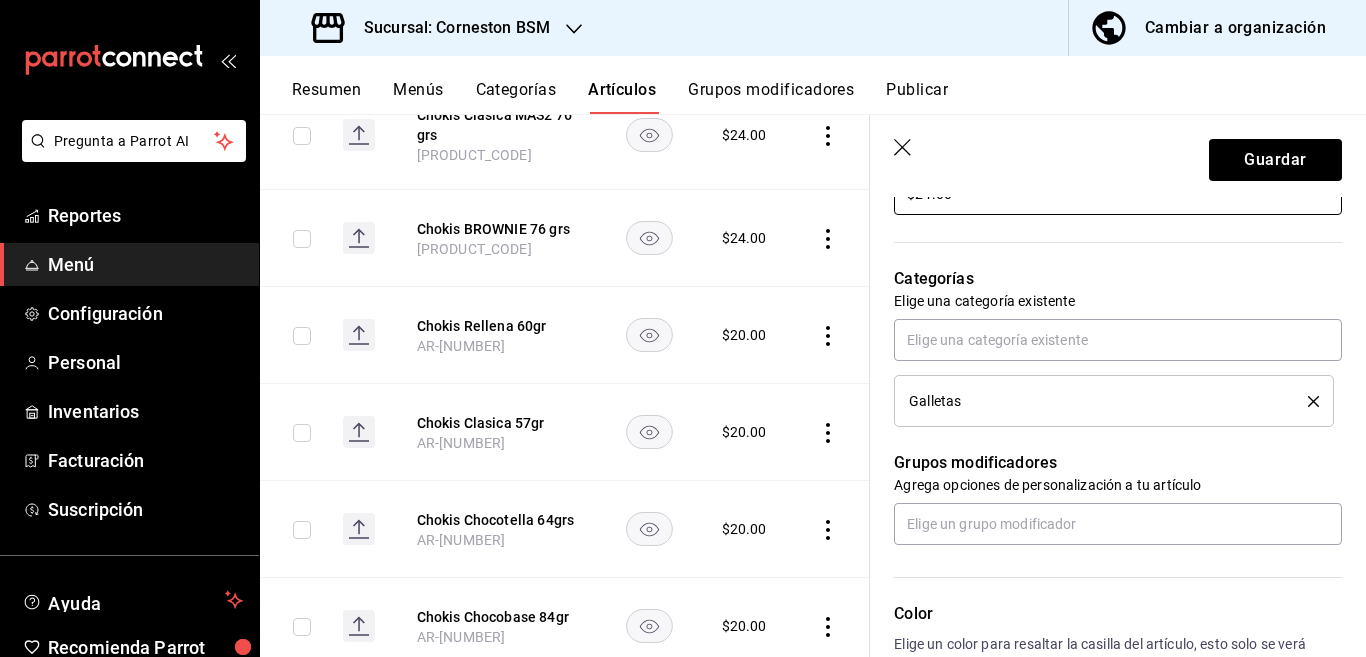 scroll, scrollTop: 650, scrollLeft: 0, axis: vertical 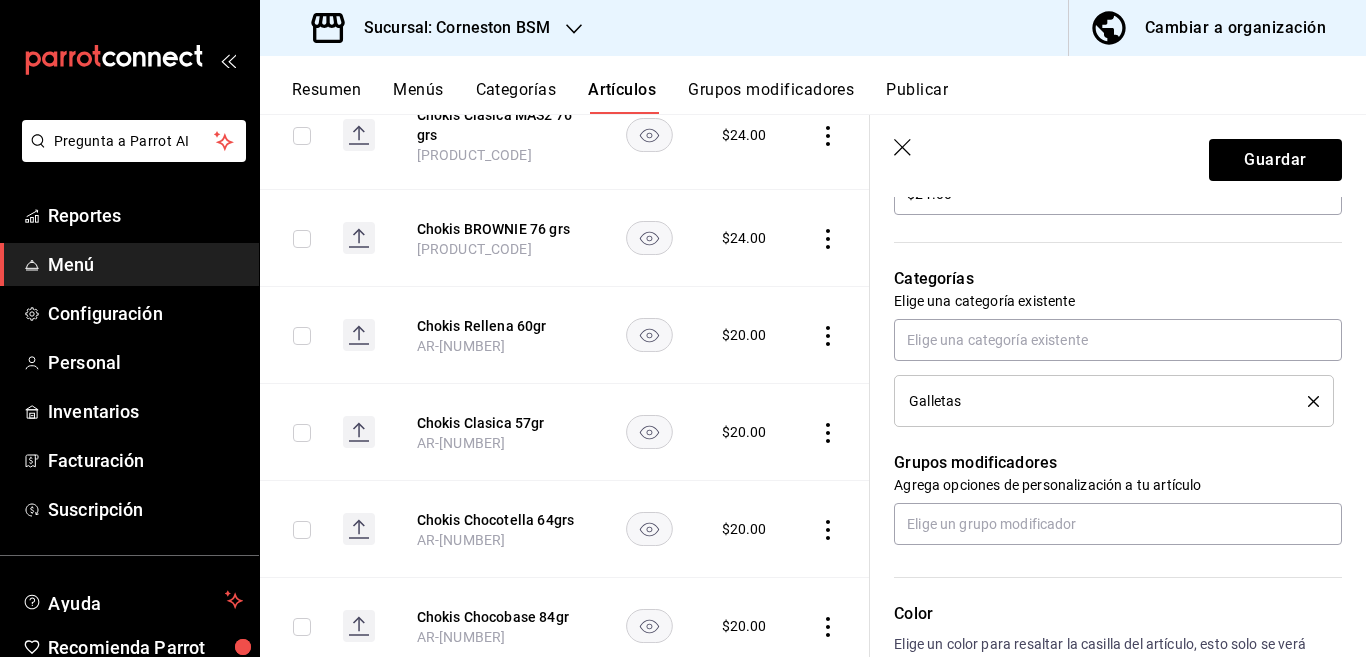 click 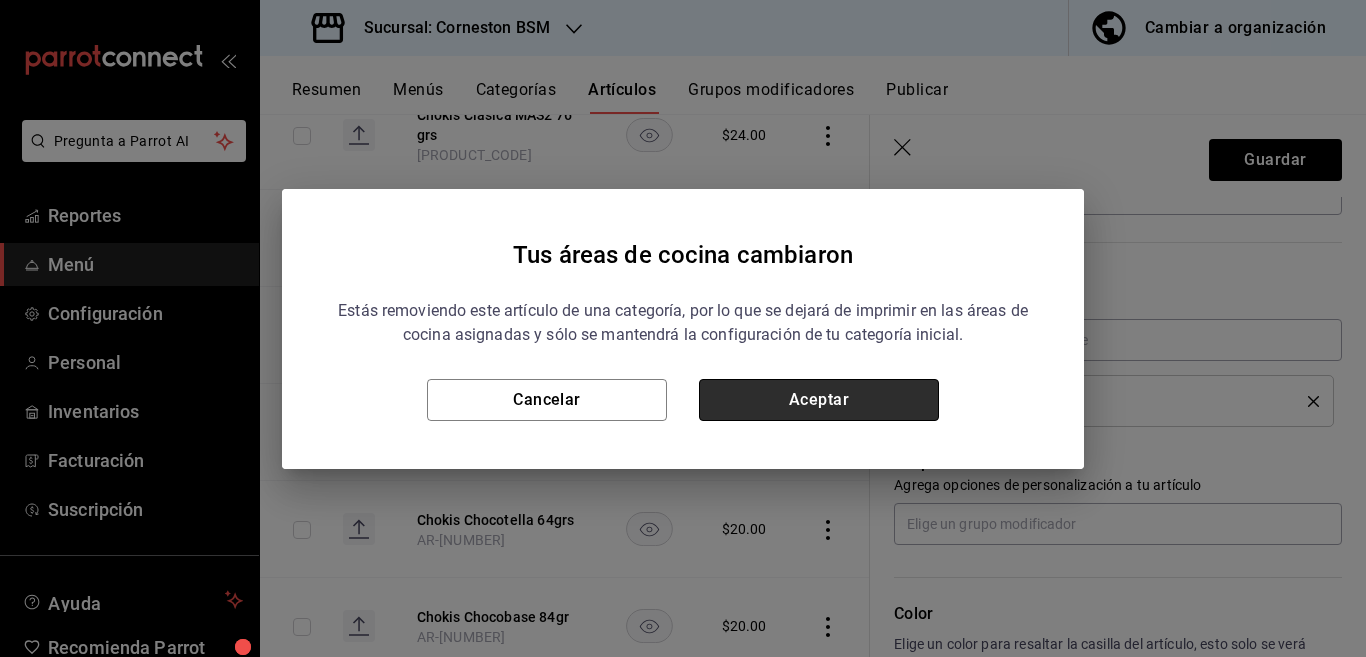 click on "Aceptar" at bounding box center (819, 400) 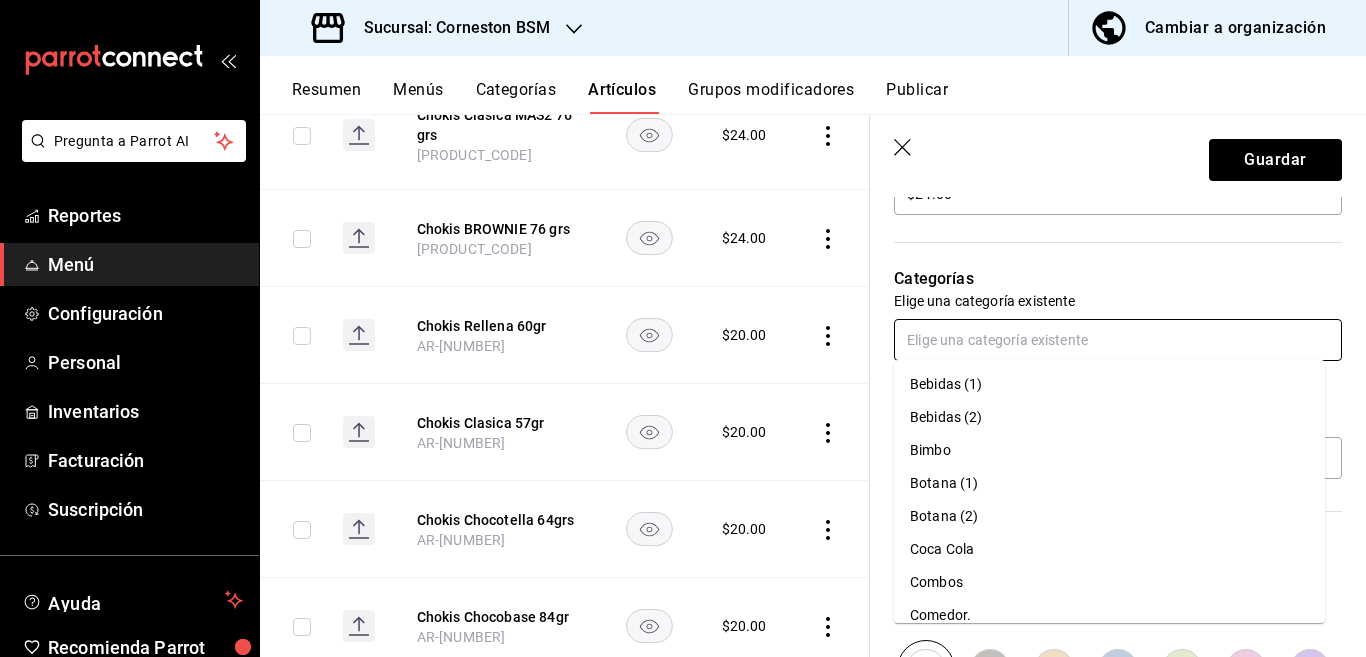 click at bounding box center (1118, 340) 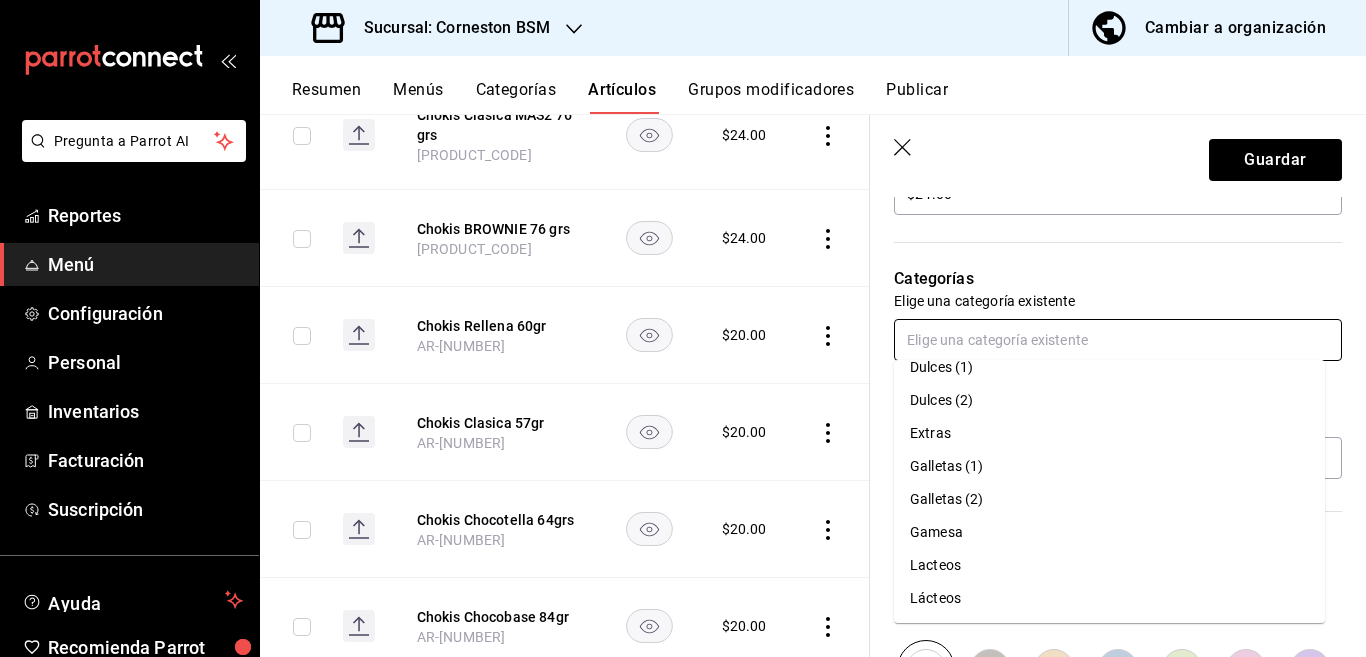 scroll, scrollTop: 315, scrollLeft: 0, axis: vertical 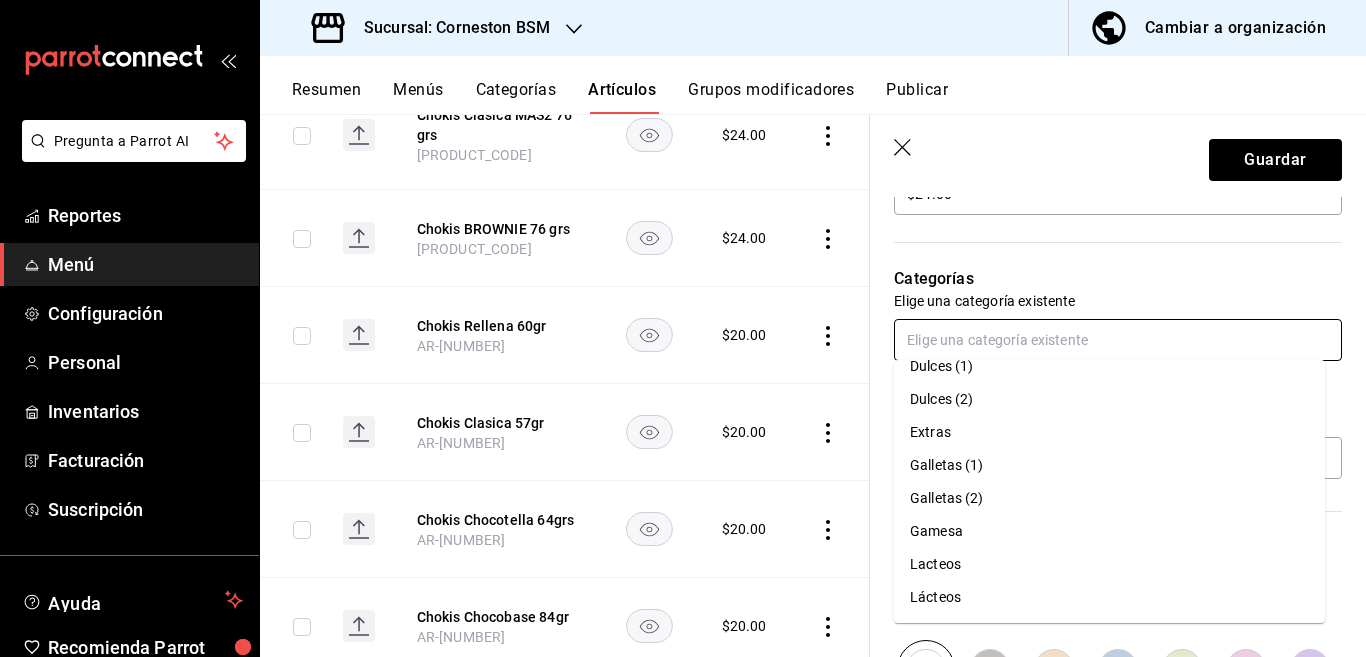 click on "Gamesa" at bounding box center (1109, 531) 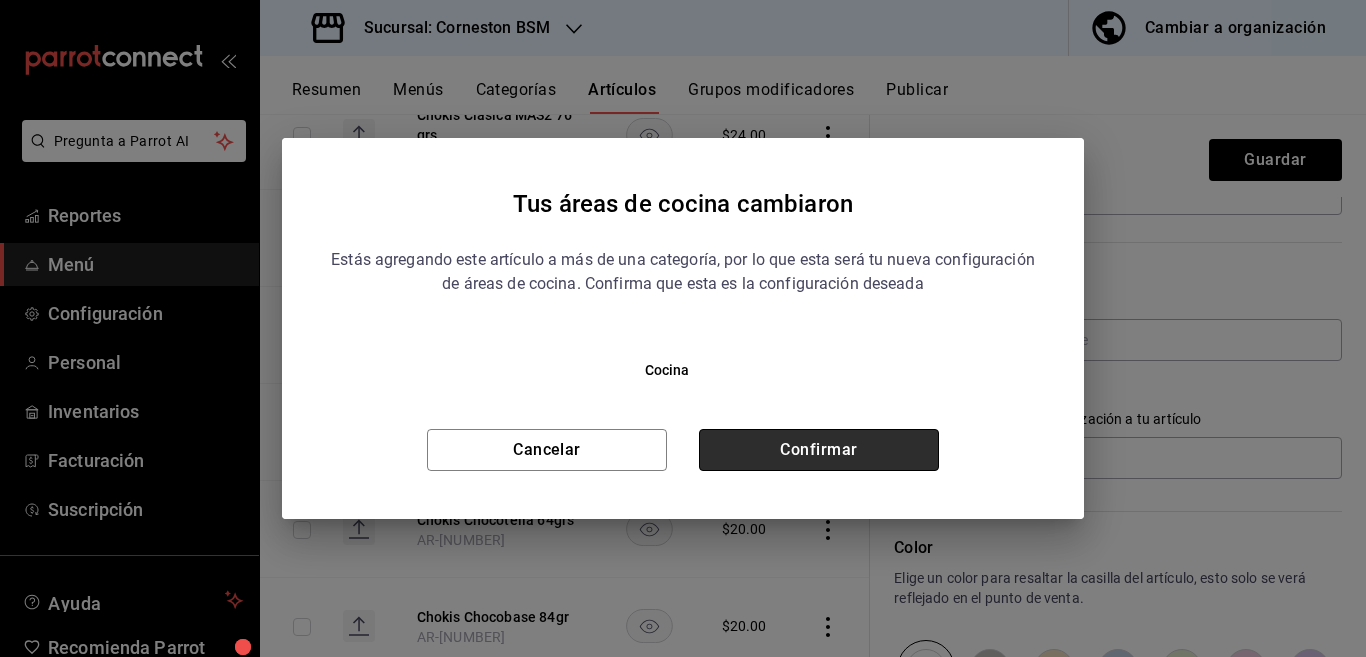 click on "Confirmar" at bounding box center (819, 450) 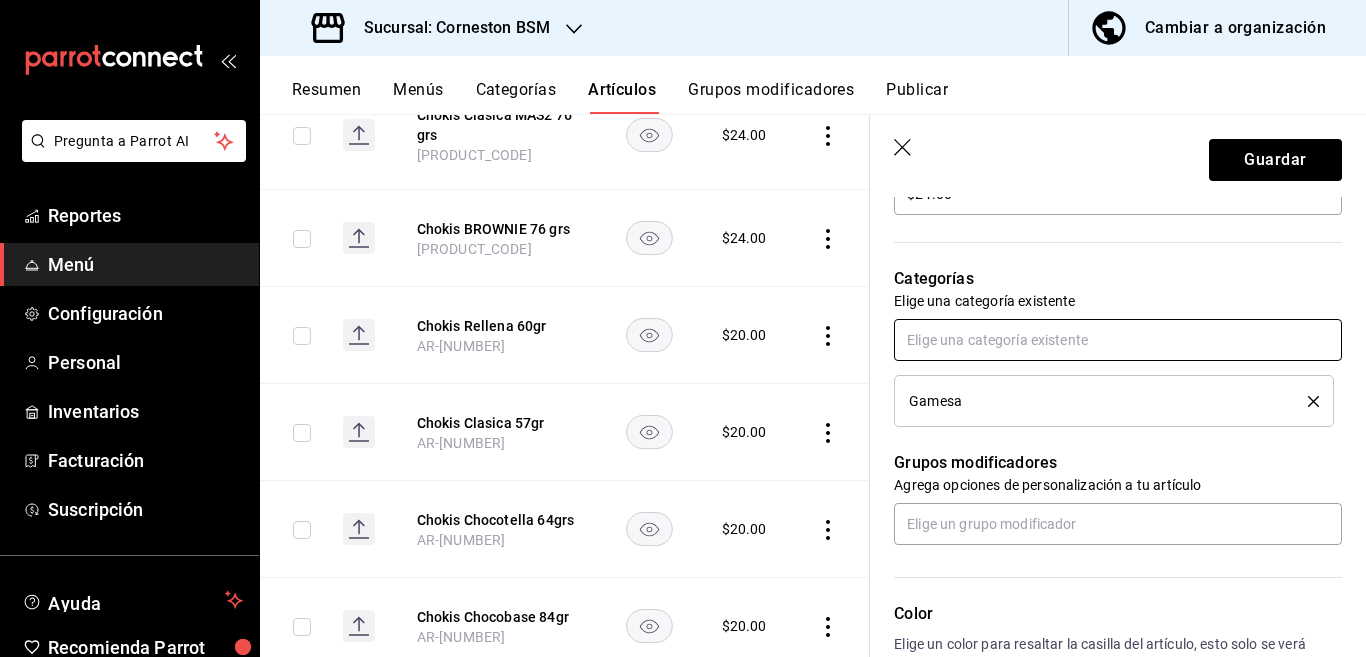 scroll, scrollTop: 651, scrollLeft: 0, axis: vertical 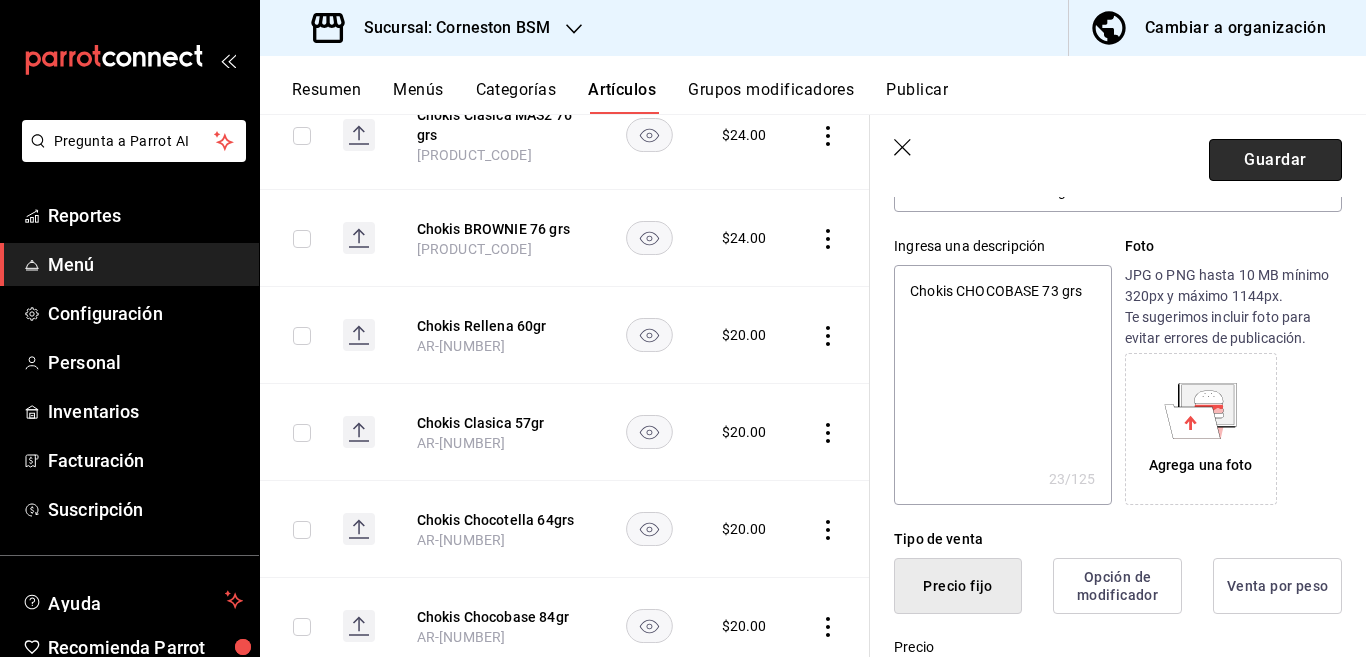 click on "Guardar" at bounding box center (1275, 160) 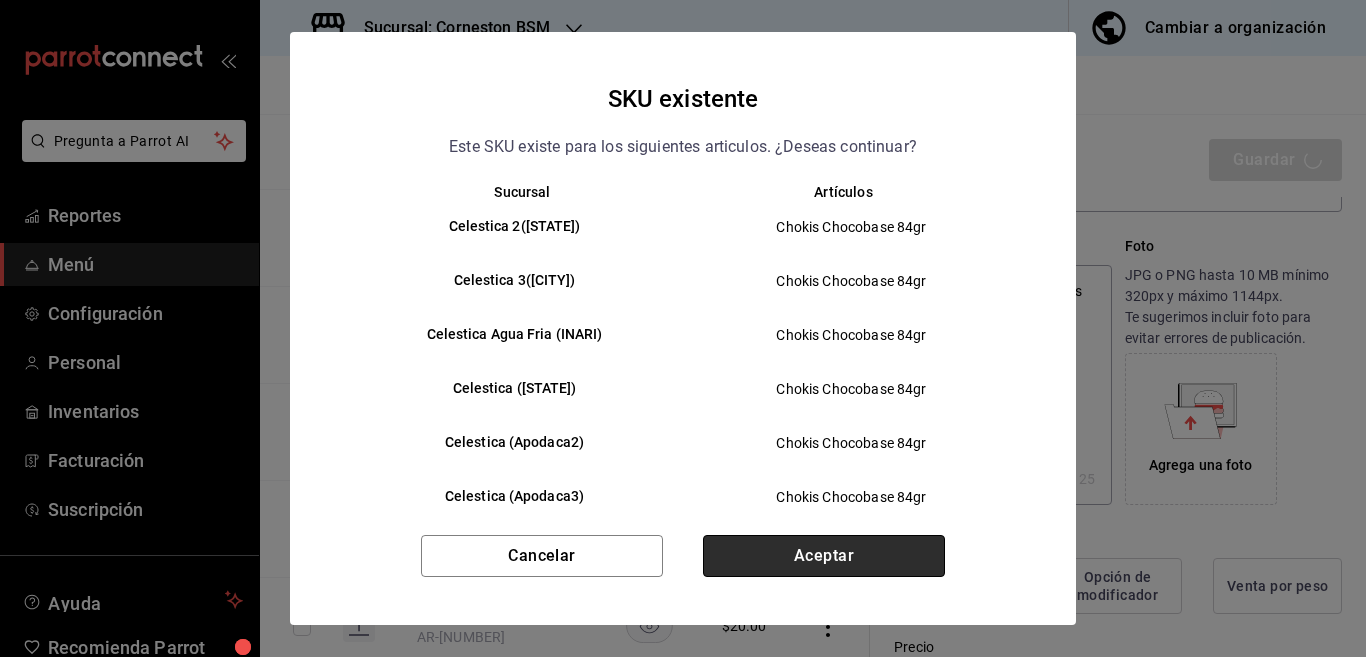 click on "Aceptar" at bounding box center (824, 556) 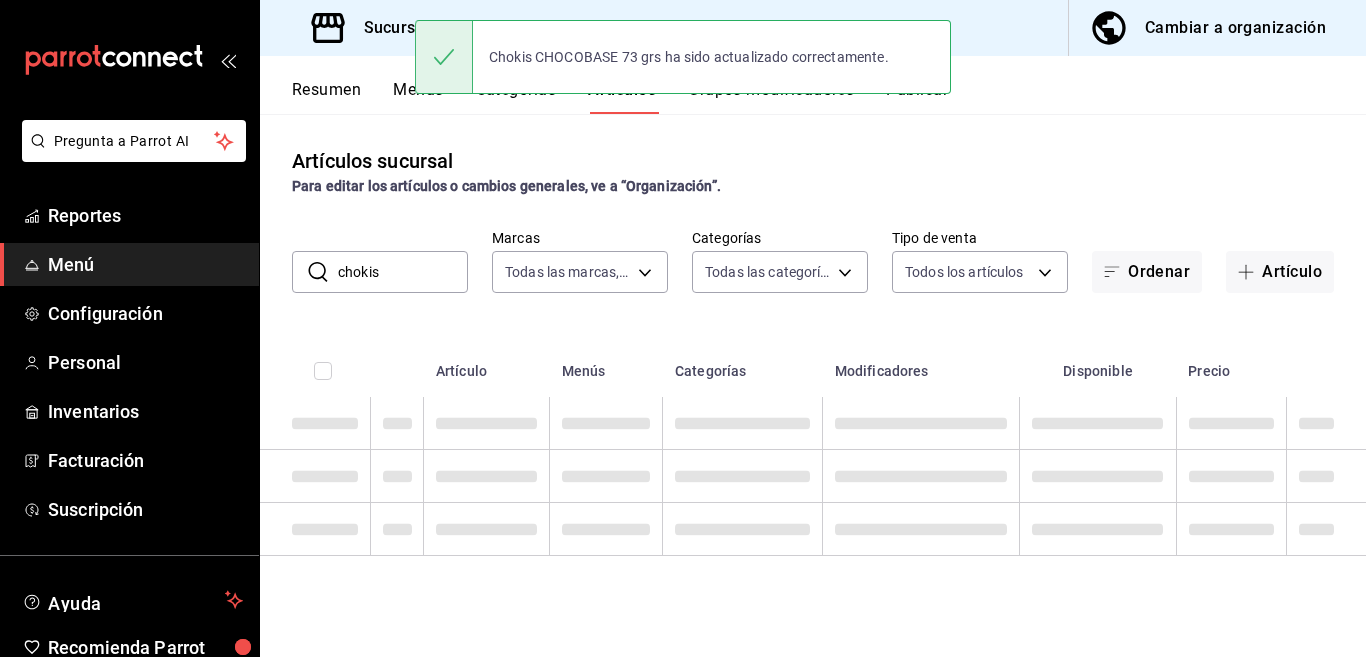 scroll, scrollTop: 0, scrollLeft: 0, axis: both 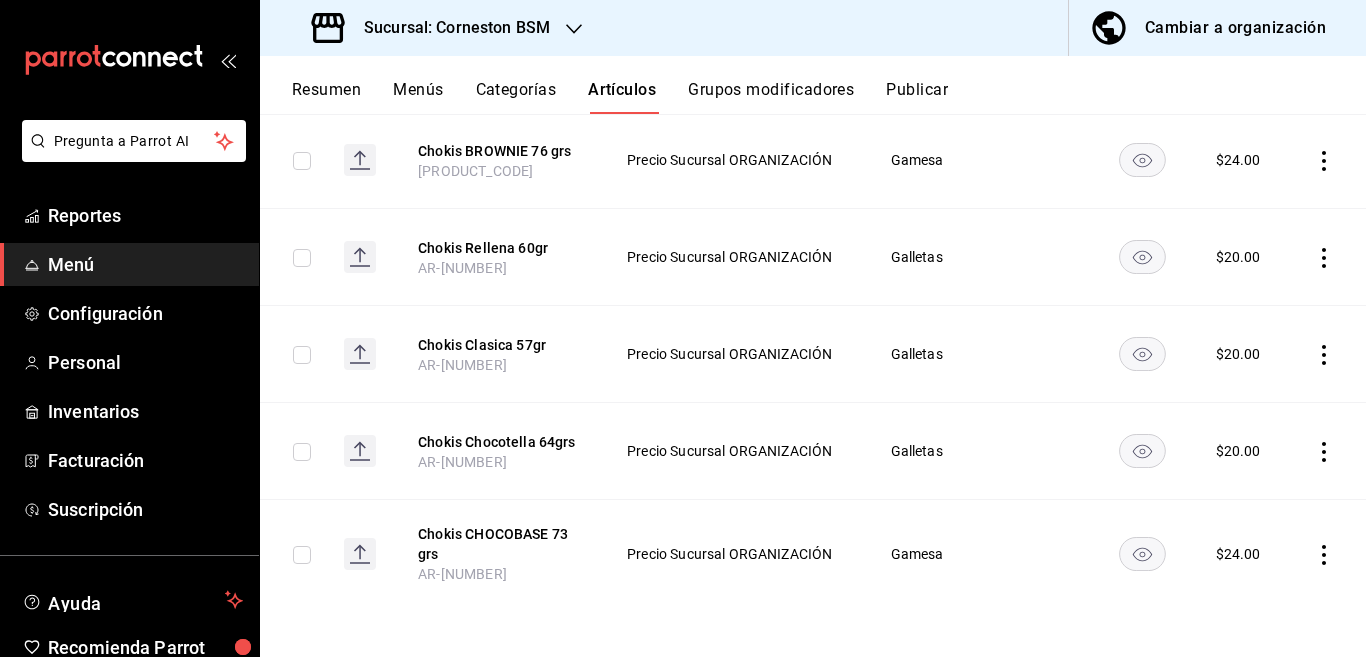 click 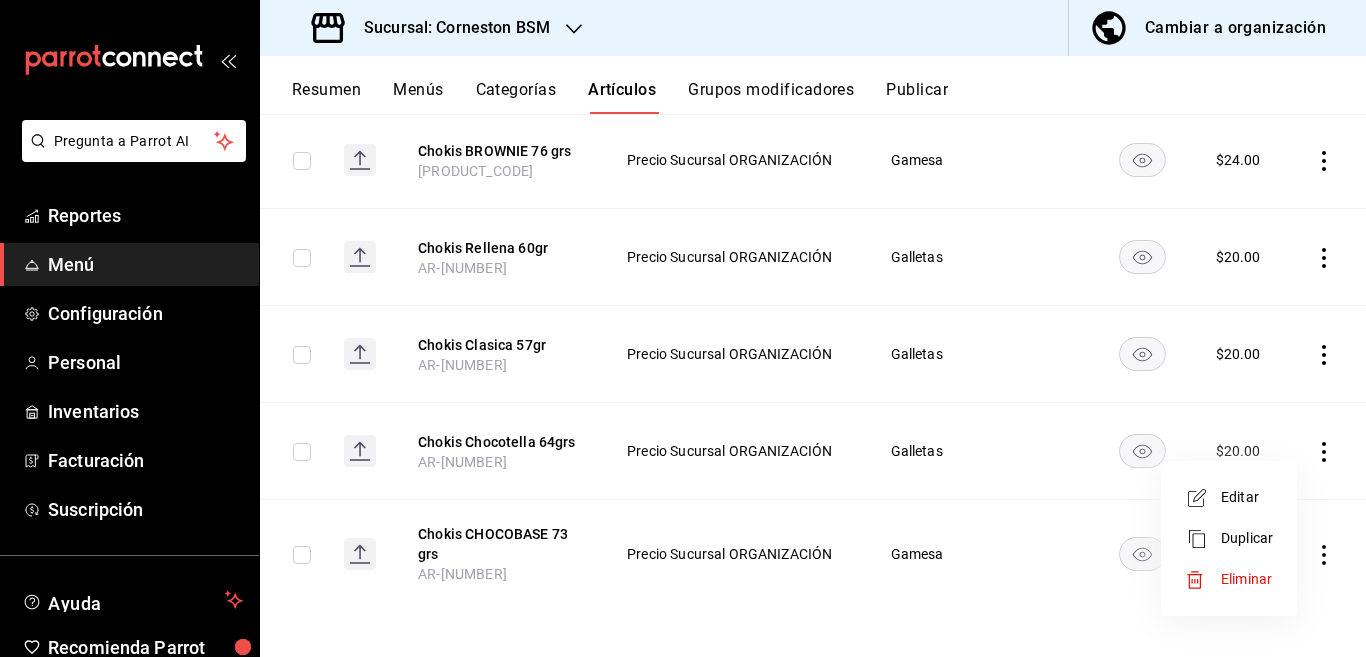 click at bounding box center (1203, 498) 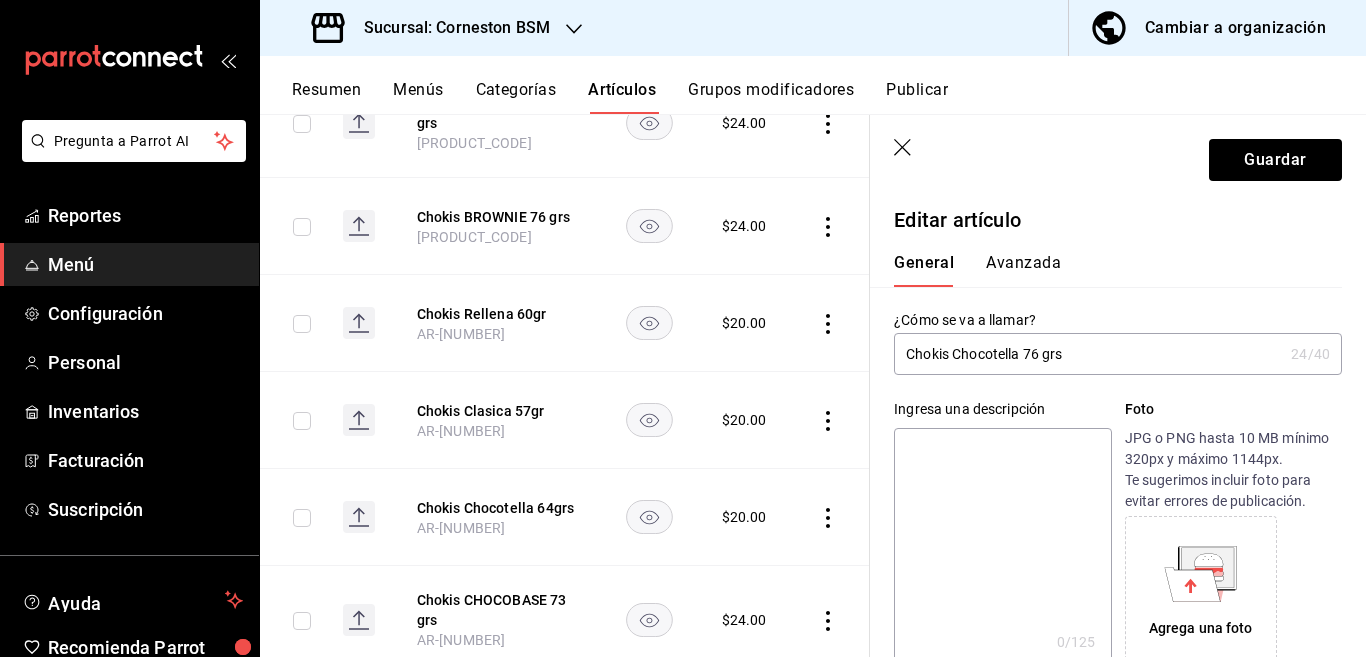click on "Chokis Chocotella 76 grs" at bounding box center (1088, 354) 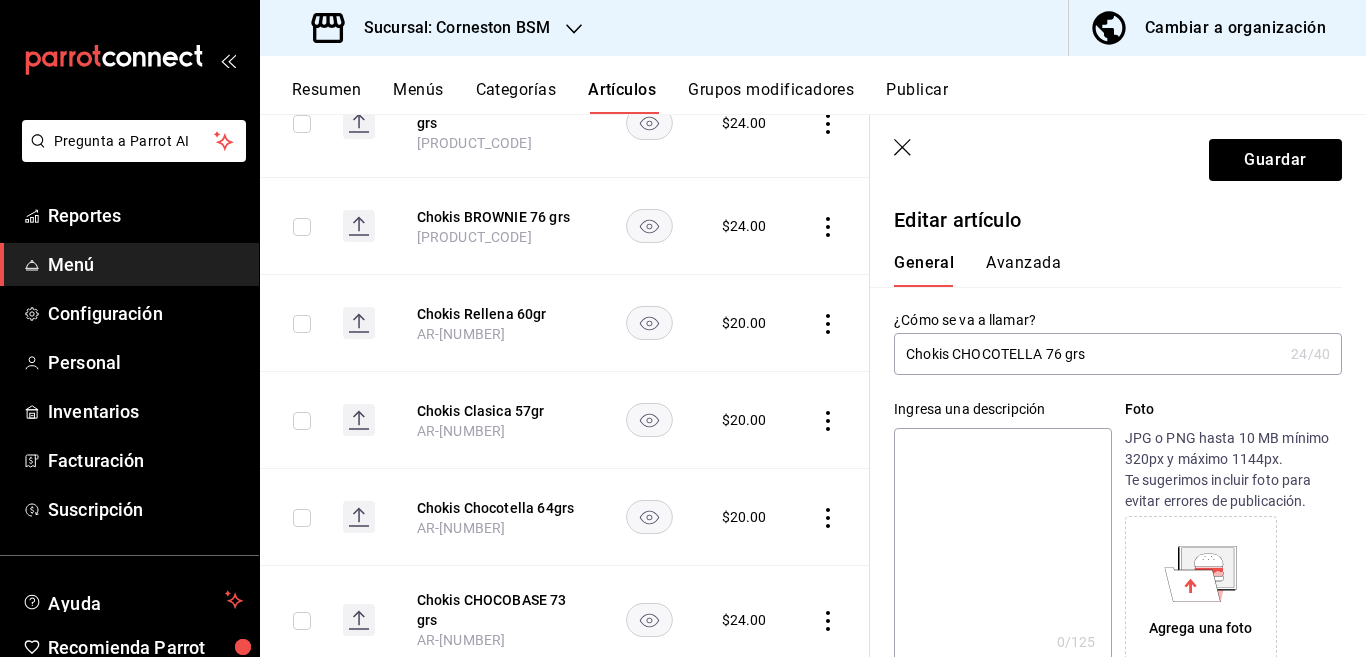 click on "Chokis CHOCOTELLA 76 grs" at bounding box center [1088, 354] 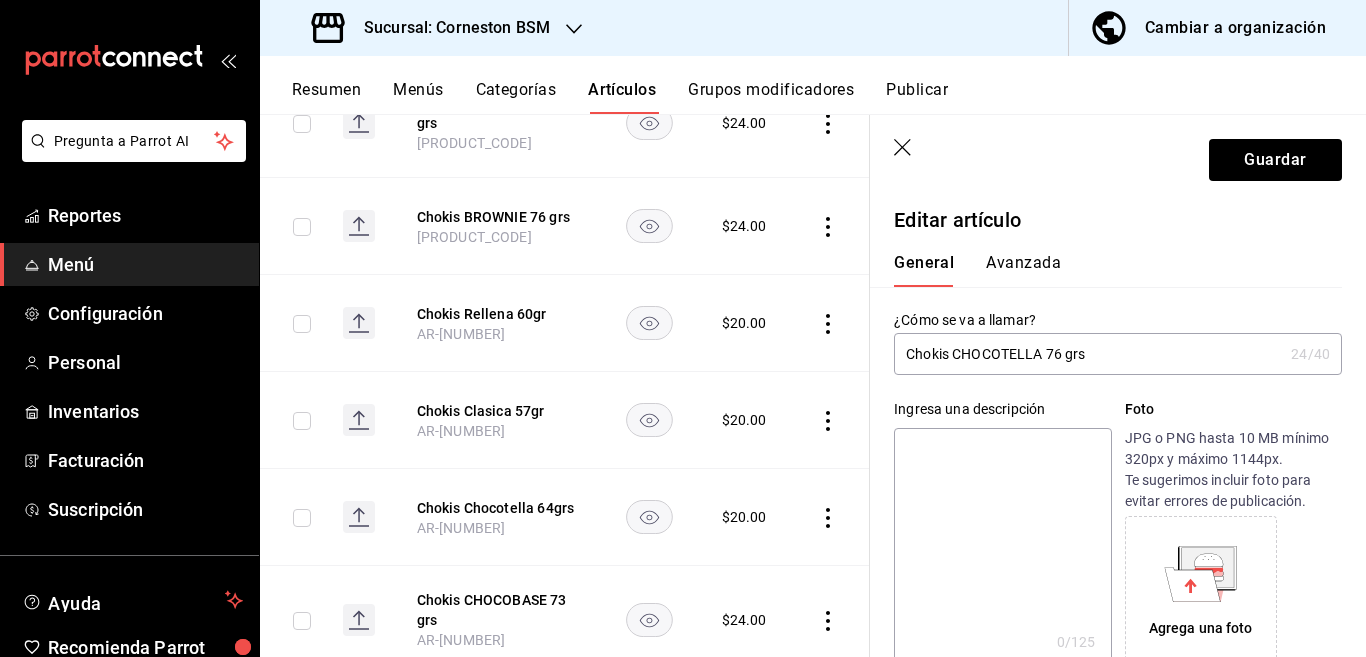 click at bounding box center [1002, 548] 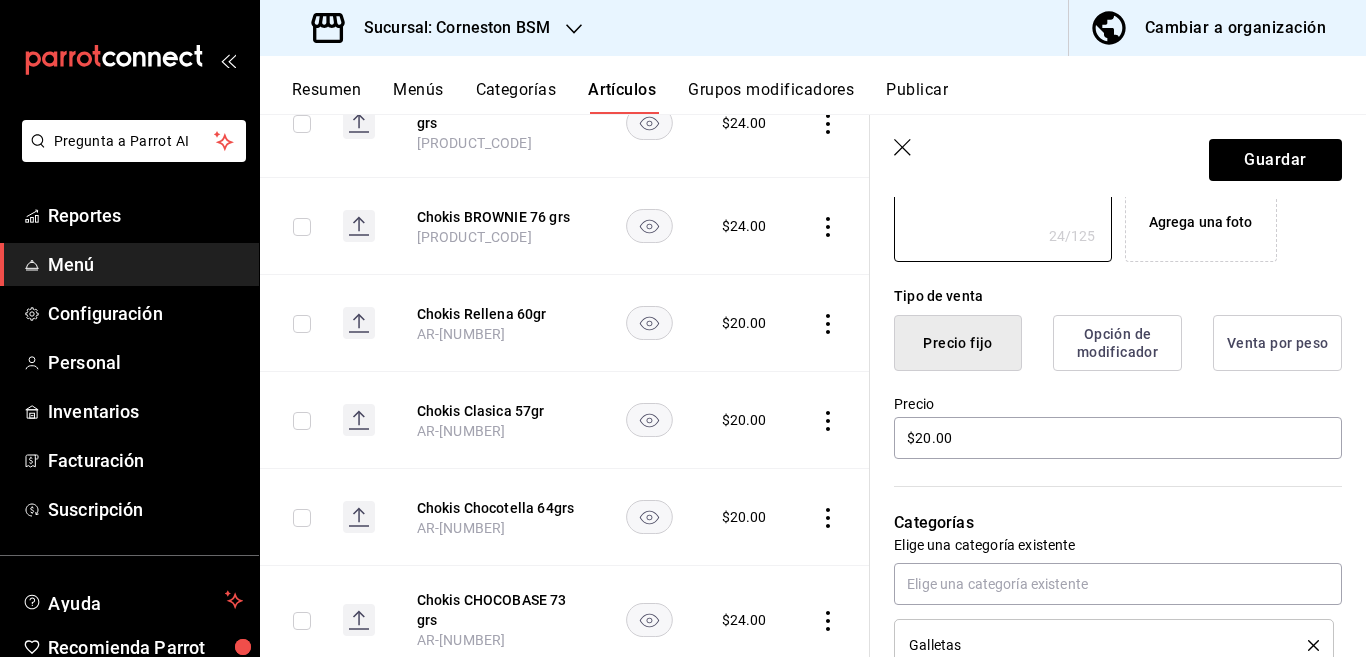 scroll, scrollTop: 487, scrollLeft: 0, axis: vertical 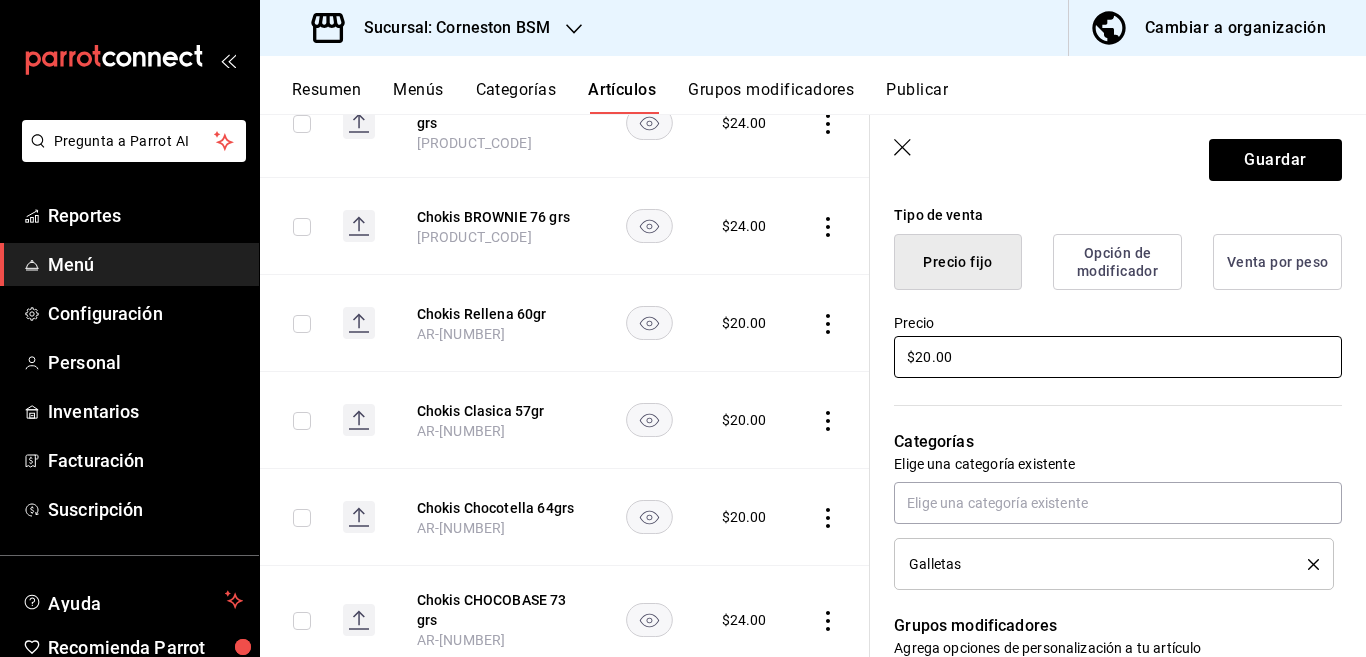 click on "$20.00" at bounding box center (1118, 357) 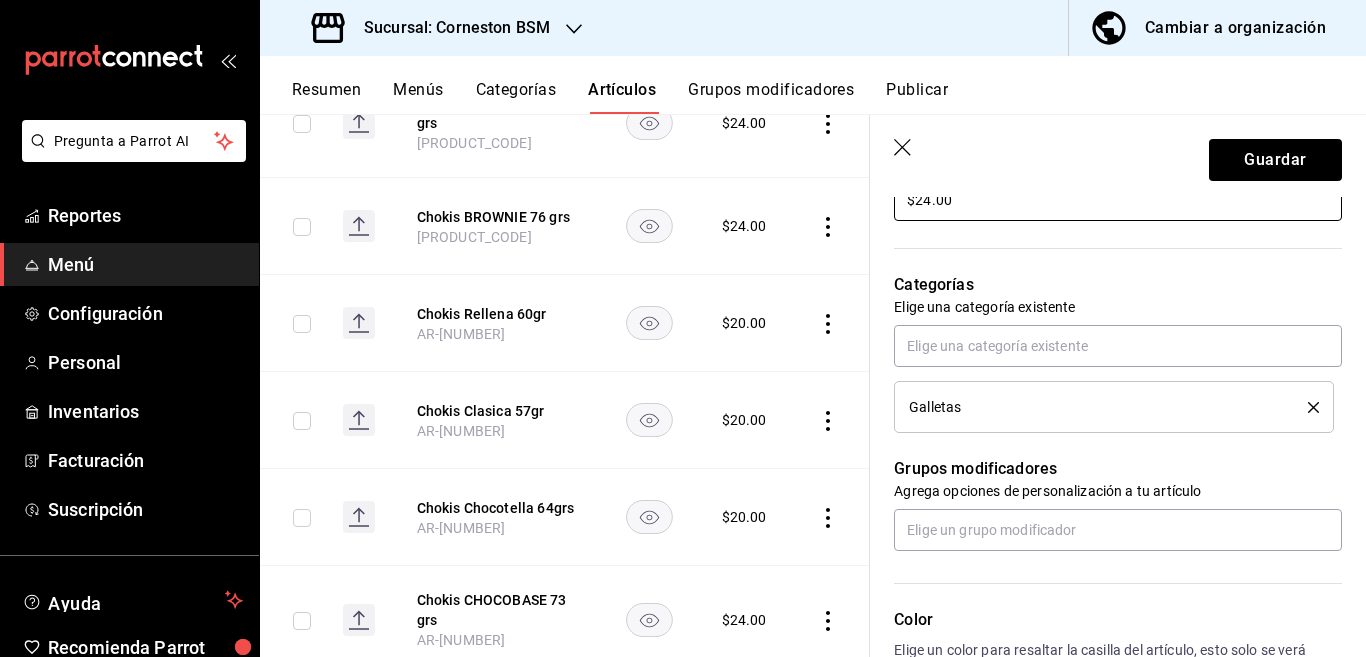 scroll, scrollTop: 650, scrollLeft: 0, axis: vertical 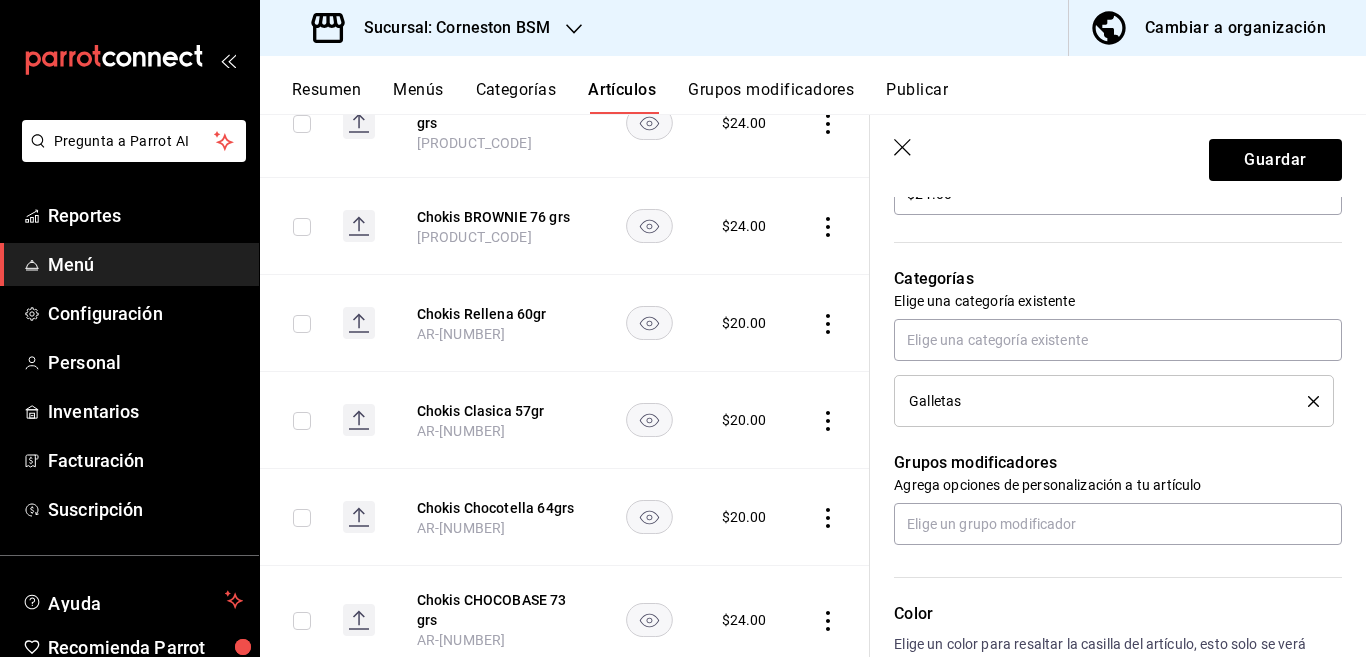 click 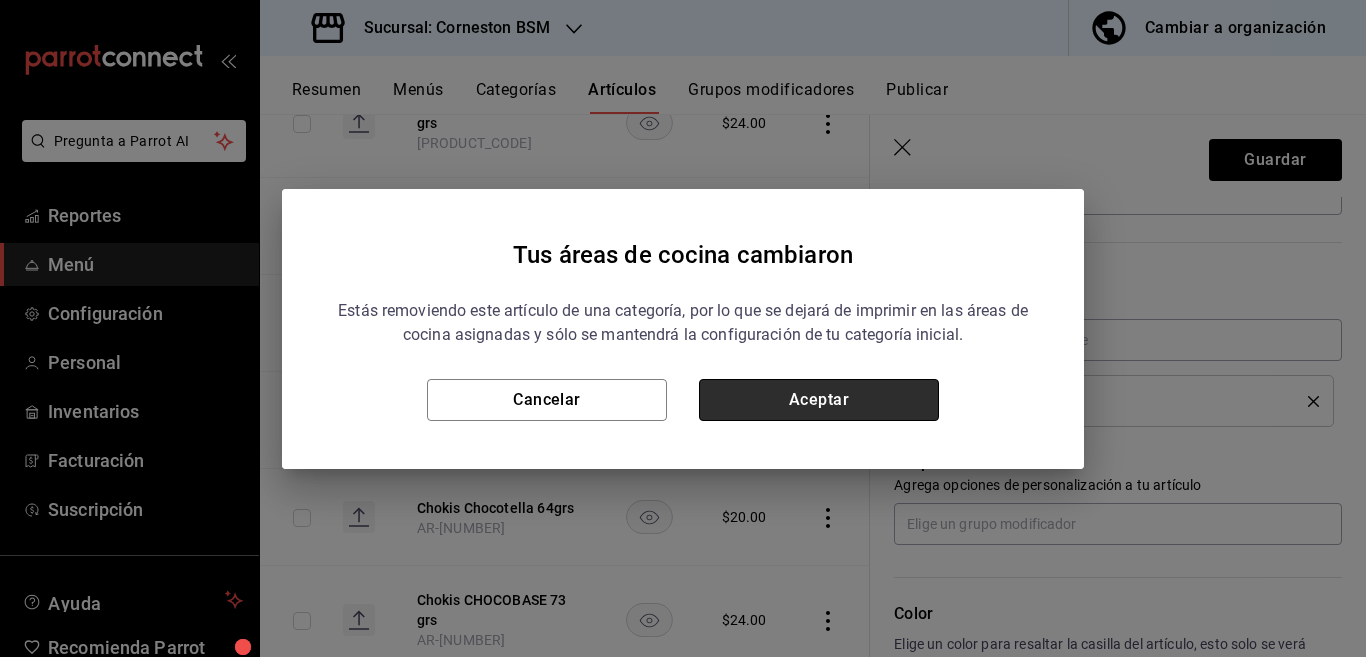 click on "Aceptar" at bounding box center (819, 400) 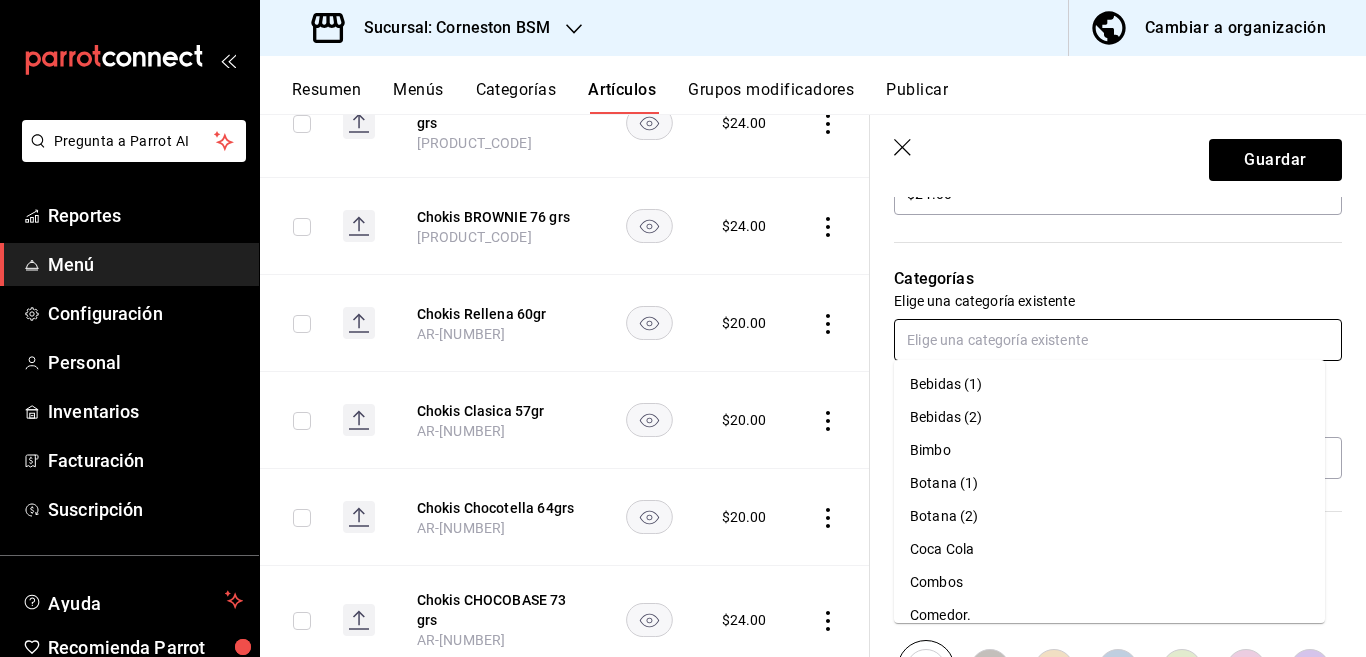 click at bounding box center (1118, 340) 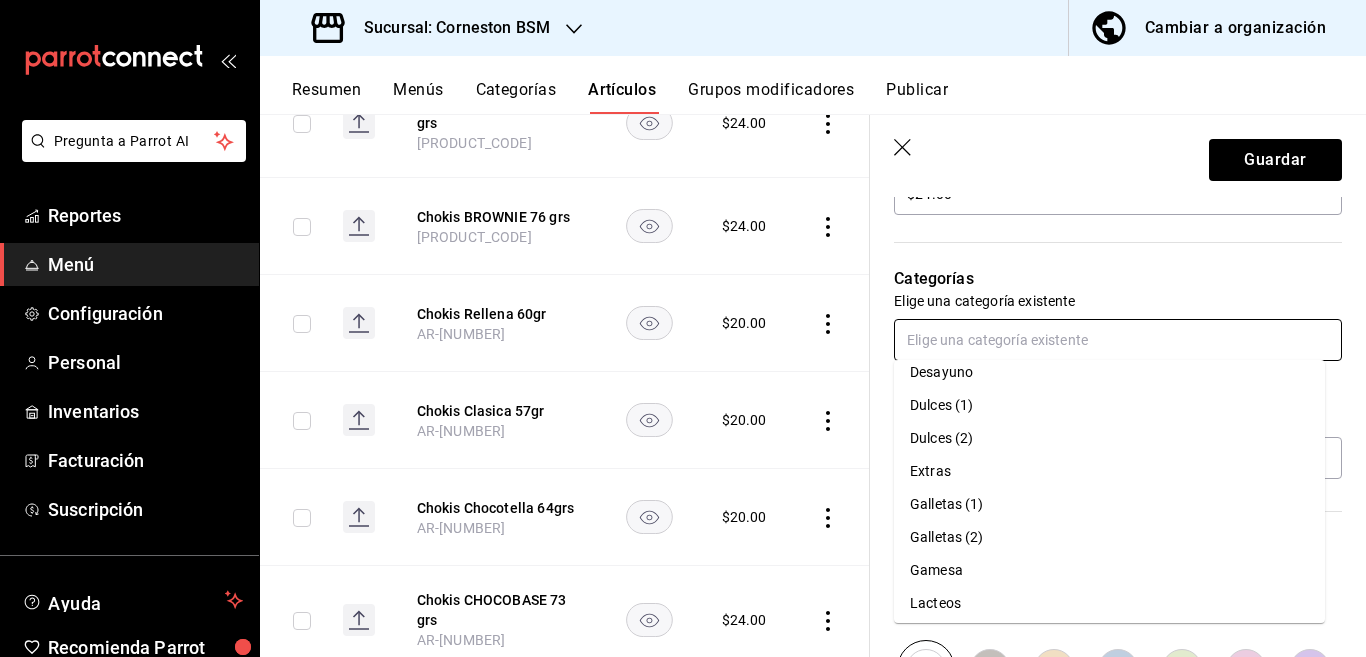 scroll, scrollTop: 315, scrollLeft: 0, axis: vertical 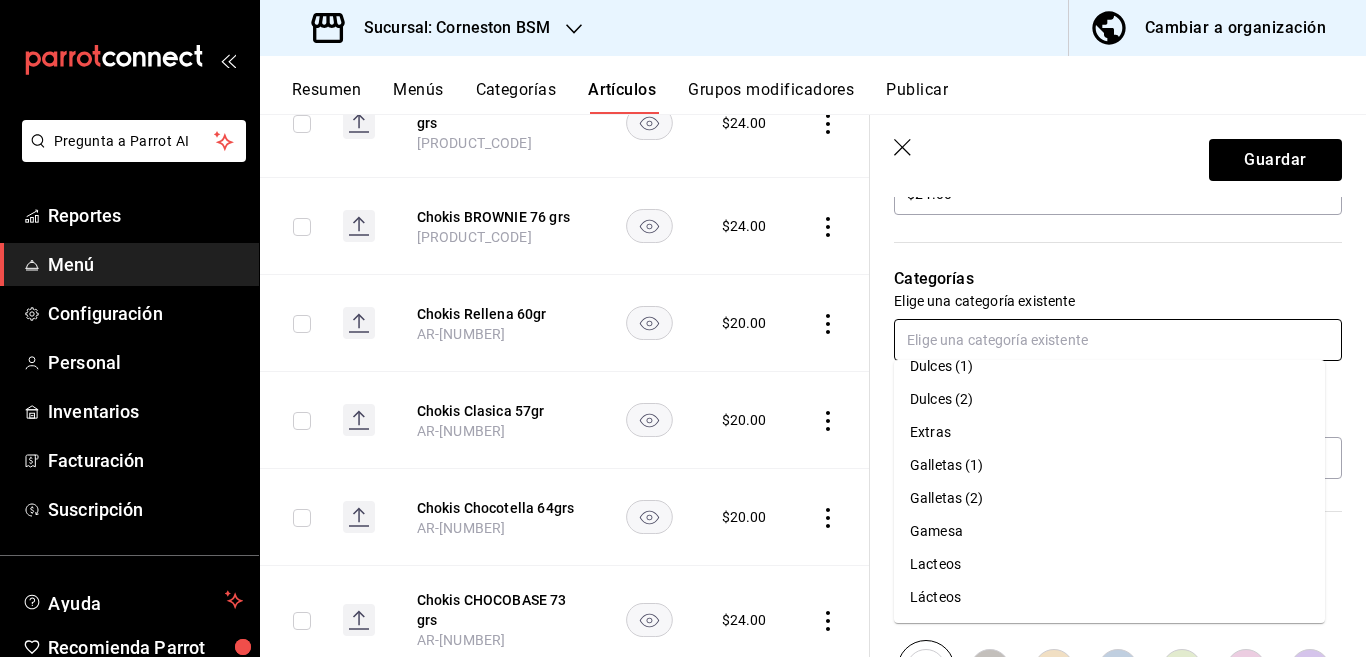 click on "Gamesa" at bounding box center [1109, 531] 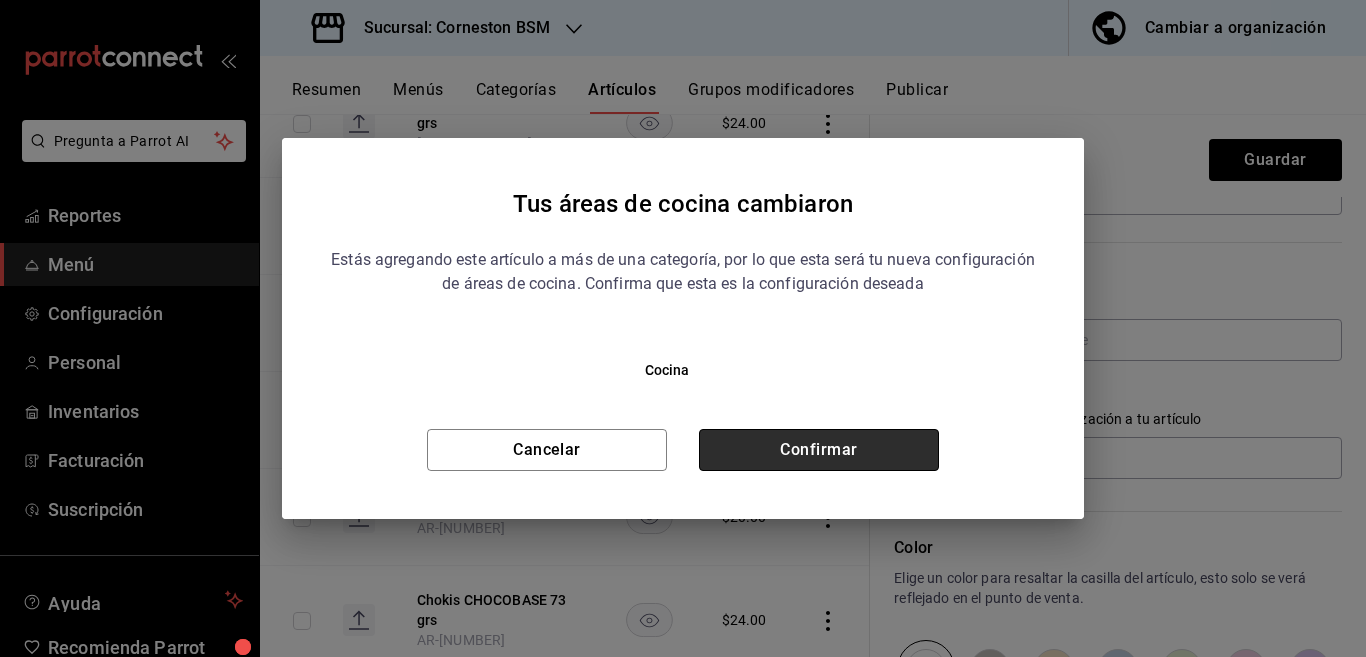click on "Confirmar" at bounding box center [819, 450] 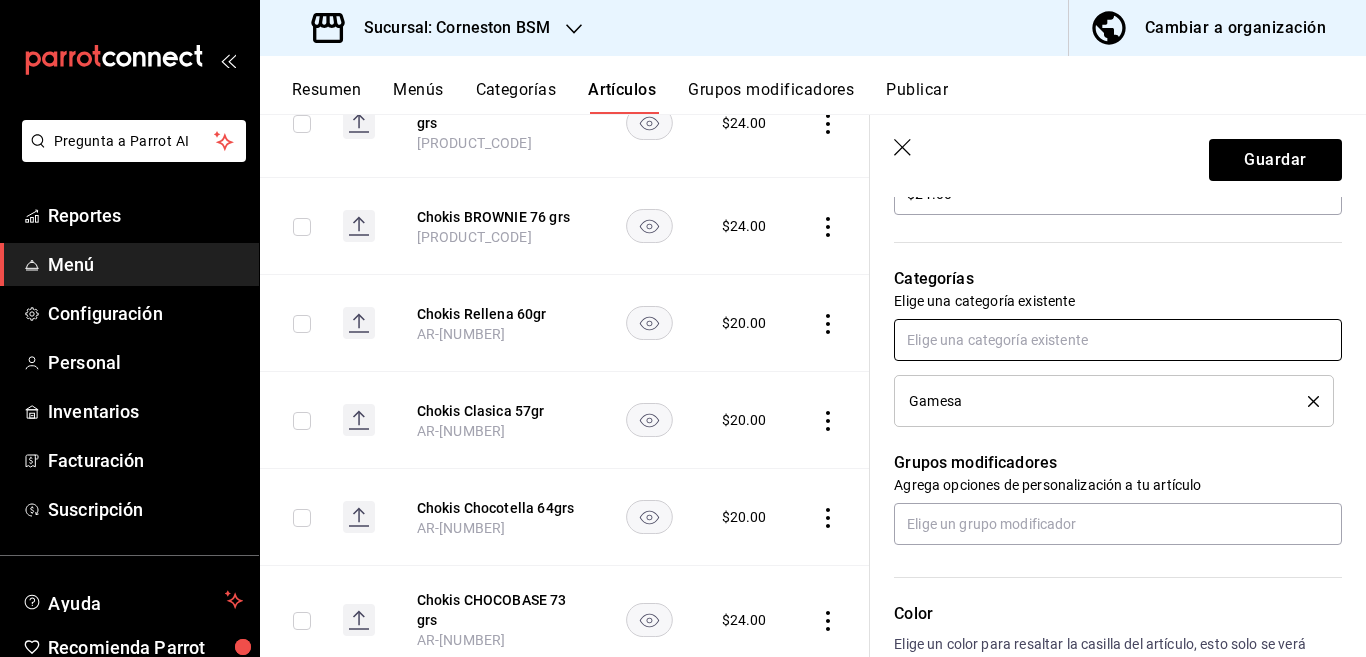 scroll, scrollTop: 651, scrollLeft: 0, axis: vertical 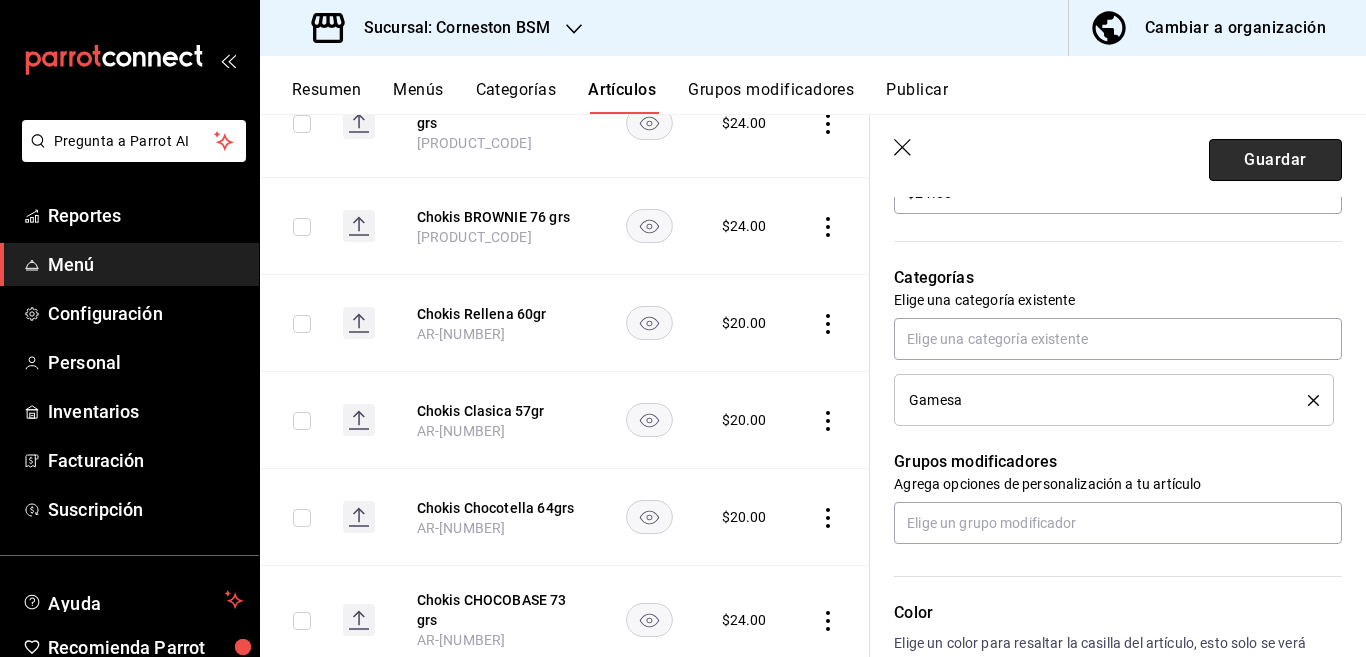 click on "Guardar" at bounding box center [1275, 160] 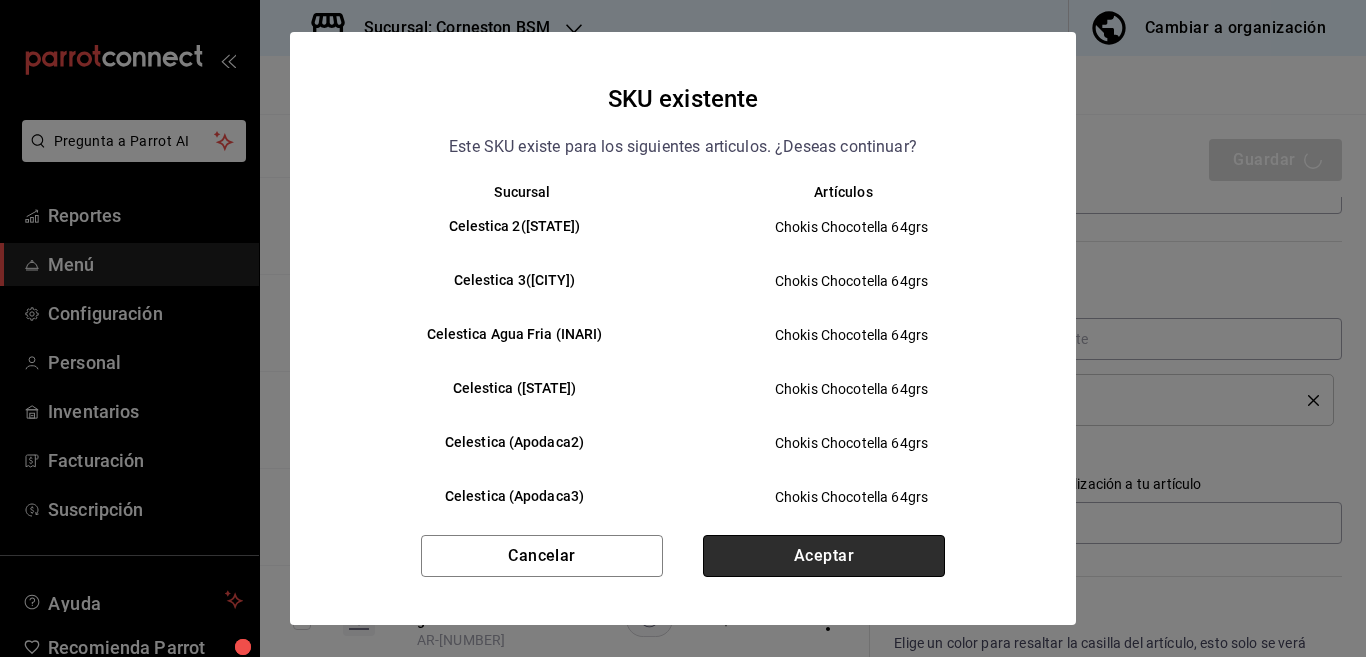 click on "Aceptar" at bounding box center (824, 556) 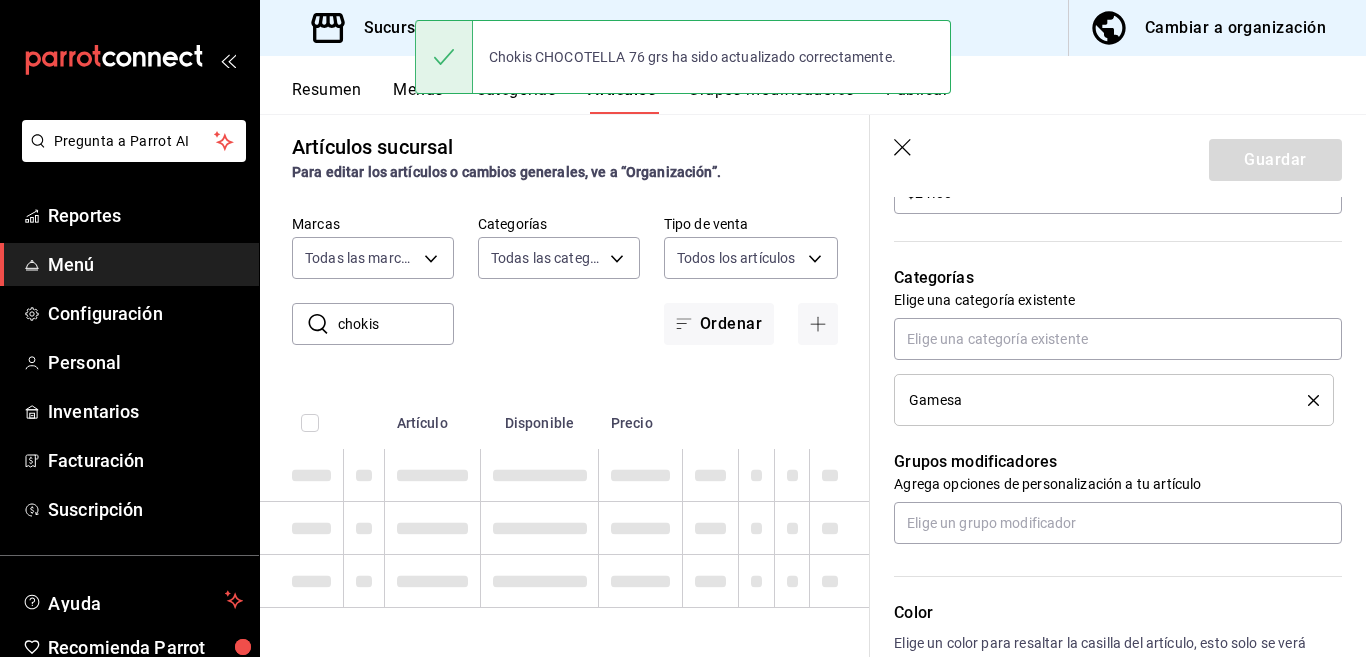 scroll, scrollTop: 0, scrollLeft: 0, axis: both 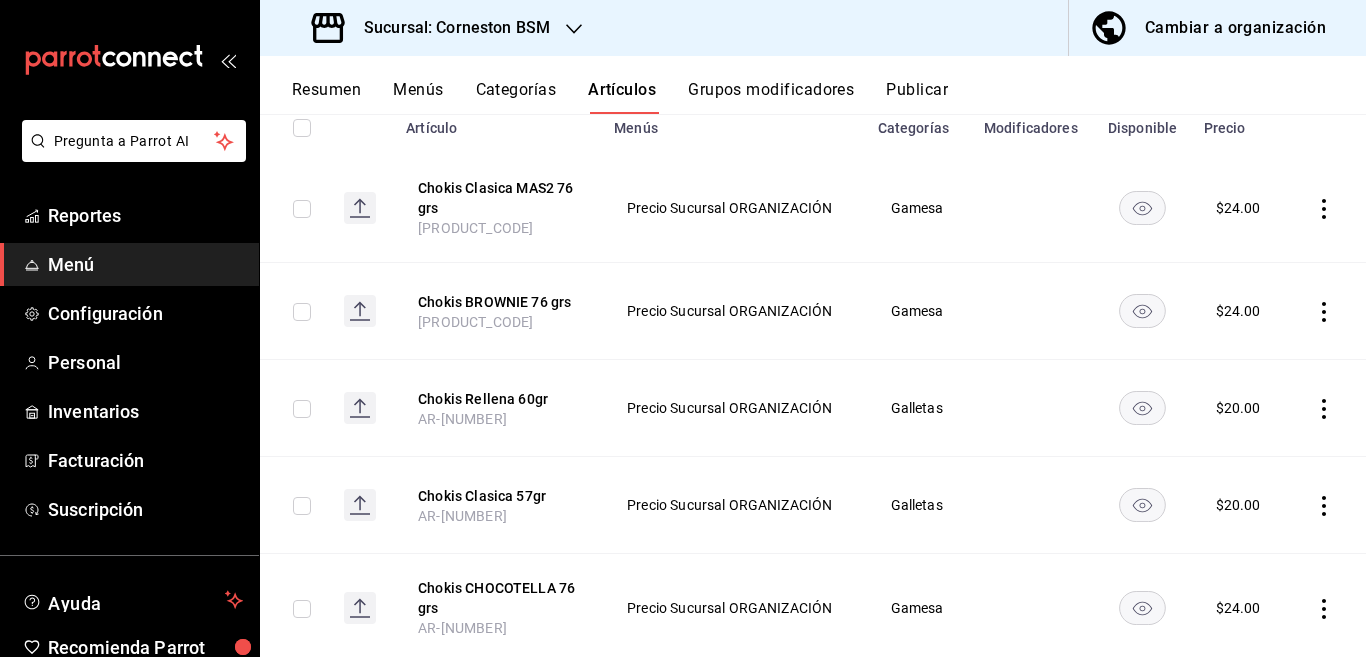 click 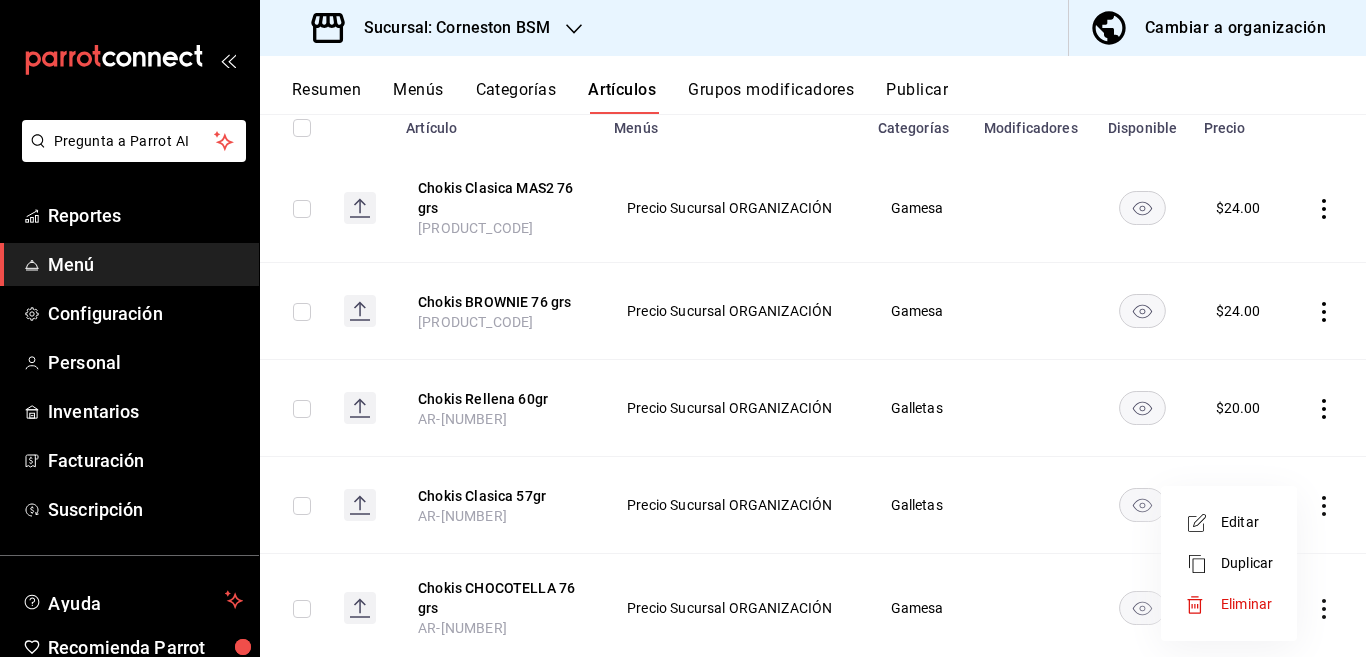 click on "Eliminar" at bounding box center (1246, 604) 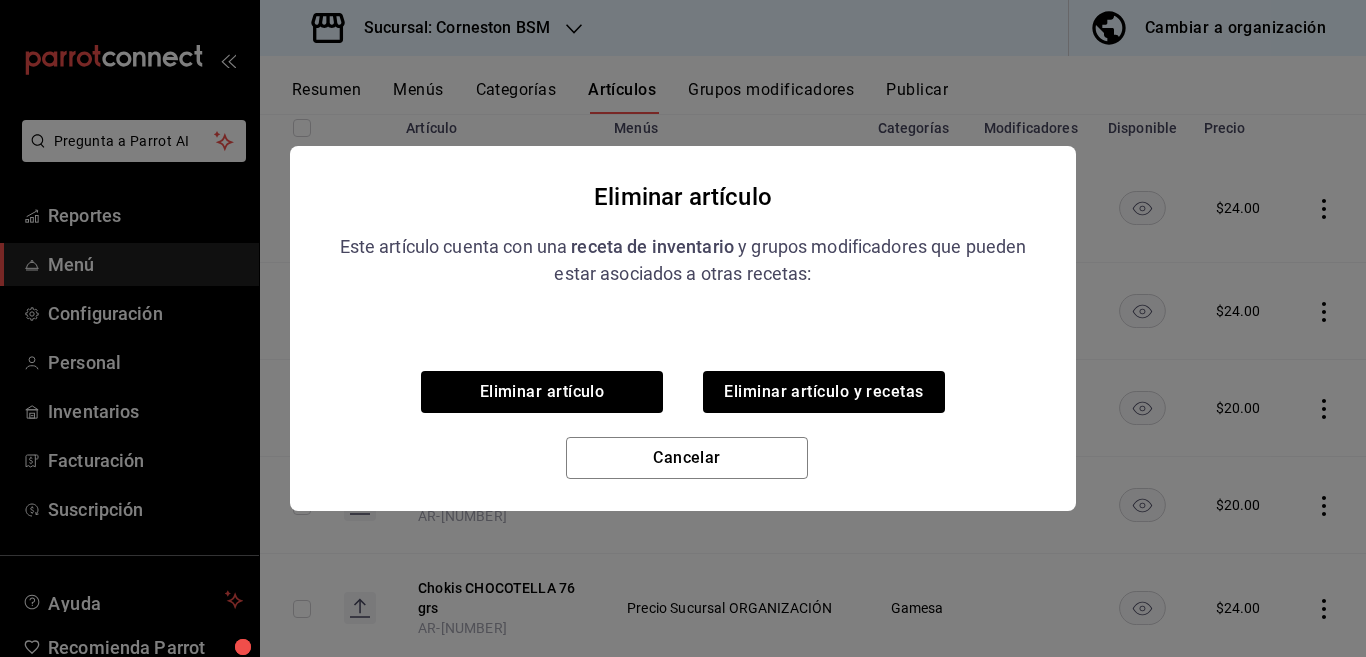 scroll, scrollTop: 243, scrollLeft: 0, axis: vertical 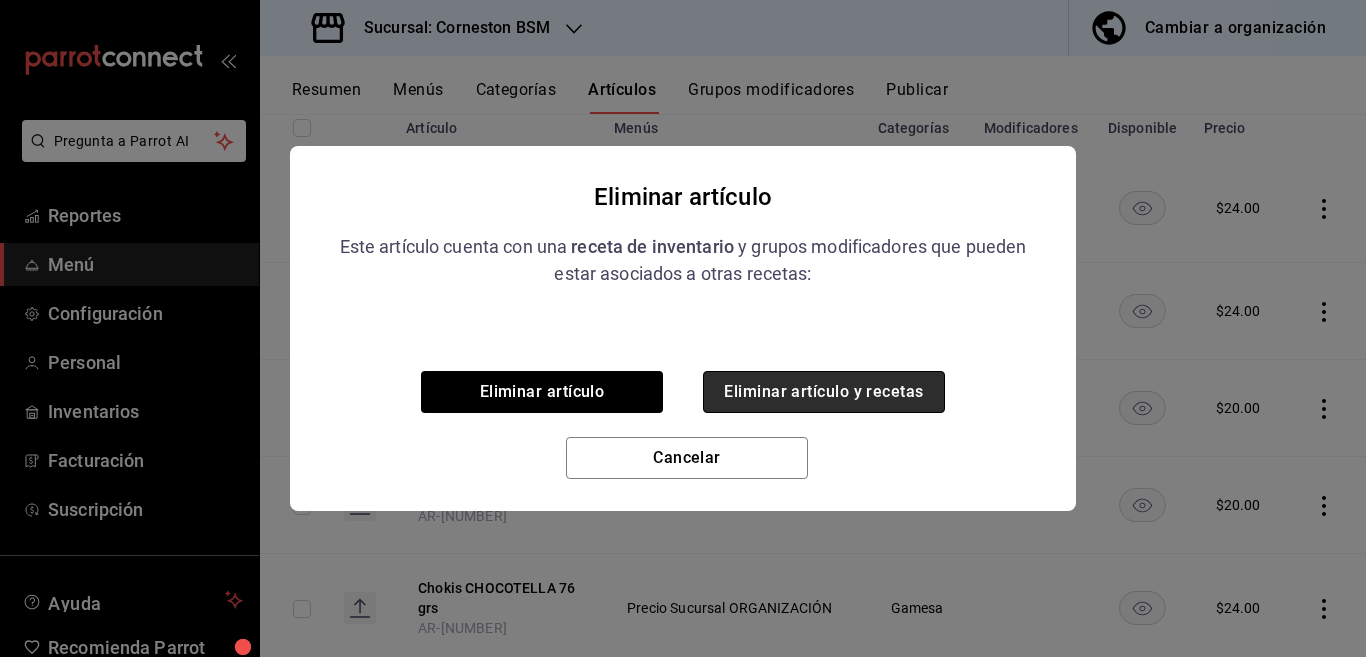 click on "Eliminar artículo y recetas" at bounding box center [824, 392] 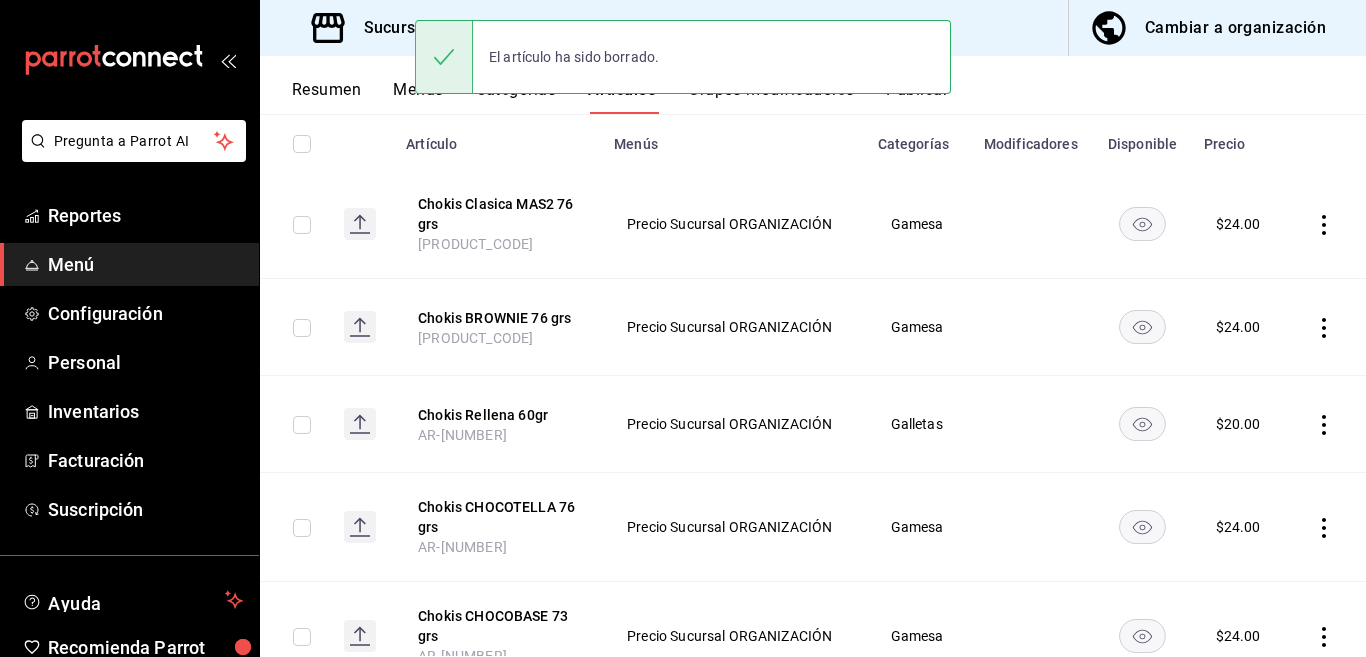 scroll, scrollTop: 227, scrollLeft: 0, axis: vertical 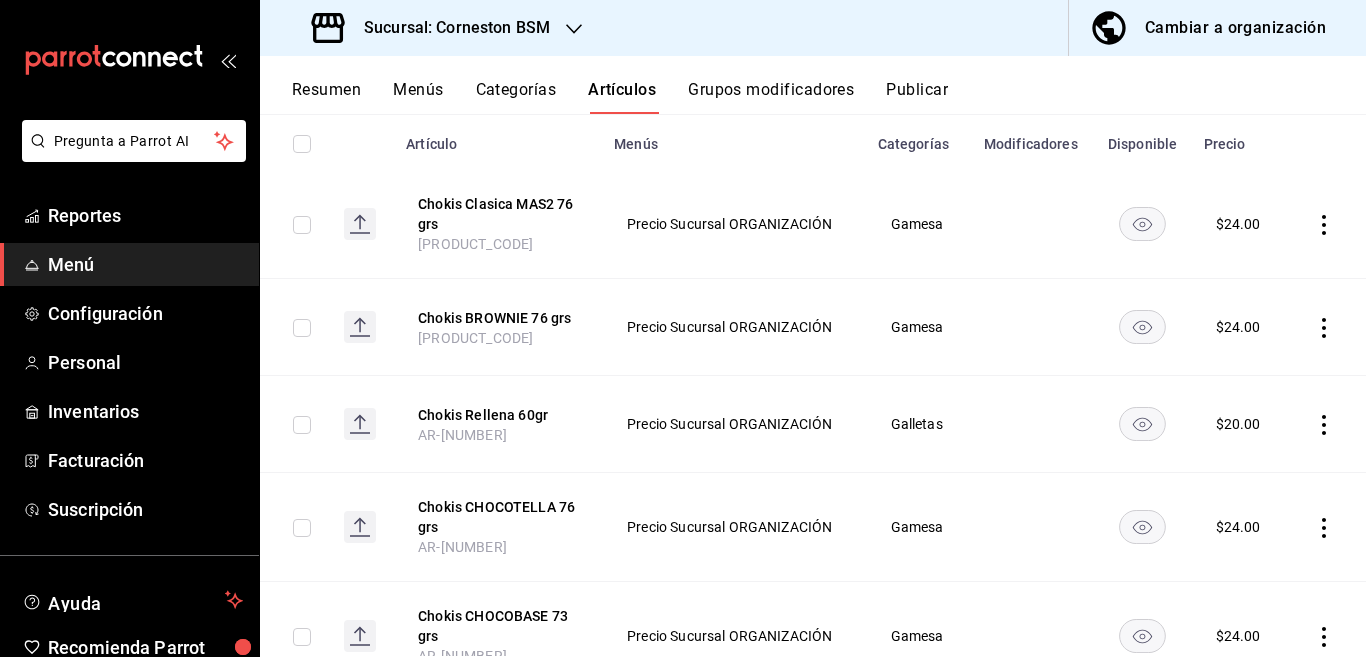 click 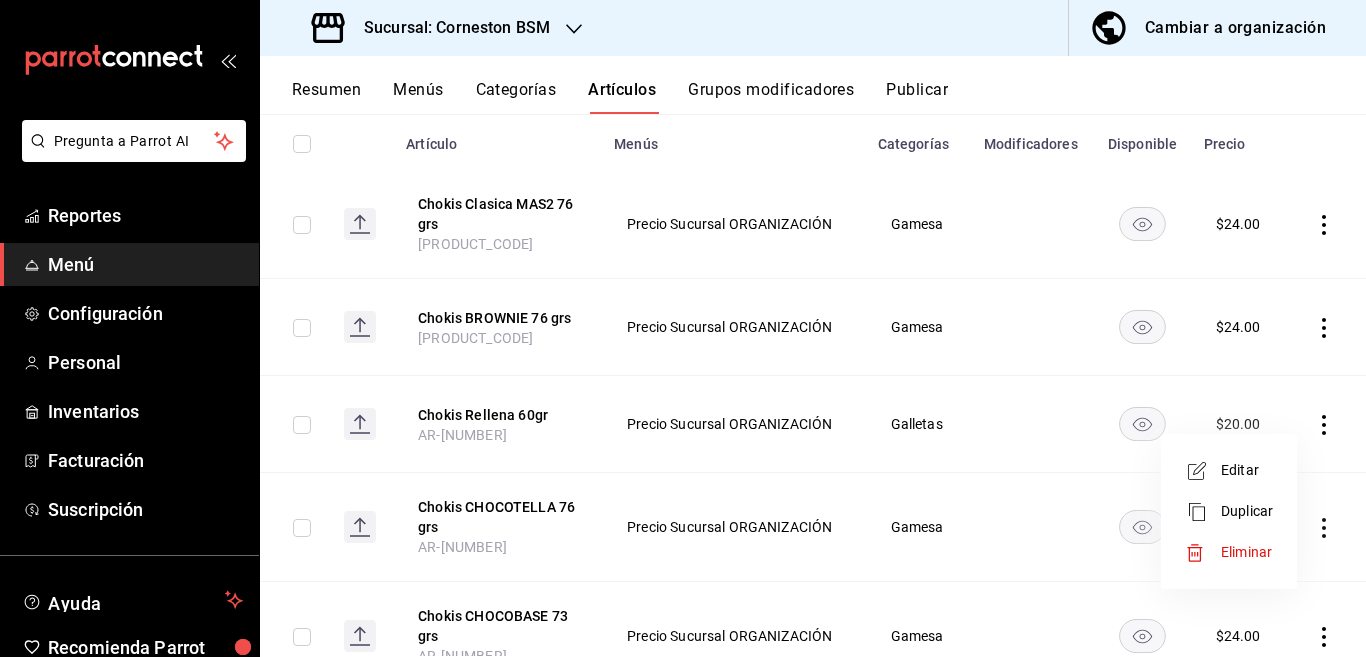 click on "Editar" at bounding box center (1247, 470) 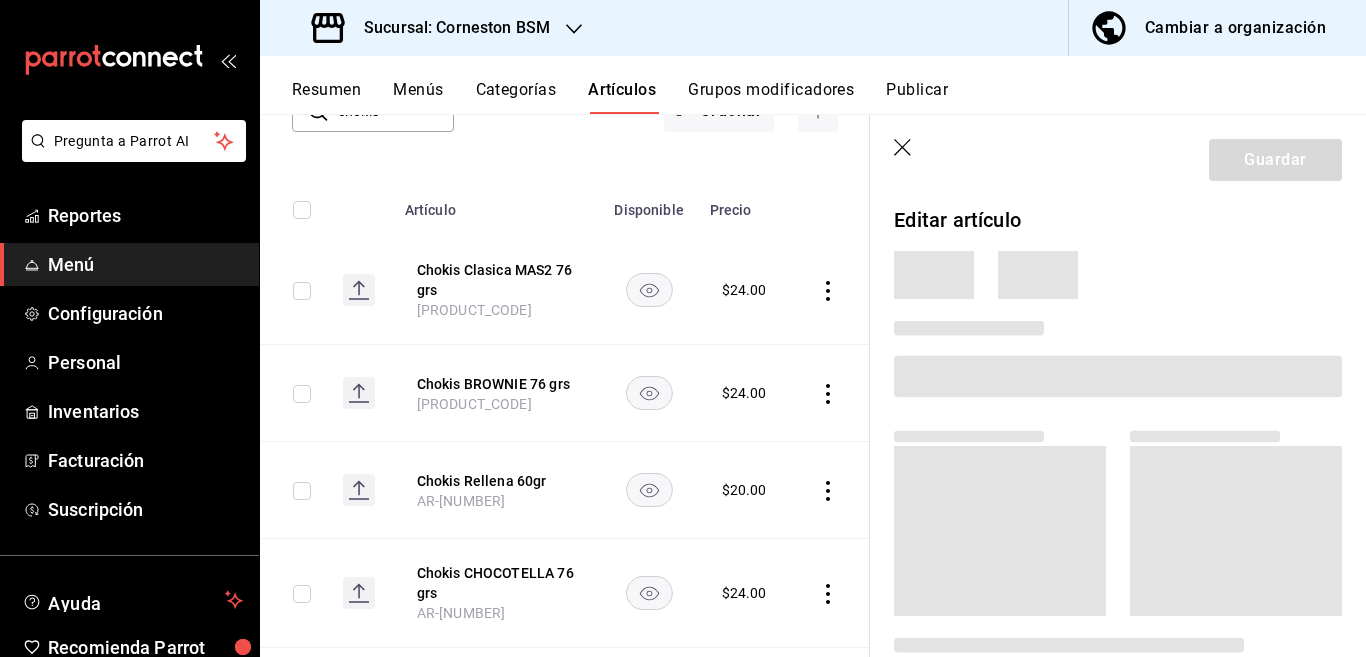 scroll, scrollTop: 228, scrollLeft: 0, axis: vertical 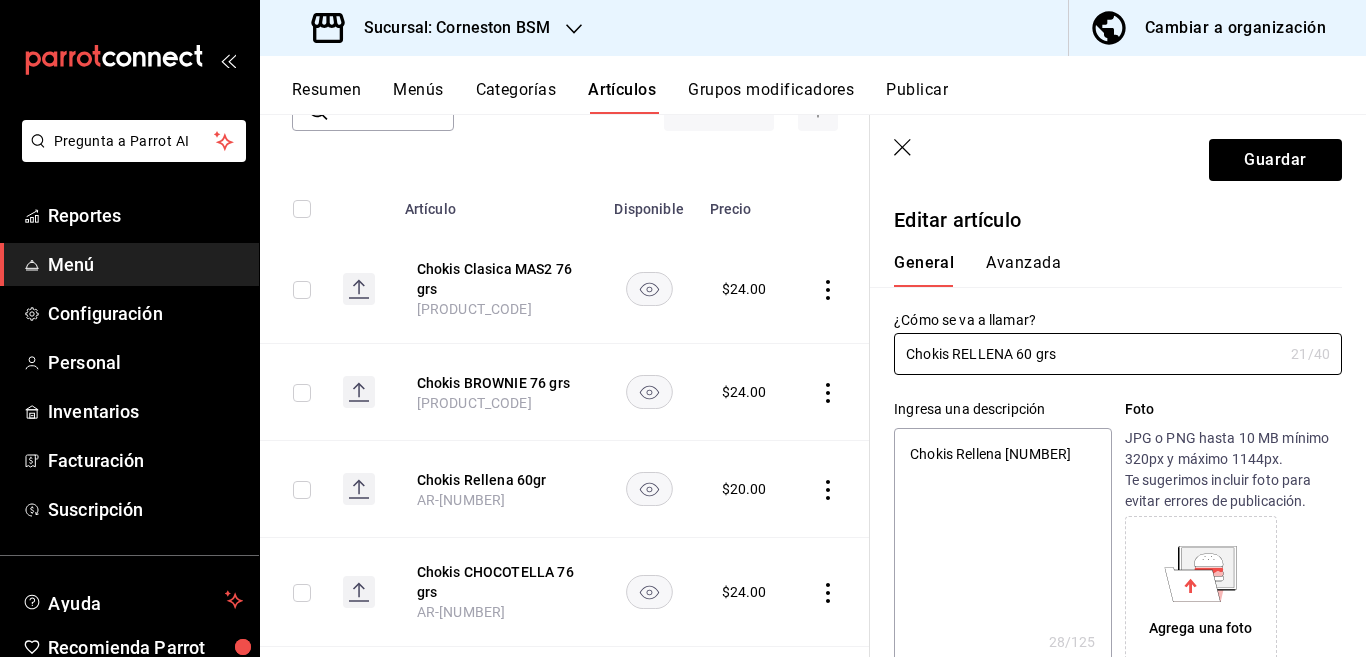 click on "Chokis Rellena [NUMBER]" at bounding box center (1002, 548) 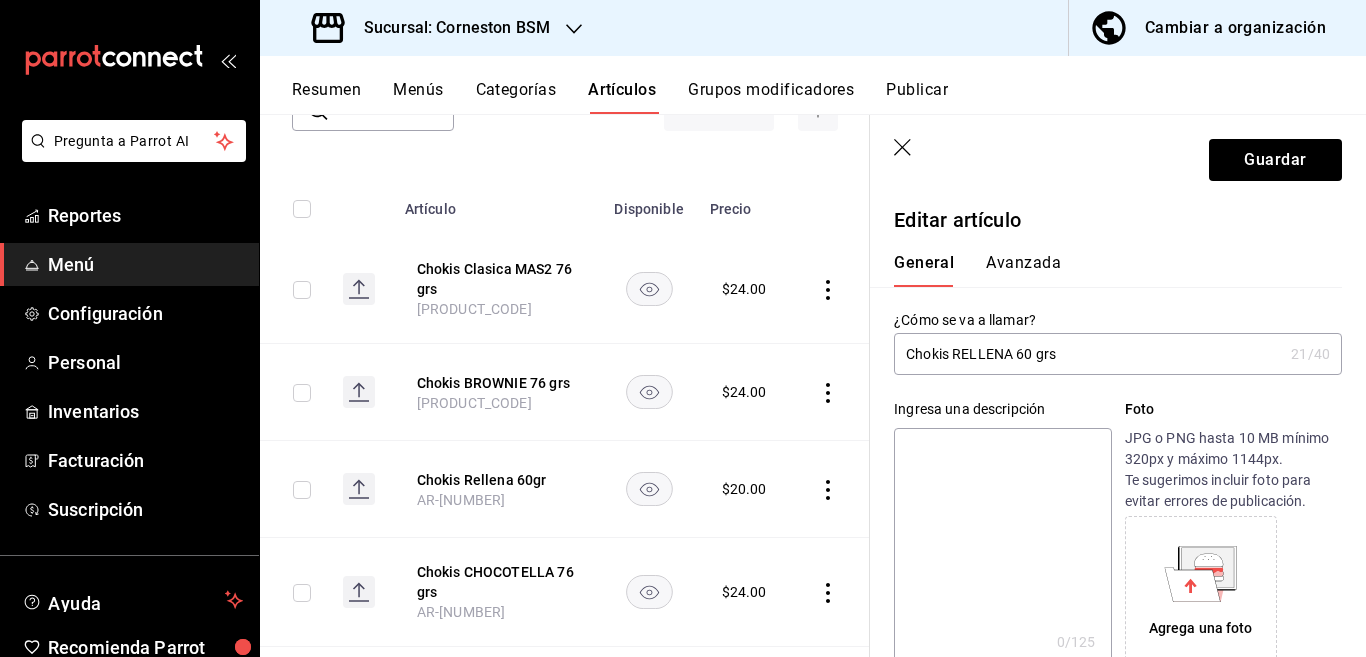 click on "Chokis RELLENA 60 grs" at bounding box center [1088, 354] 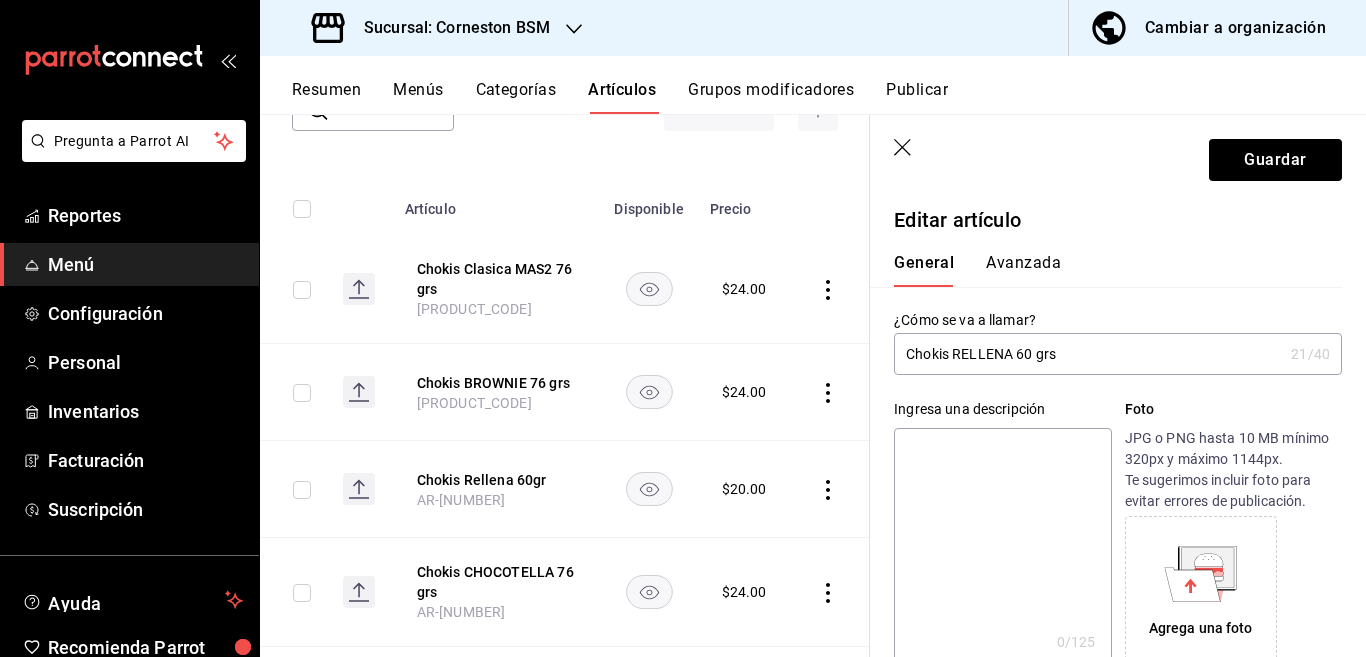 click at bounding box center [1002, 548] 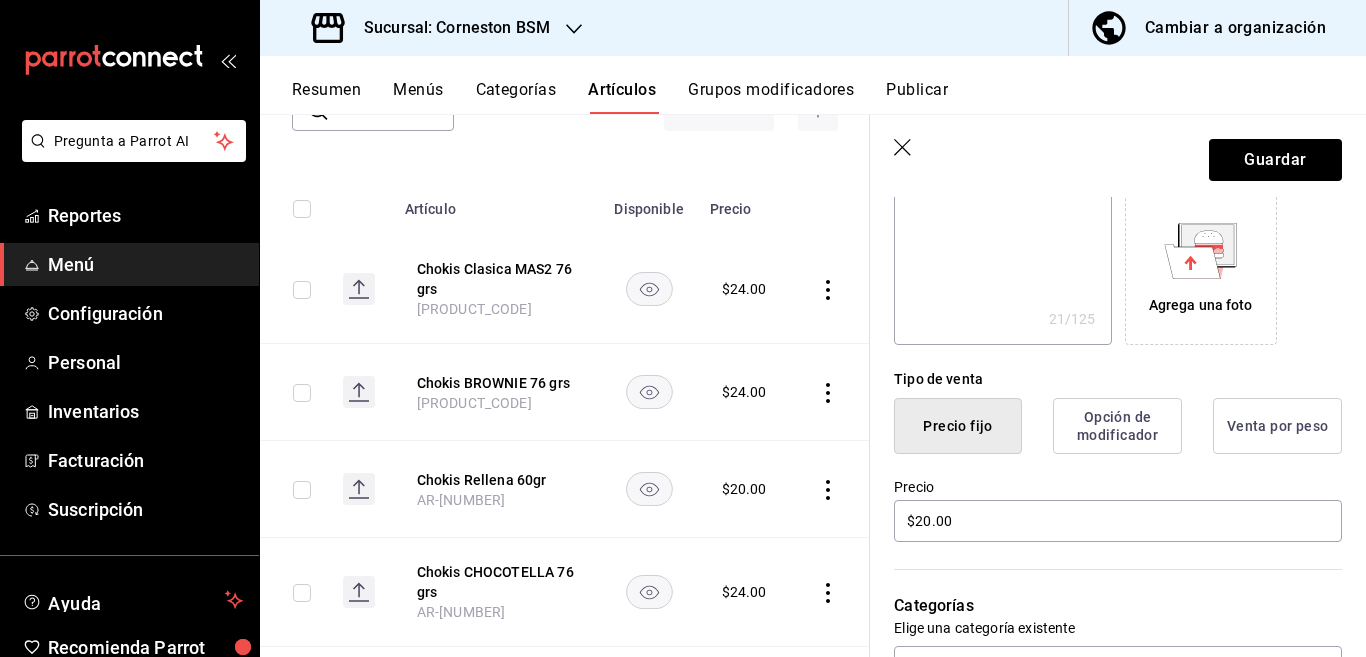 scroll, scrollTop: 325, scrollLeft: 0, axis: vertical 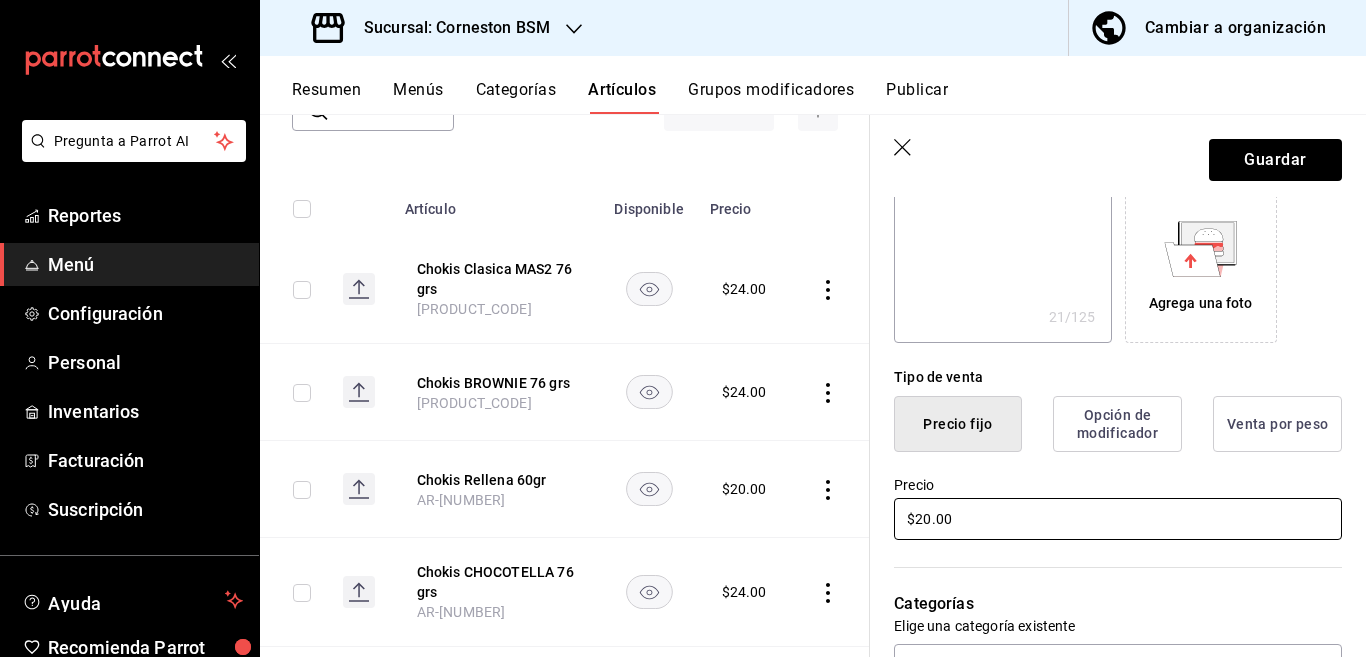 click on "$20.00" at bounding box center [1118, 519] 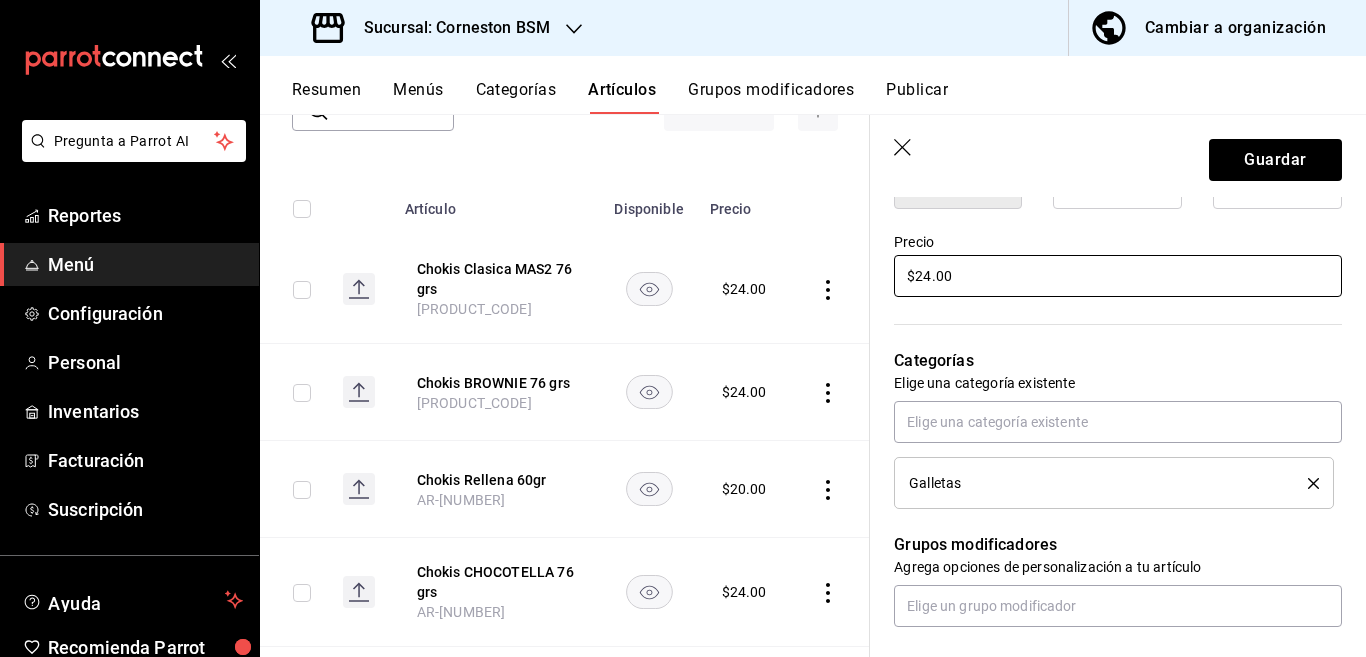 scroll, scrollTop: 568, scrollLeft: 0, axis: vertical 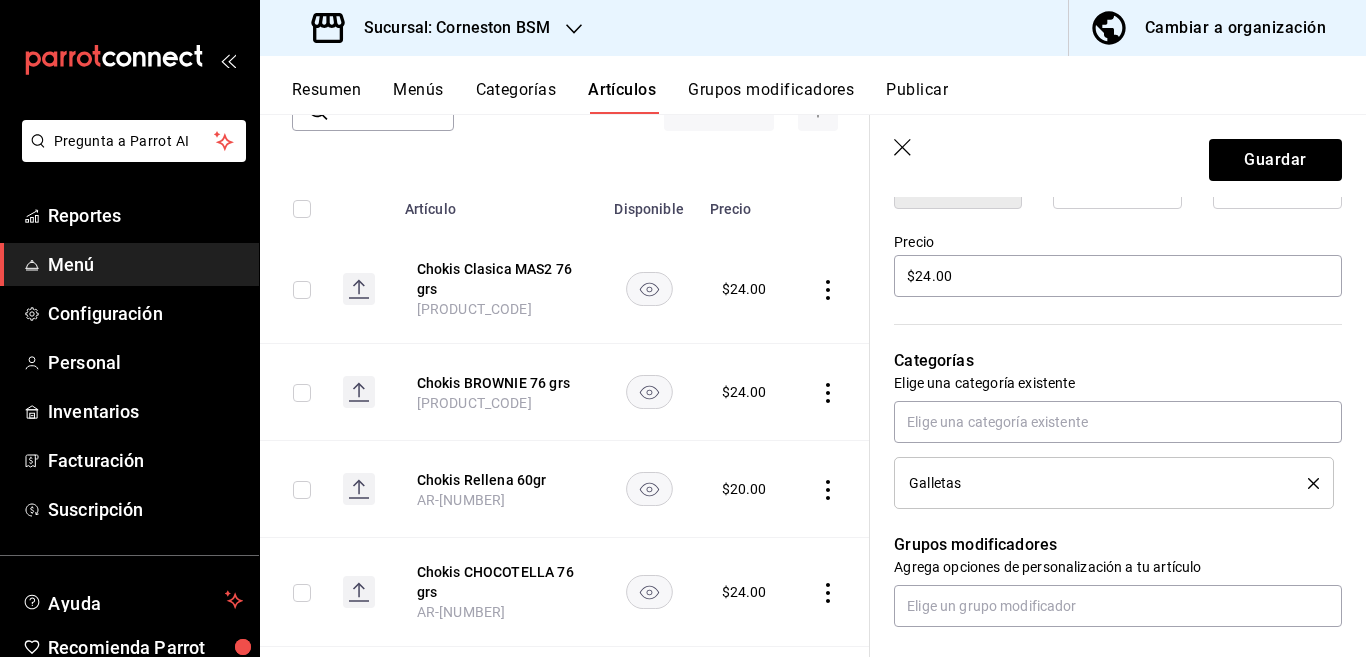 click 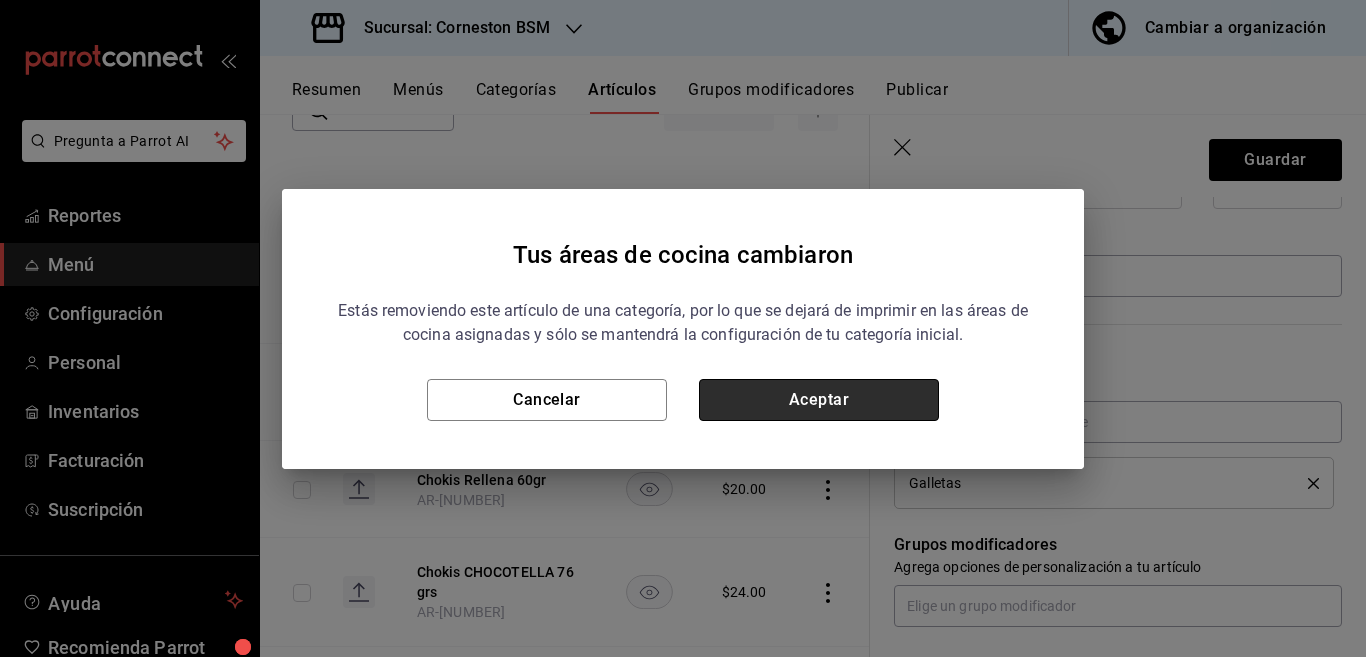 click on "Aceptar" at bounding box center [819, 400] 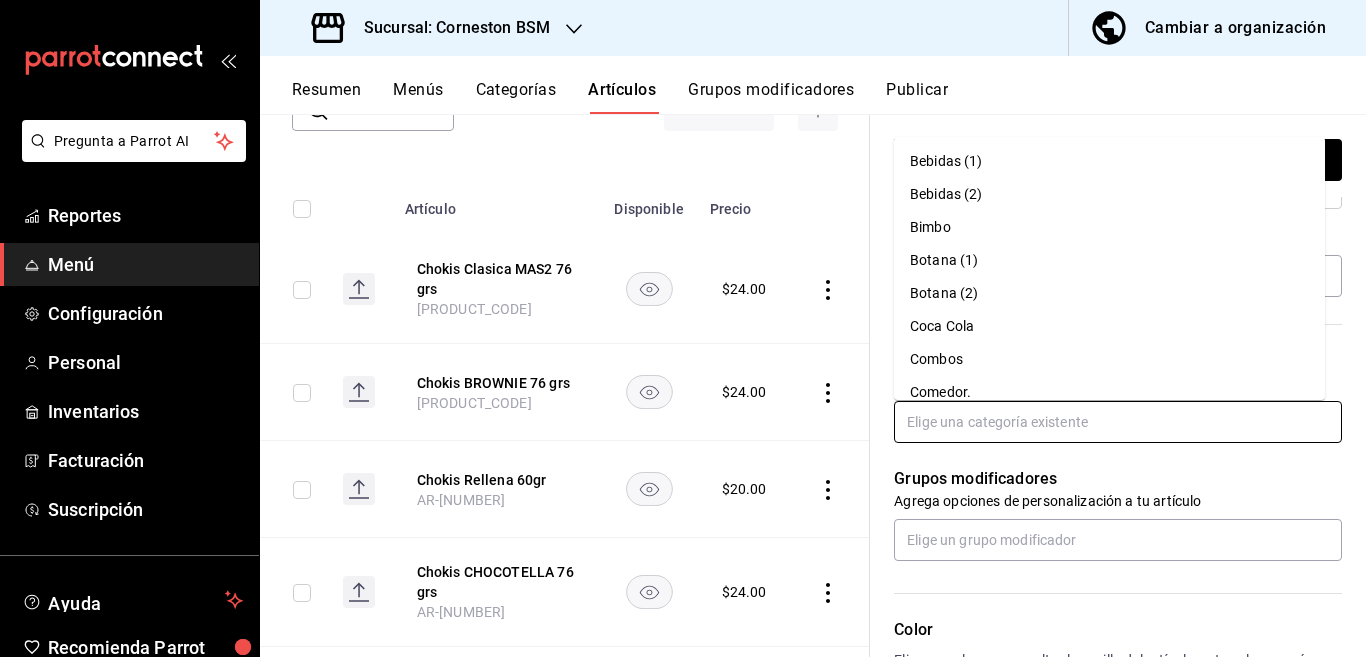 click at bounding box center [1118, 422] 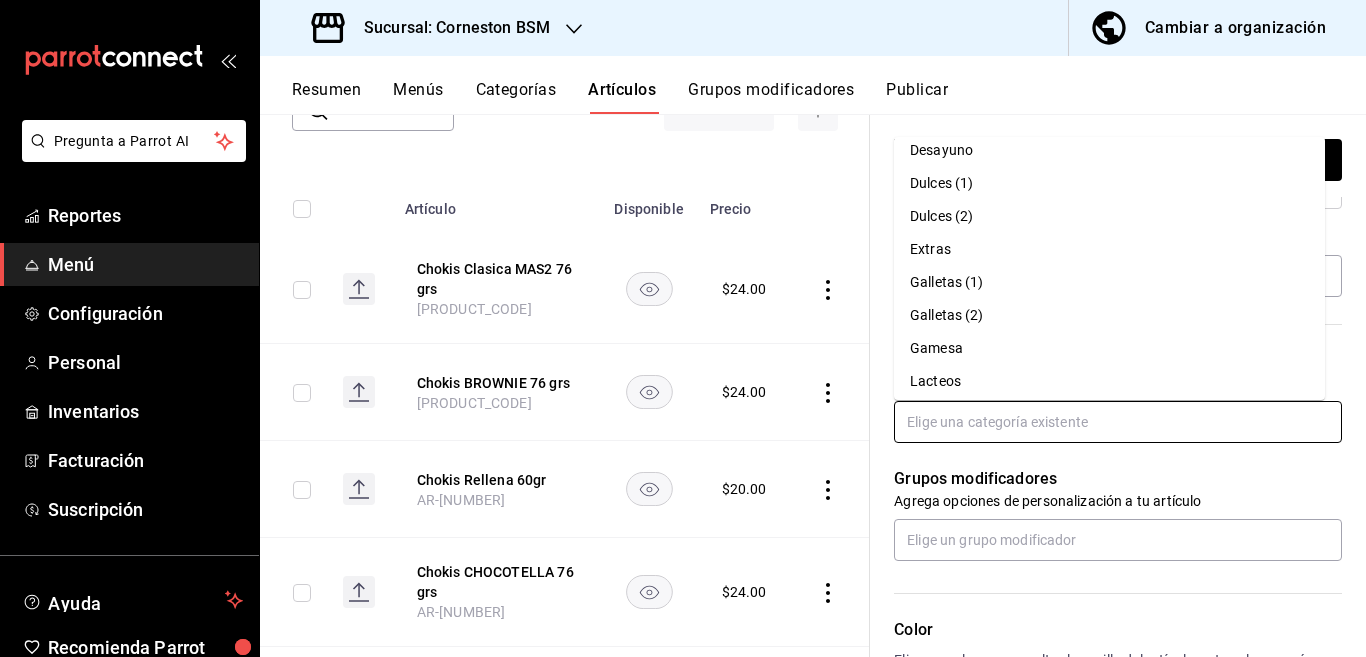 scroll, scrollTop: 276, scrollLeft: 0, axis: vertical 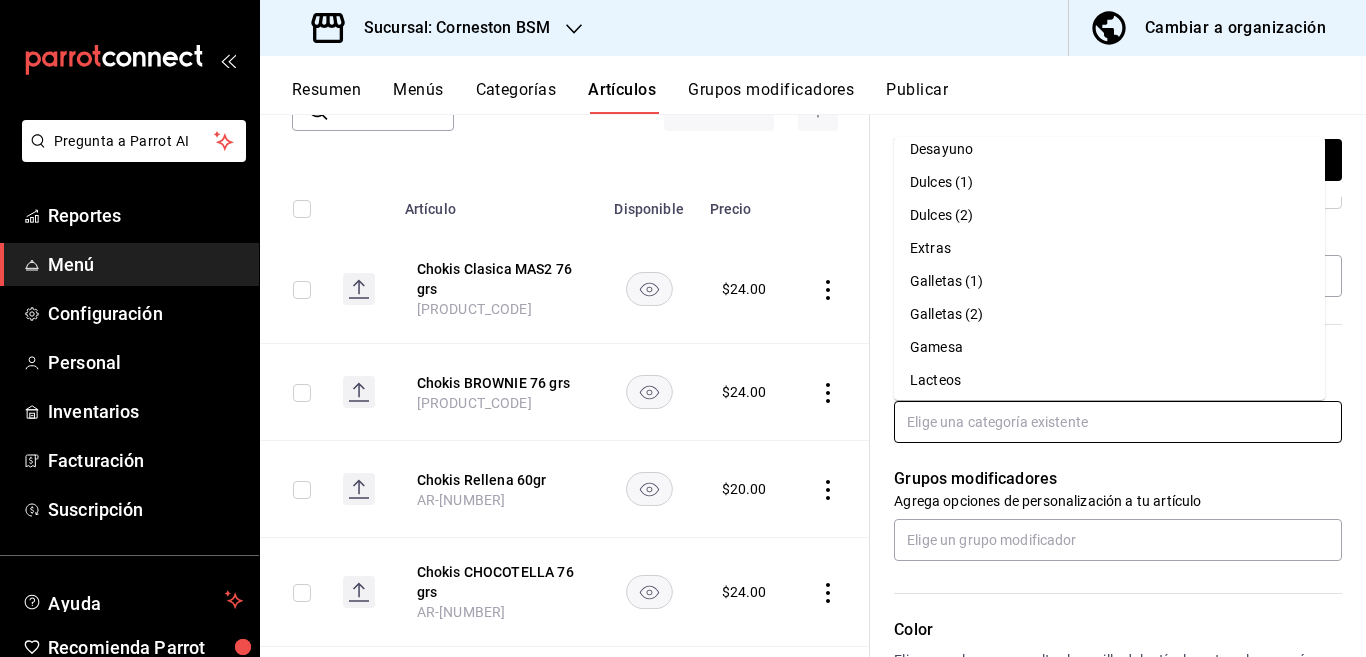 click on "Gamesa" at bounding box center (1109, 347) 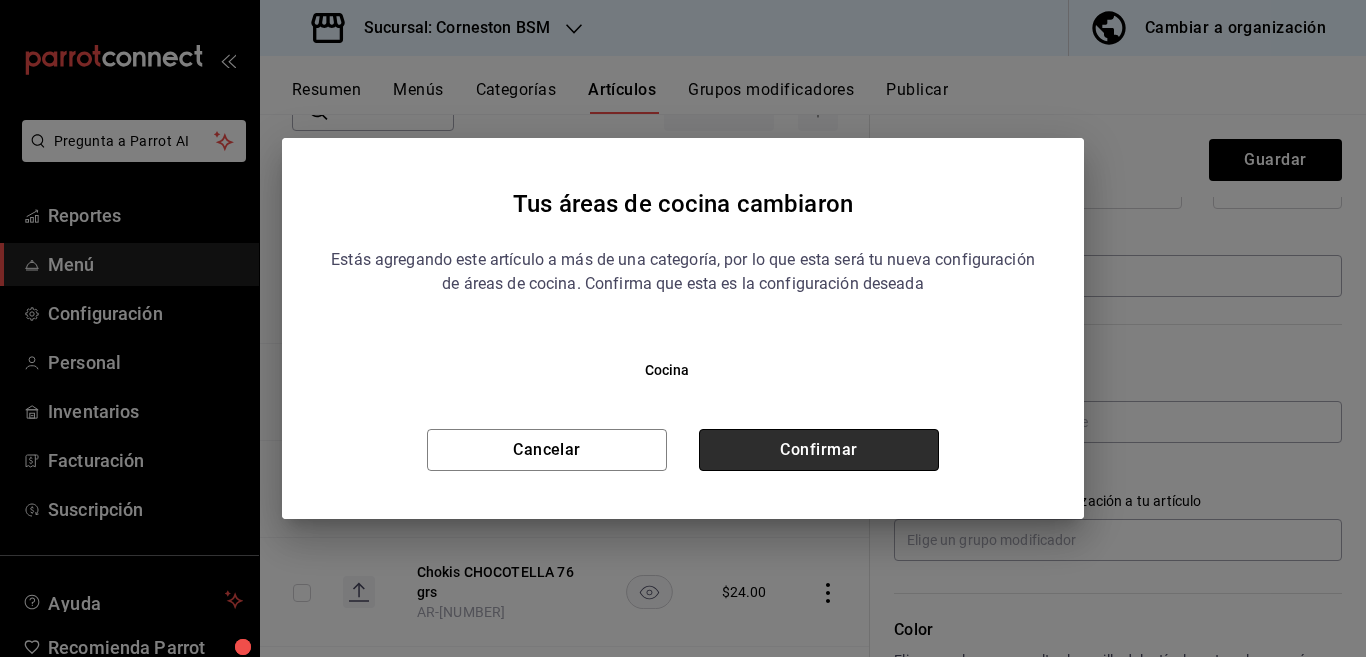 click on "Confirmar" at bounding box center (819, 450) 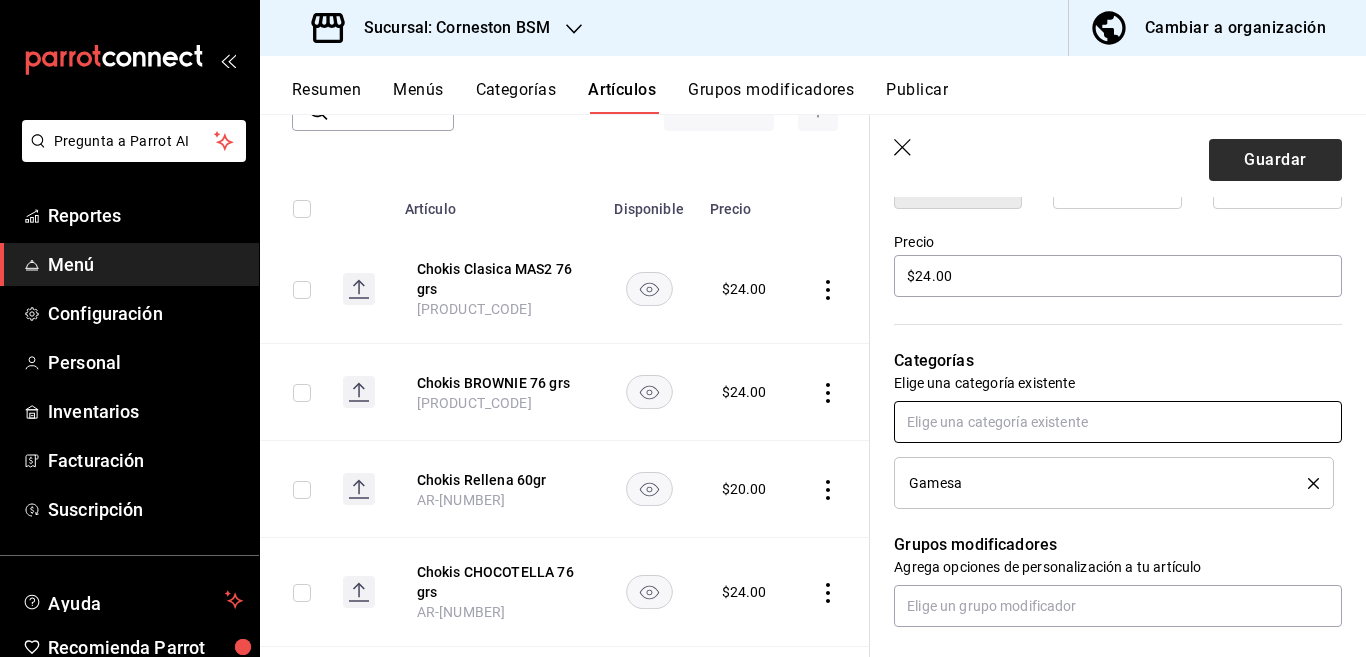 scroll, scrollTop: 569, scrollLeft: 0, axis: vertical 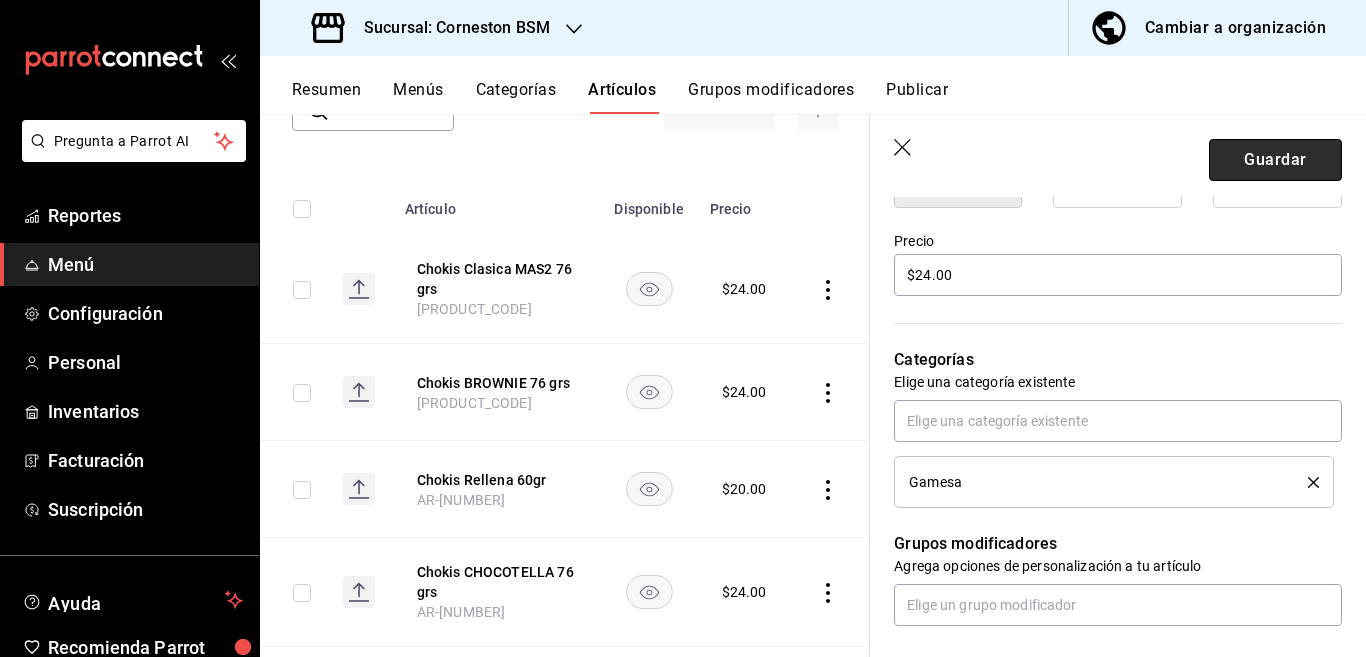 click on "Guardar" at bounding box center [1275, 160] 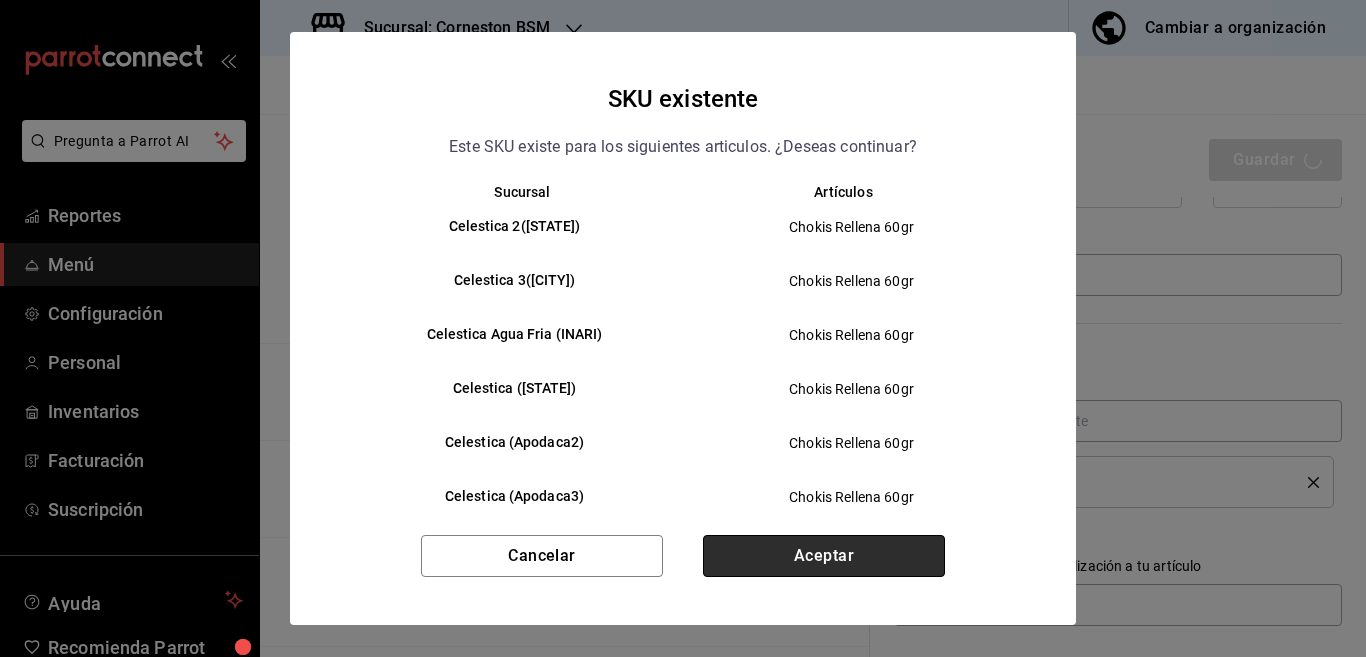 click on "Aceptar" at bounding box center [824, 556] 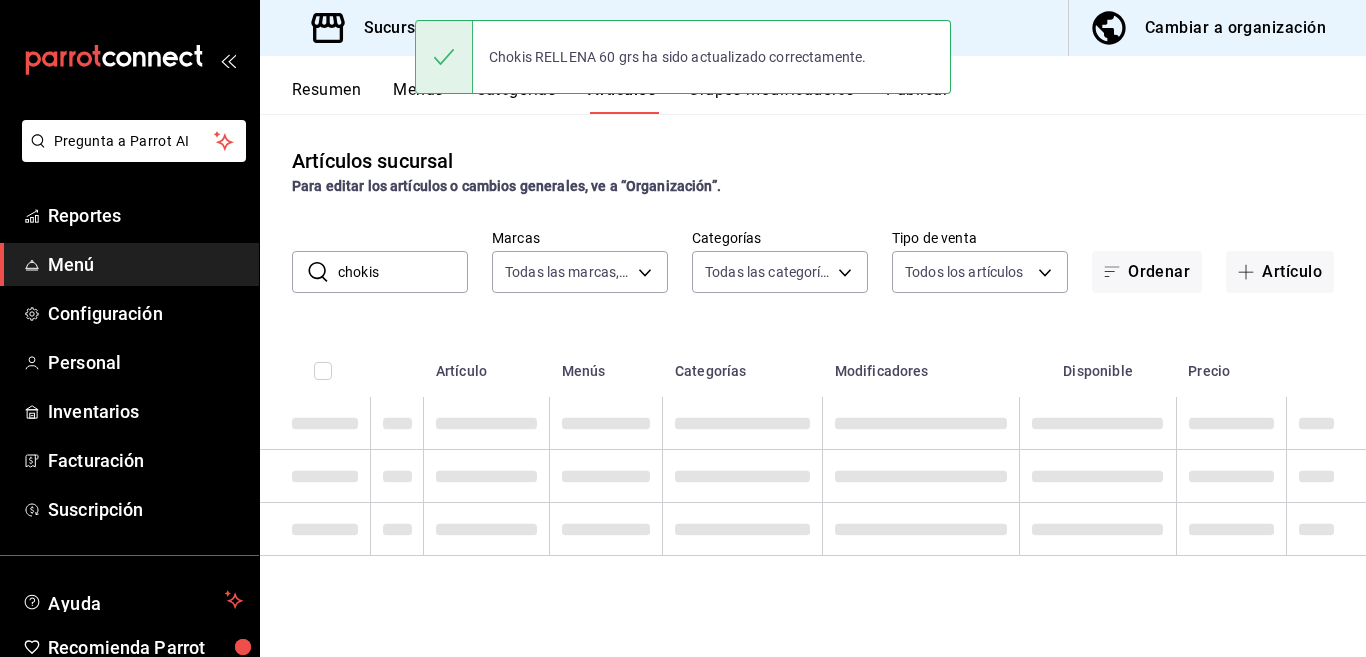 scroll, scrollTop: 0, scrollLeft: 0, axis: both 